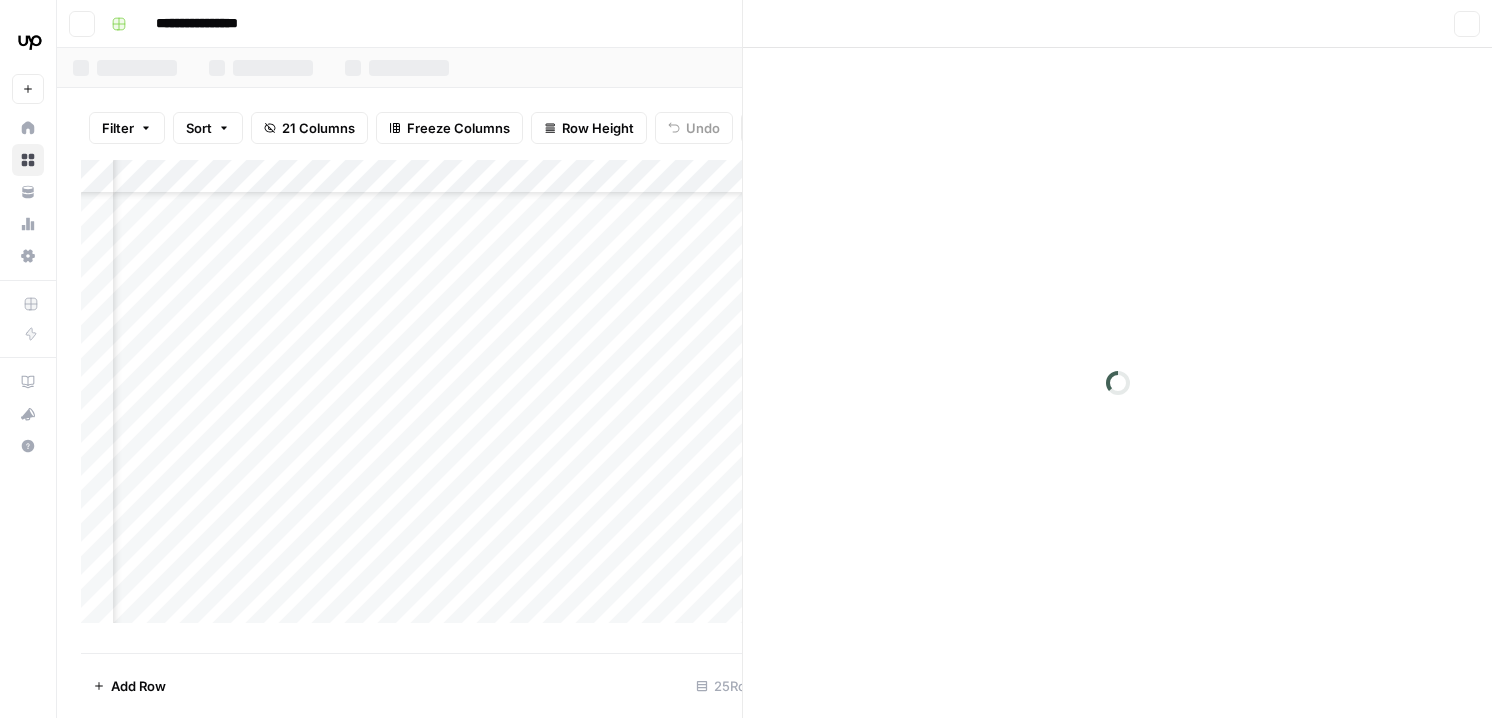 scroll, scrollTop: 0, scrollLeft: 0, axis: both 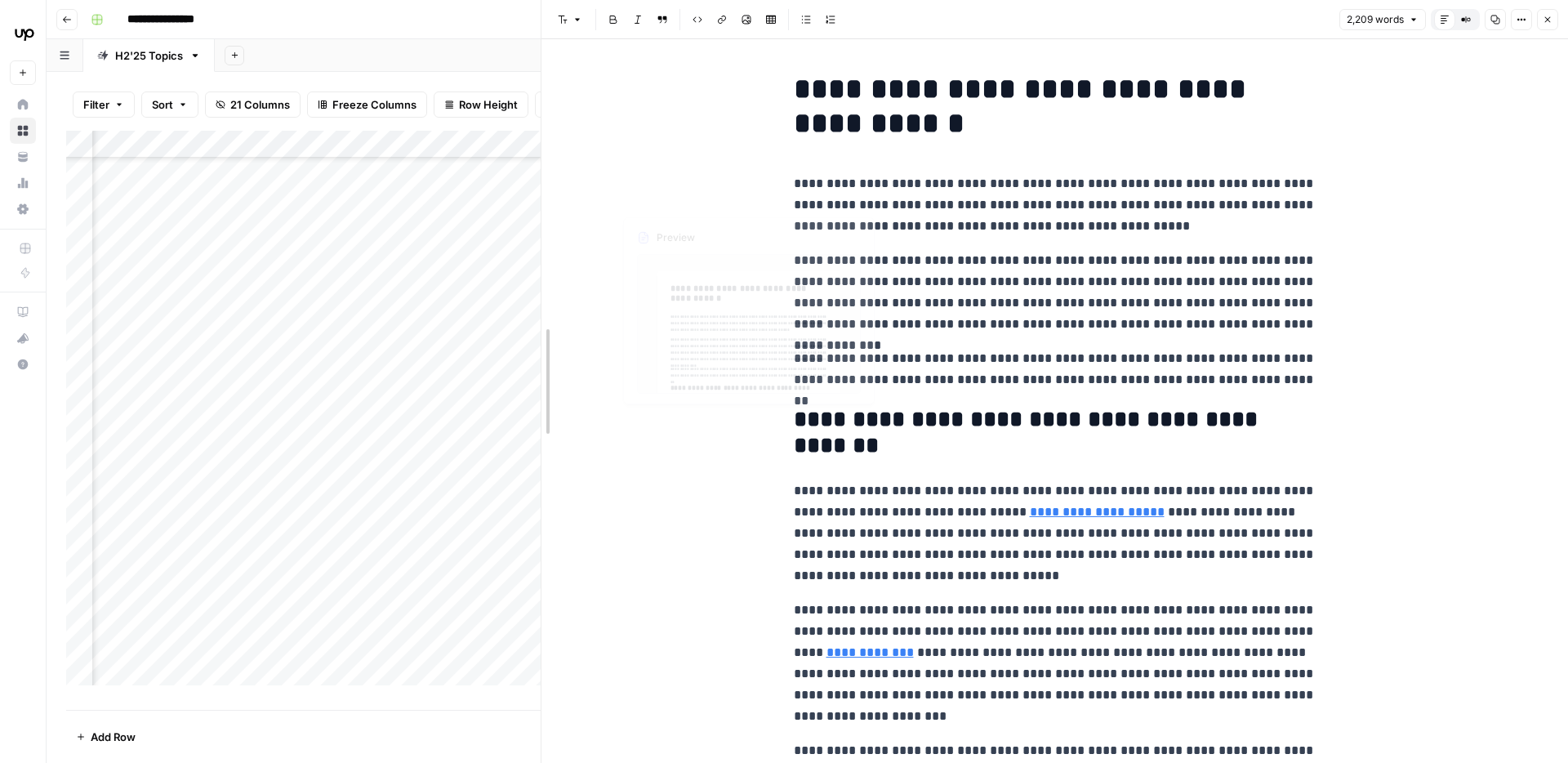 drag, startPoint x: 957, startPoint y: 172, endPoint x: 542, endPoint y: 181, distance: 415.09758 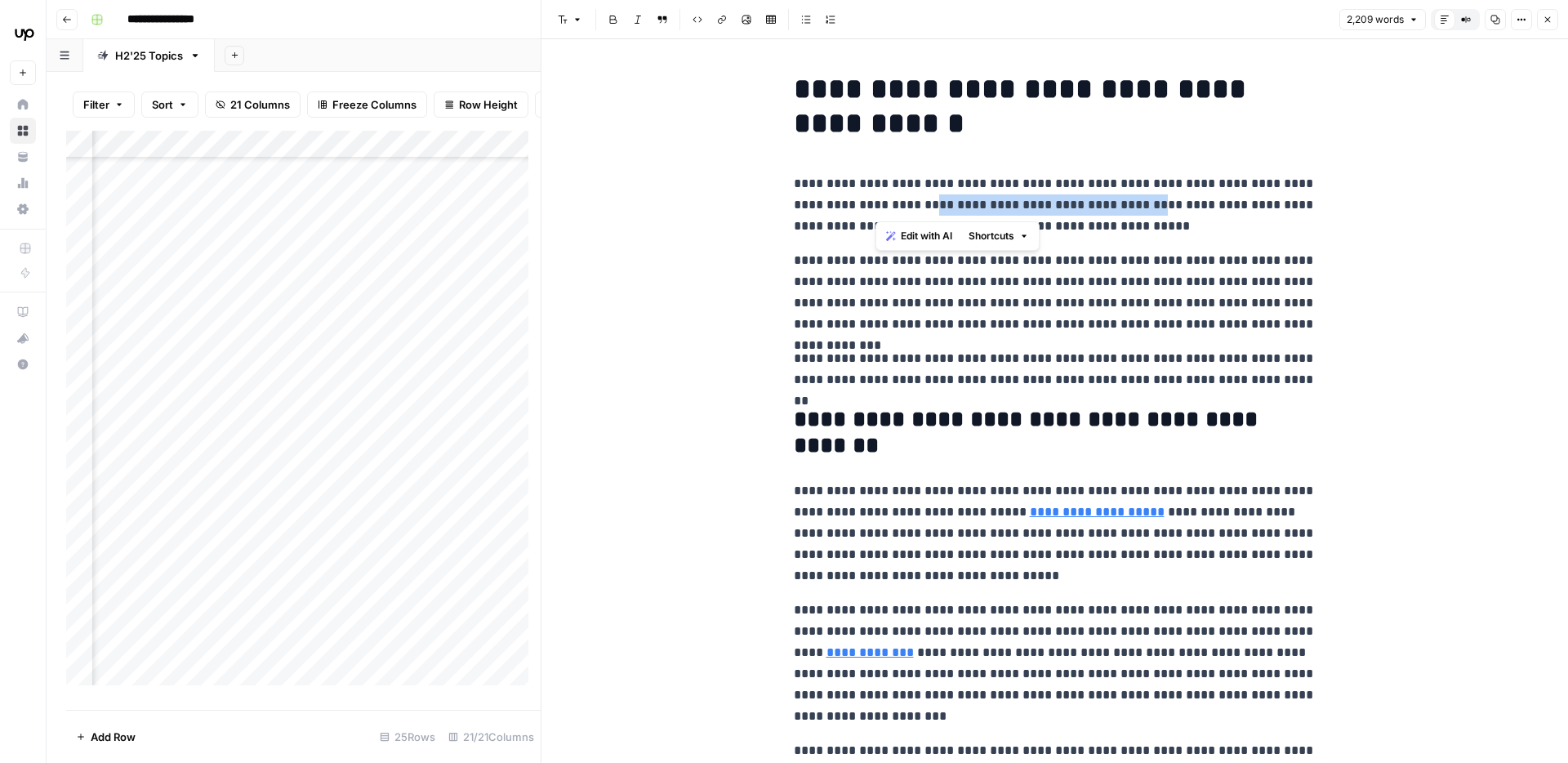 drag, startPoint x: 879, startPoint y: 206, endPoint x: 1097, endPoint y: 208, distance: 218.00917 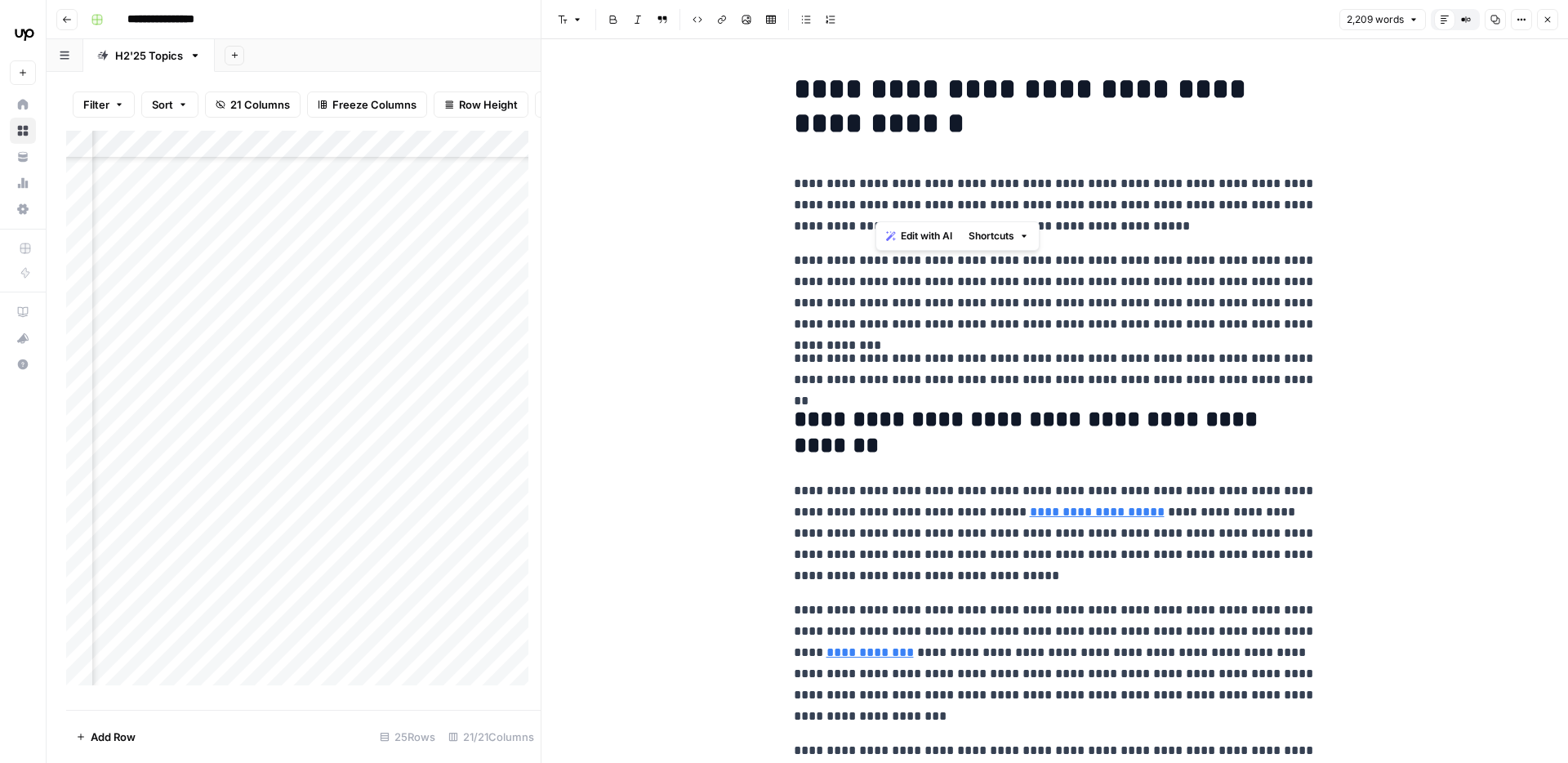 click on "**********" at bounding box center [1055, 205] 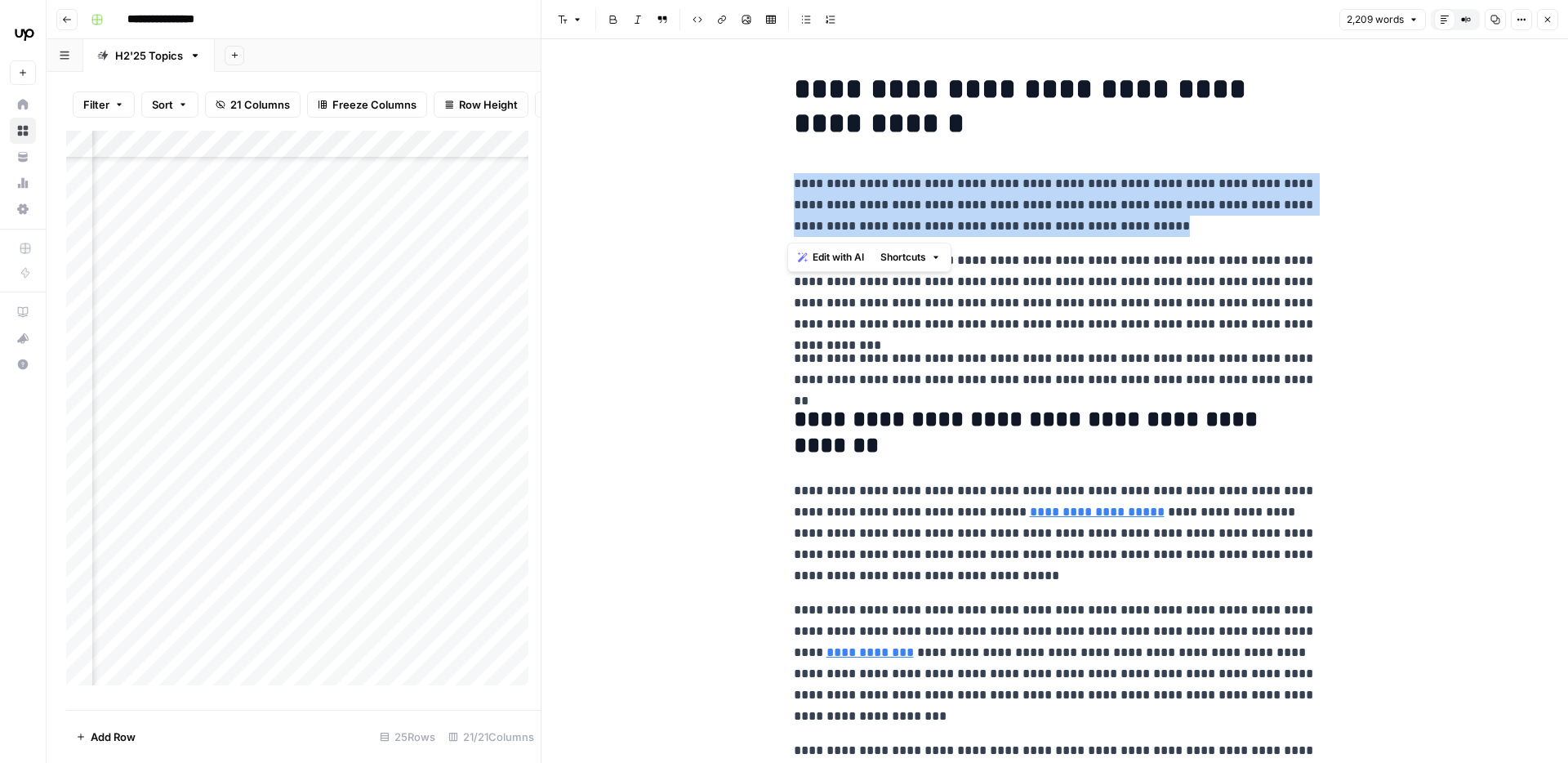 drag, startPoint x: 996, startPoint y: 235, endPoint x: 760, endPoint y: 179, distance: 242.5531 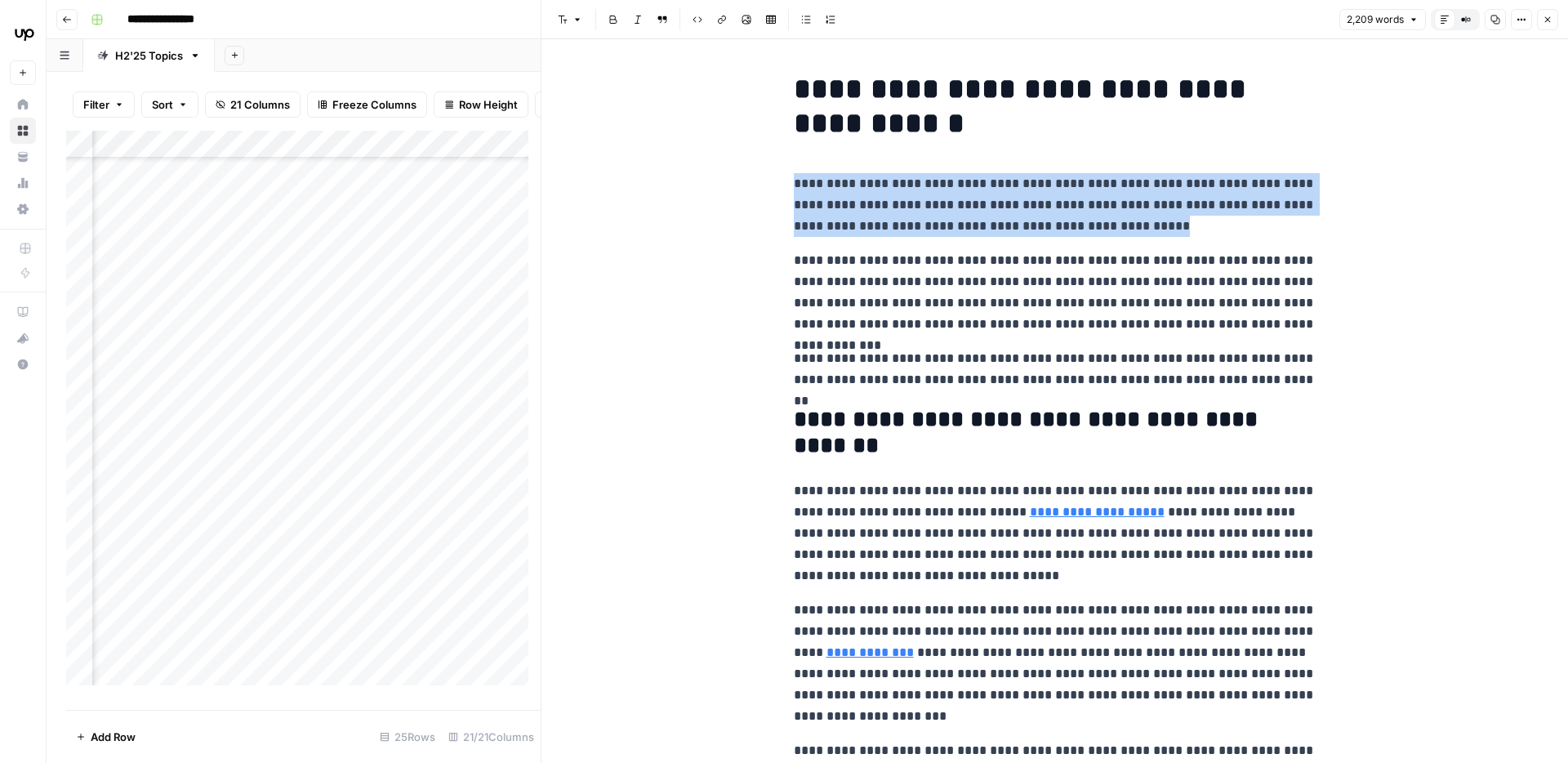 click on "**********" at bounding box center (1055, 205) 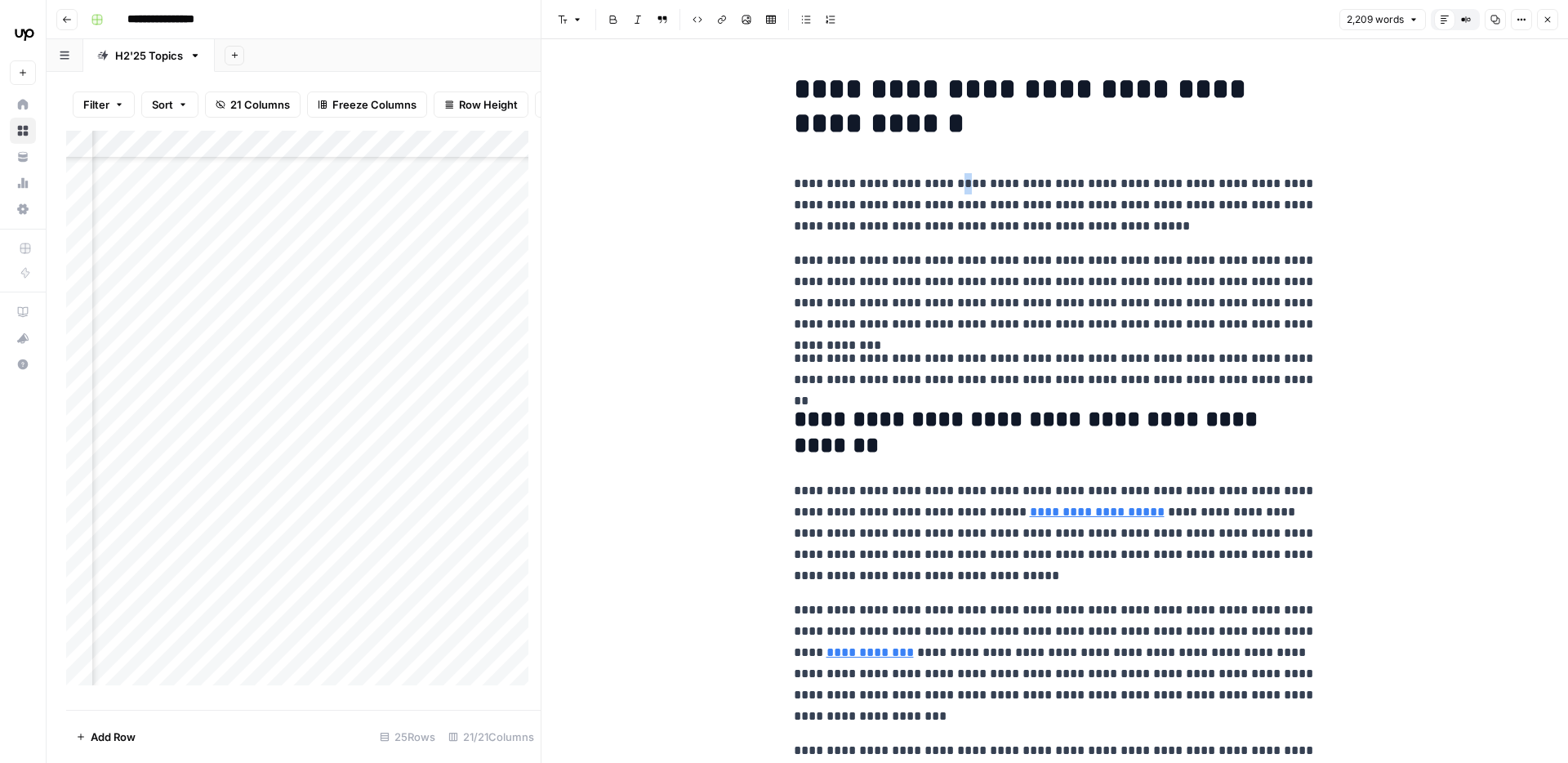 click on "**********" at bounding box center [1055, 205] 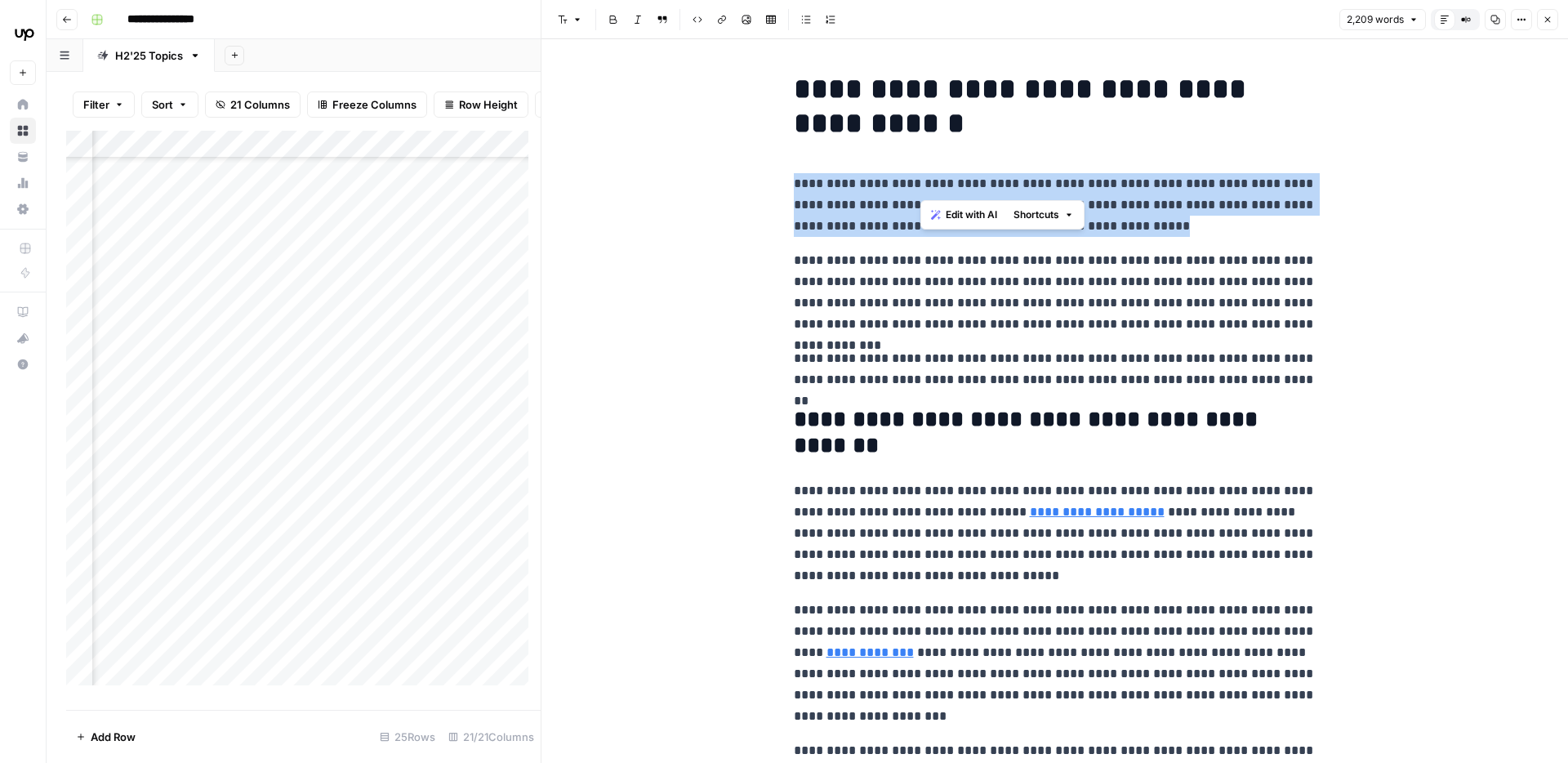 click on "**********" at bounding box center [1055, 205] 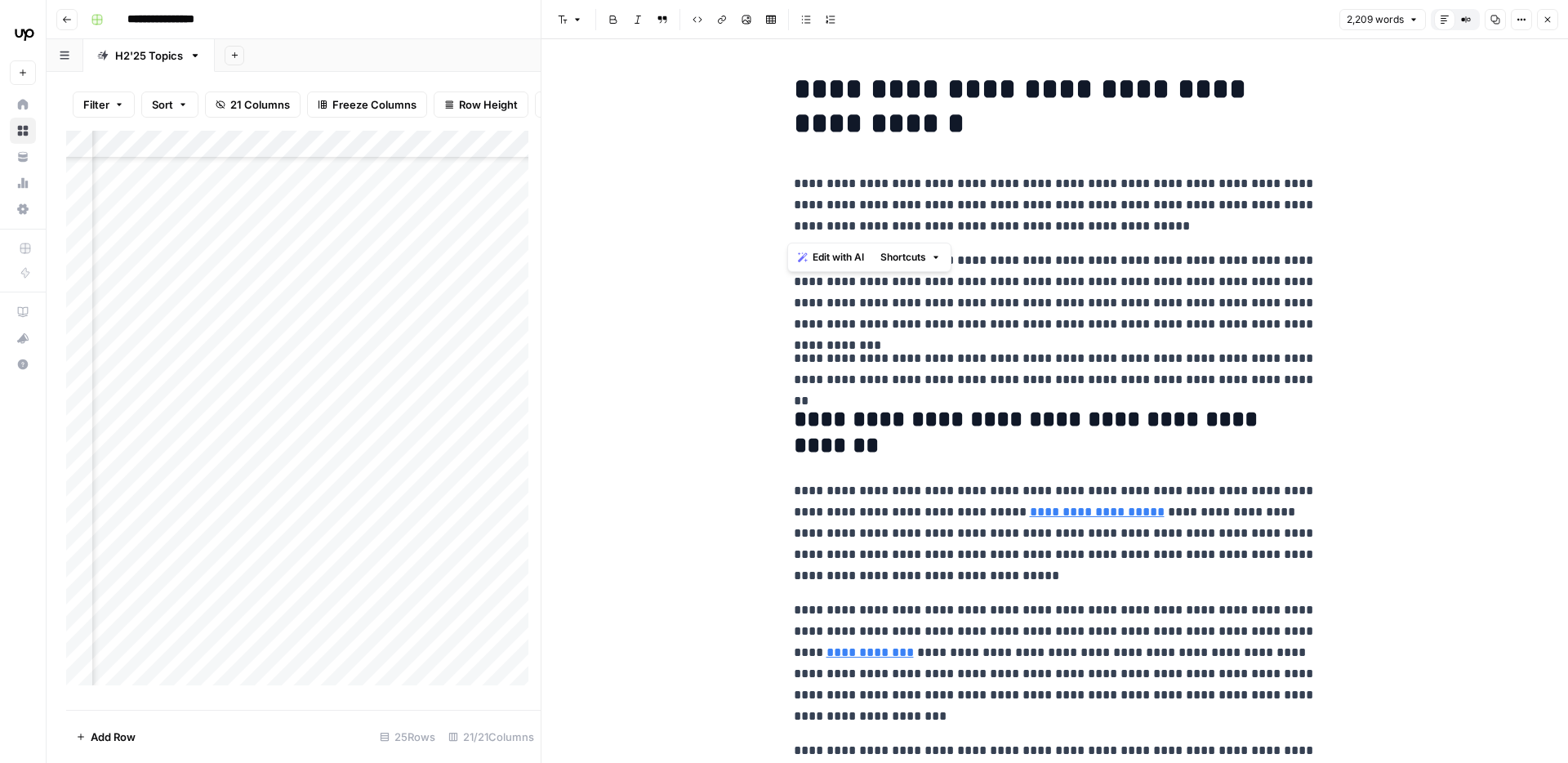 click on "**********" at bounding box center [1055, 292] 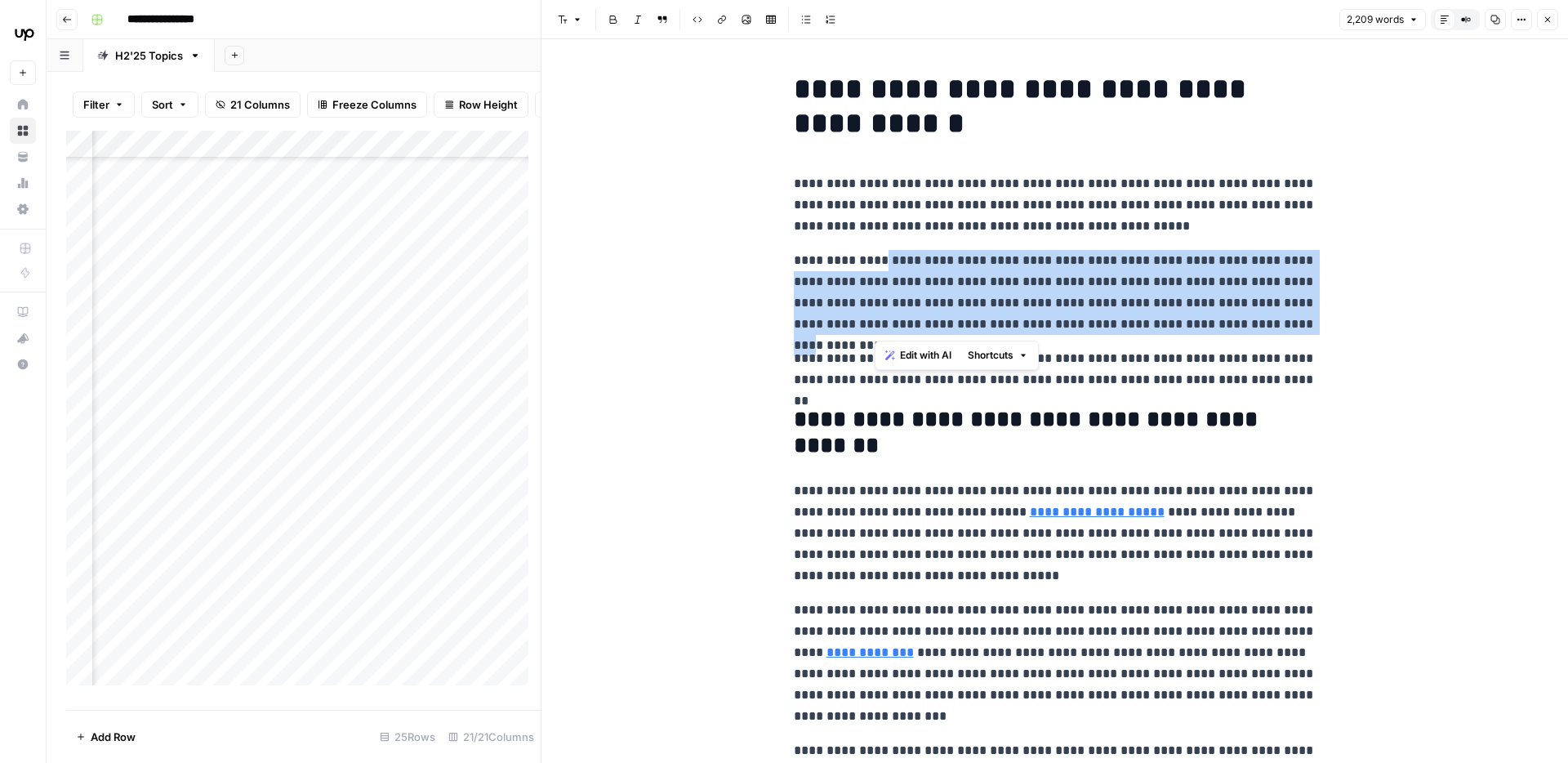 drag, startPoint x: 874, startPoint y: 265, endPoint x: 1223, endPoint y: 333, distance: 355.56293 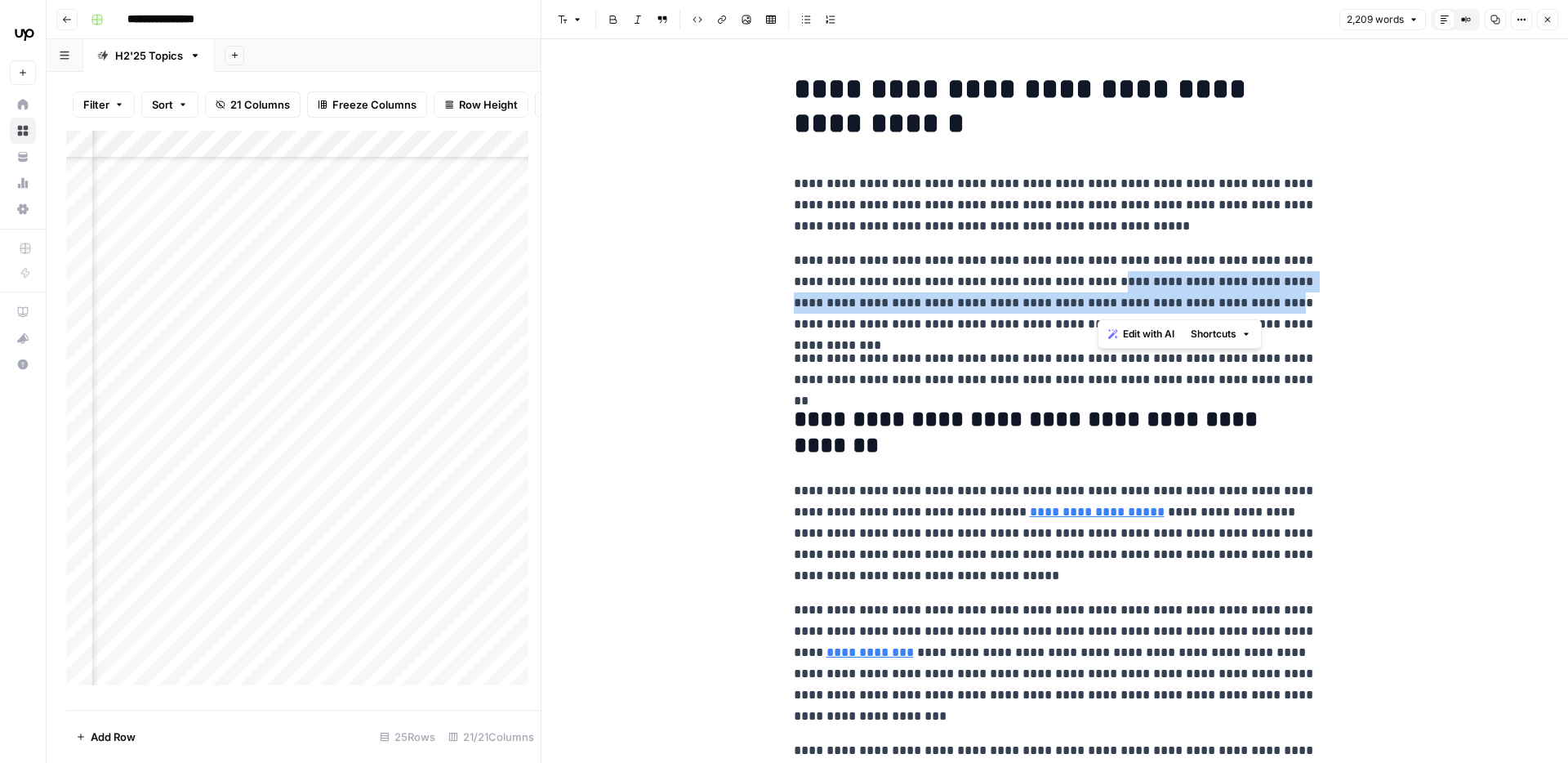 drag, startPoint x: 1094, startPoint y: 279, endPoint x: 1218, endPoint y: 310, distance: 127.81627 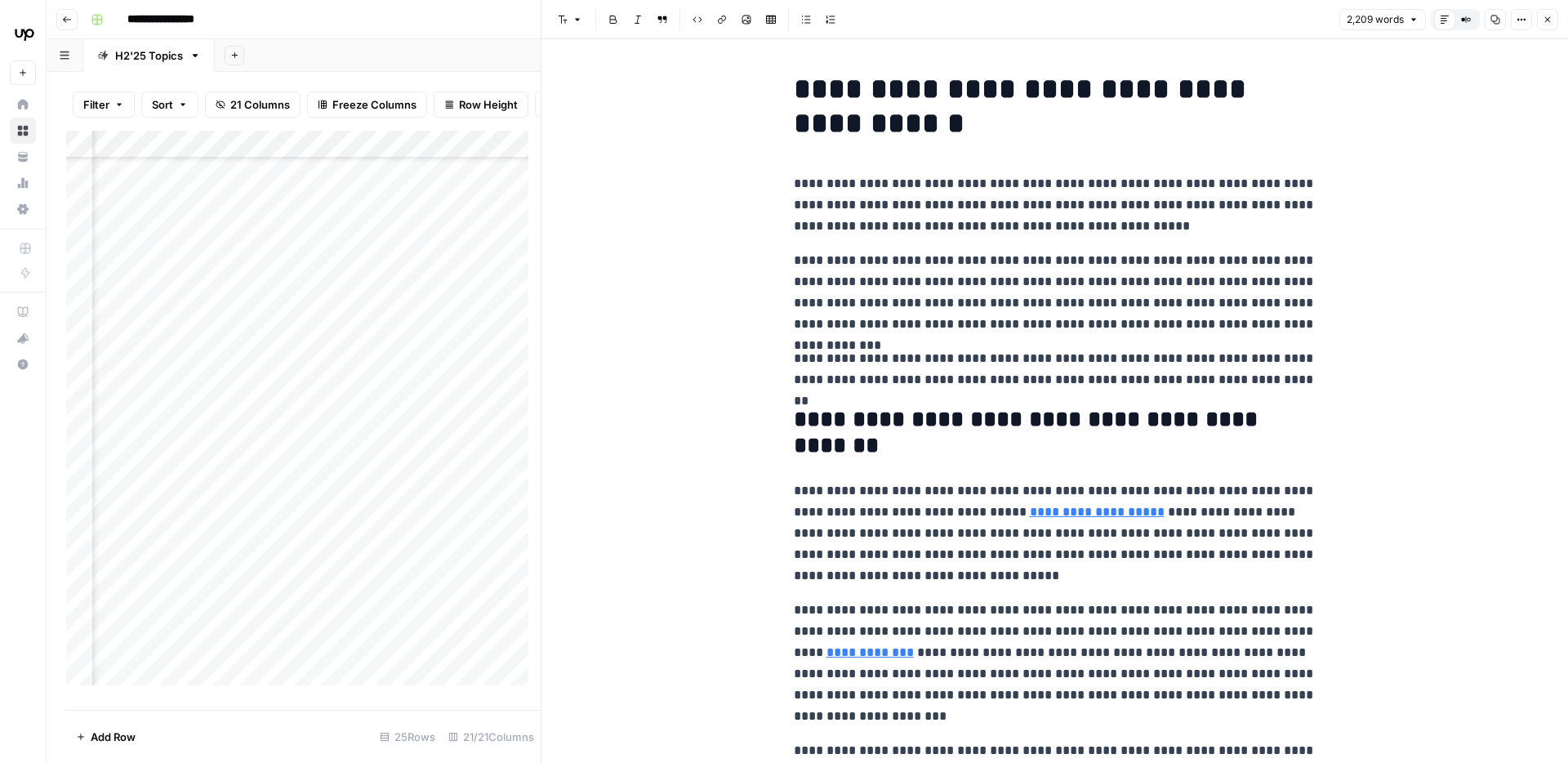 click on "**********" at bounding box center (1055, 369) 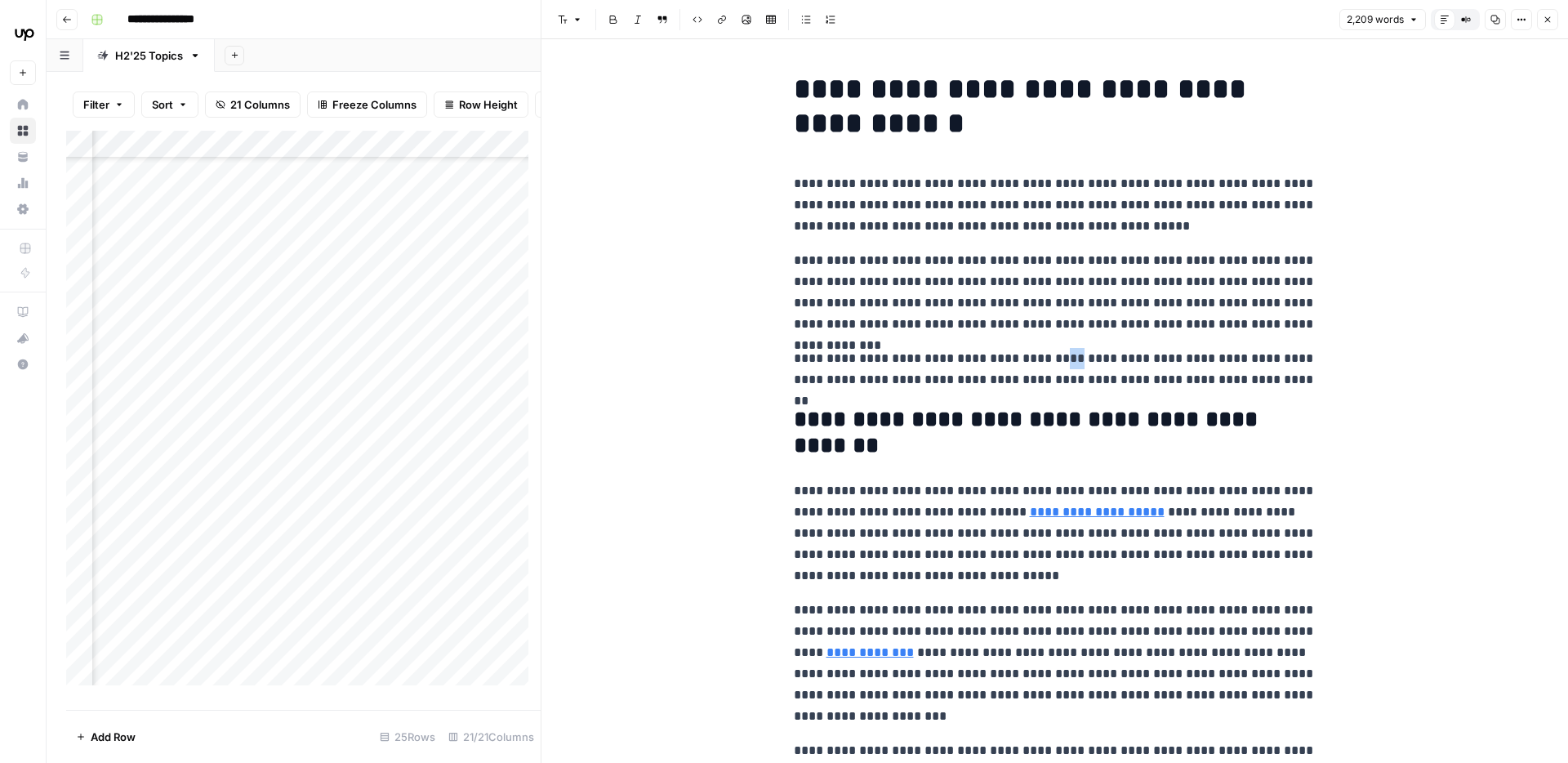 click on "**********" at bounding box center (1055, 369) 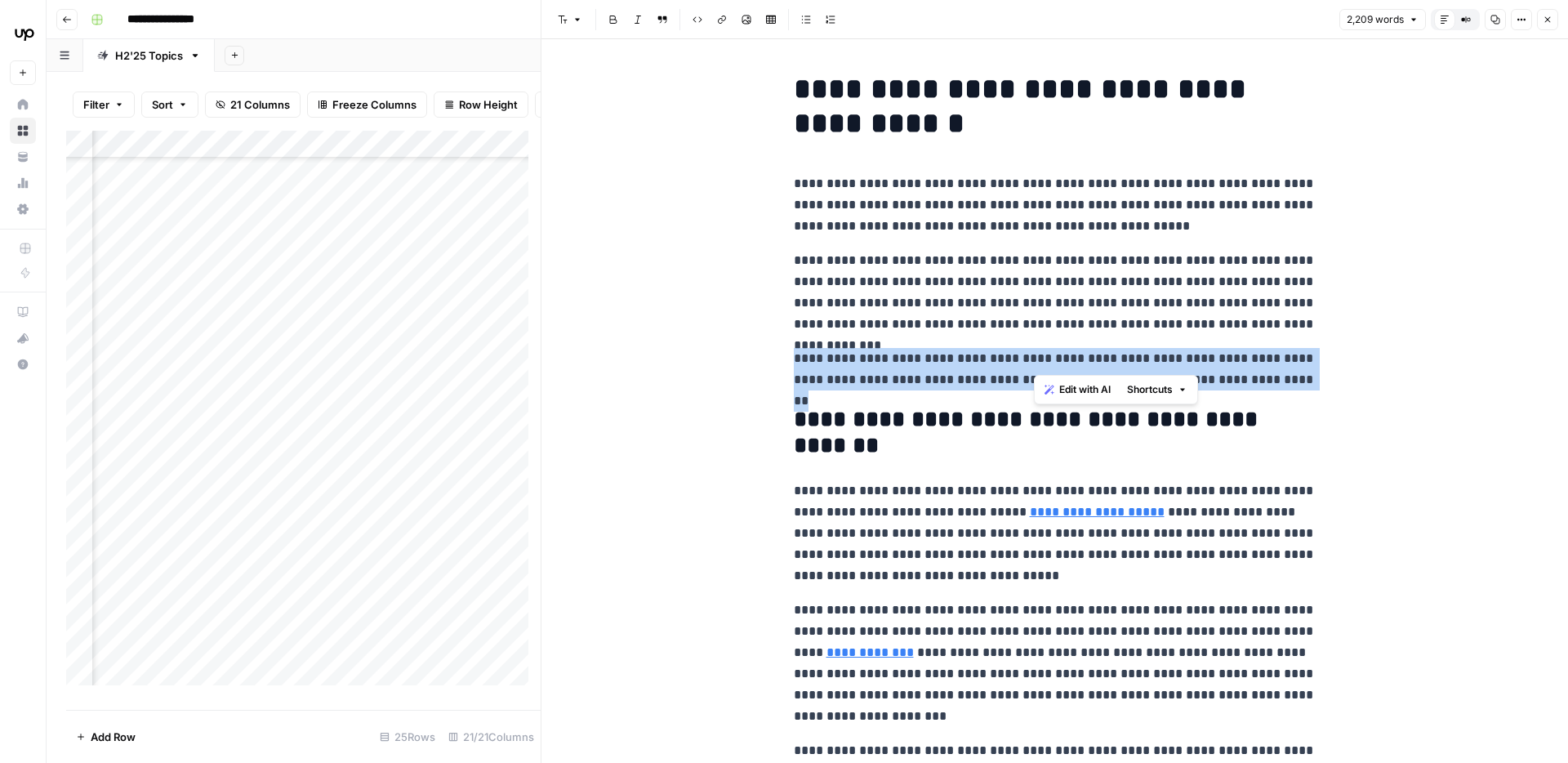 click on "**********" at bounding box center [1055, 369] 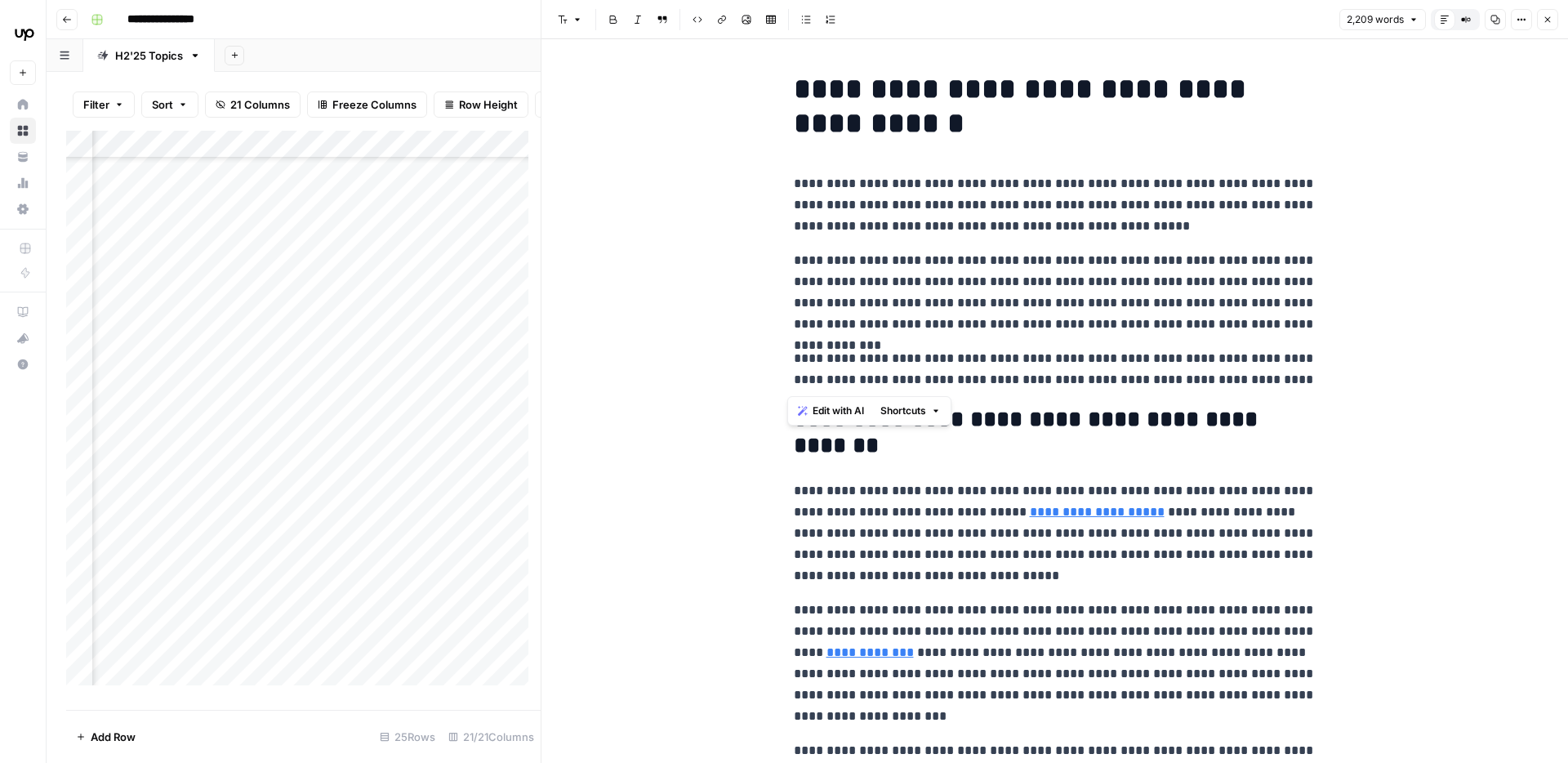 click on "**********" at bounding box center (1055, 292) 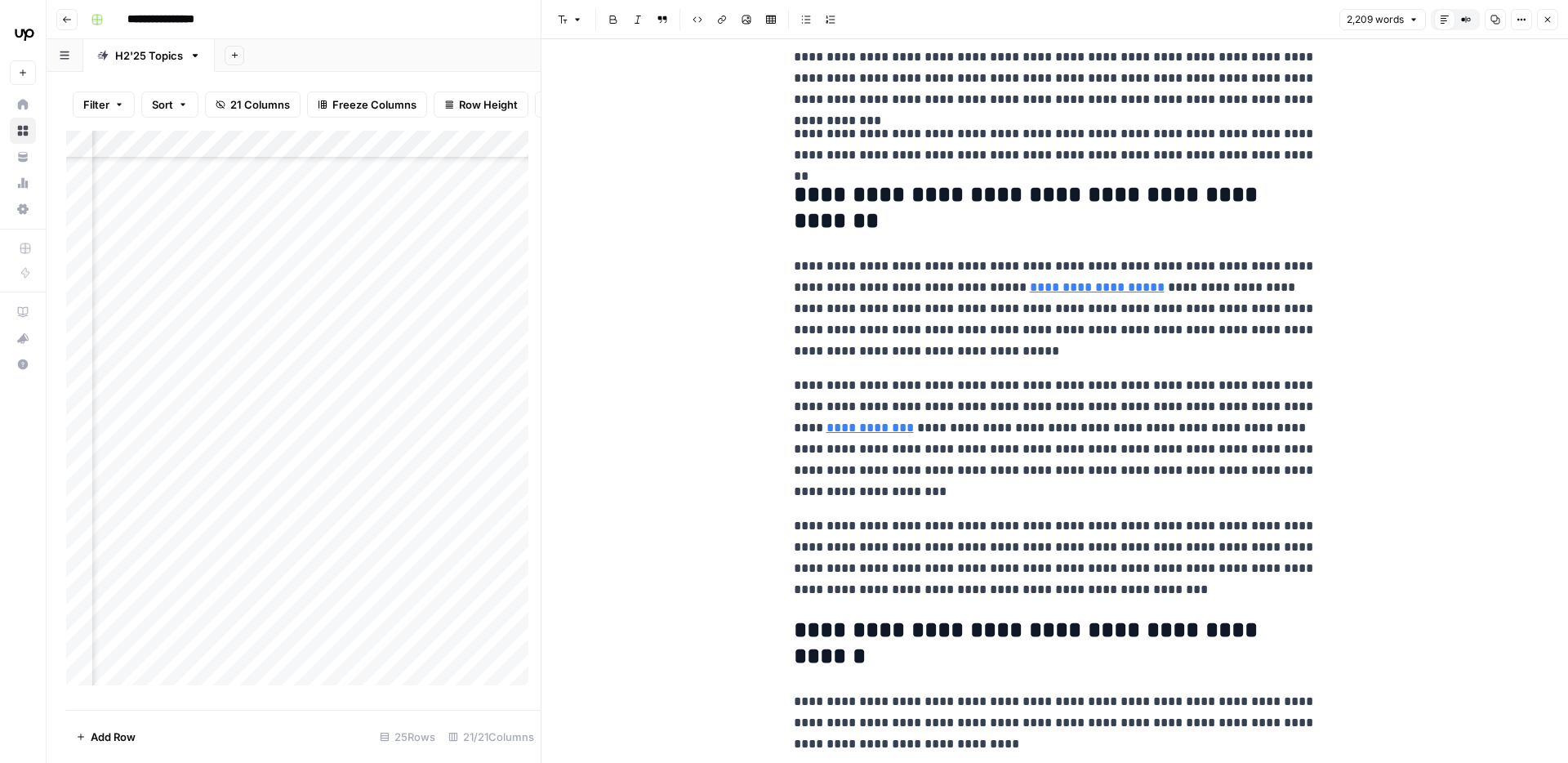 scroll, scrollTop: 249, scrollLeft: 0, axis: vertical 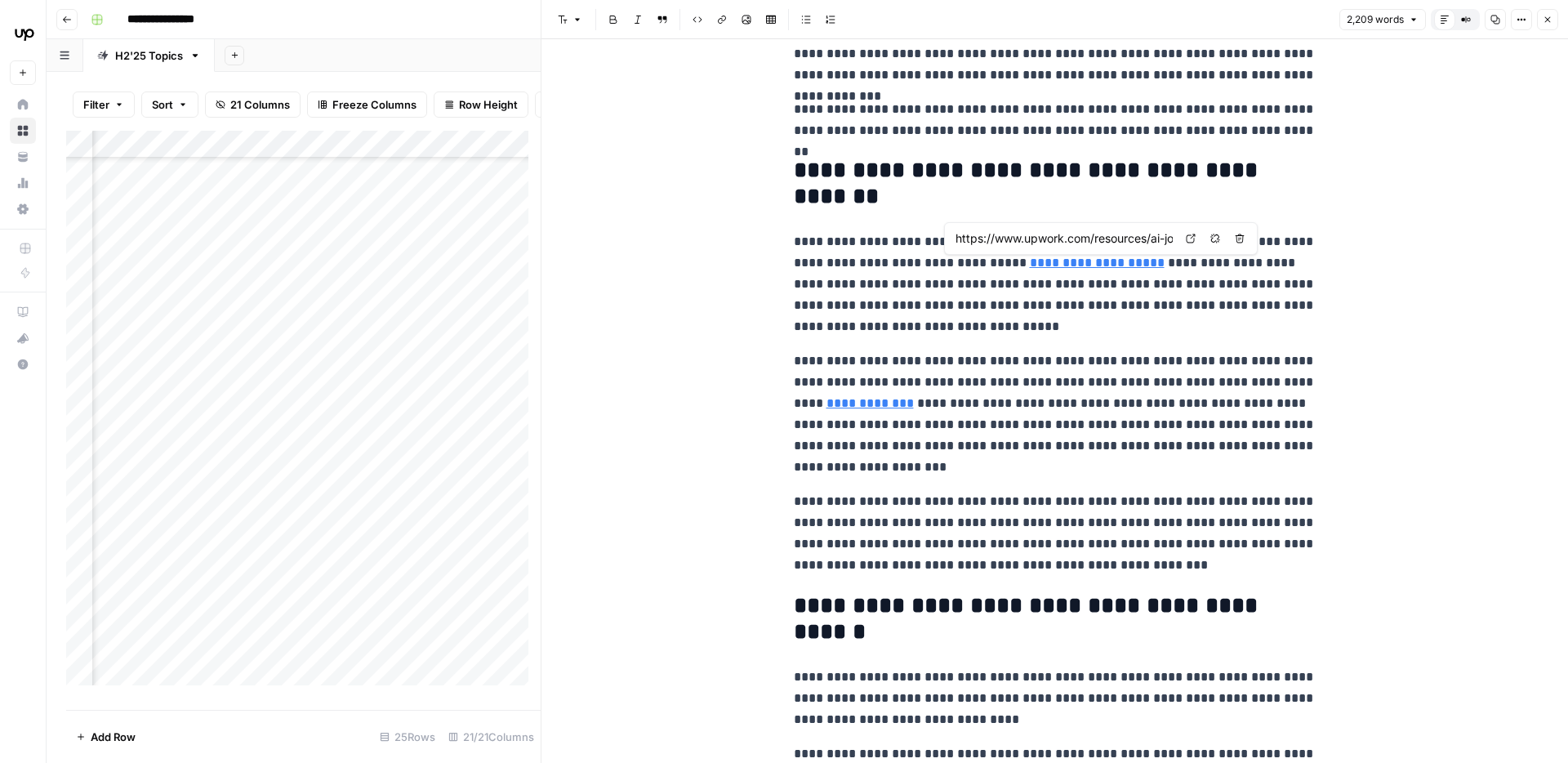 click on "**********" at bounding box center (1055, 284) 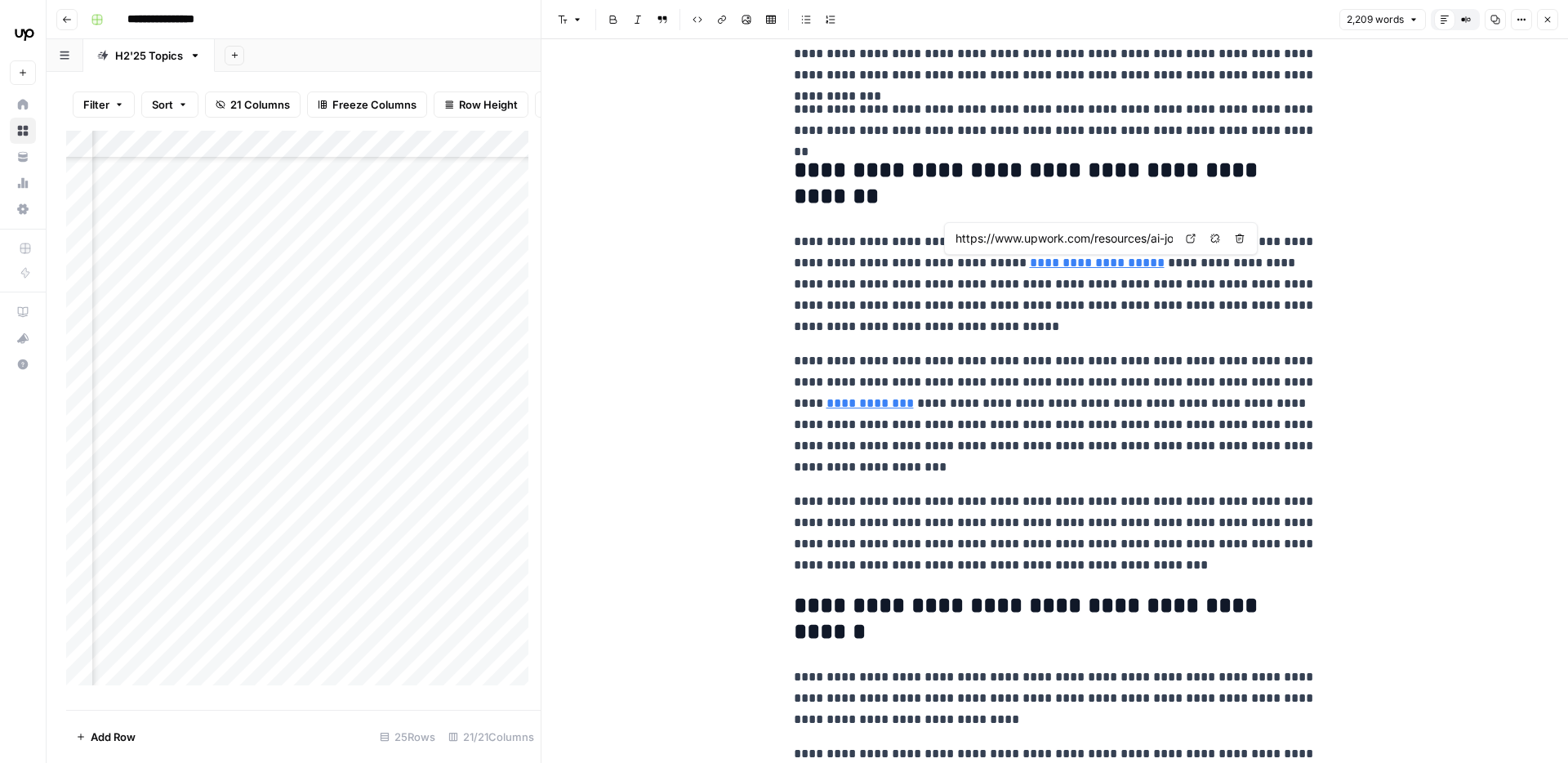 click on "**********" at bounding box center [1097, 262] 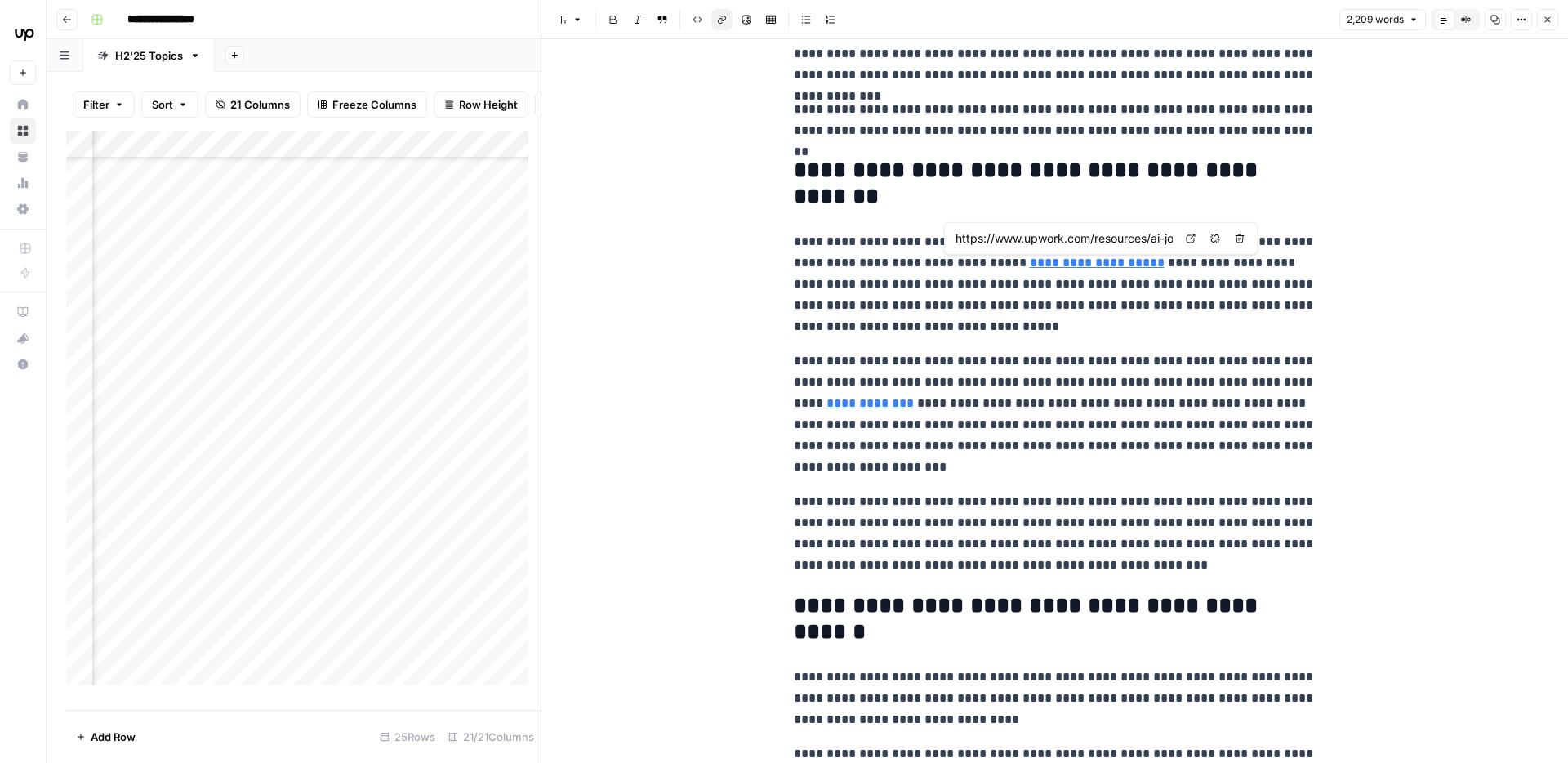 click on "https://www.upwork.com/resources/ai-job-market-impact" at bounding box center [1064, 239] 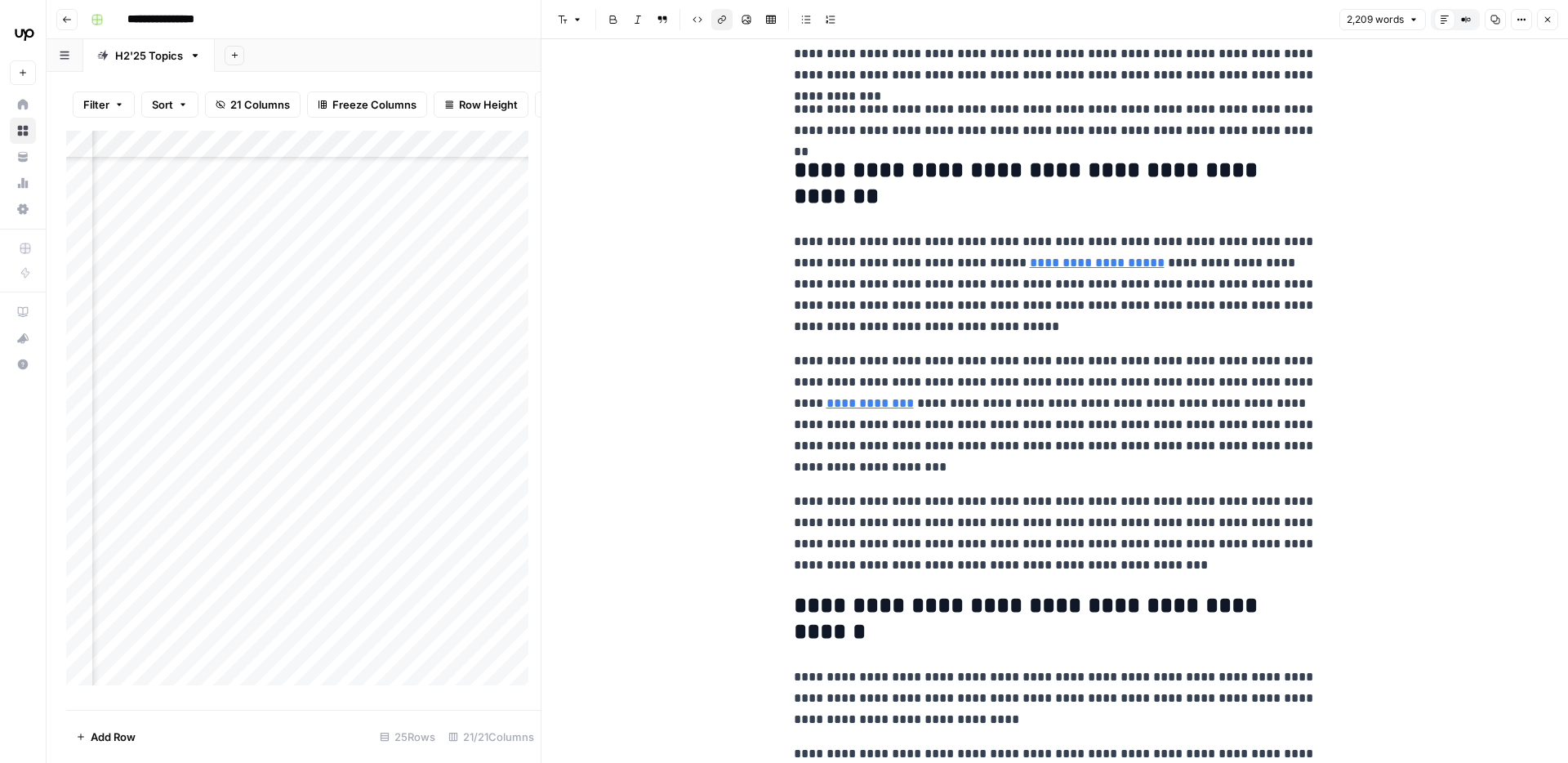 click on "**********" at bounding box center [1097, 262] 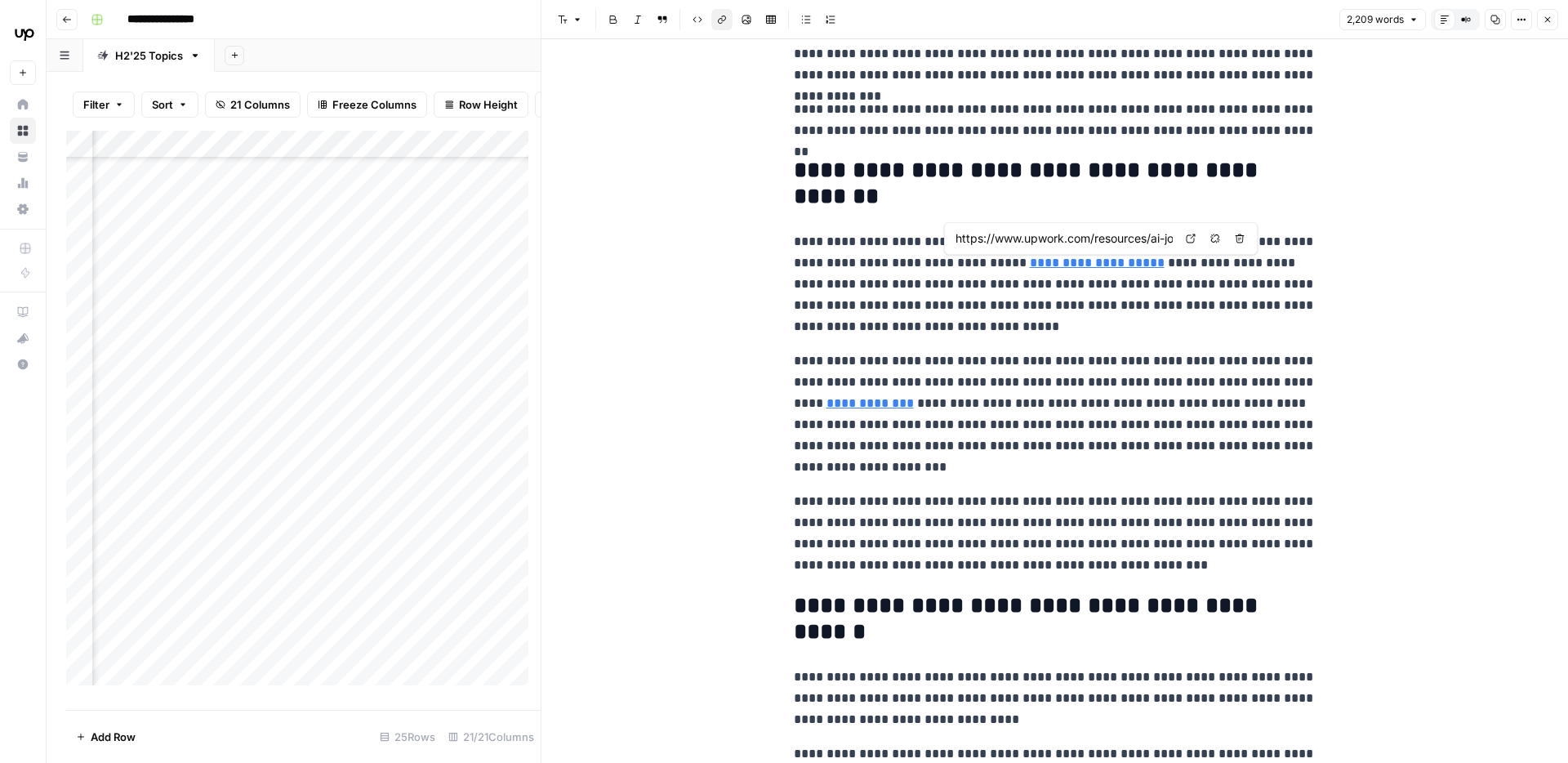 click on "https://www.upwork.com/resources/ai-job-market-impact" at bounding box center [1064, 239] 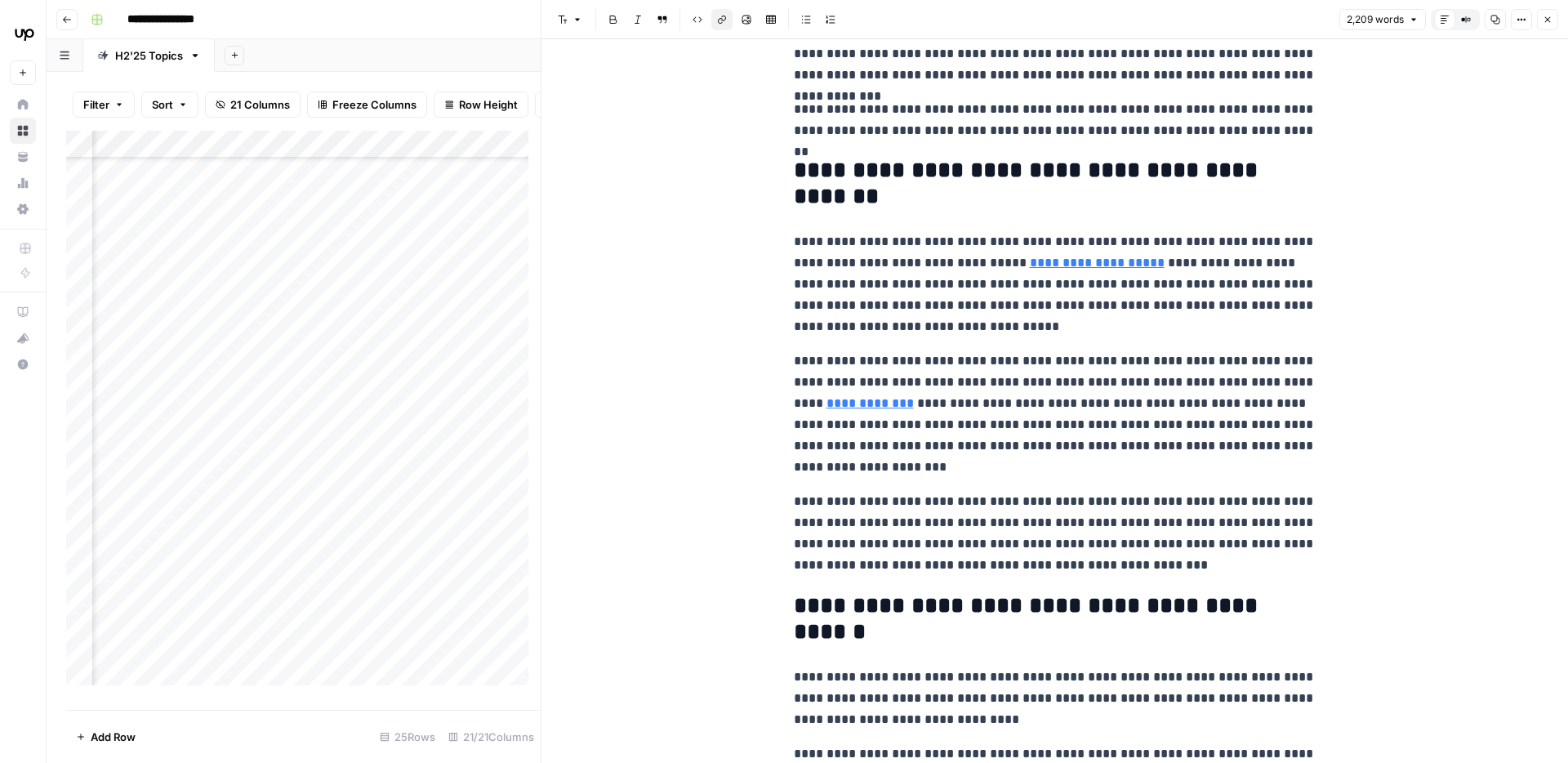 click on "**********" at bounding box center (1097, 262) 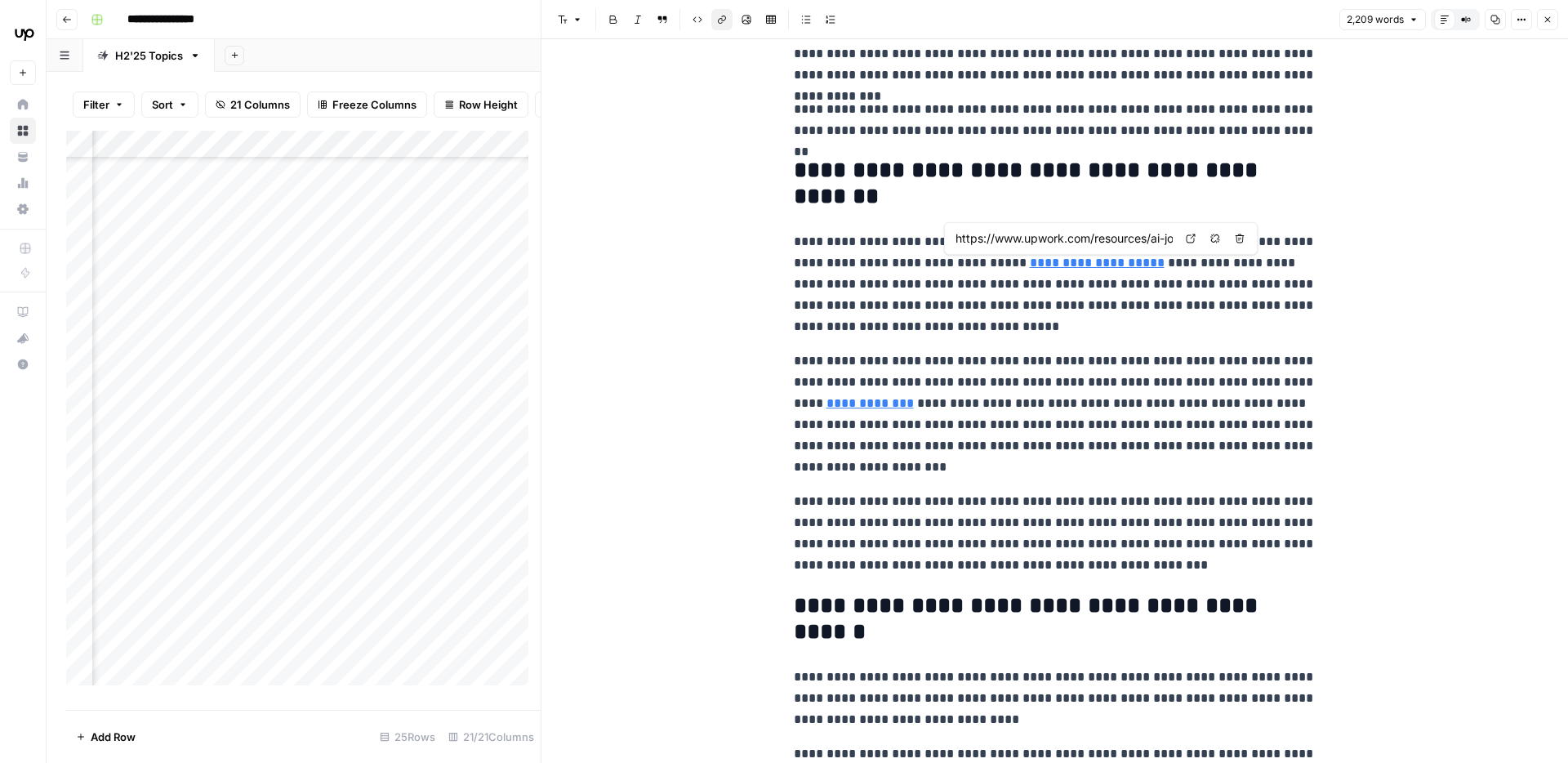 click on "https://www.upwork.com/resources/ai-job-market-impact" at bounding box center [1064, 239] 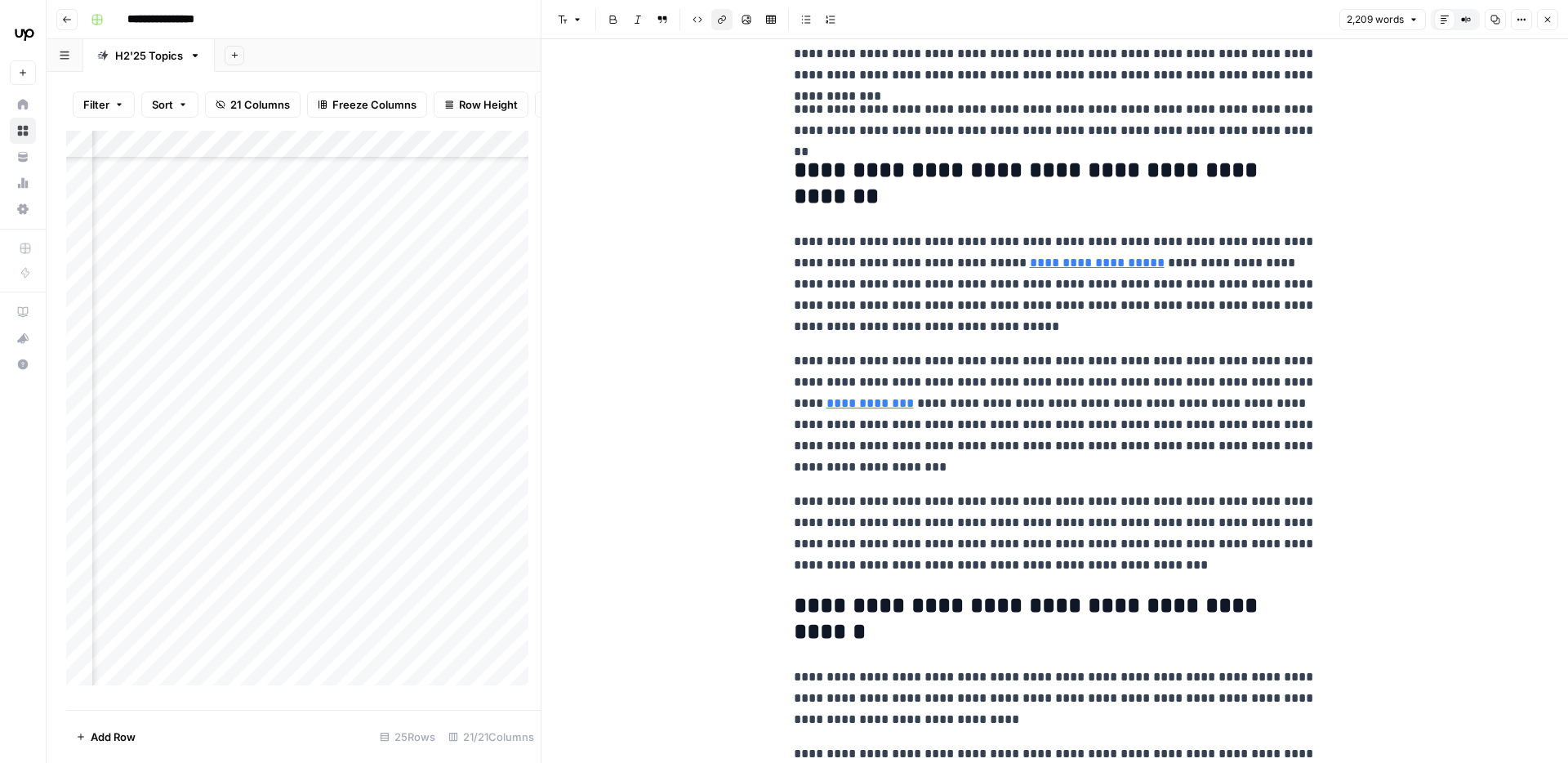 click on "**********" at bounding box center [1055, 414] 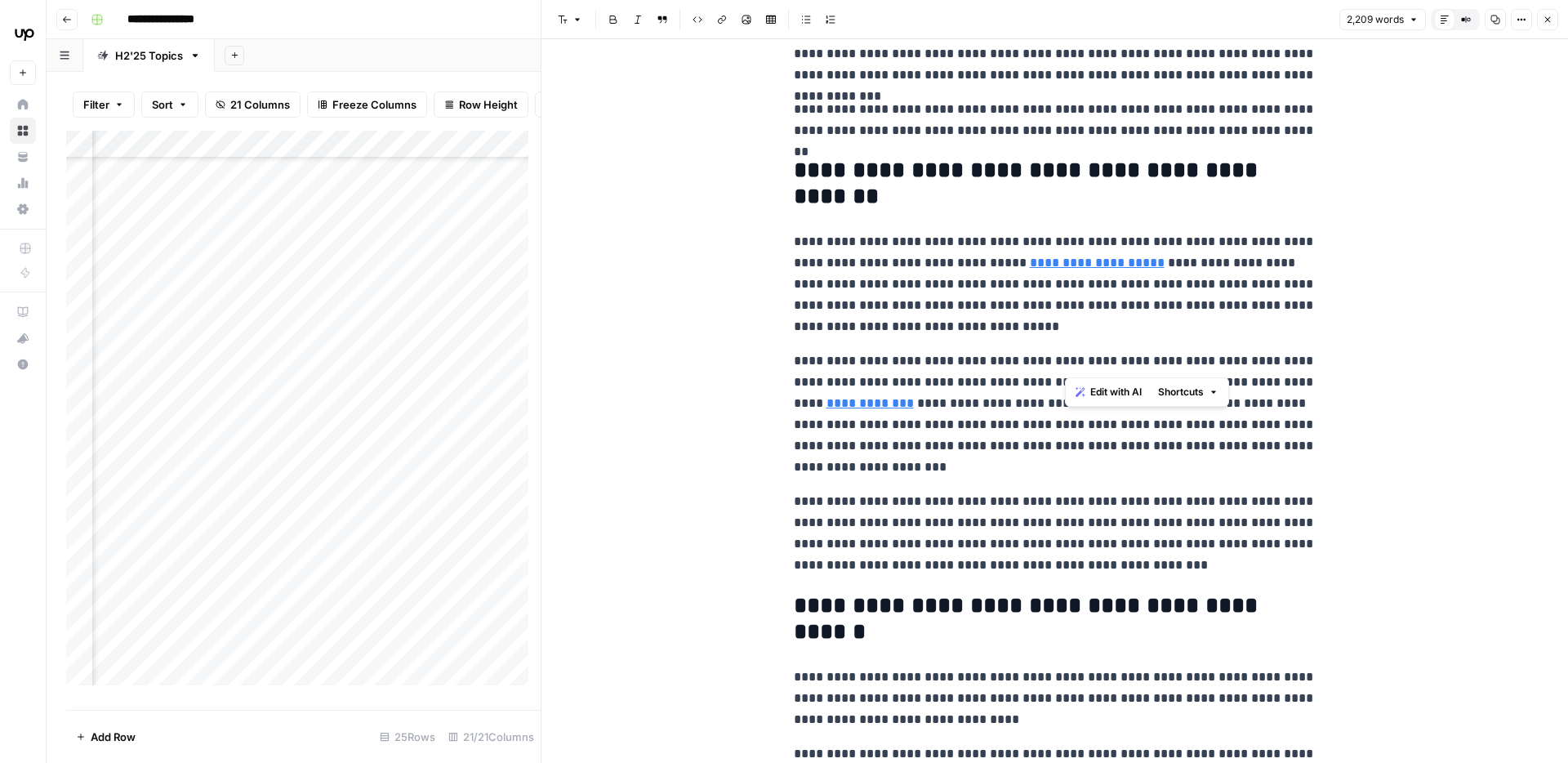 click on "**********" at bounding box center [1055, 414] 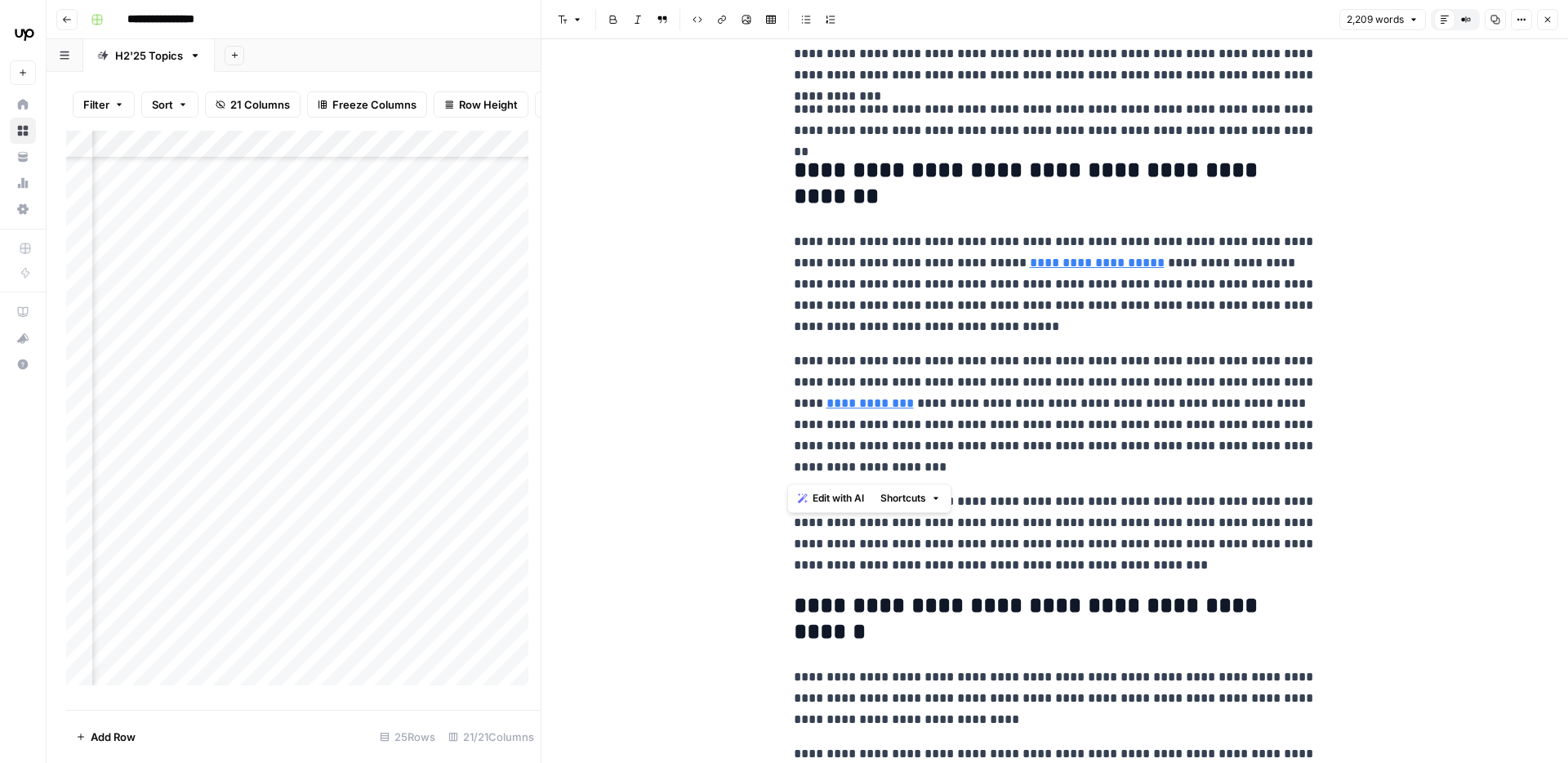 click on "**********" at bounding box center (1055, 414) 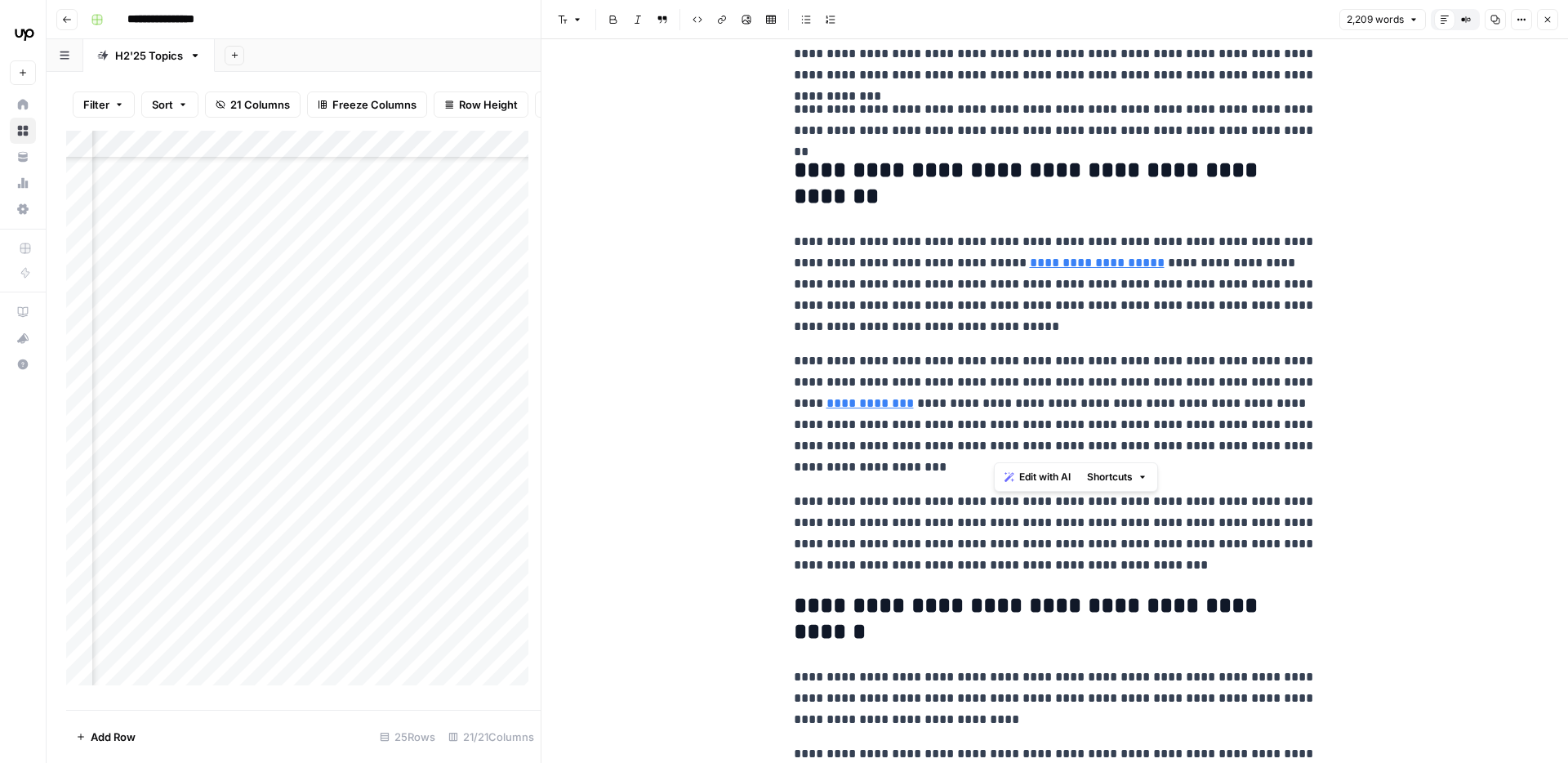 drag, startPoint x: 994, startPoint y: 382, endPoint x: 1160, endPoint y: 443, distance: 176.85305 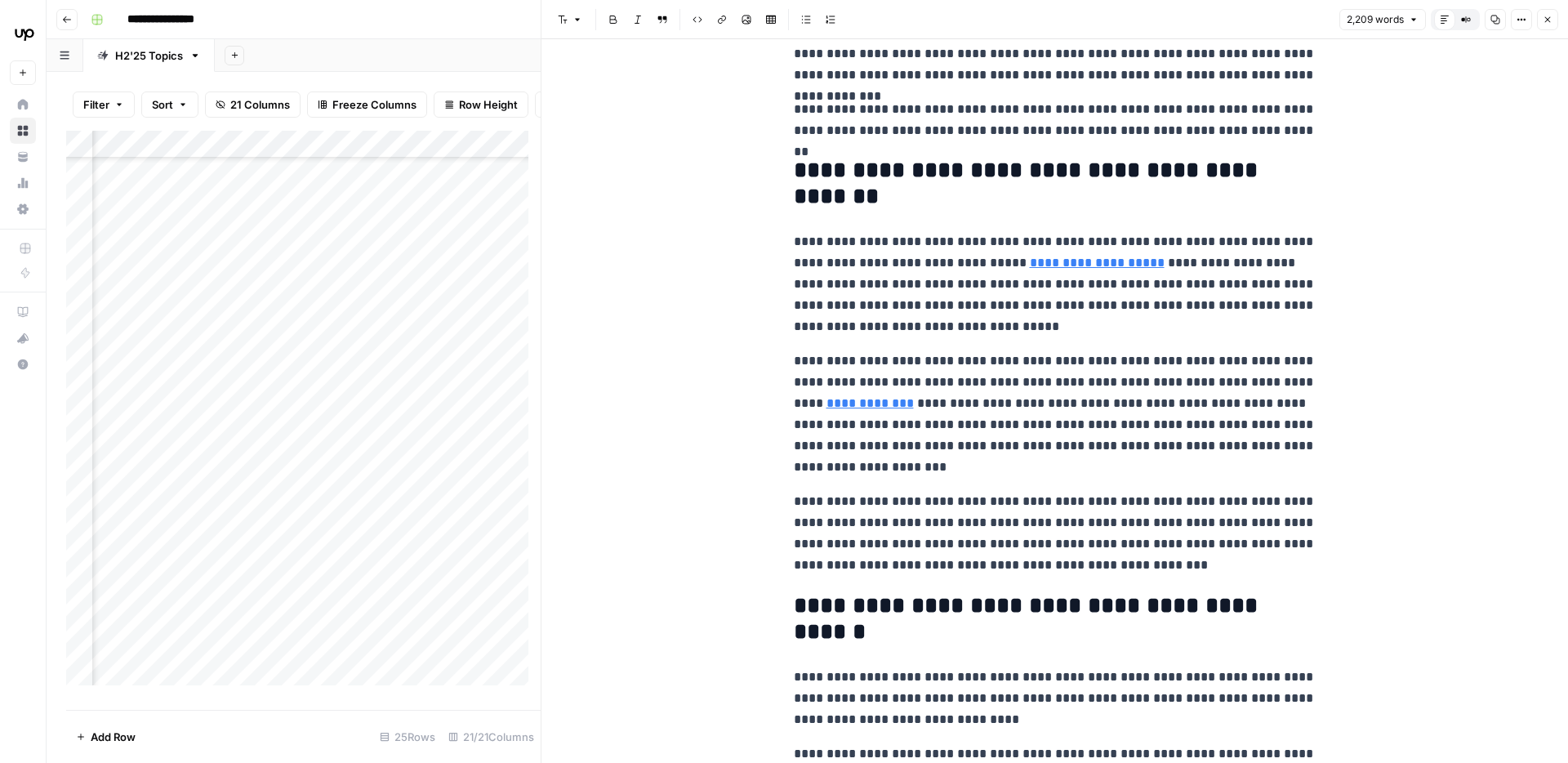 click on "**********" at bounding box center [1055, 414] 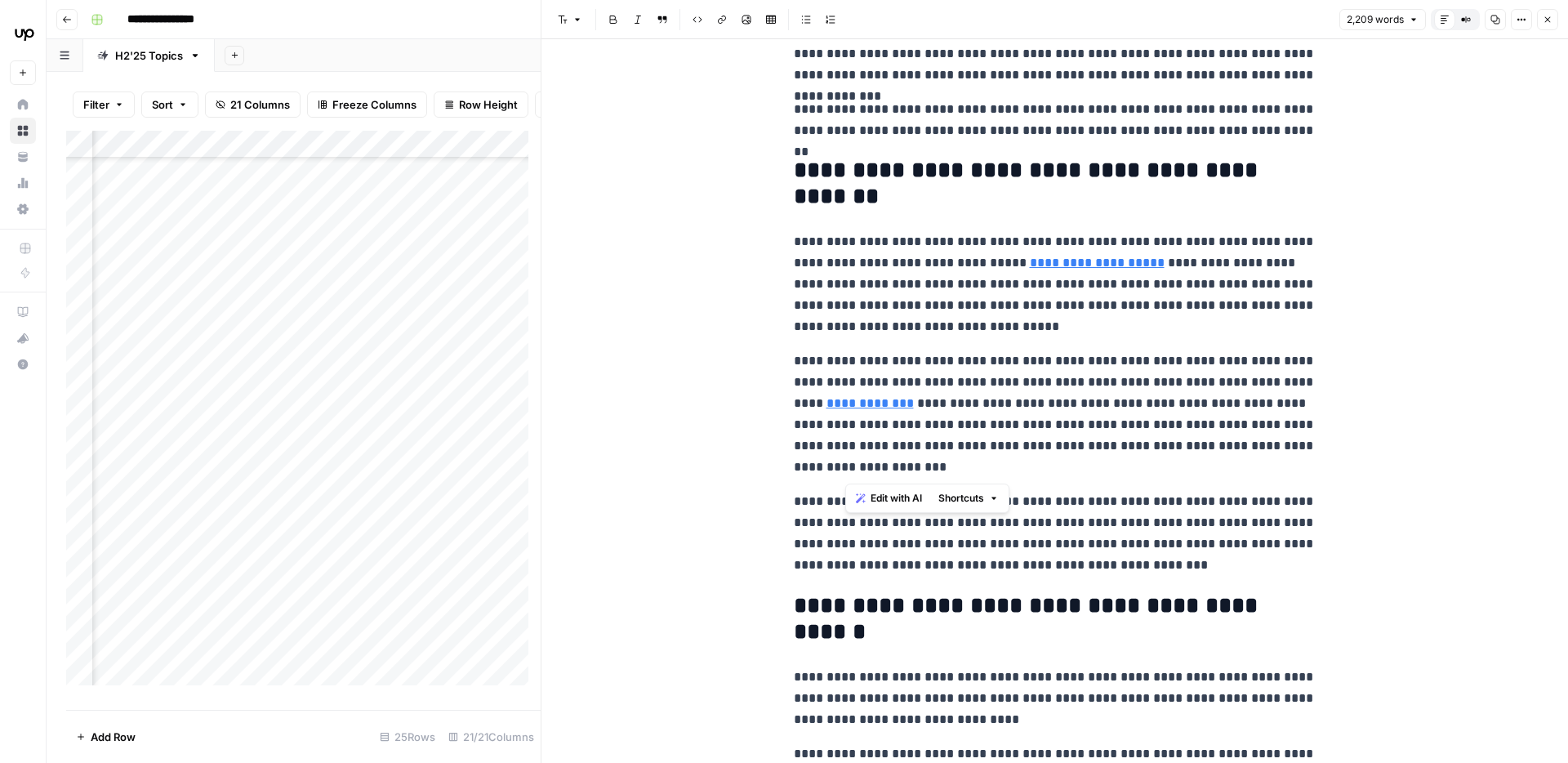 drag, startPoint x: 1061, startPoint y: 466, endPoint x: 947, endPoint y: 410, distance: 127.01181 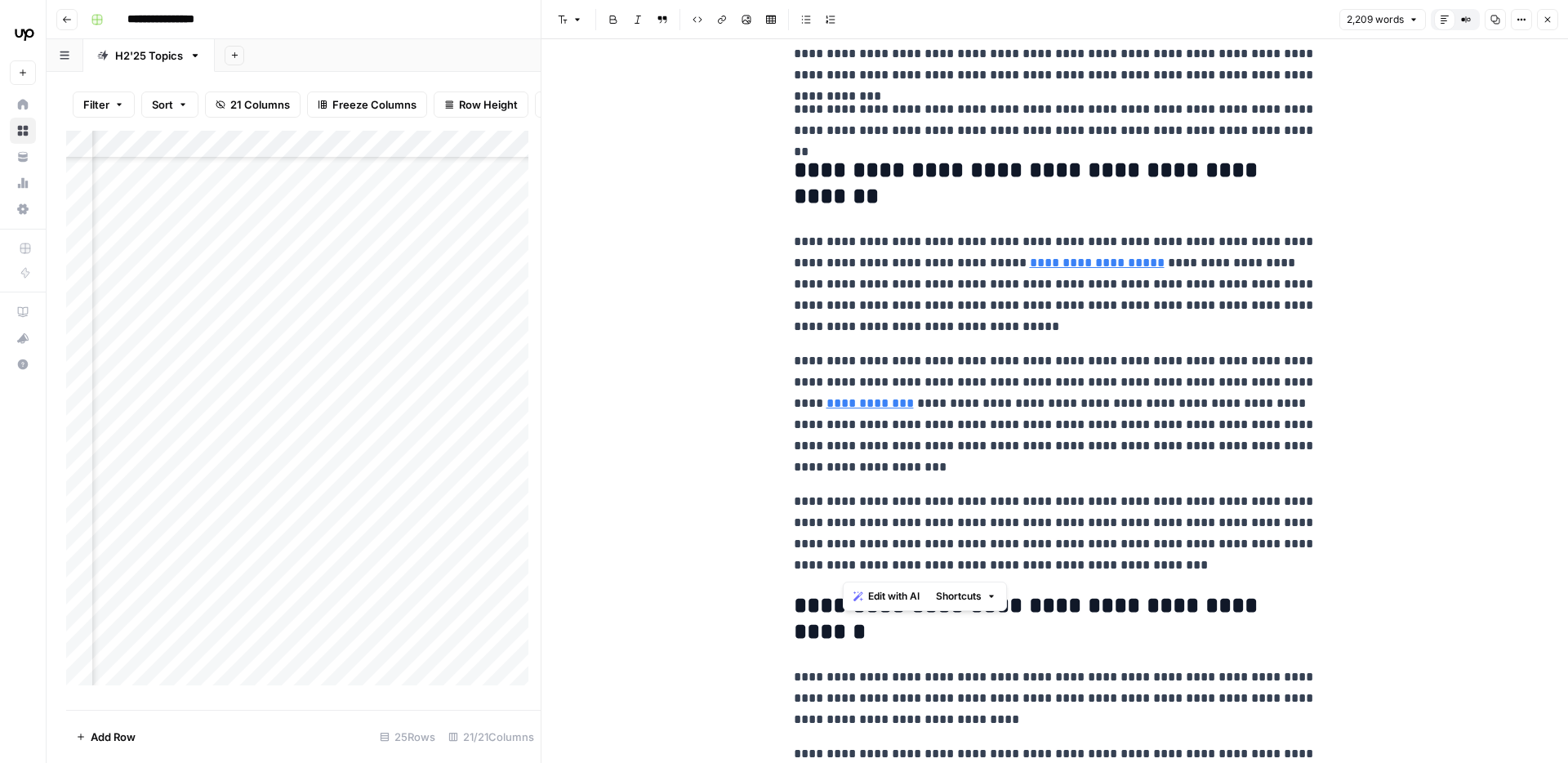 drag, startPoint x: 871, startPoint y: 504, endPoint x: 1155, endPoint y: 556, distance: 288.72132 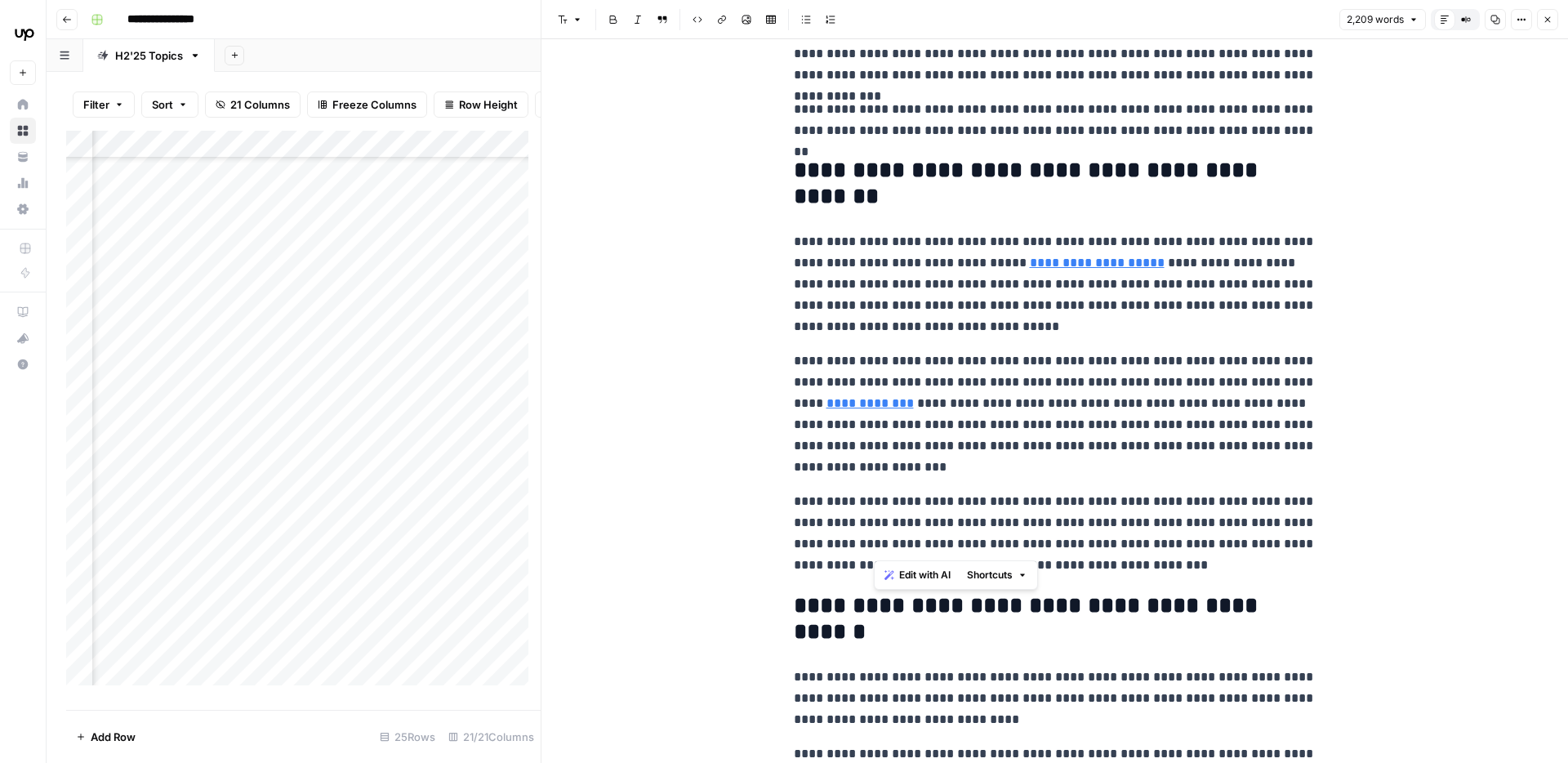 drag, startPoint x: 876, startPoint y: 524, endPoint x: 1138, endPoint y: 535, distance: 262.2308 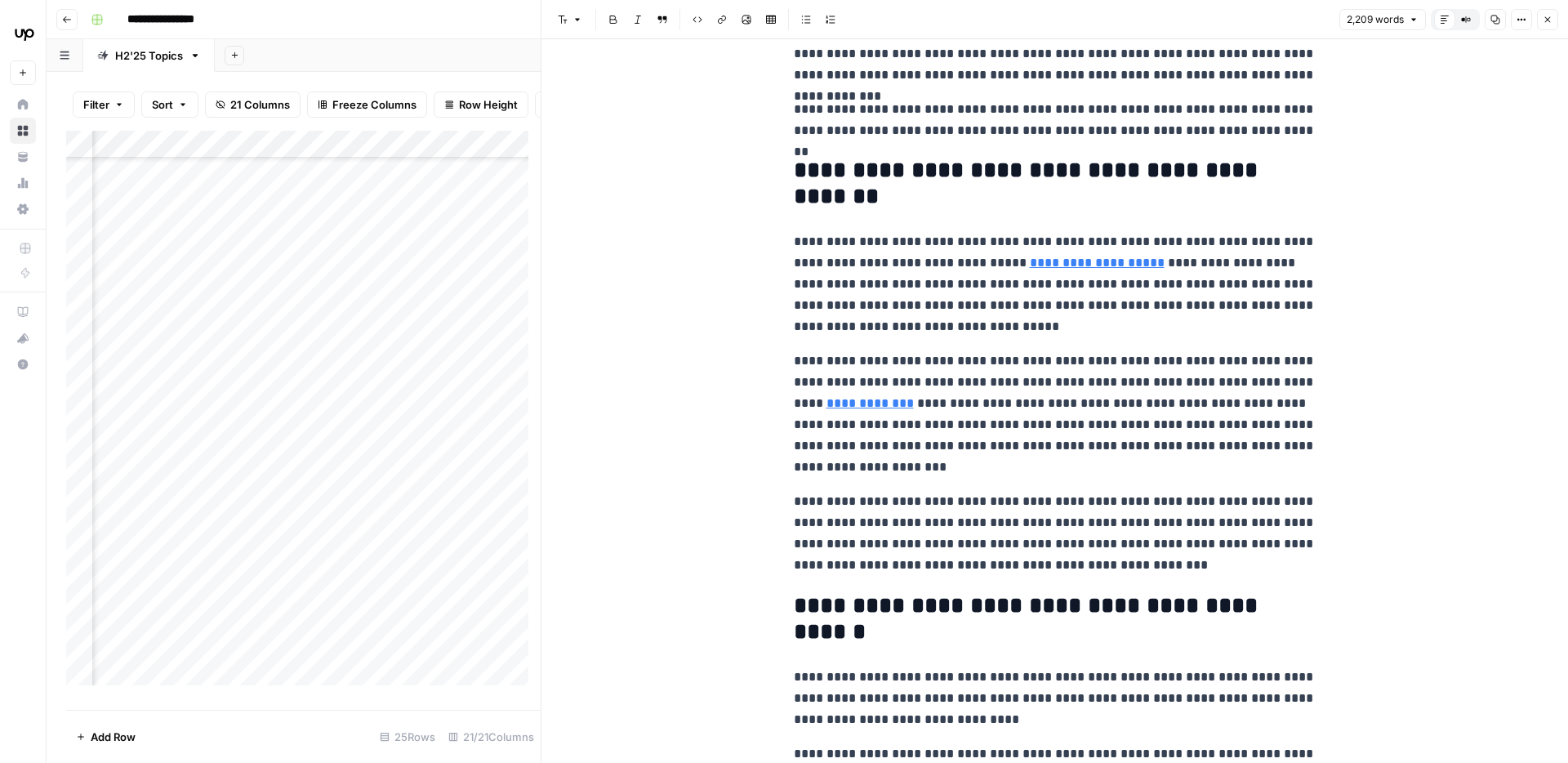 drag, startPoint x: 1155, startPoint y: 563, endPoint x: 1119, endPoint y: 560, distance: 36.124784 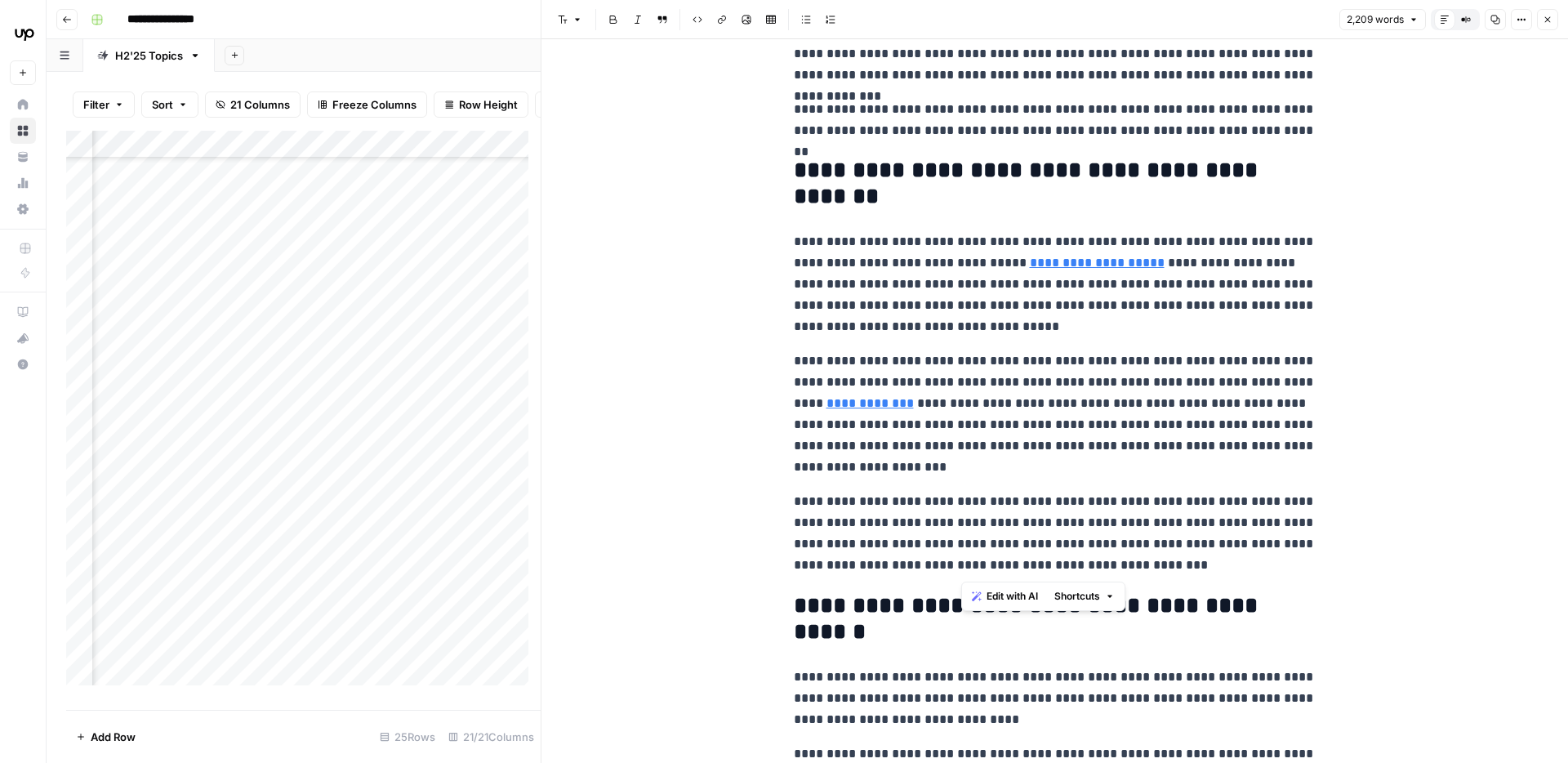drag, startPoint x: 1157, startPoint y: 567, endPoint x: 970, endPoint y: 449, distance: 221.11762 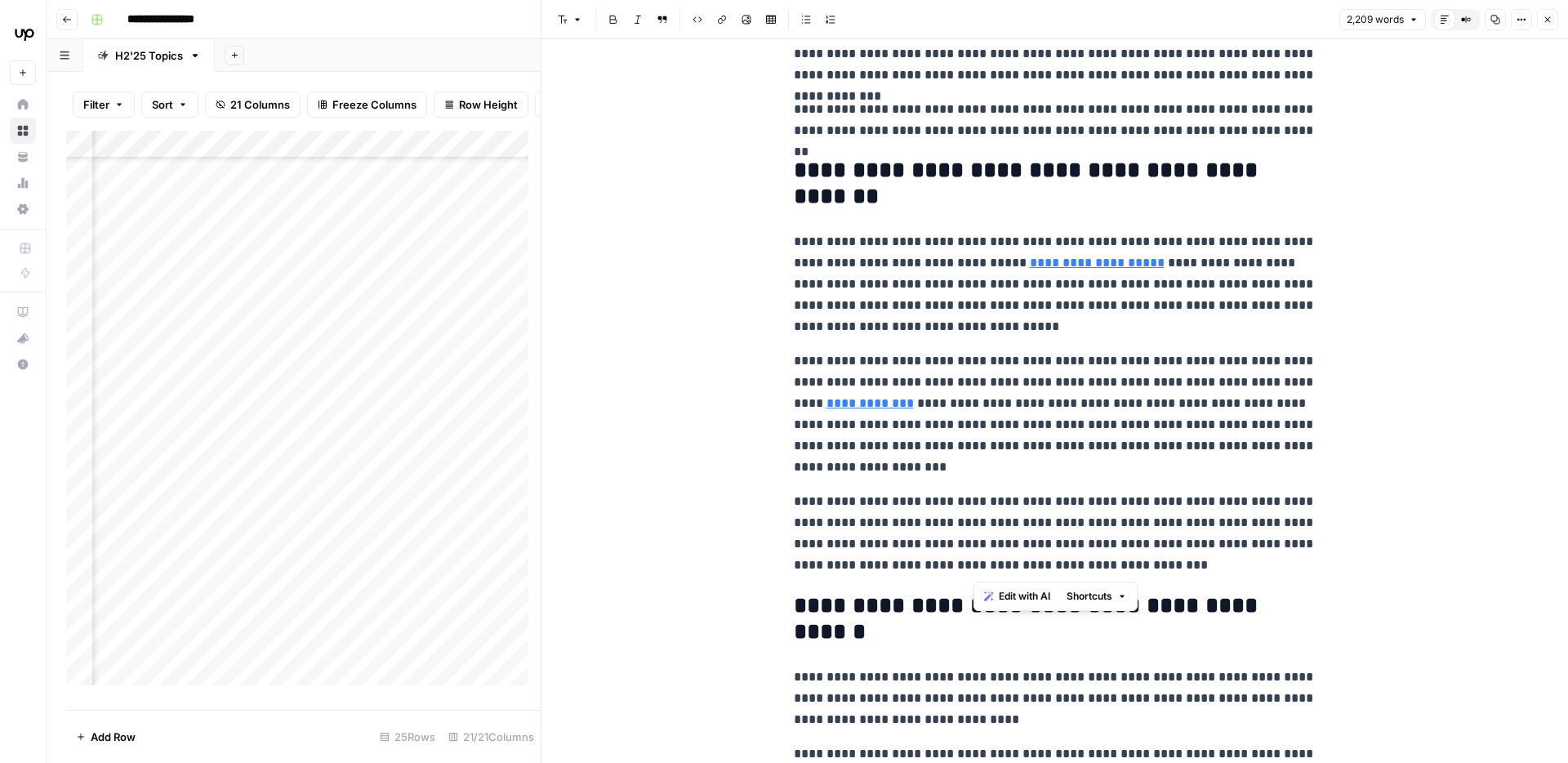 click on "**********" at bounding box center (1055, 414) 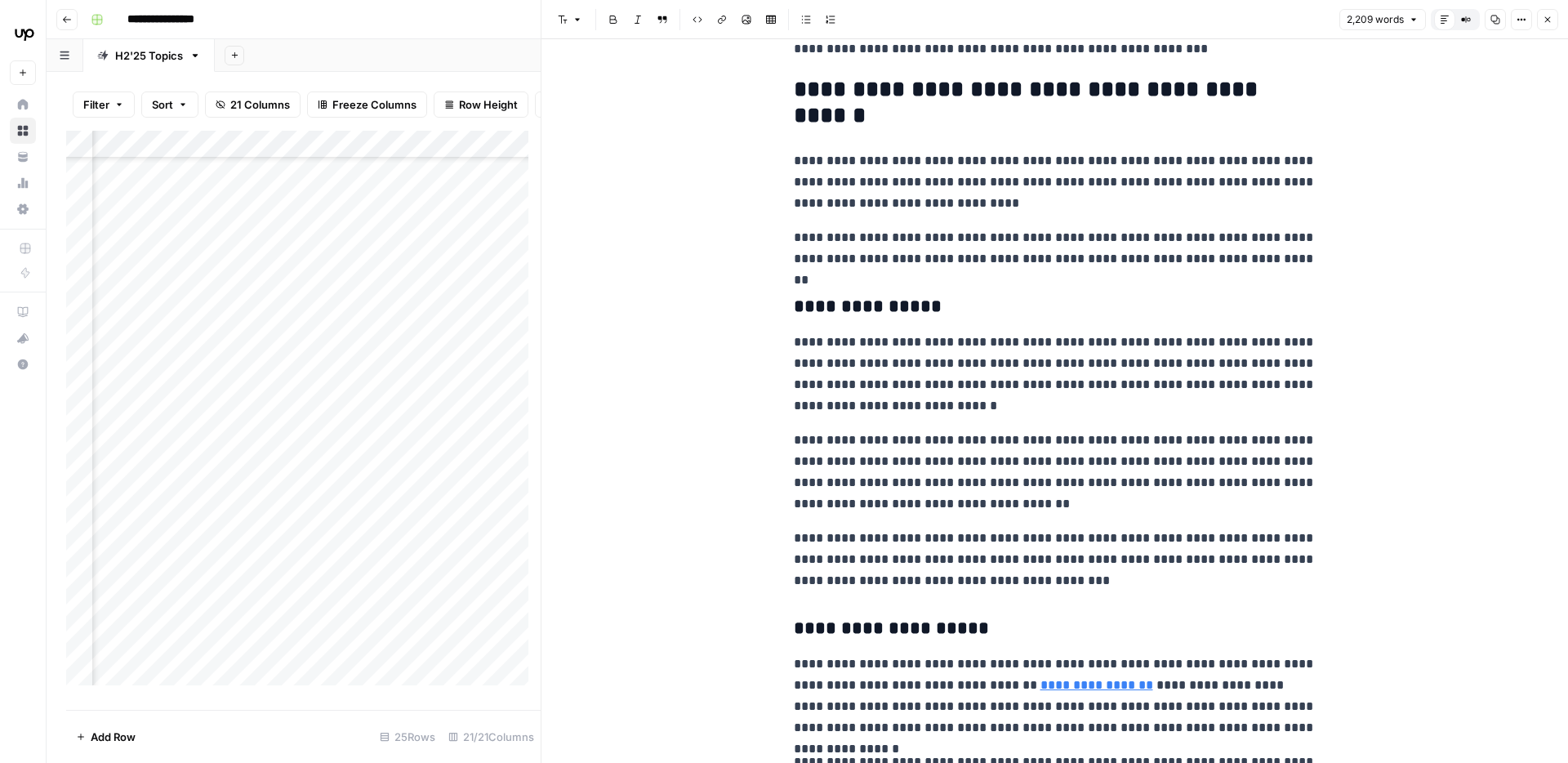 scroll, scrollTop: 772, scrollLeft: 0, axis: vertical 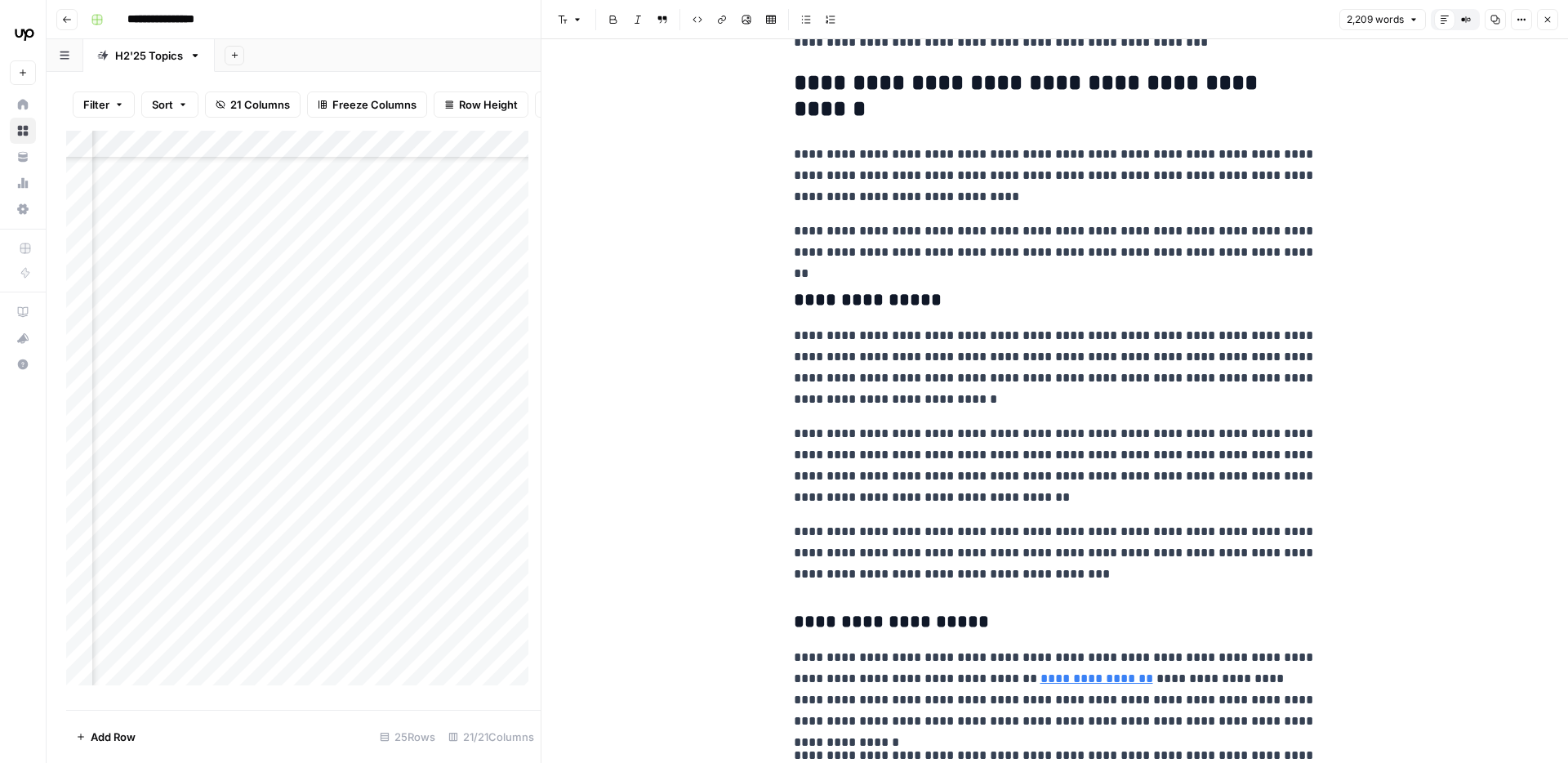 click on "**********" at bounding box center [1055, 176] 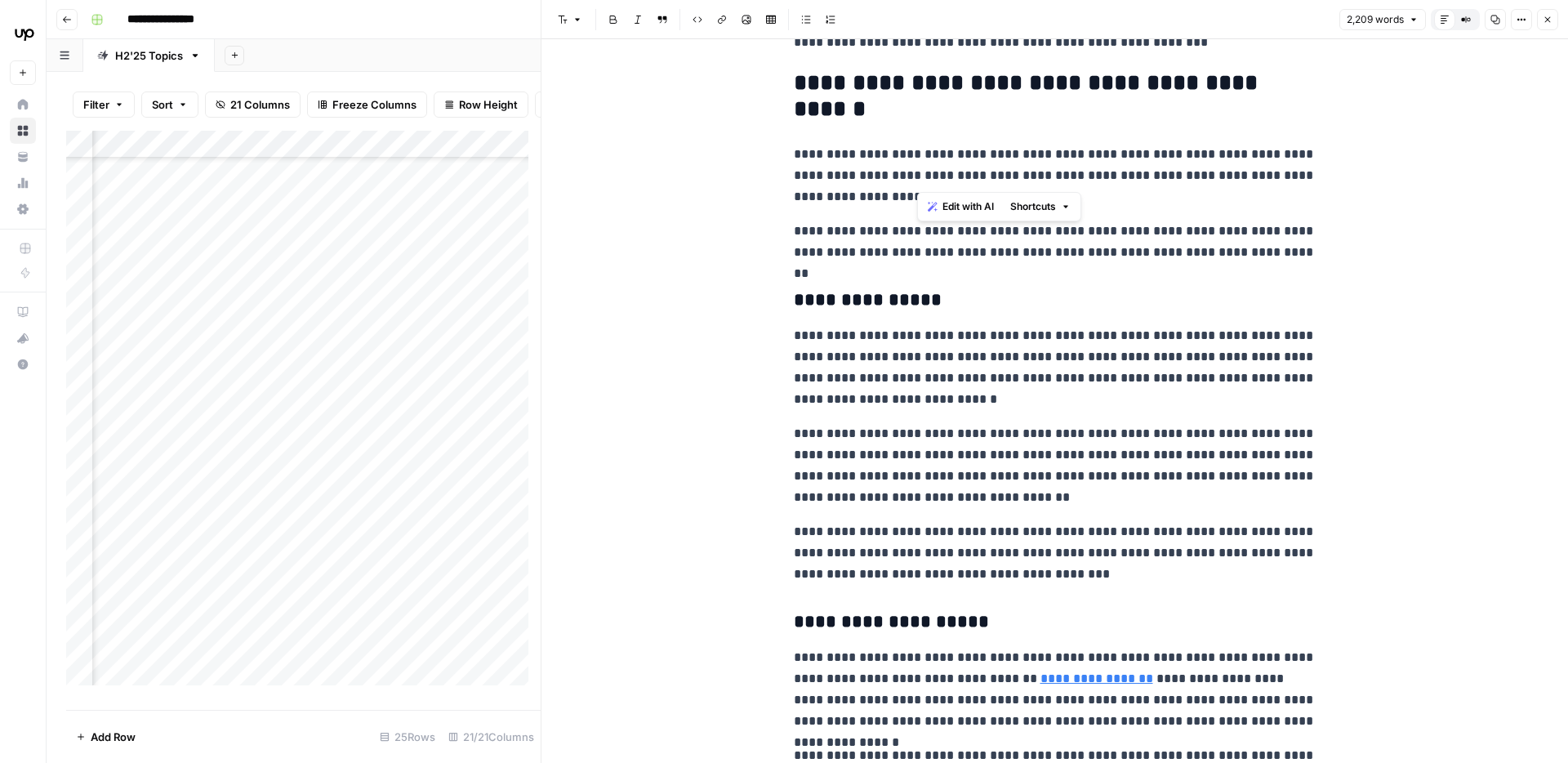 click on "**********" at bounding box center (1055, 176) 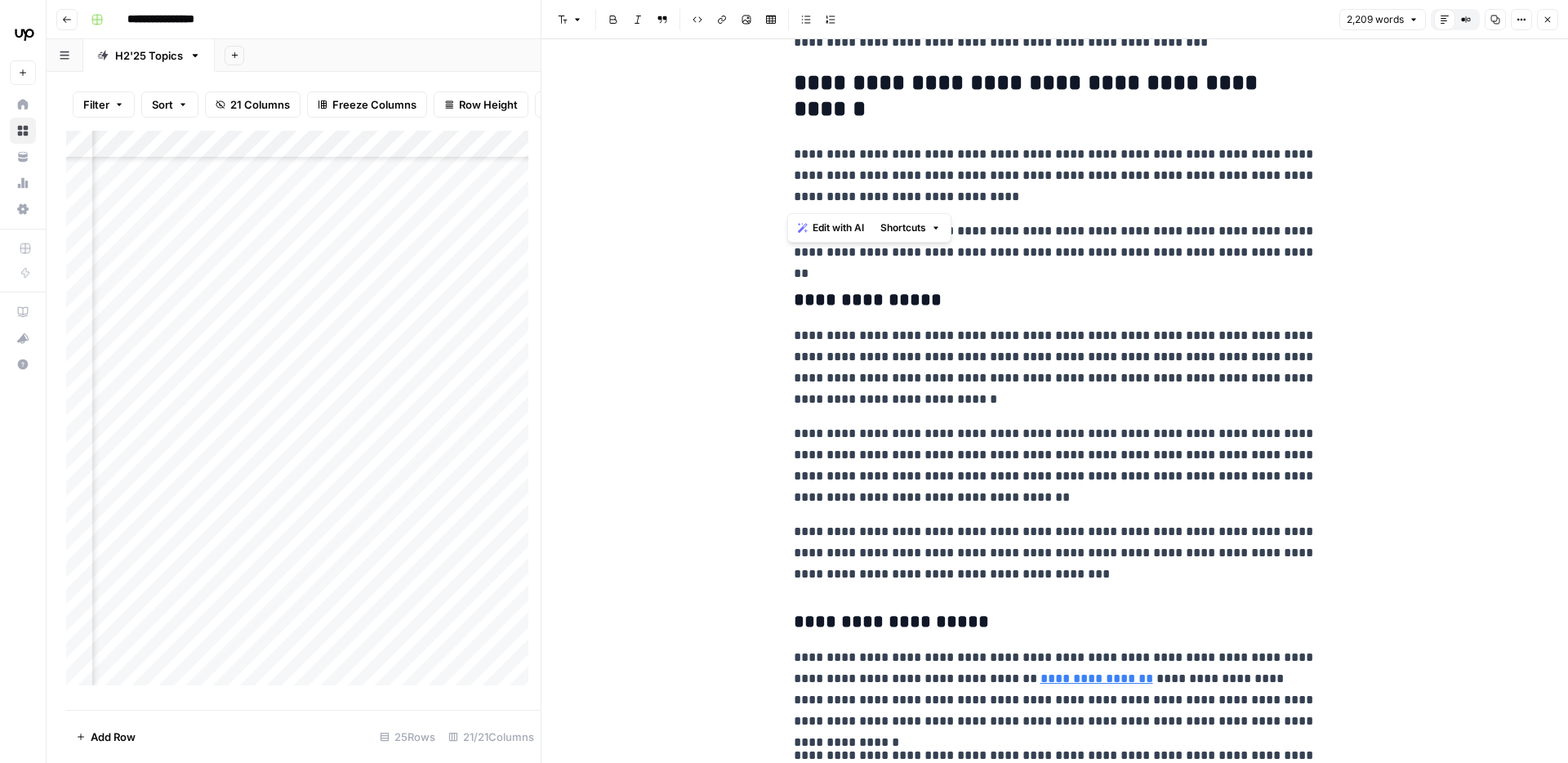 click on "**********" at bounding box center [1055, 176] 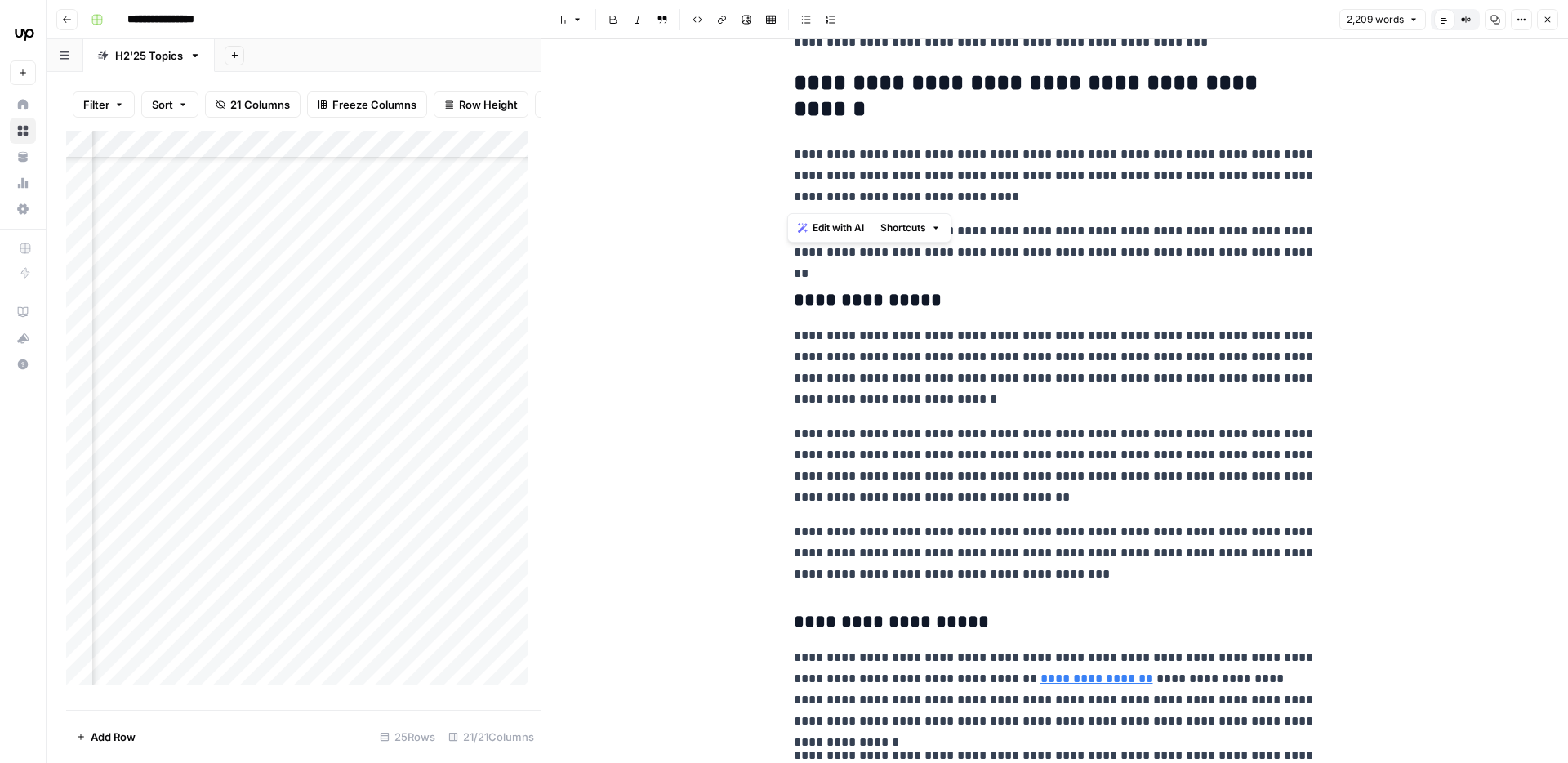 click on "**********" at bounding box center [1055, 176] 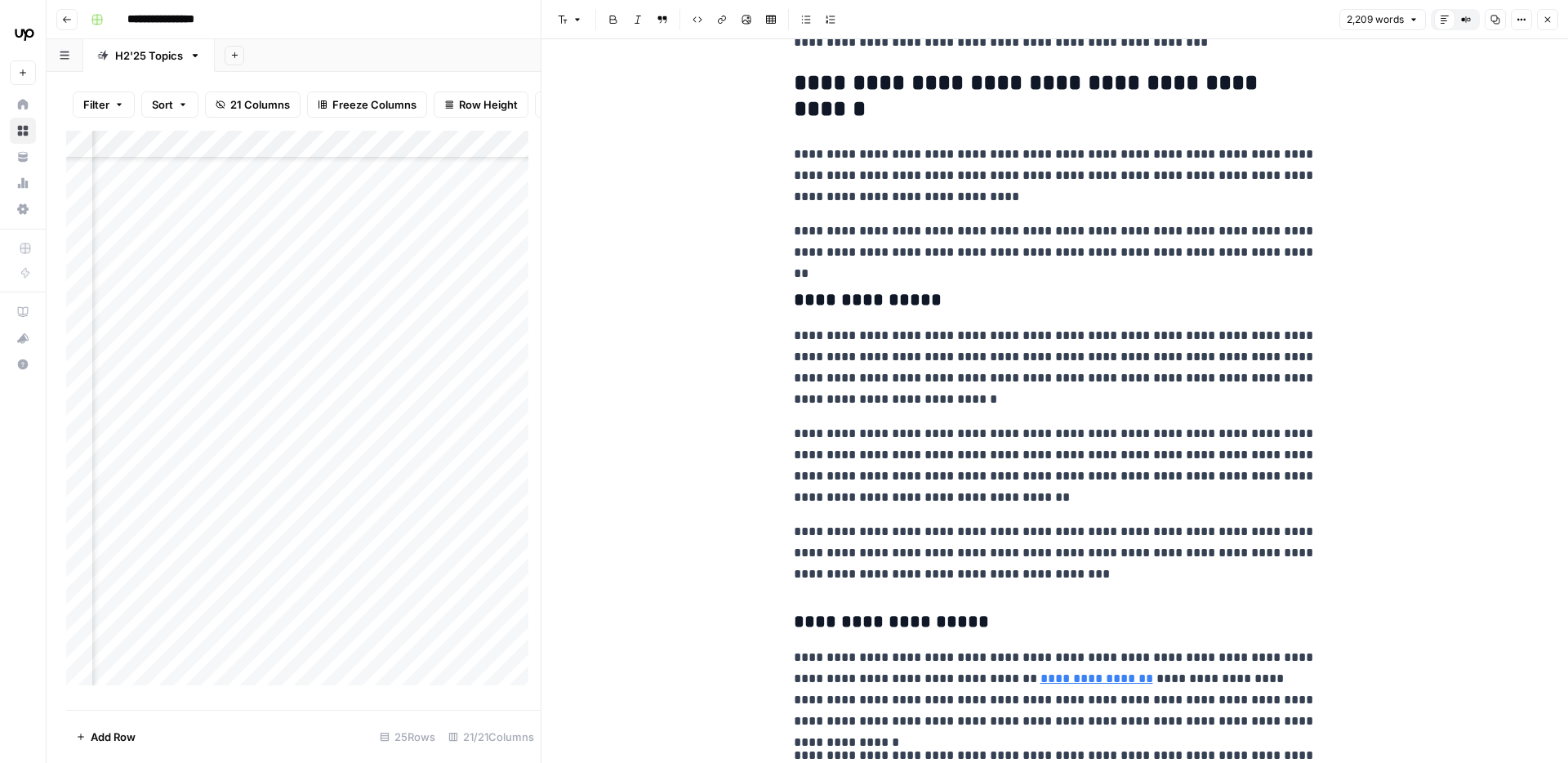 click on "**********" at bounding box center (1055, 242) 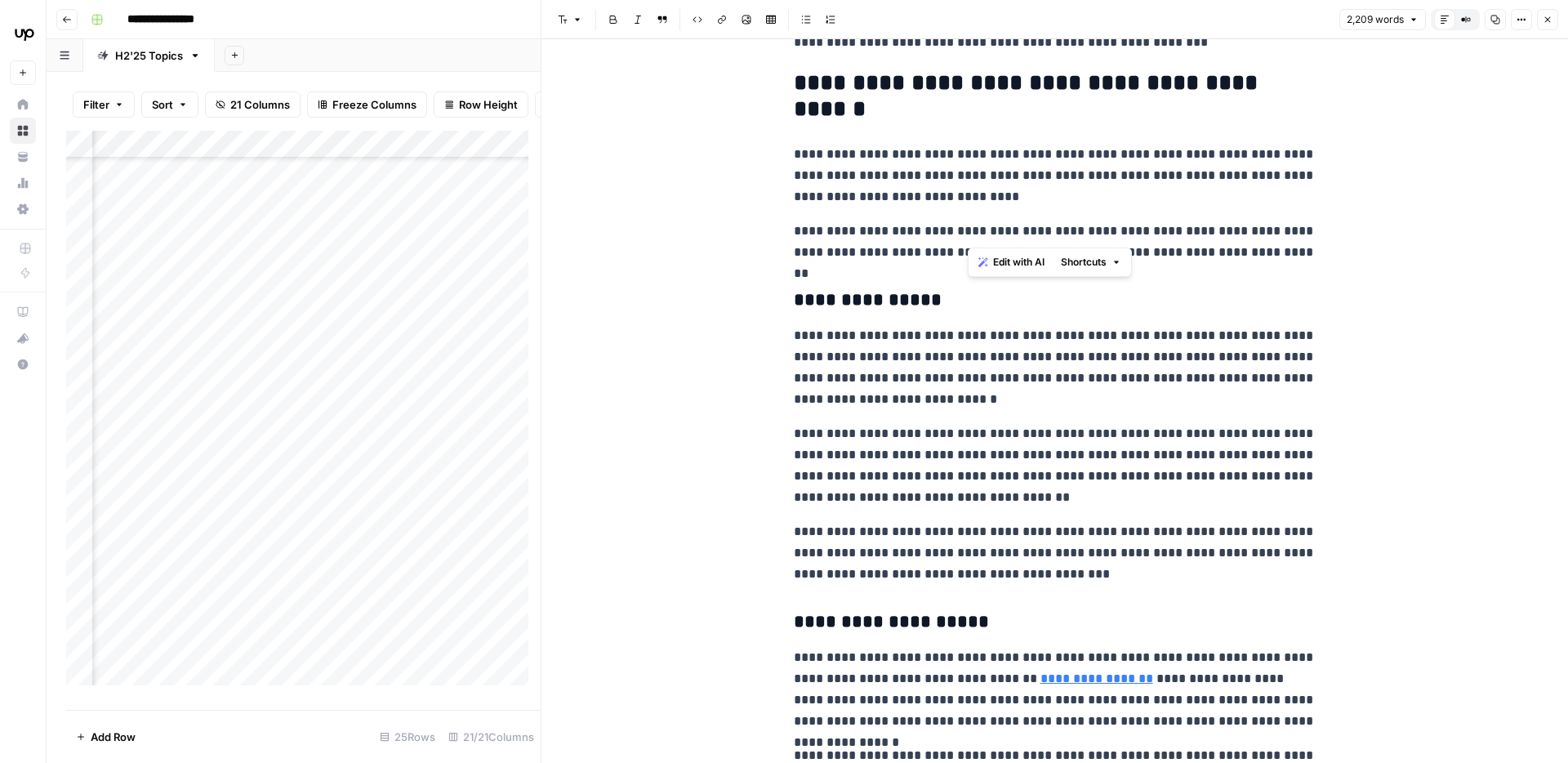 click on "**********" at bounding box center [1055, 242] 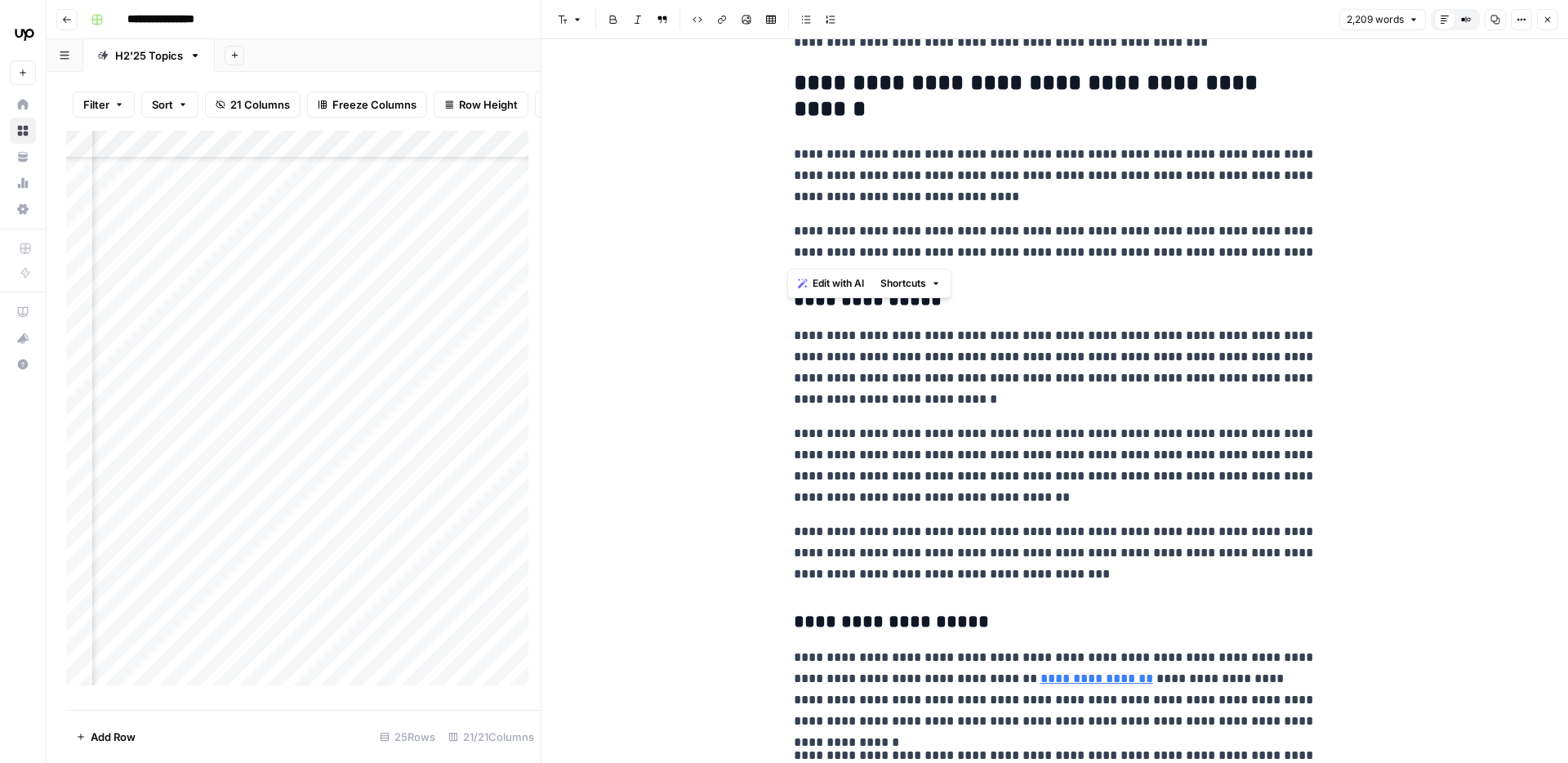click on "**********" at bounding box center [1055, 2538] 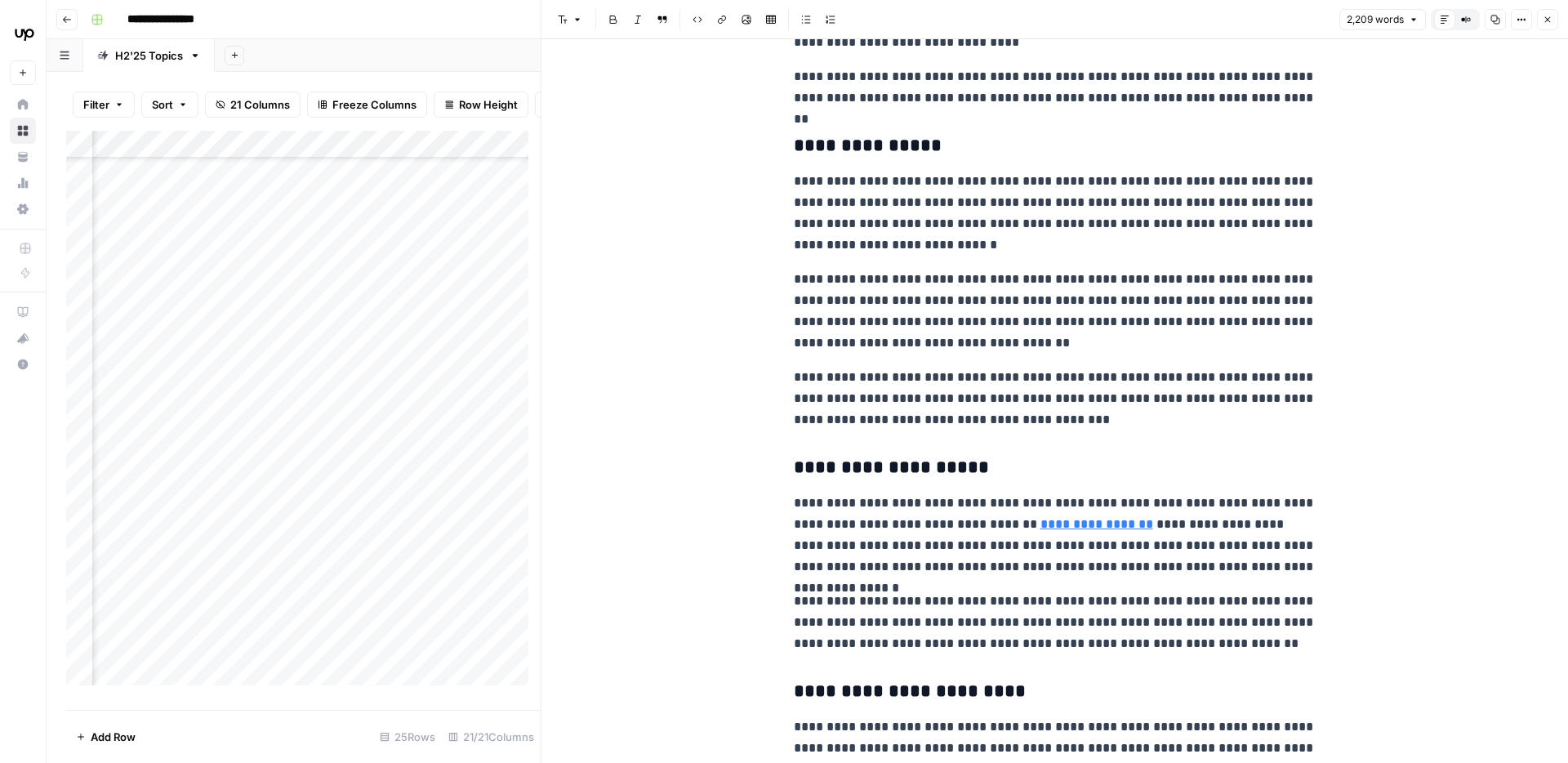 scroll, scrollTop: 930, scrollLeft: 0, axis: vertical 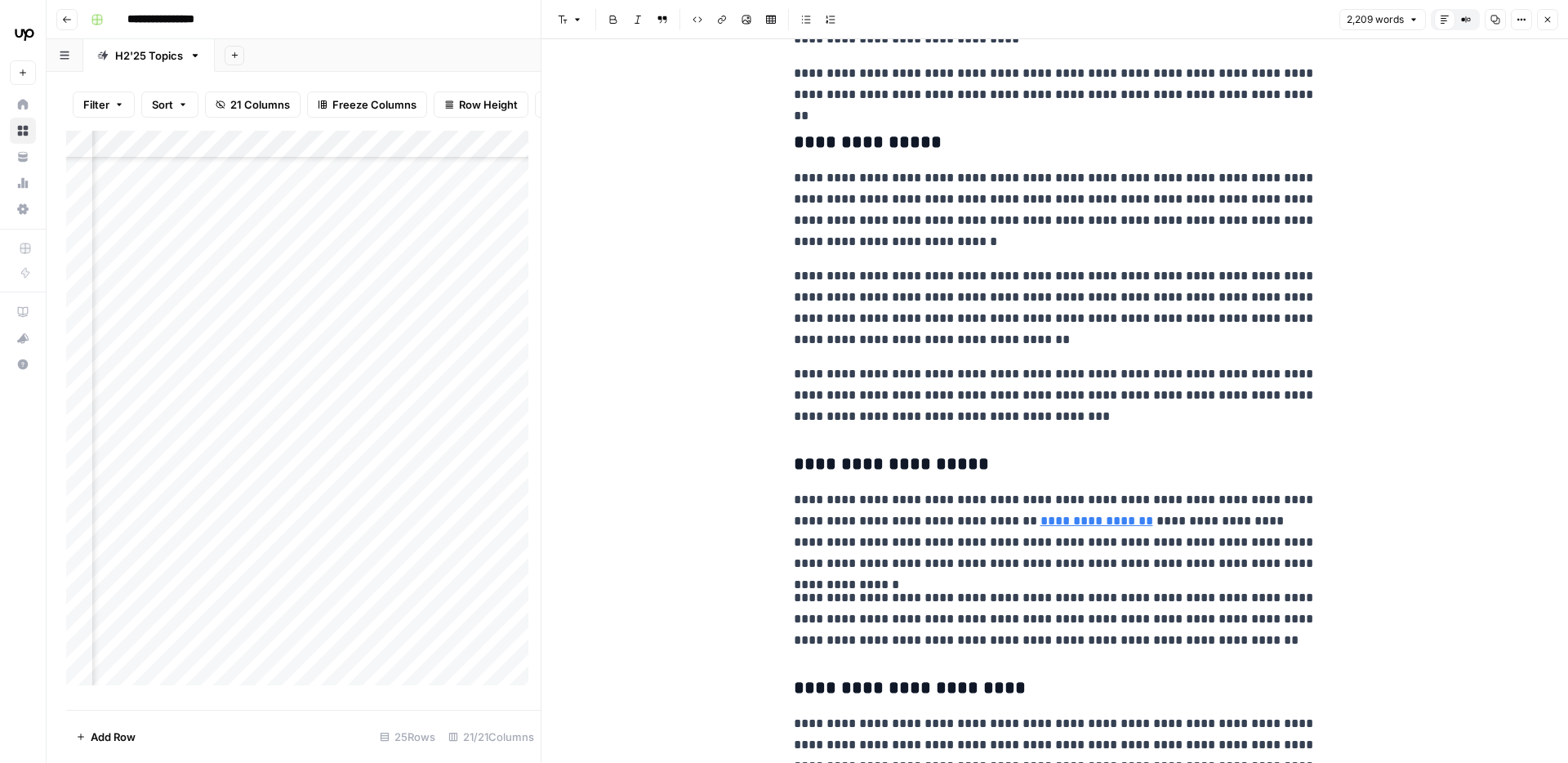 click on "**********" at bounding box center [1055, 210] 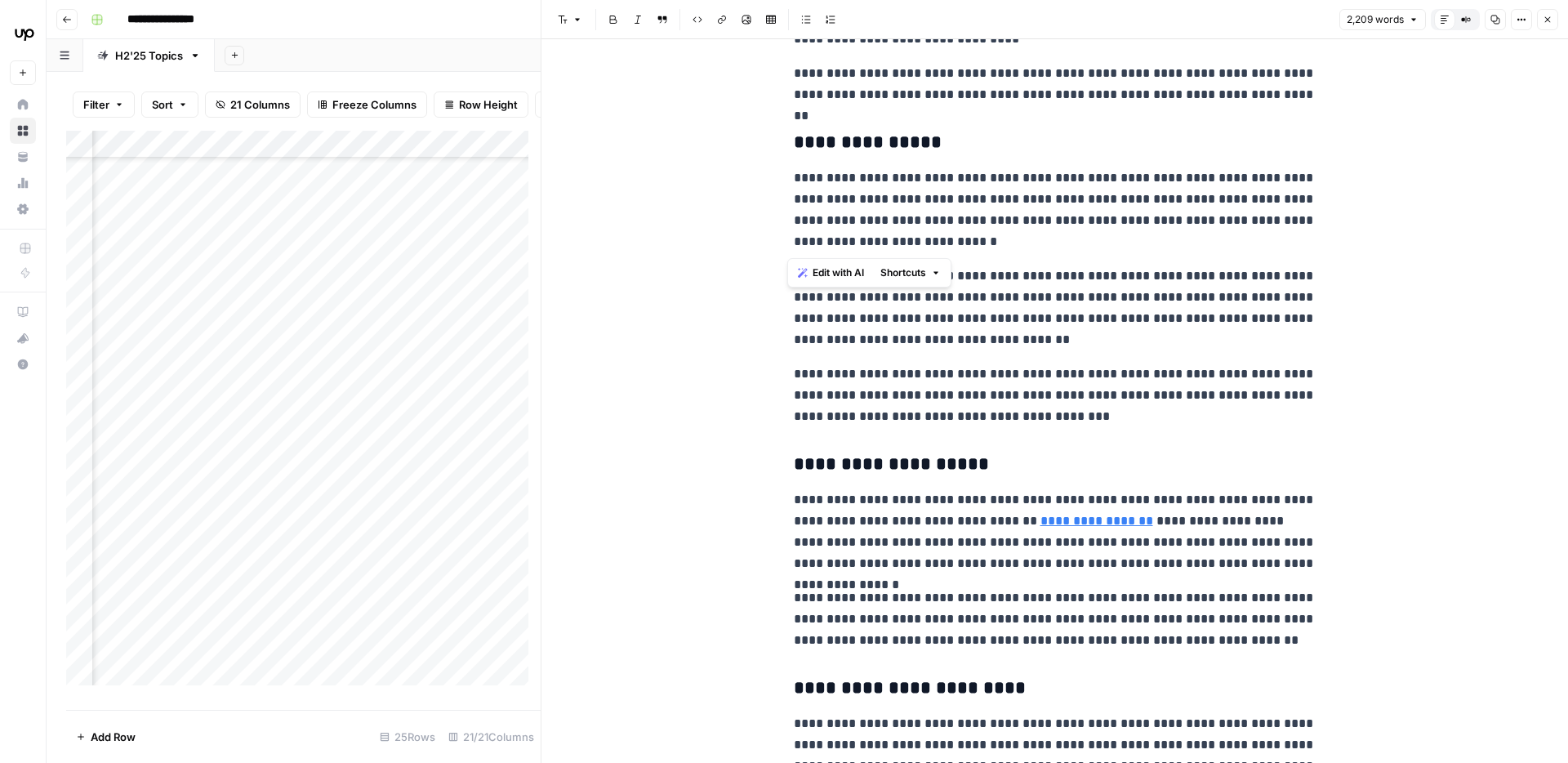 click on "**********" at bounding box center (1055, 210) 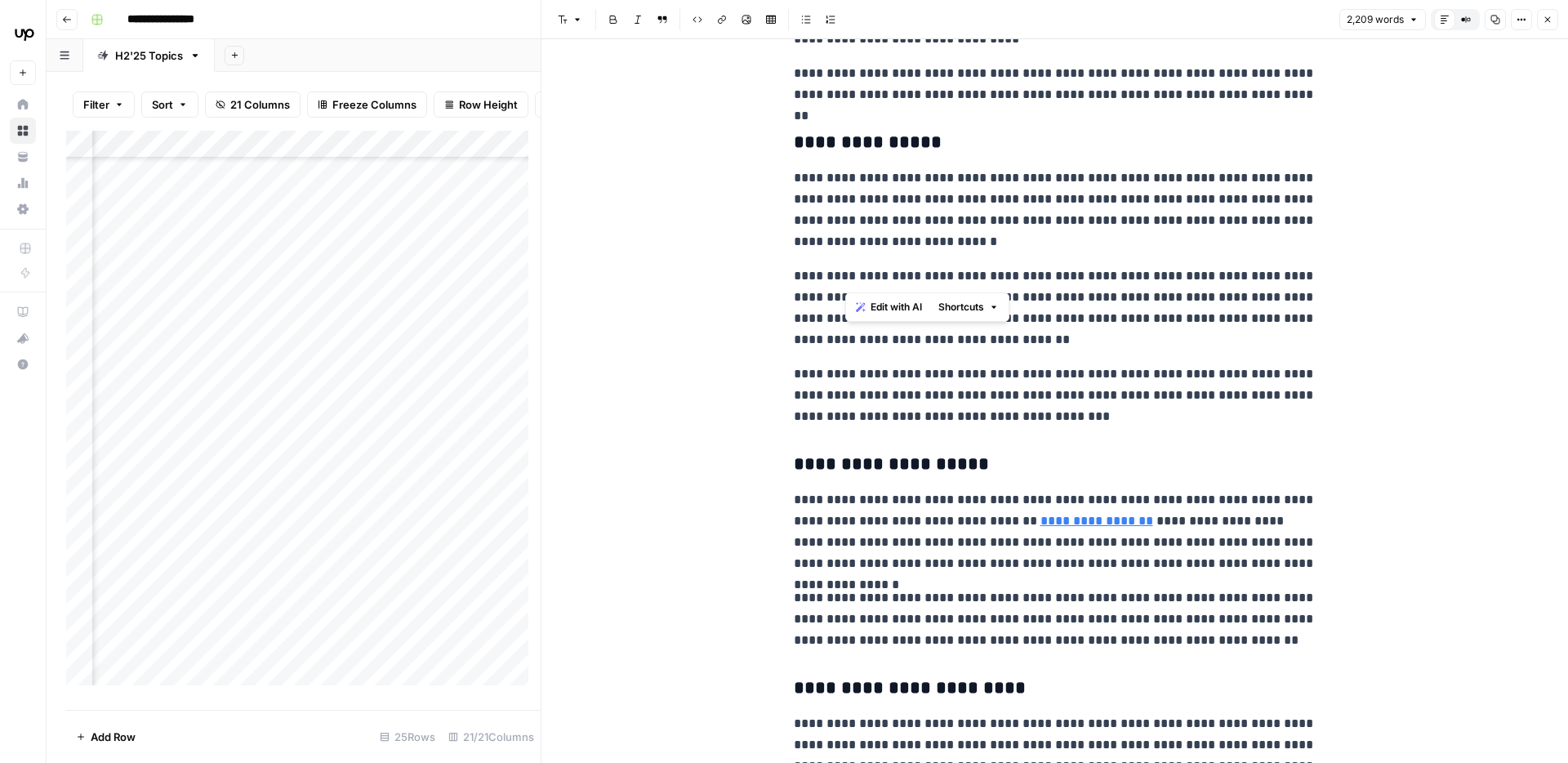 drag, startPoint x: 844, startPoint y: 276, endPoint x: 981, endPoint y: 275, distance: 137.00365 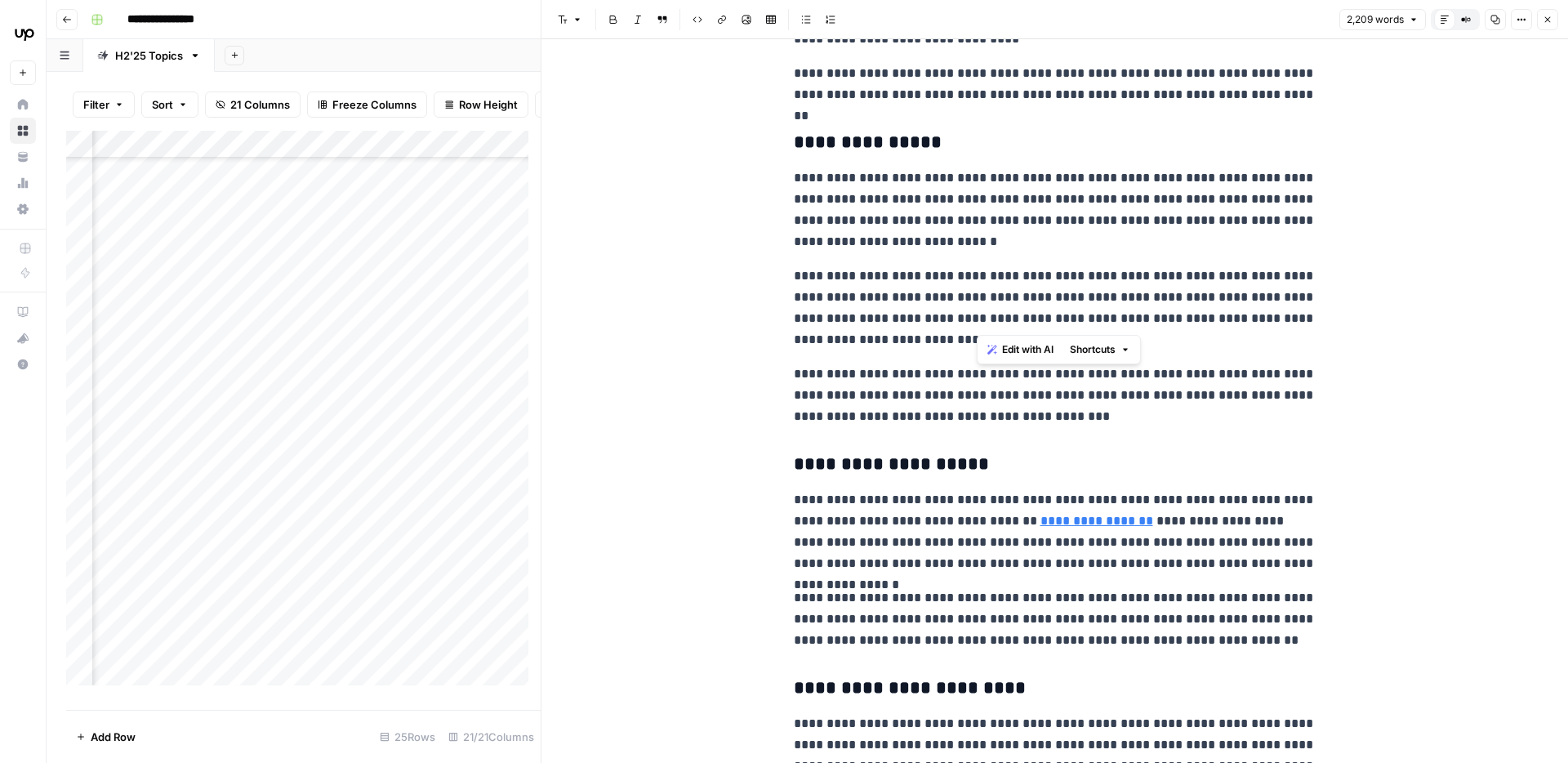 drag, startPoint x: 1009, startPoint y: 319, endPoint x: 1091, endPoint y: 323, distance: 82.0975 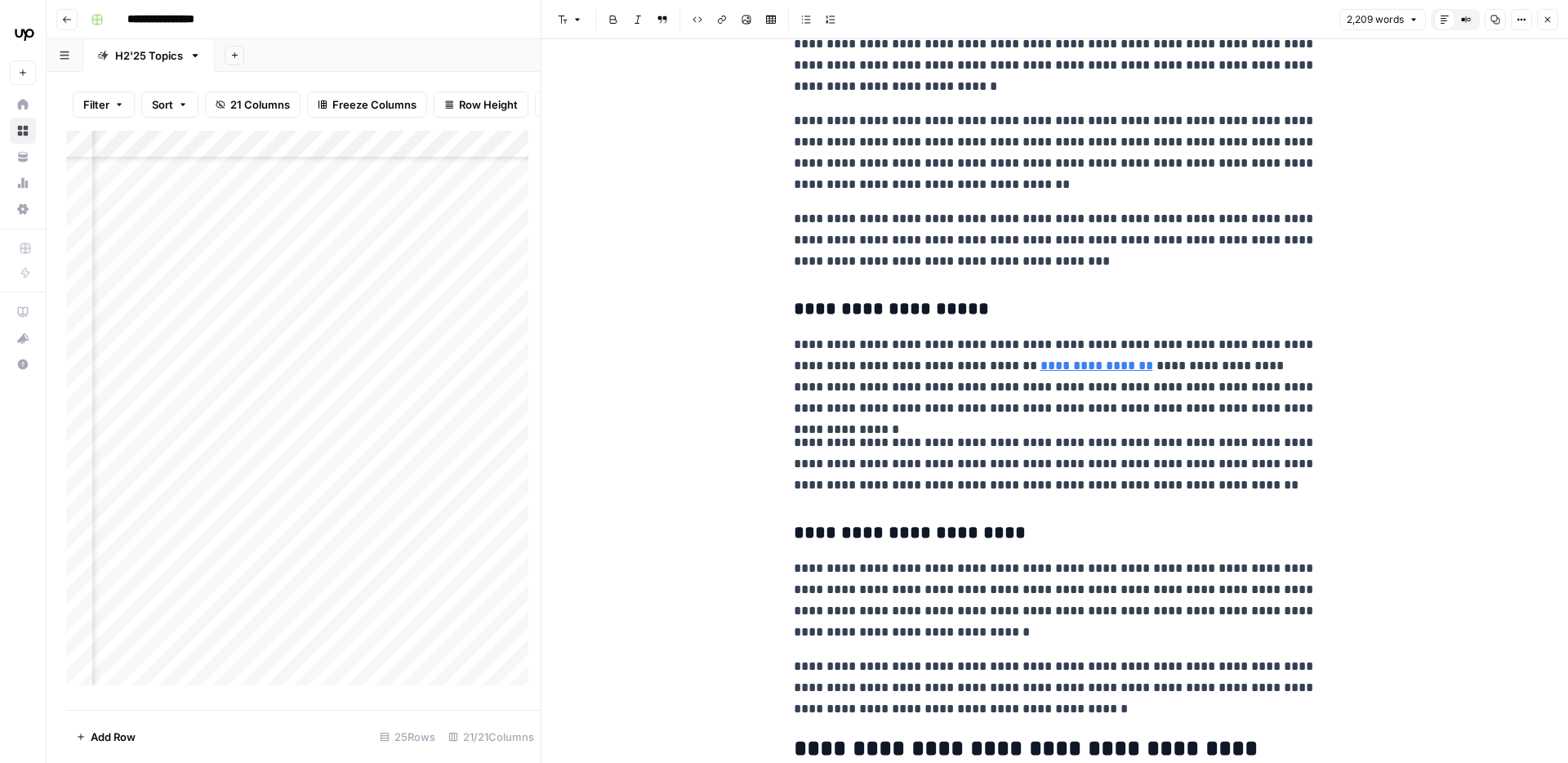 scroll, scrollTop: 1135, scrollLeft: 0, axis: vertical 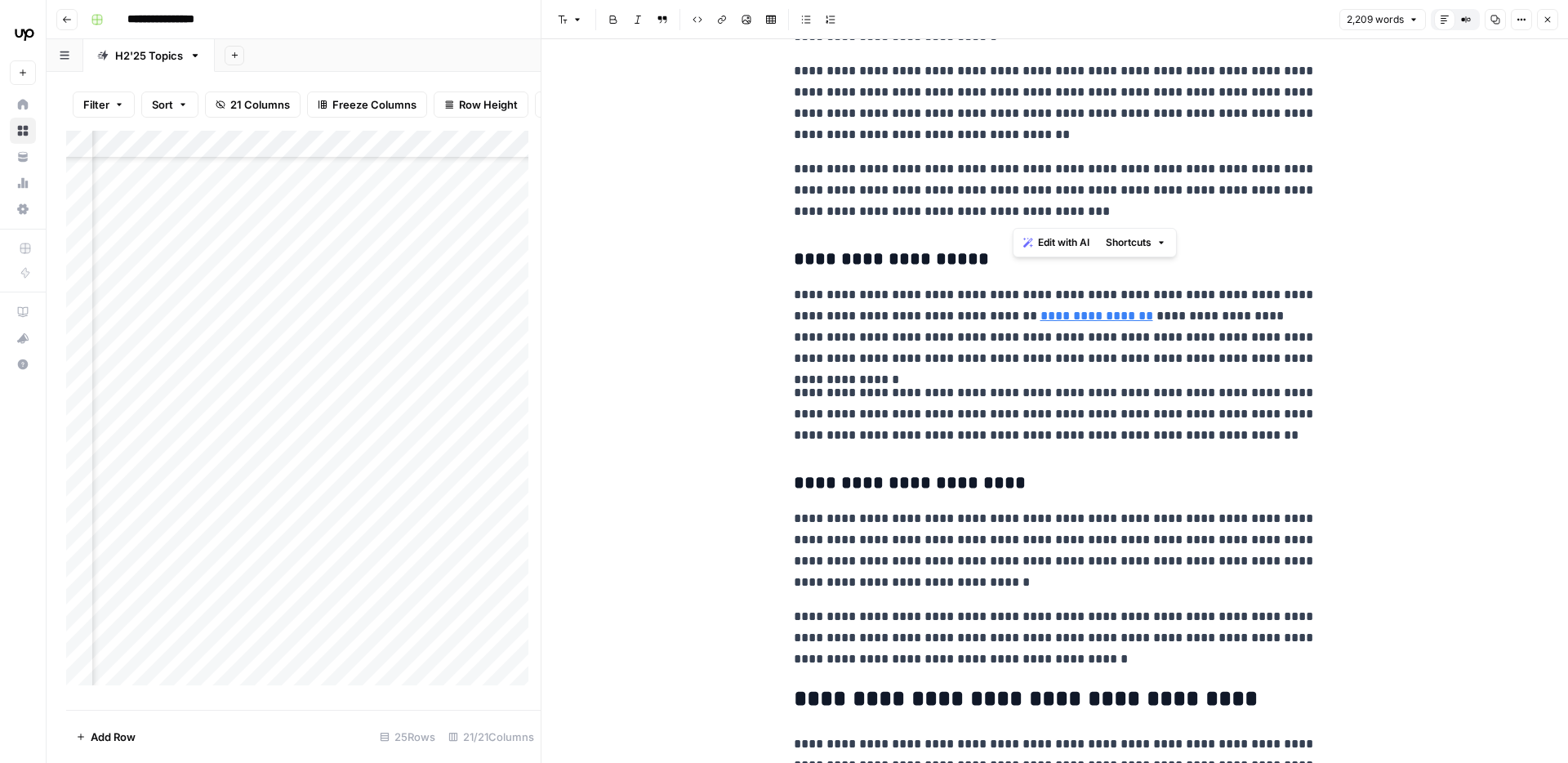 drag, startPoint x: 1030, startPoint y: 207, endPoint x: 1062, endPoint y: 218, distance: 33.837849 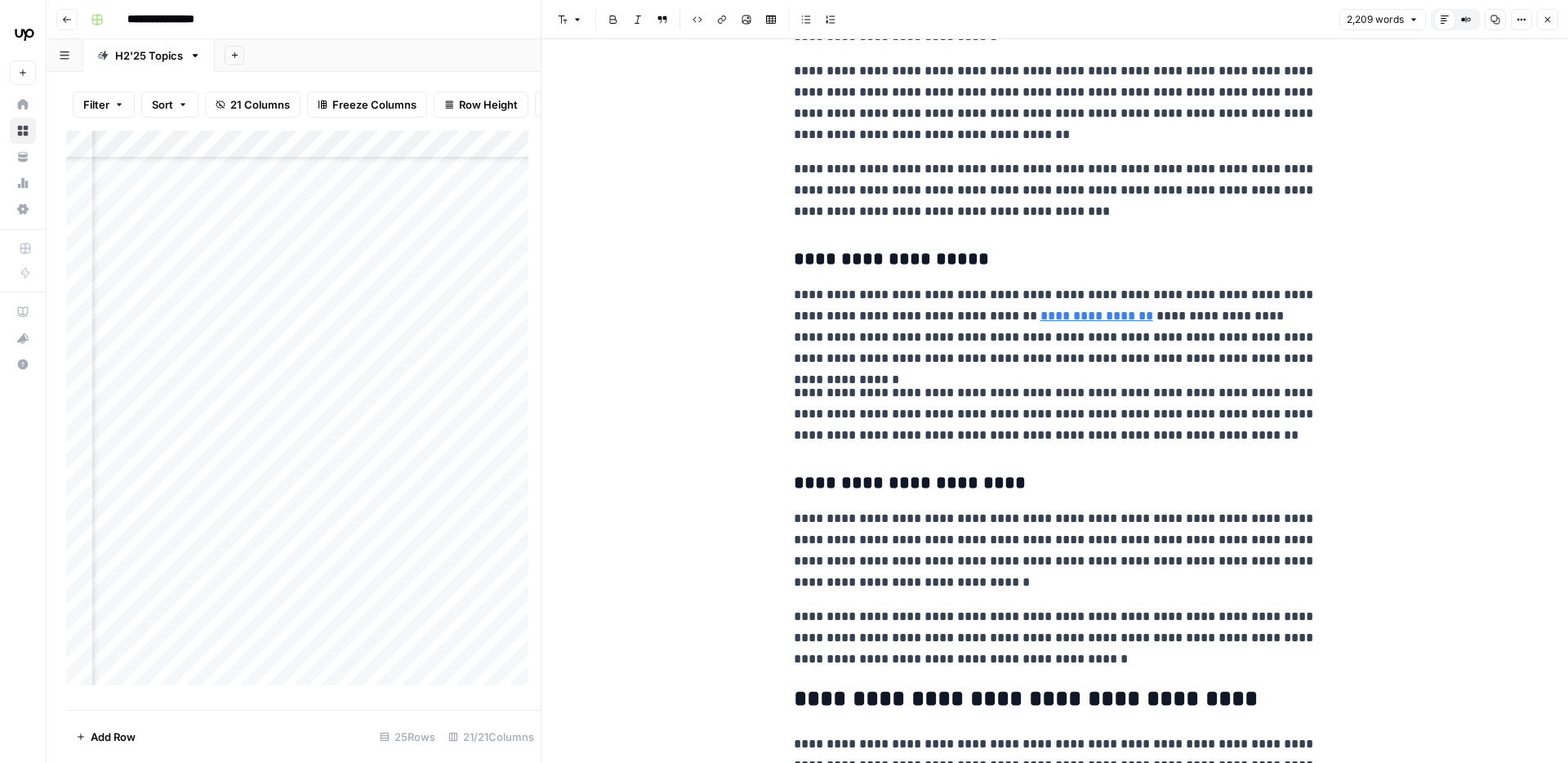 click on "**********" at bounding box center [1055, 190] 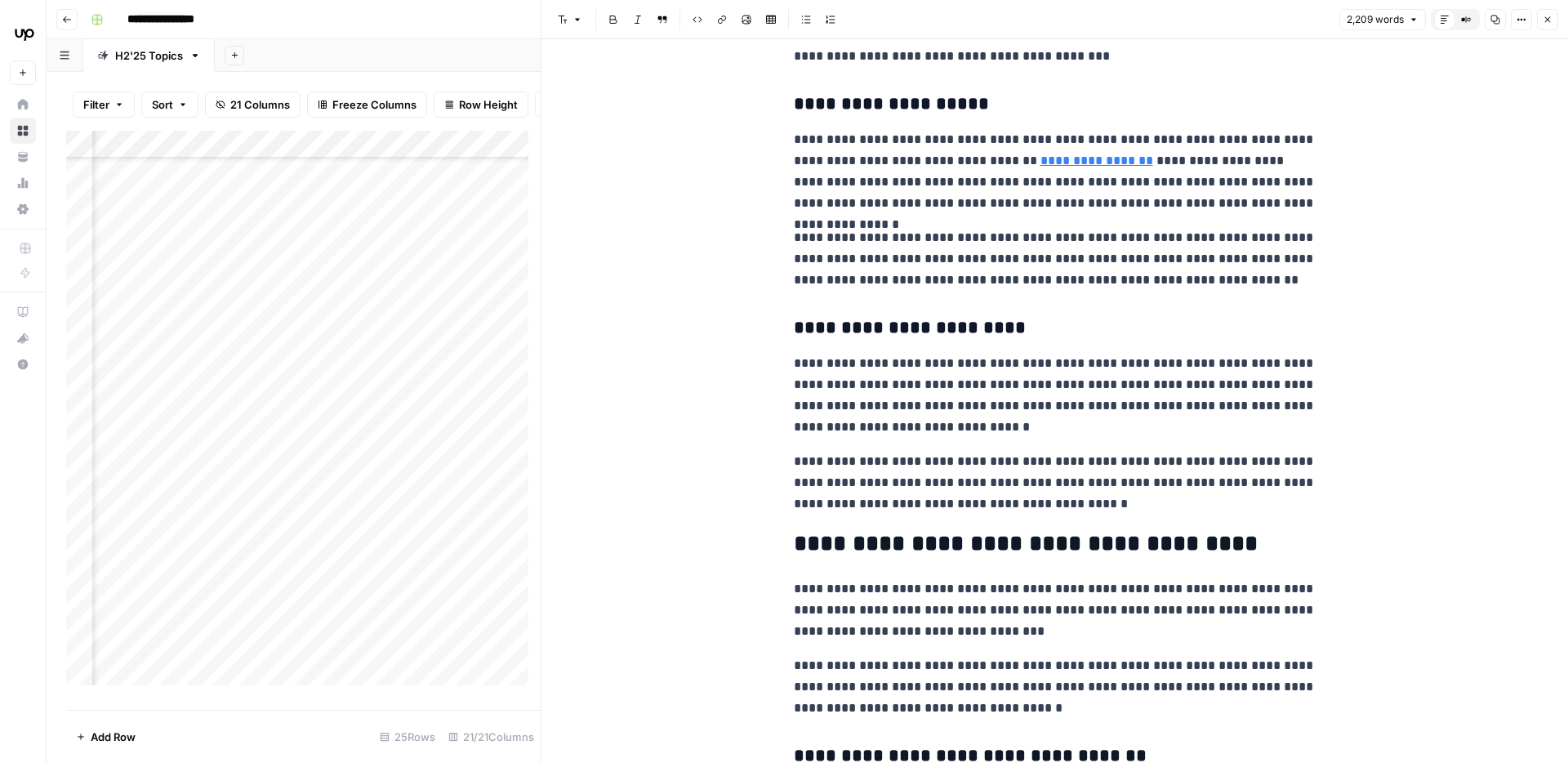 scroll, scrollTop: 1295, scrollLeft: 0, axis: vertical 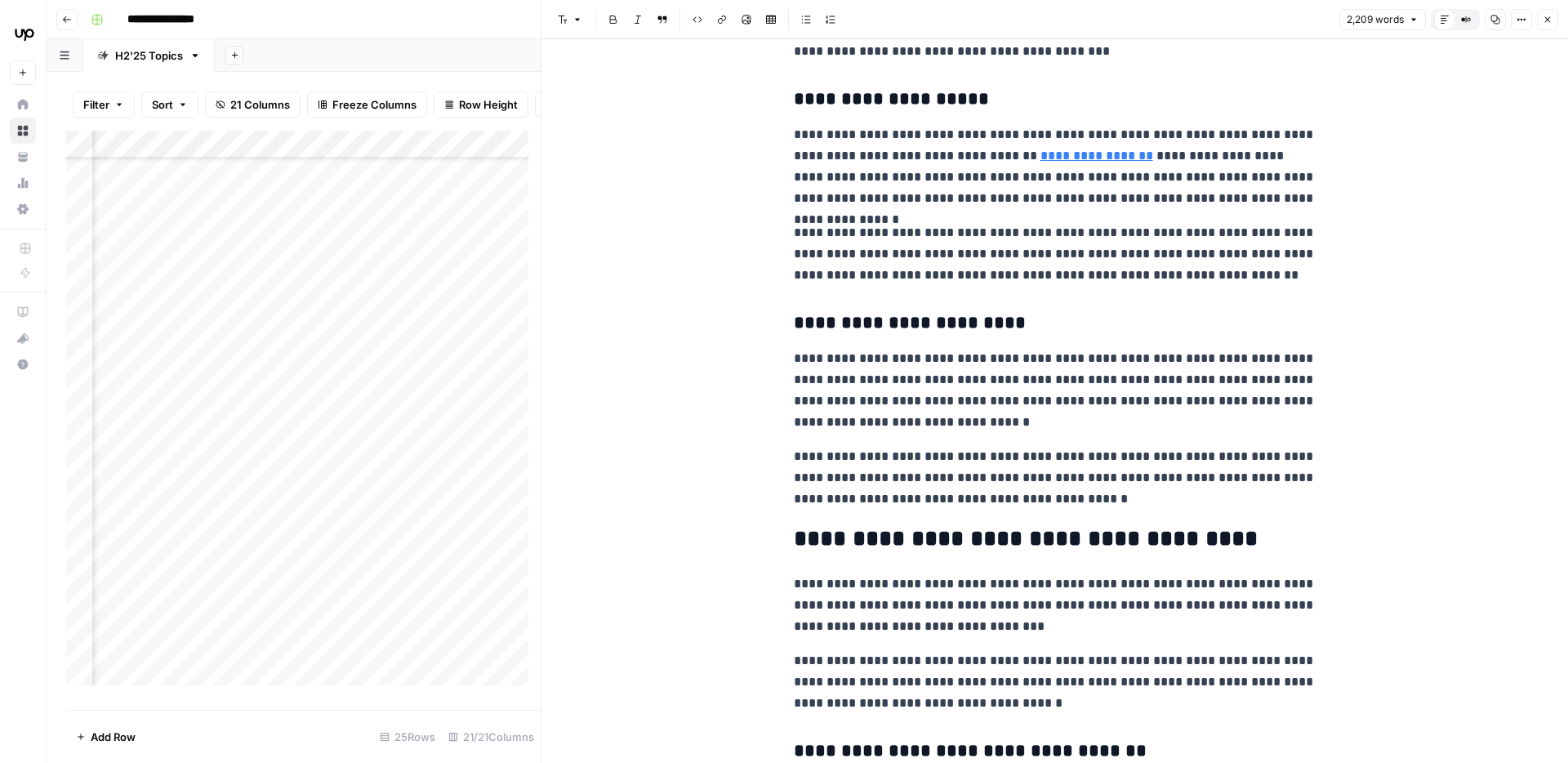 click on "**********" at bounding box center (1055, 167) 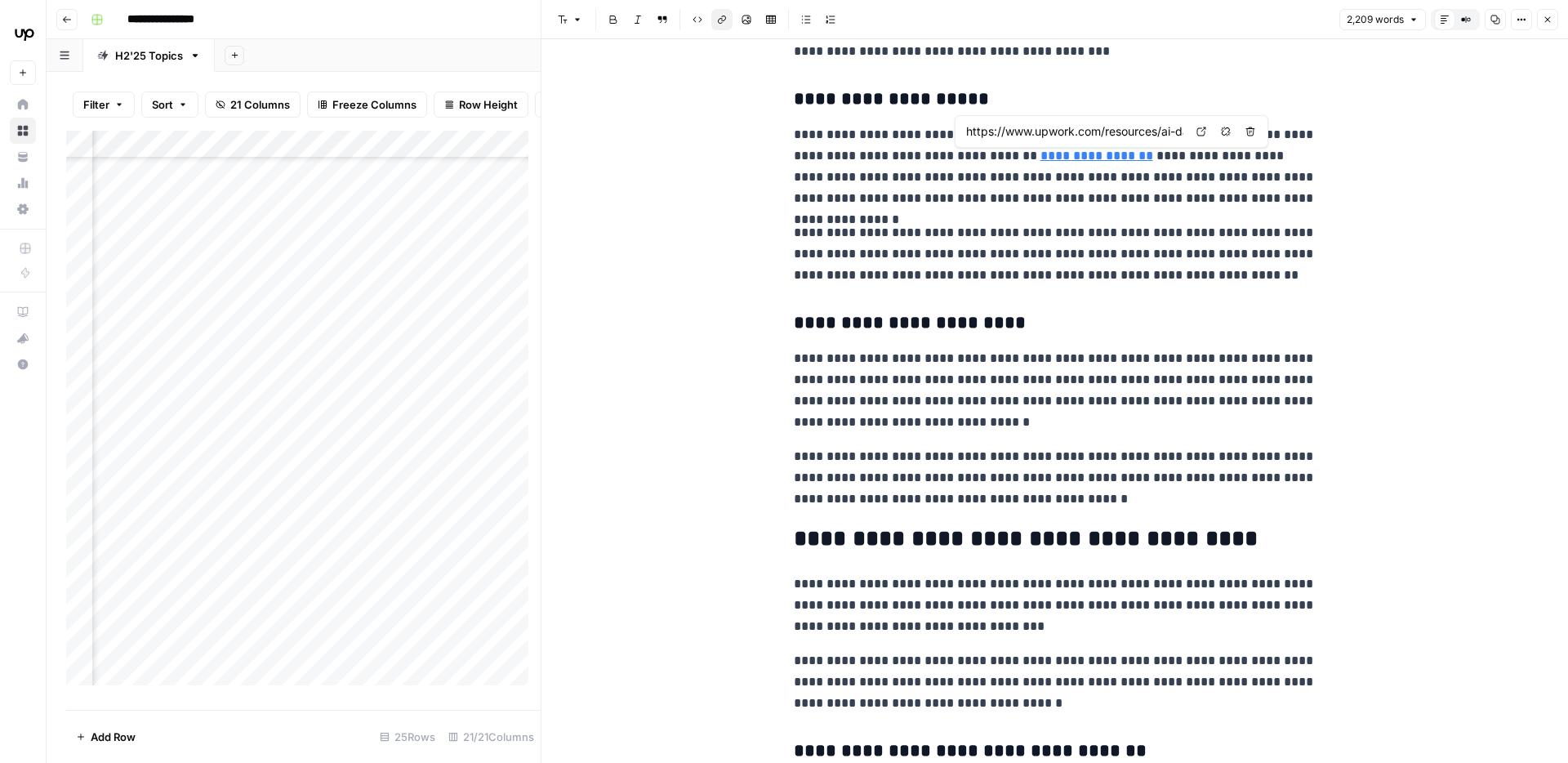 click on "**********" at bounding box center (1055, 167) 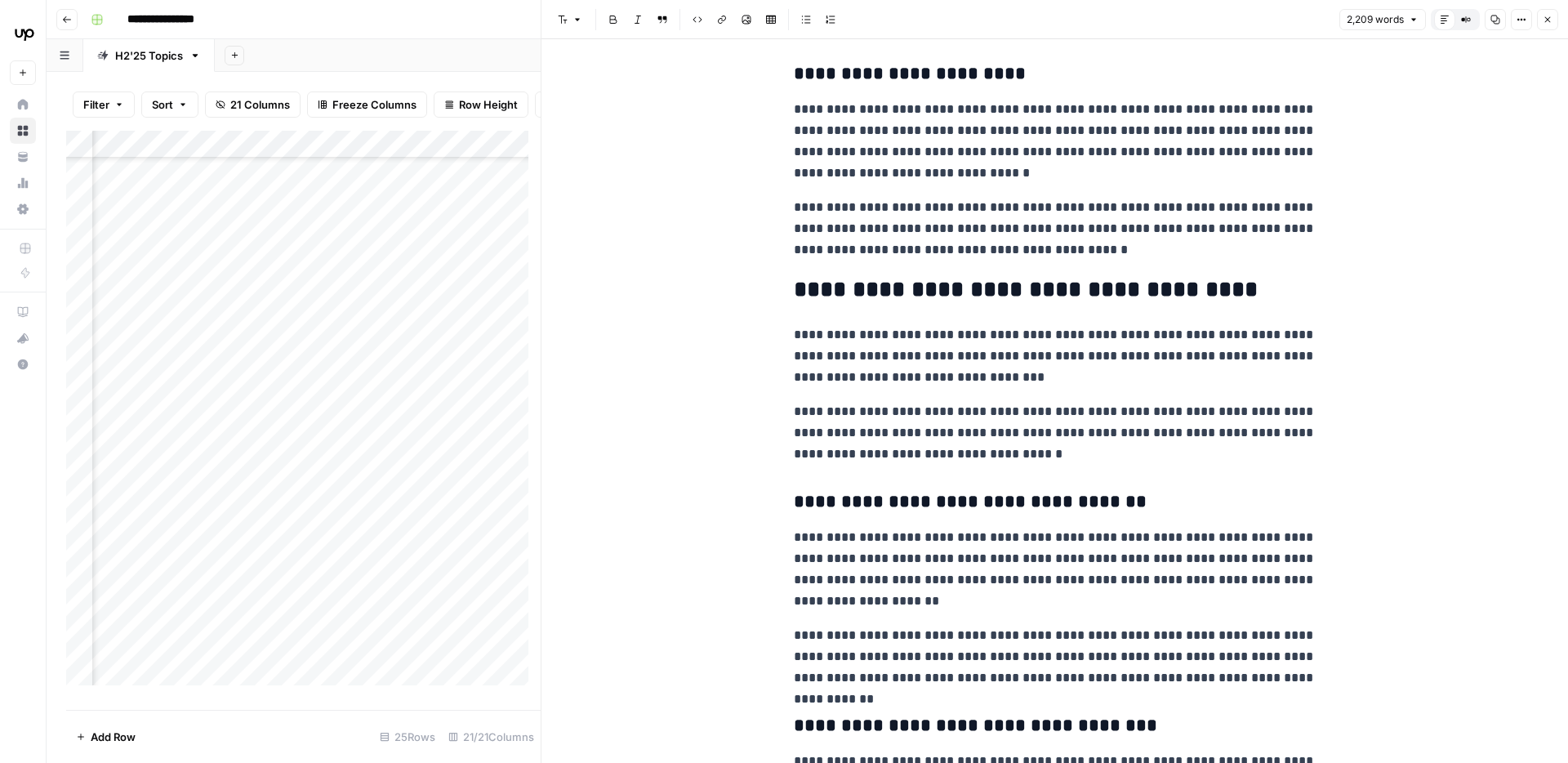 scroll, scrollTop: 1545, scrollLeft: 0, axis: vertical 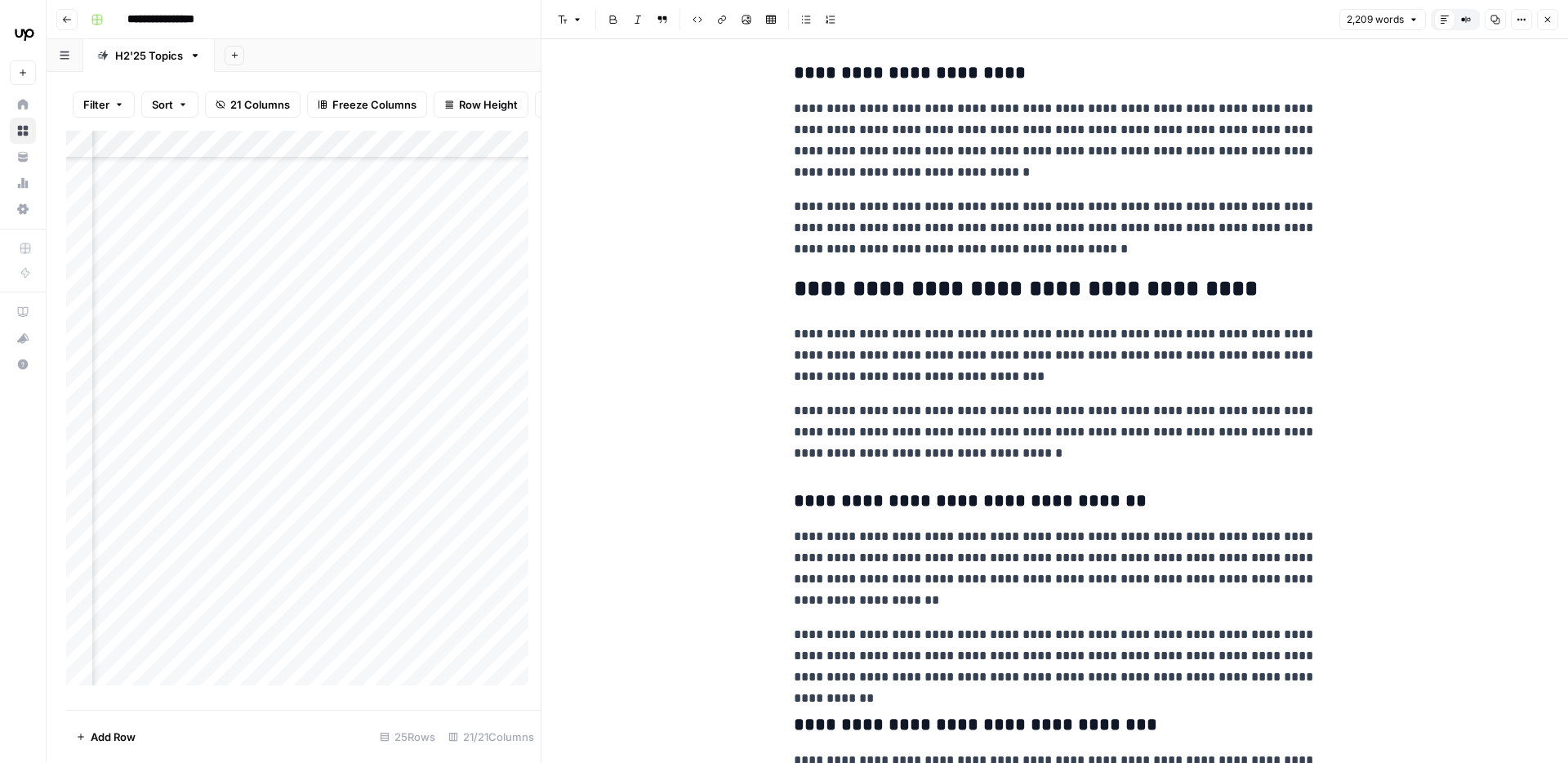 click on "**********" at bounding box center [1055, 228] 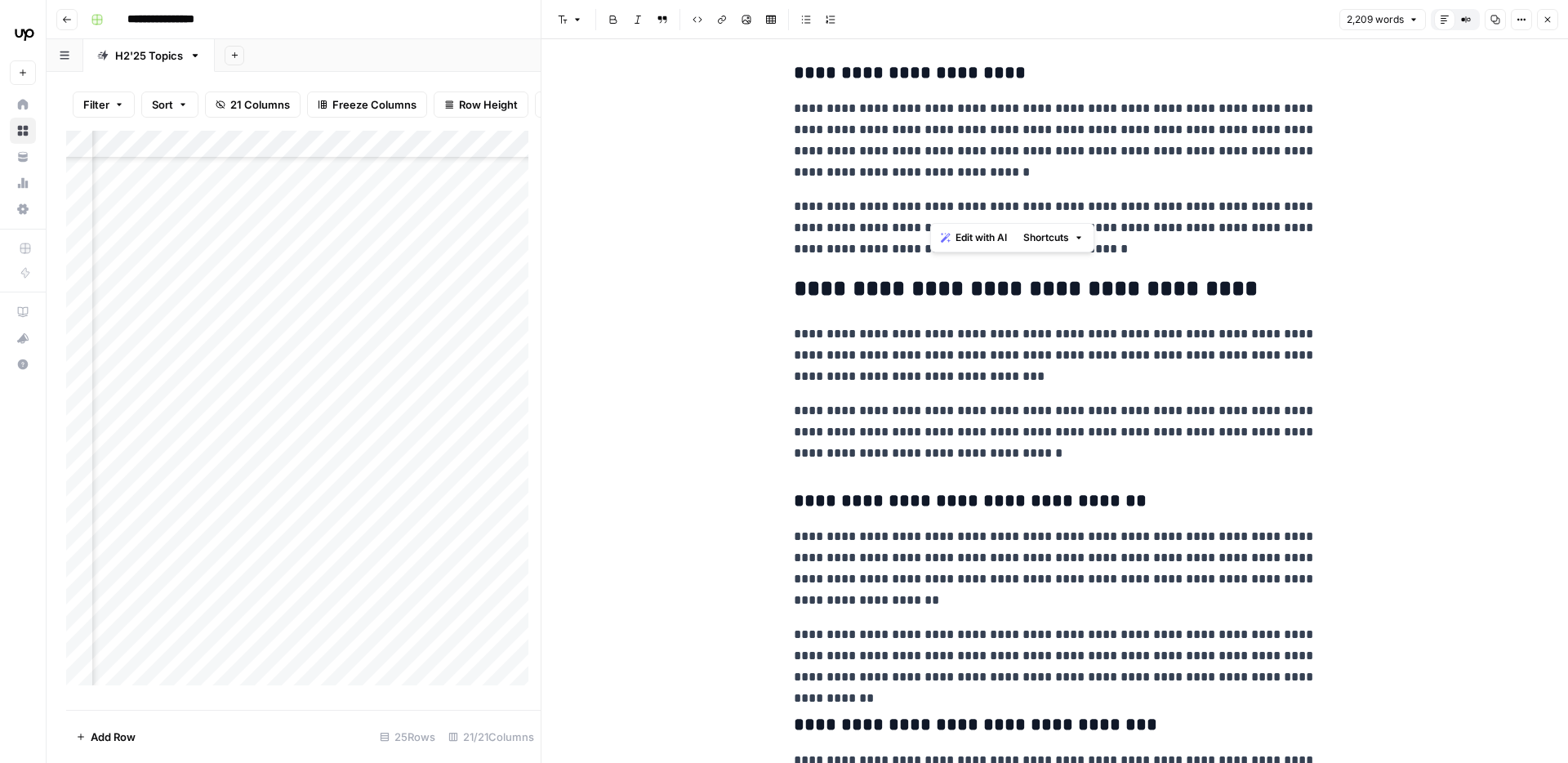 click on "**********" at bounding box center (1055, 228) 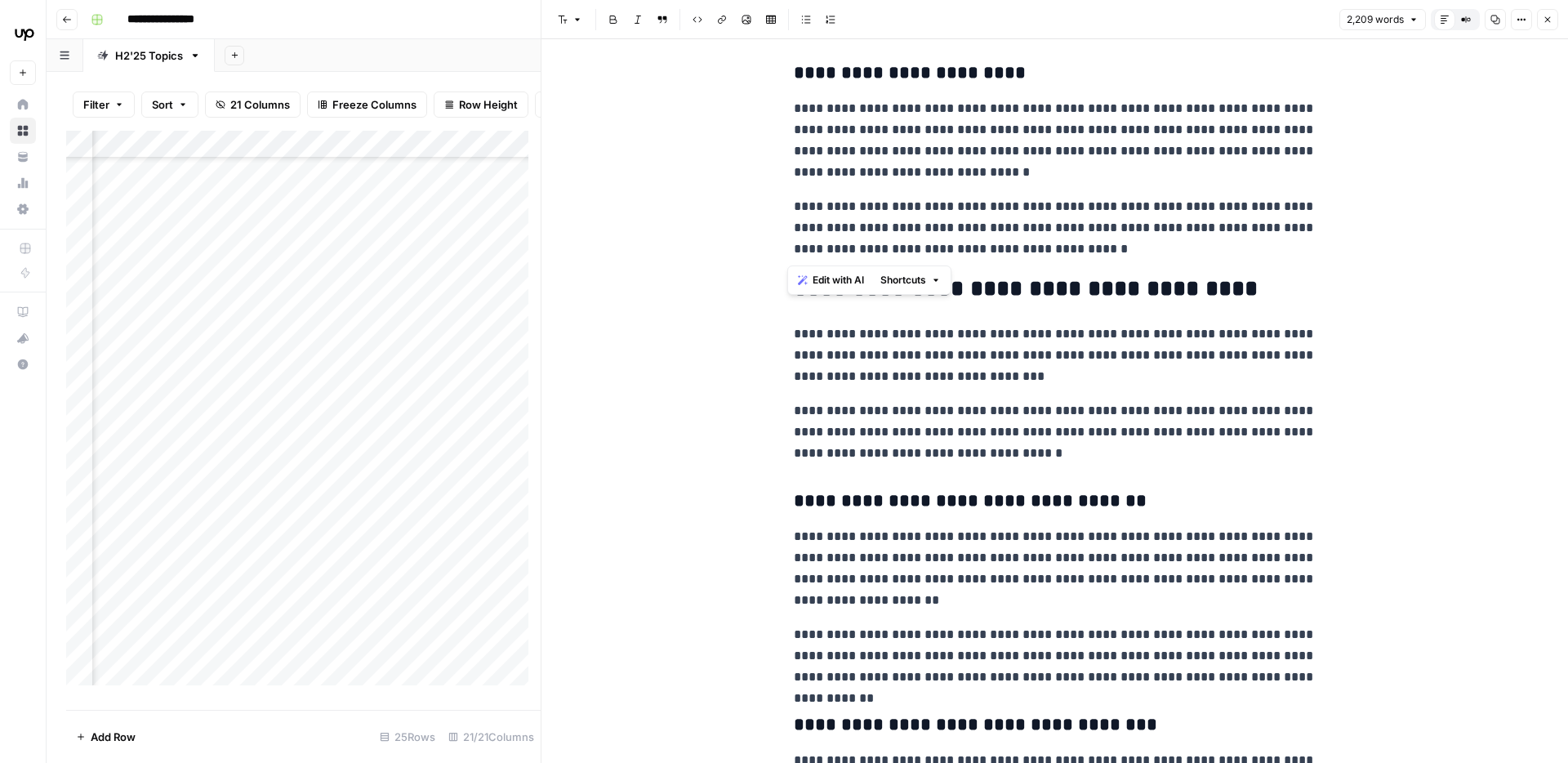 click on "**********" at bounding box center (1055, 228) 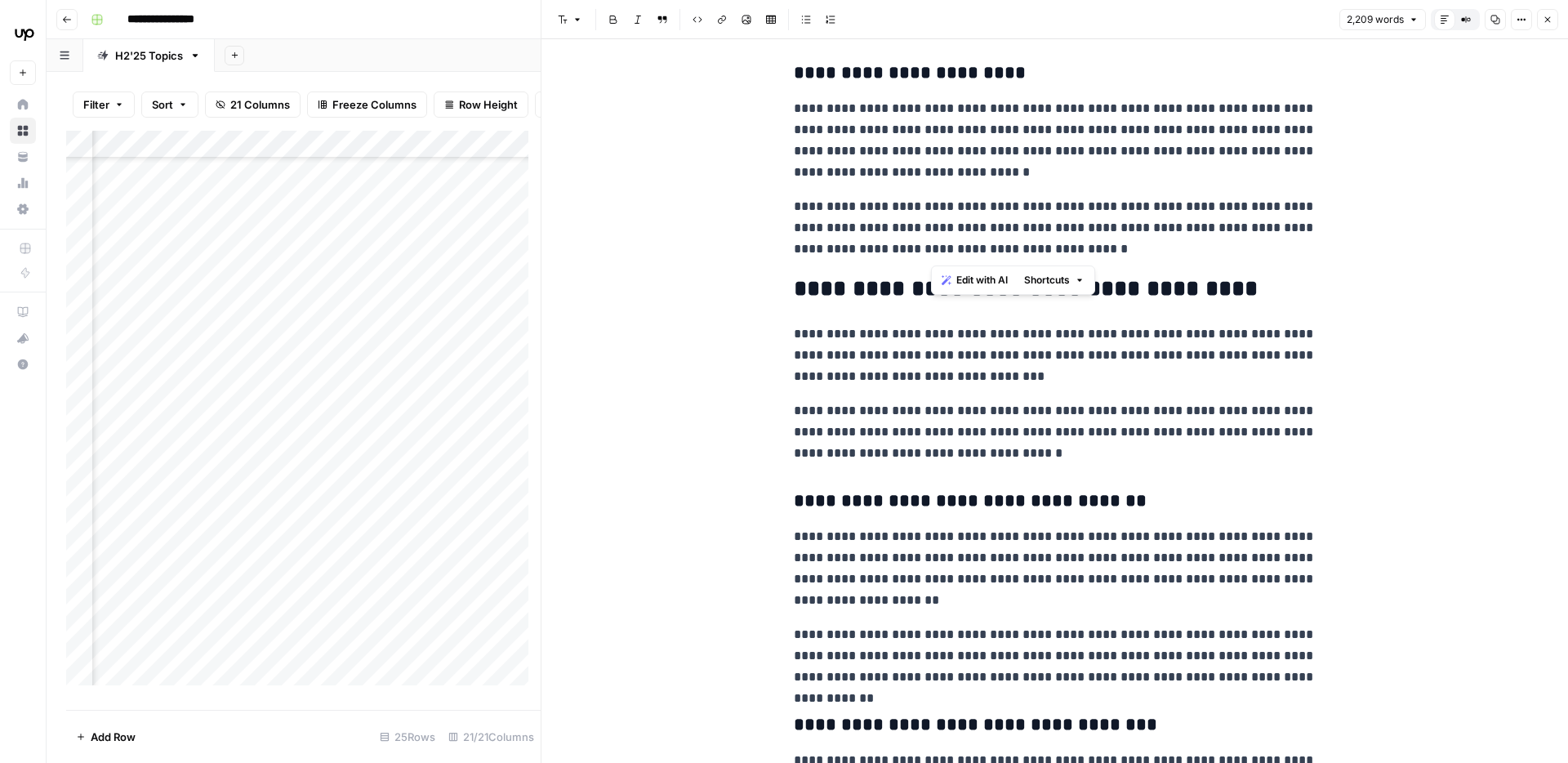 drag, startPoint x: 933, startPoint y: 227, endPoint x: 1158, endPoint y: 247, distance: 225.8871 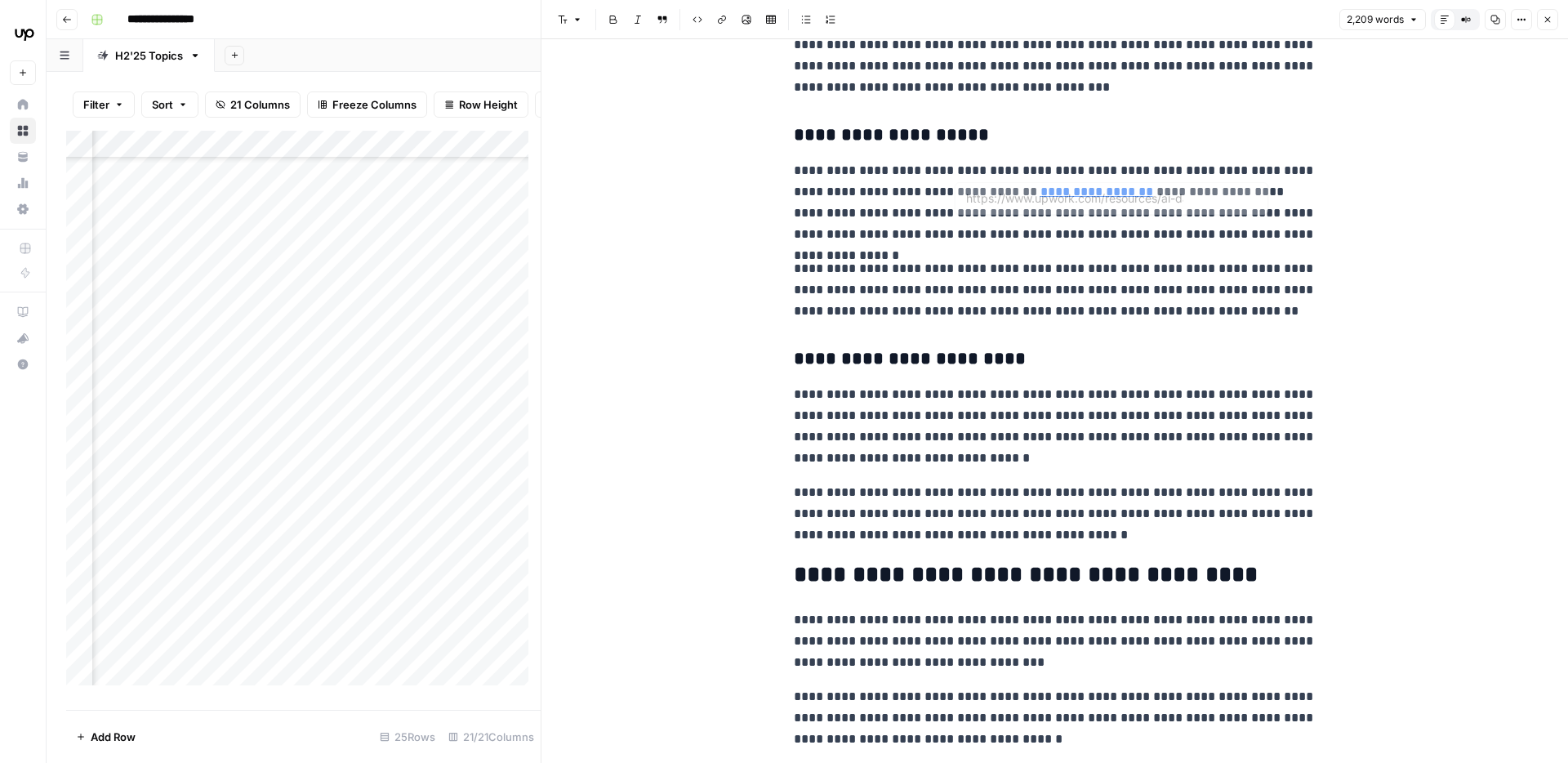 scroll, scrollTop: 1263, scrollLeft: 0, axis: vertical 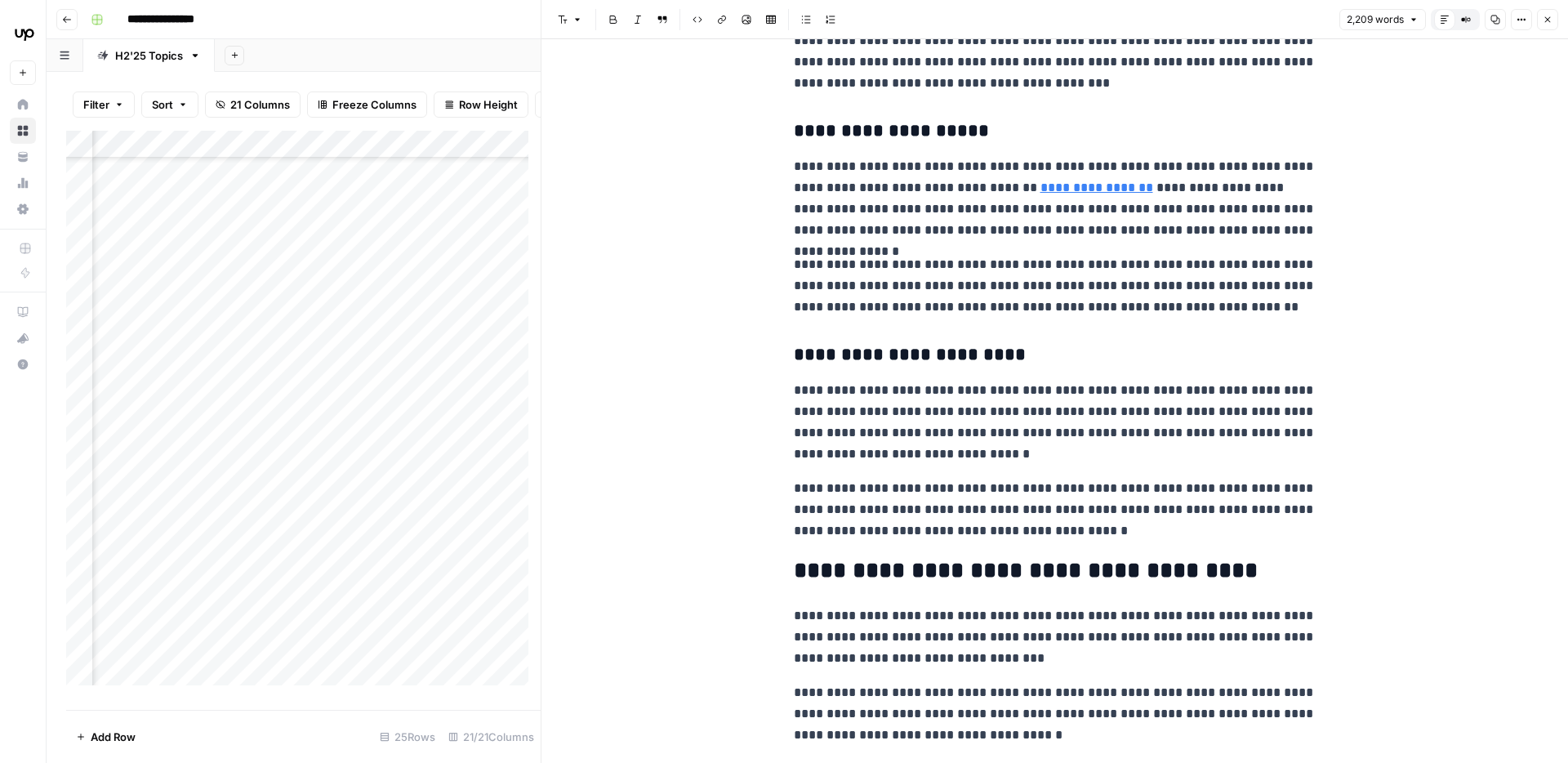 click on "**********" at bounding box center (1097, 187) 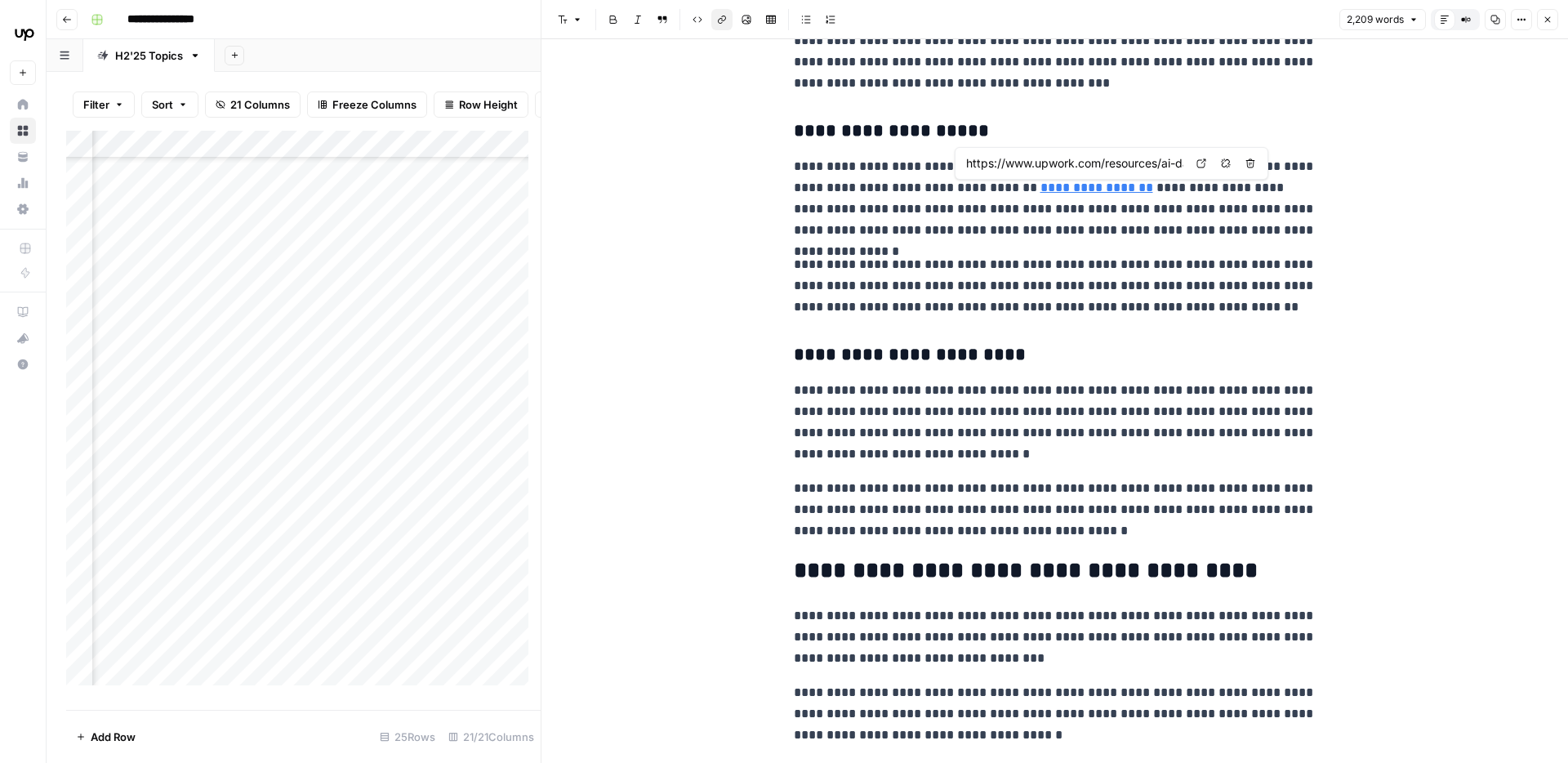 click on "https://www.upwork.com/resources/ai-data-analytics" at bounding box center (1075, 163) 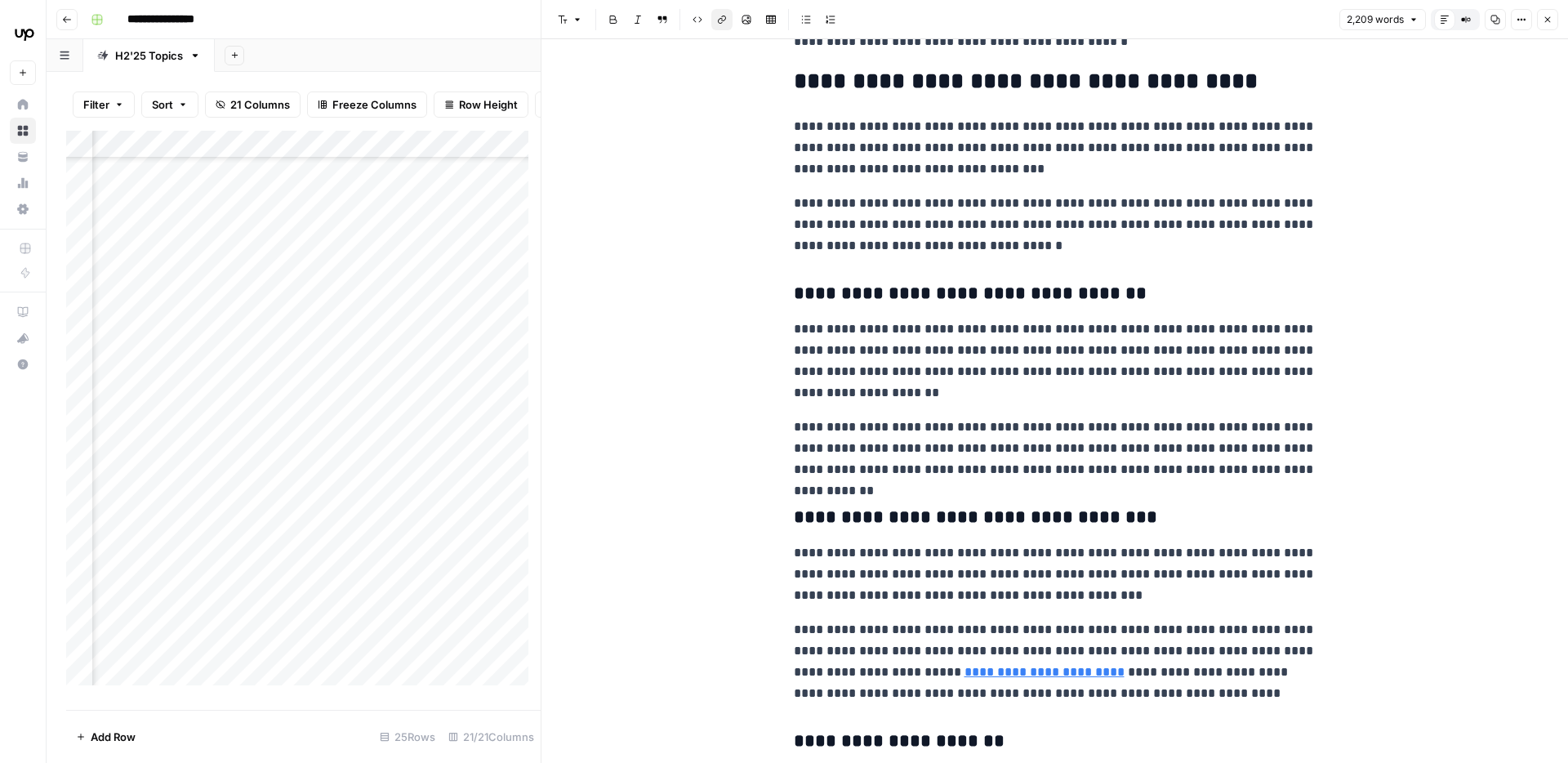 scroll, scrollTop: 1756, scrollLeft: 0, axis: vertical 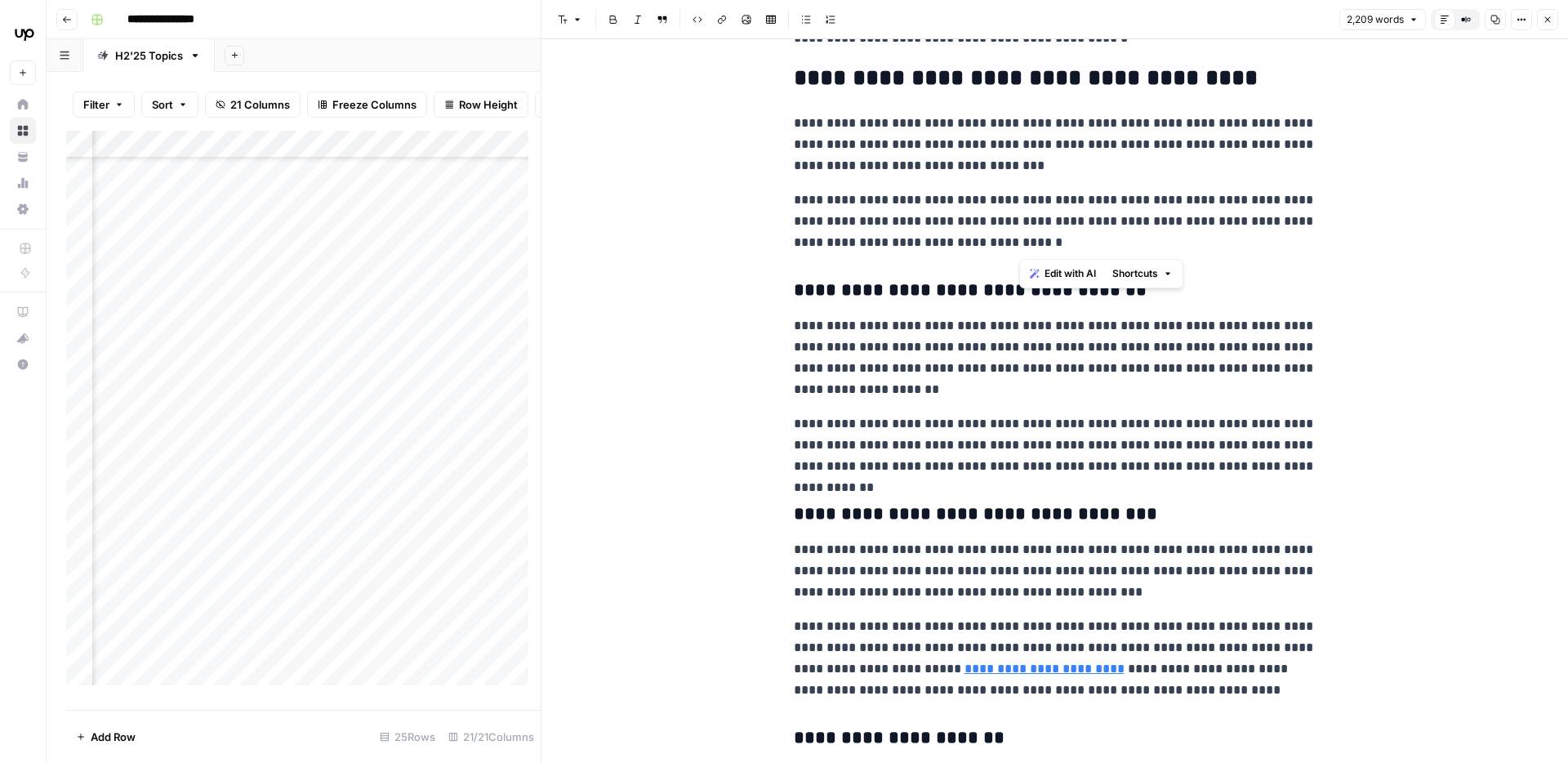 drag, startPoint x: 1114, startPoint y: 200, endPoint x: 1281, endPoint y: 237, distance: 171.0497 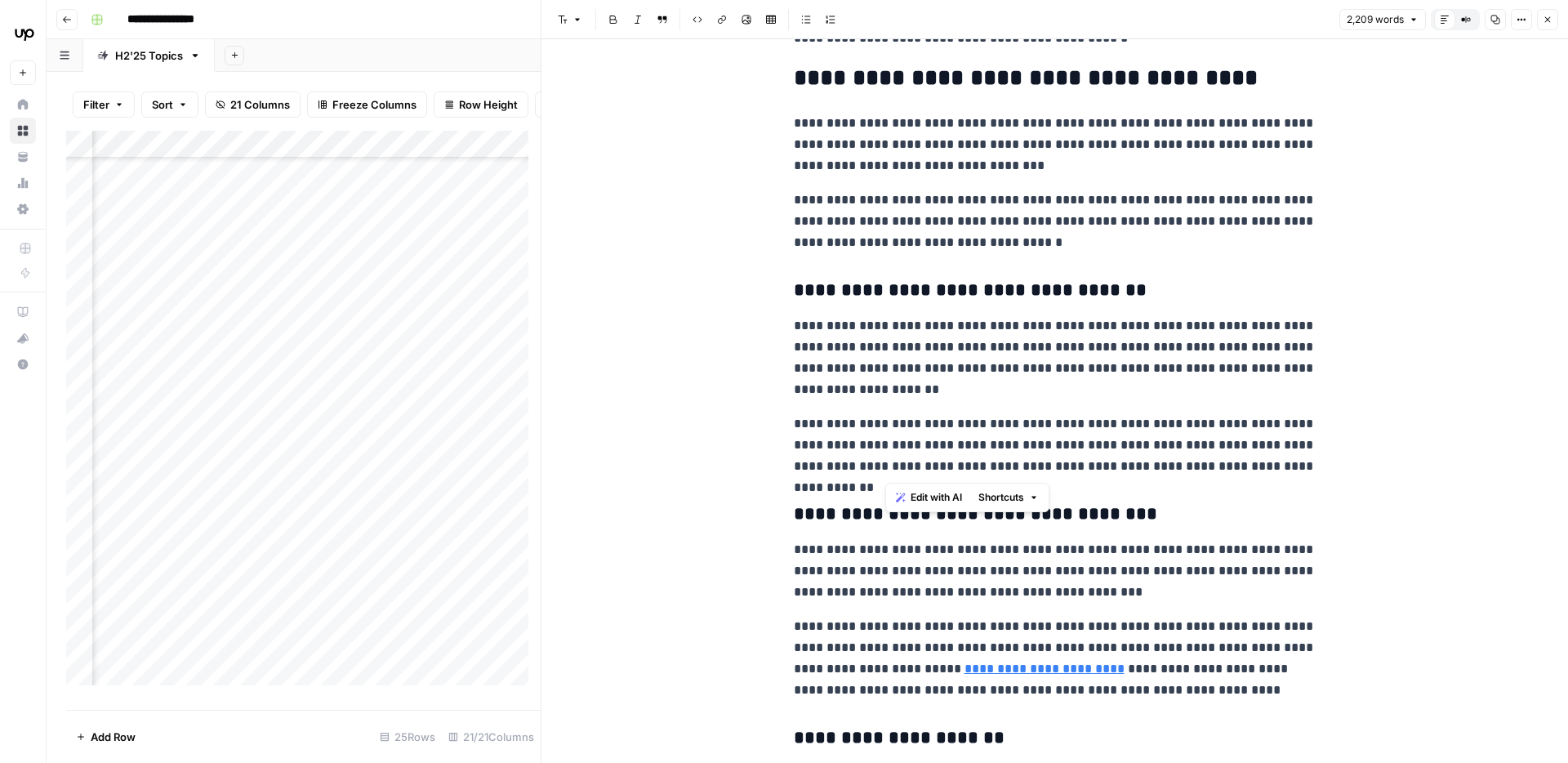 drag, startPoint x: 889, startPoint y: 423, endPoint x: 1303, endPoint y: 466, distance: 416.2271 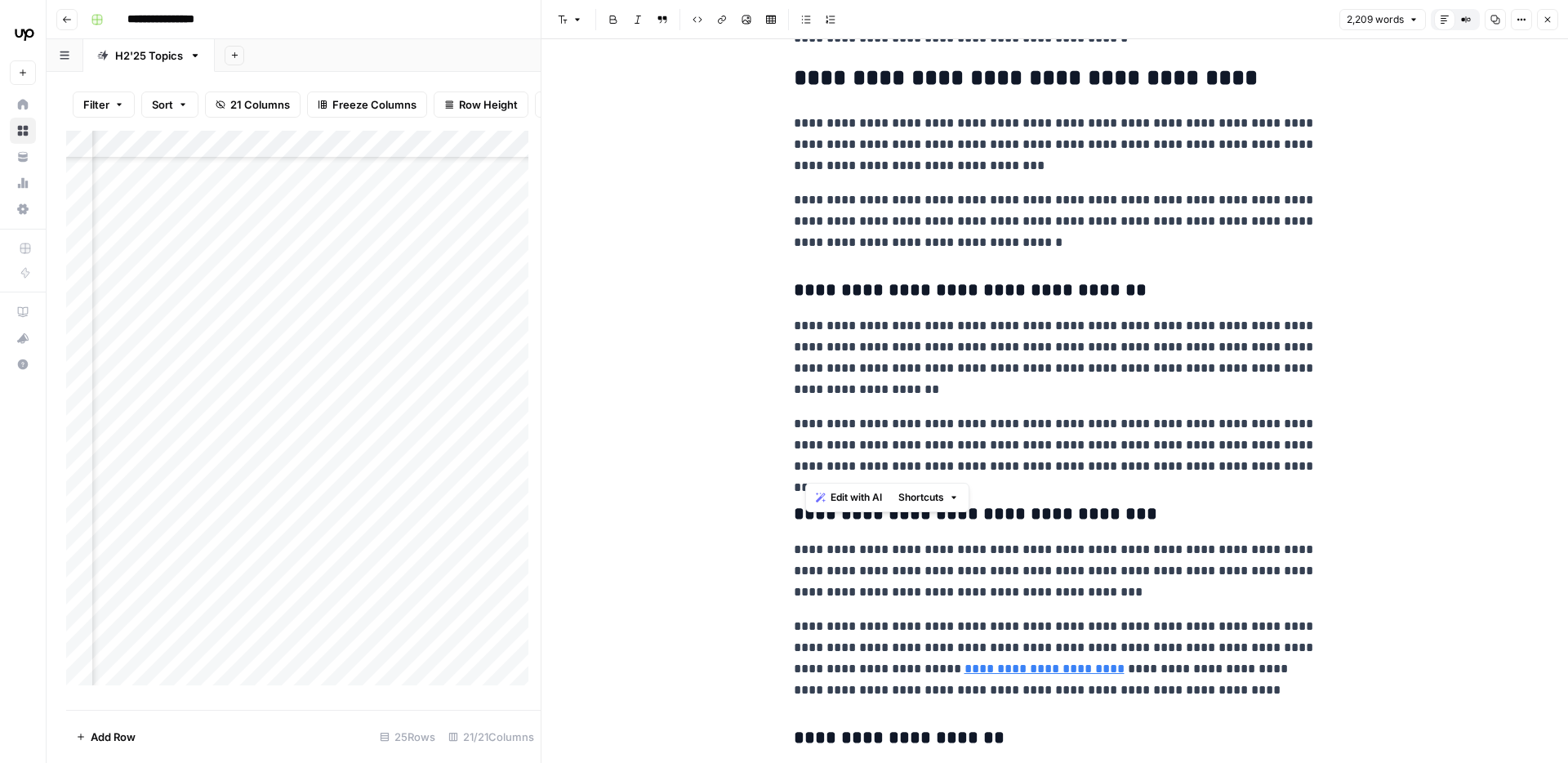 drag, startPoint x: 1316, startPoint y: 466, endPoint x: 805, endPoint y: 359, distance: 522.08237 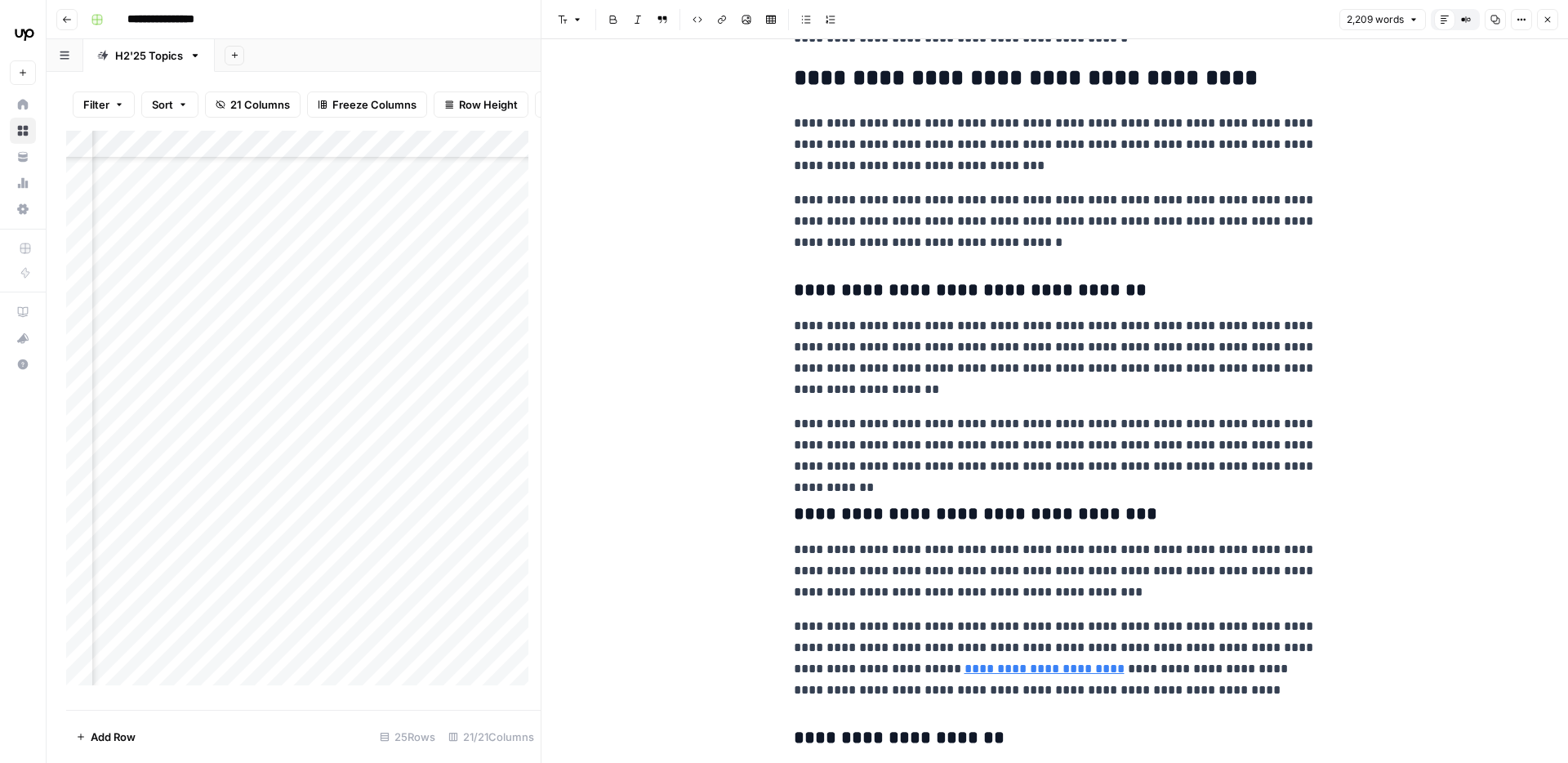 click on "**********" at bounding box center (1055, 358) 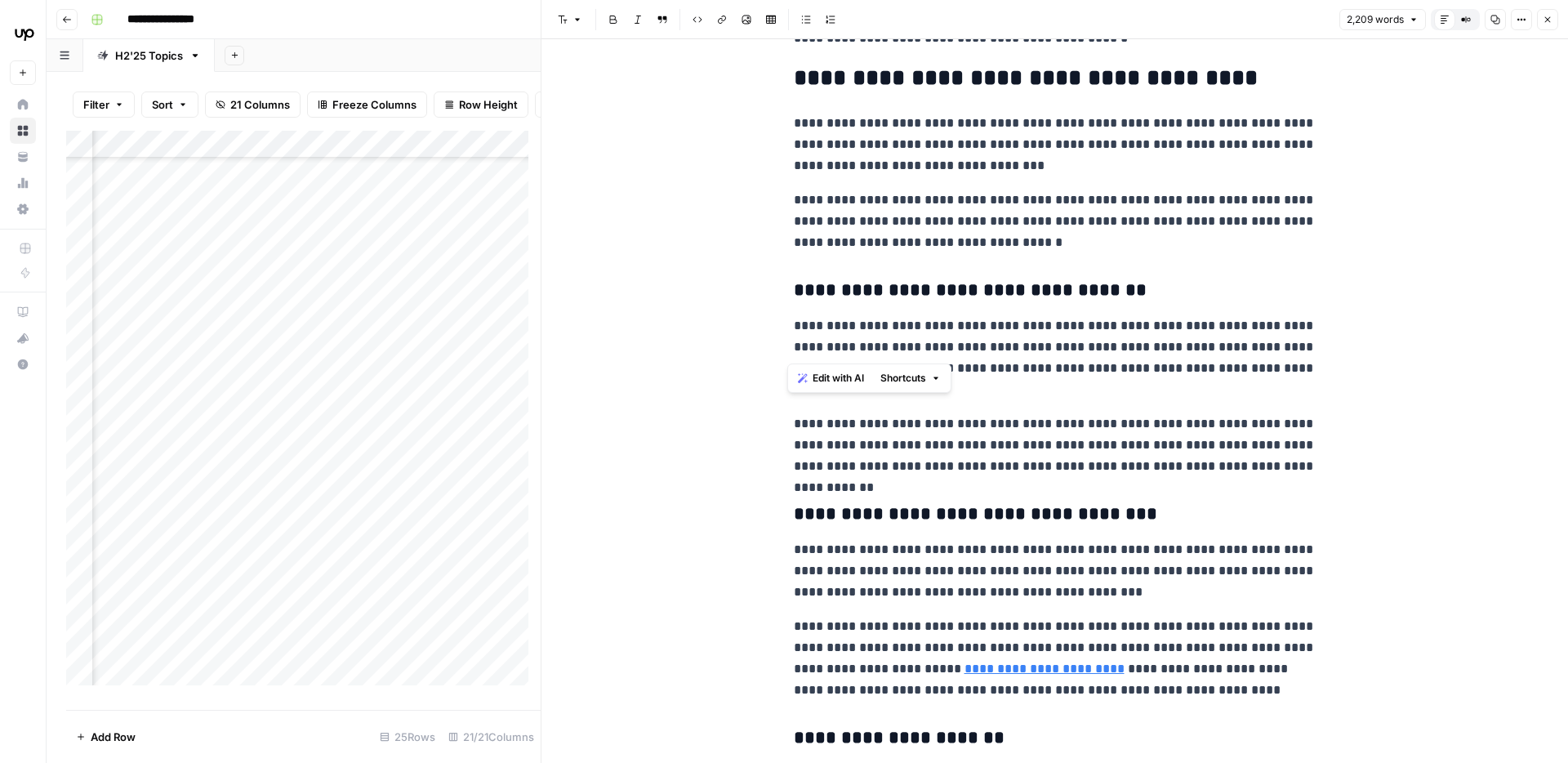 click on "**********" at bounding box center [1055, 358] 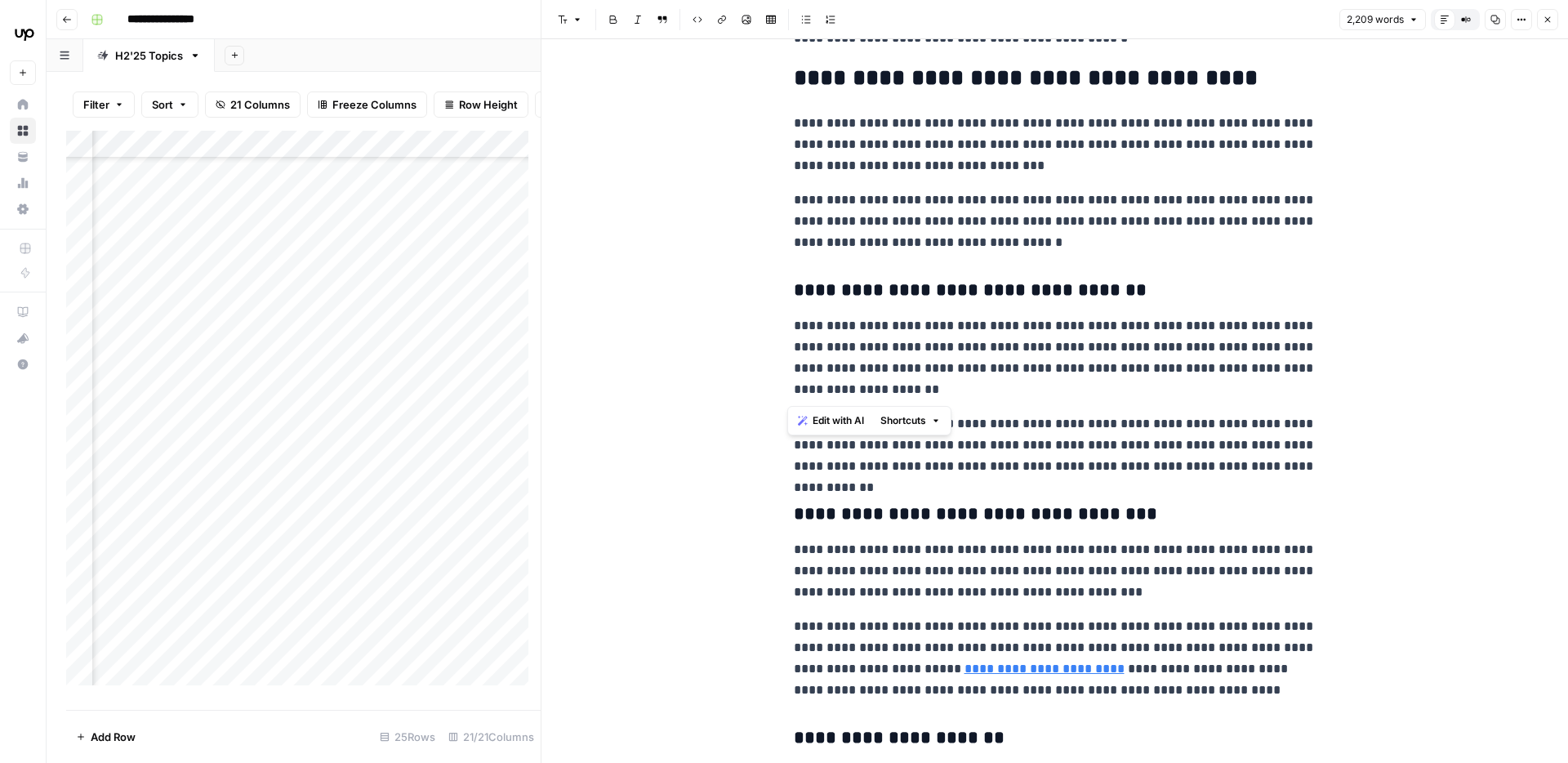 click on "**********" at bounding box center (1055, 445) 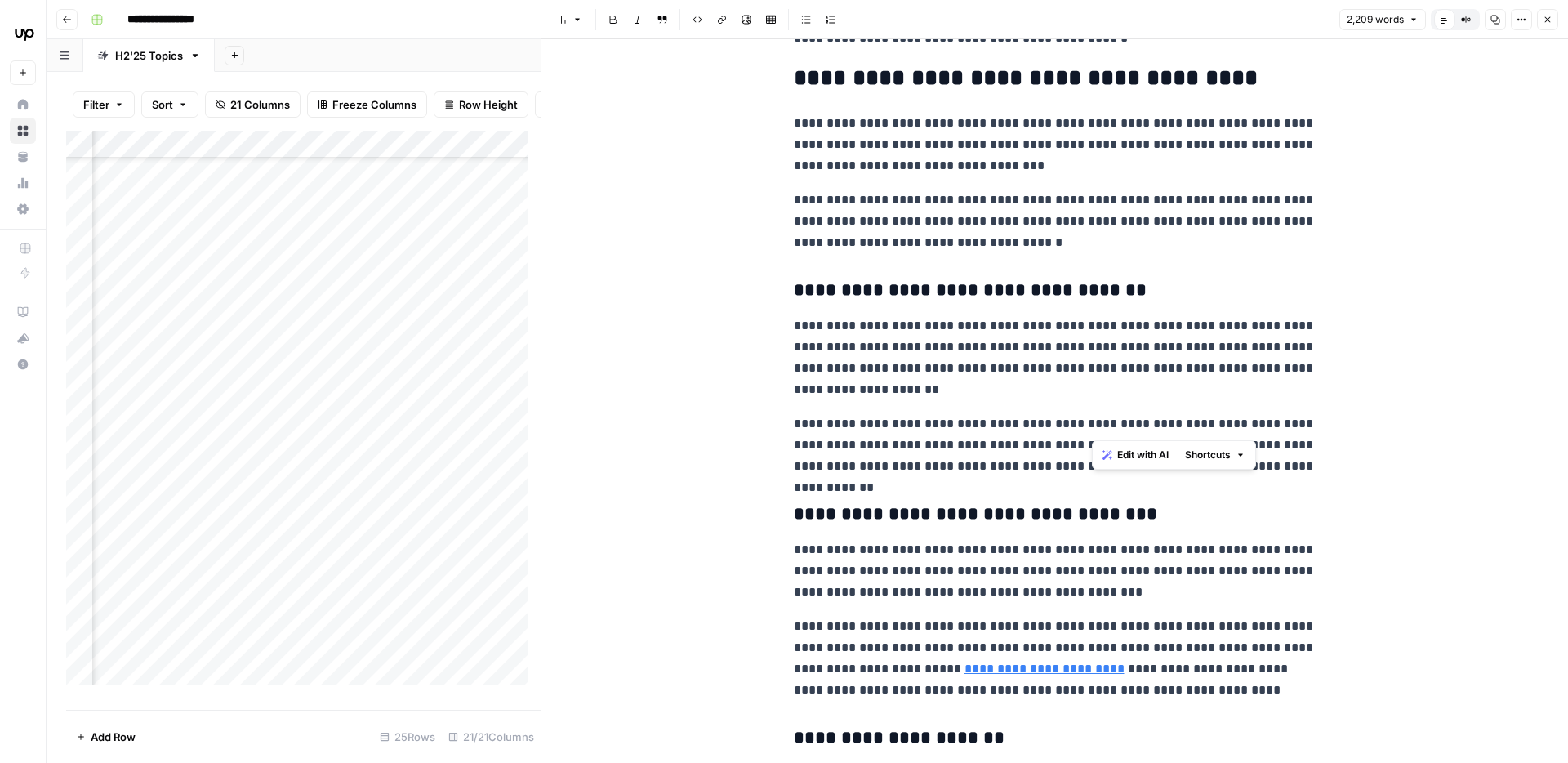 click on "**********" at bounding box center [1055, 445] 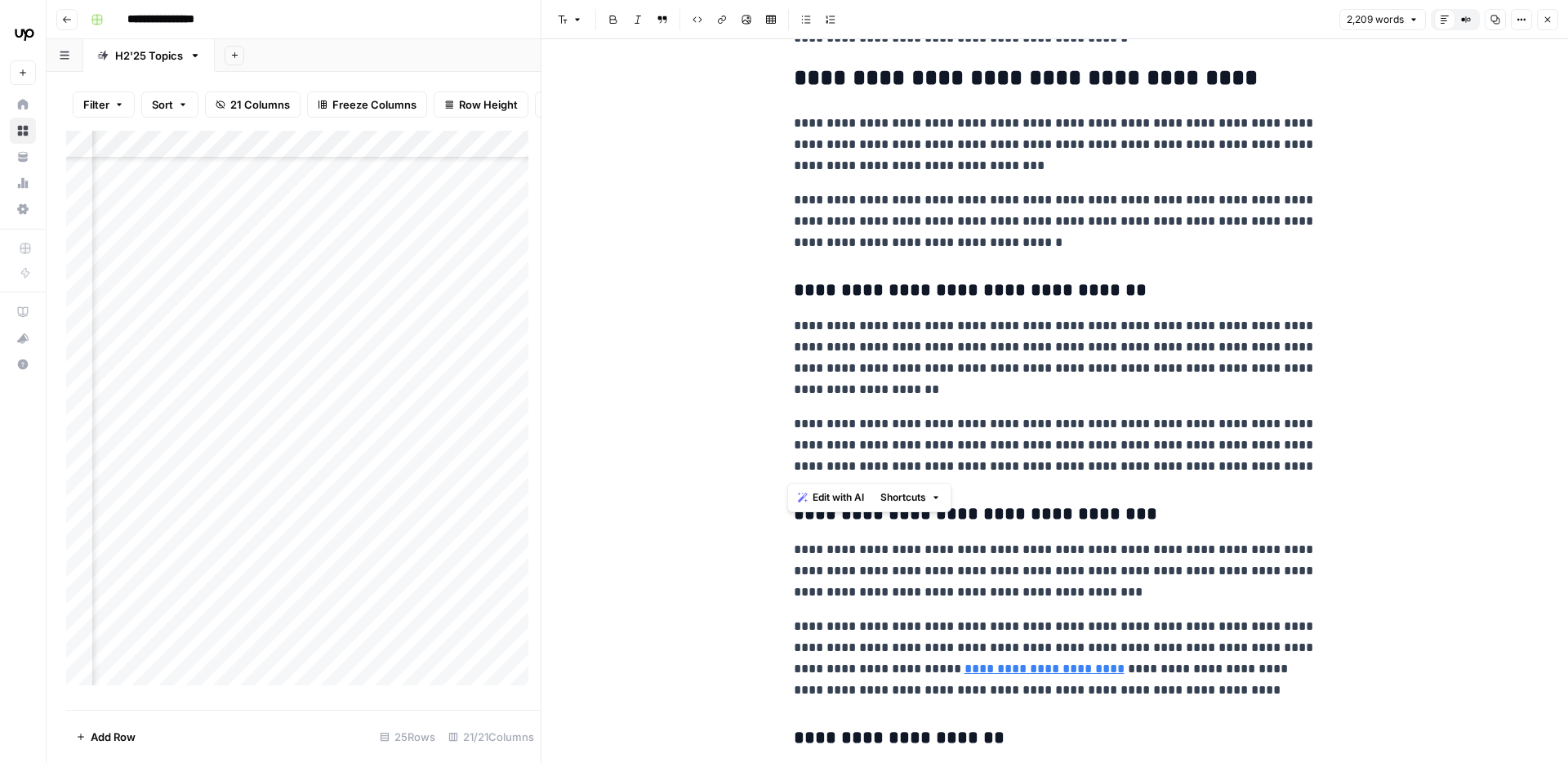 click on "**********" at bounding box center [1055, 358] 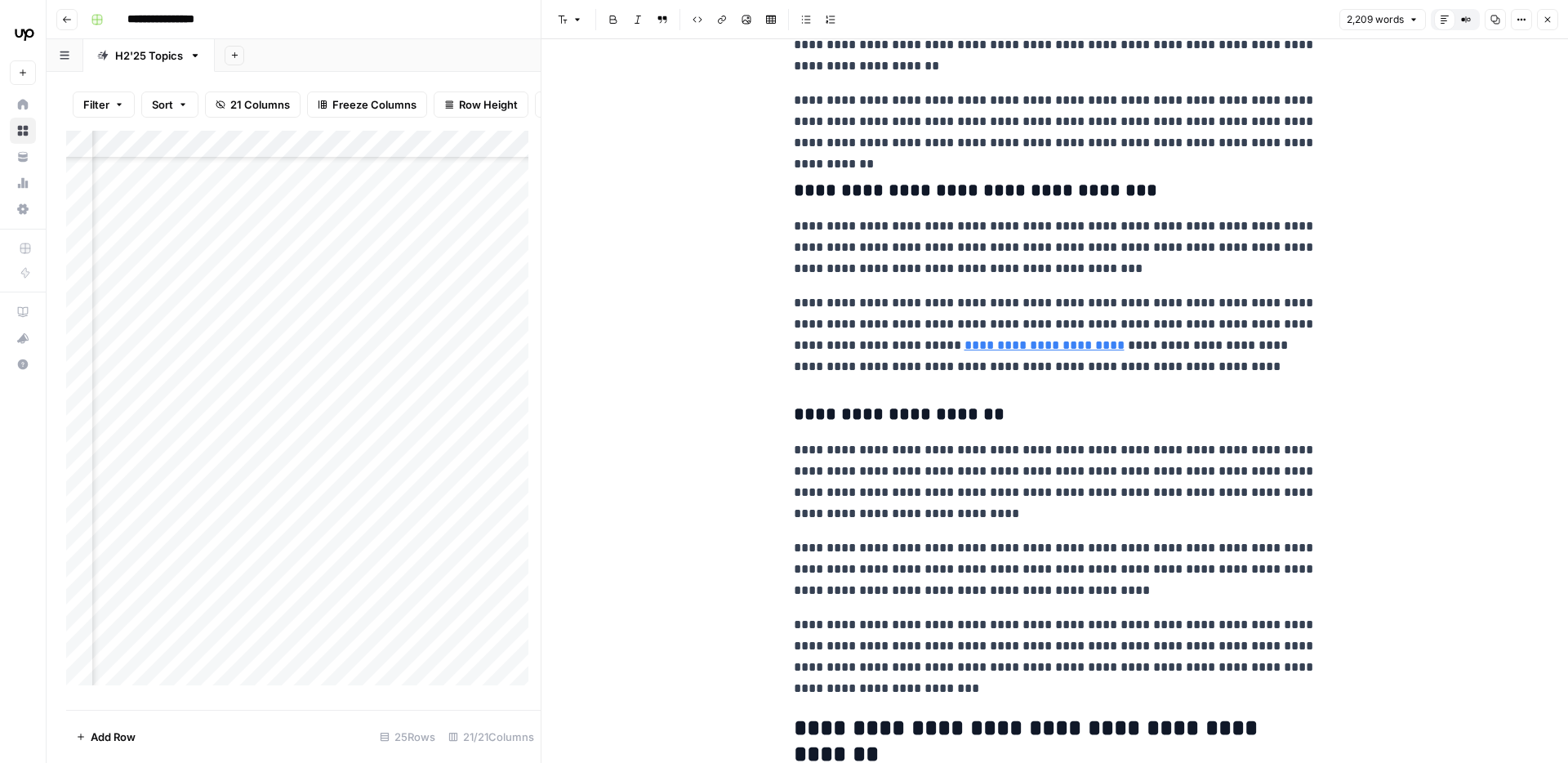 scroll, scrollTop: 2089, scrollLeft: 0, axis: vertical 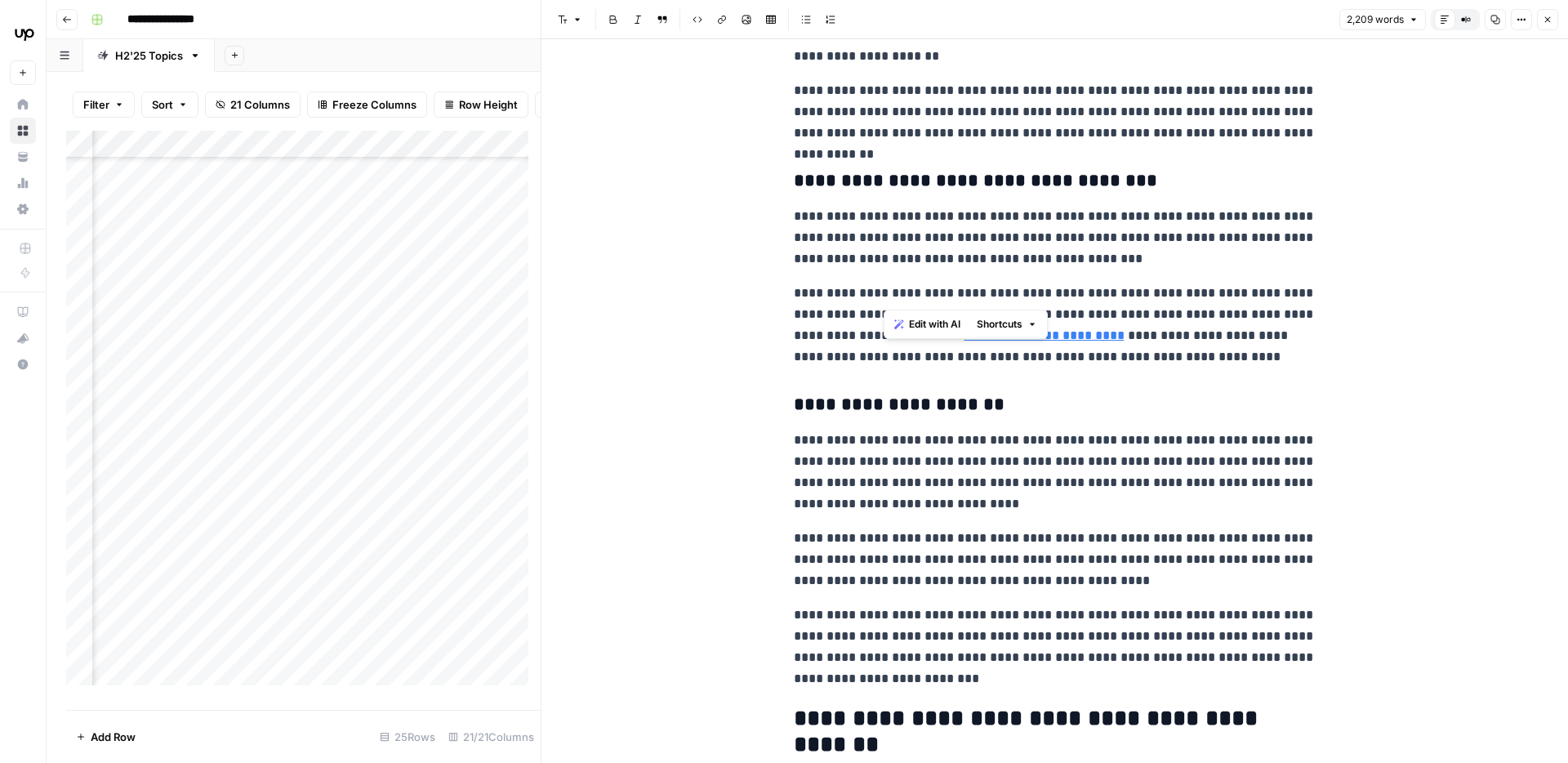 drag, startPoint x: 884, startPoint y: 296, endPoint x: 1032, endPoint y: 292, distance: 148.05404 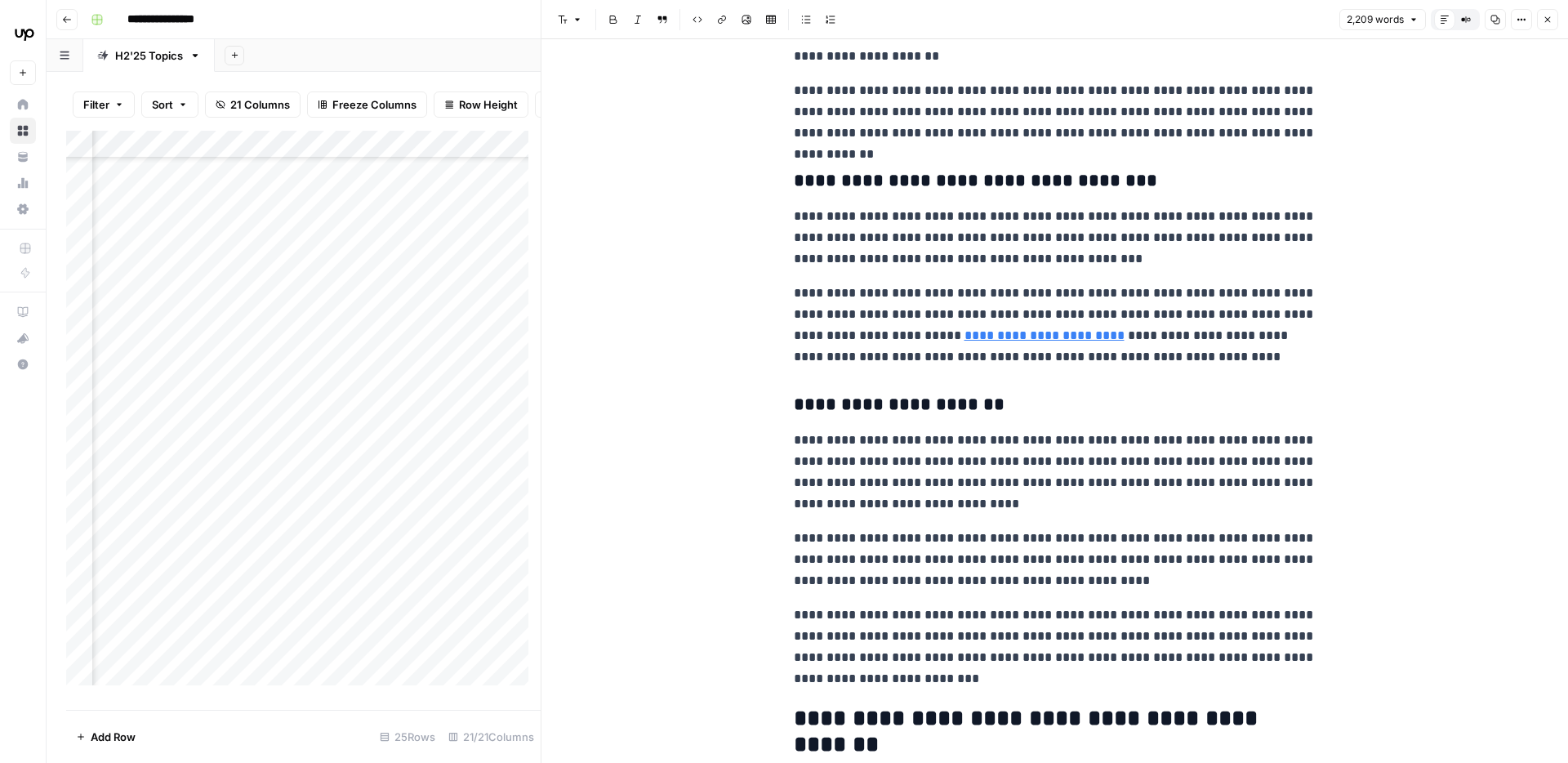 click on "**********" at bounding box center (1055, 325) 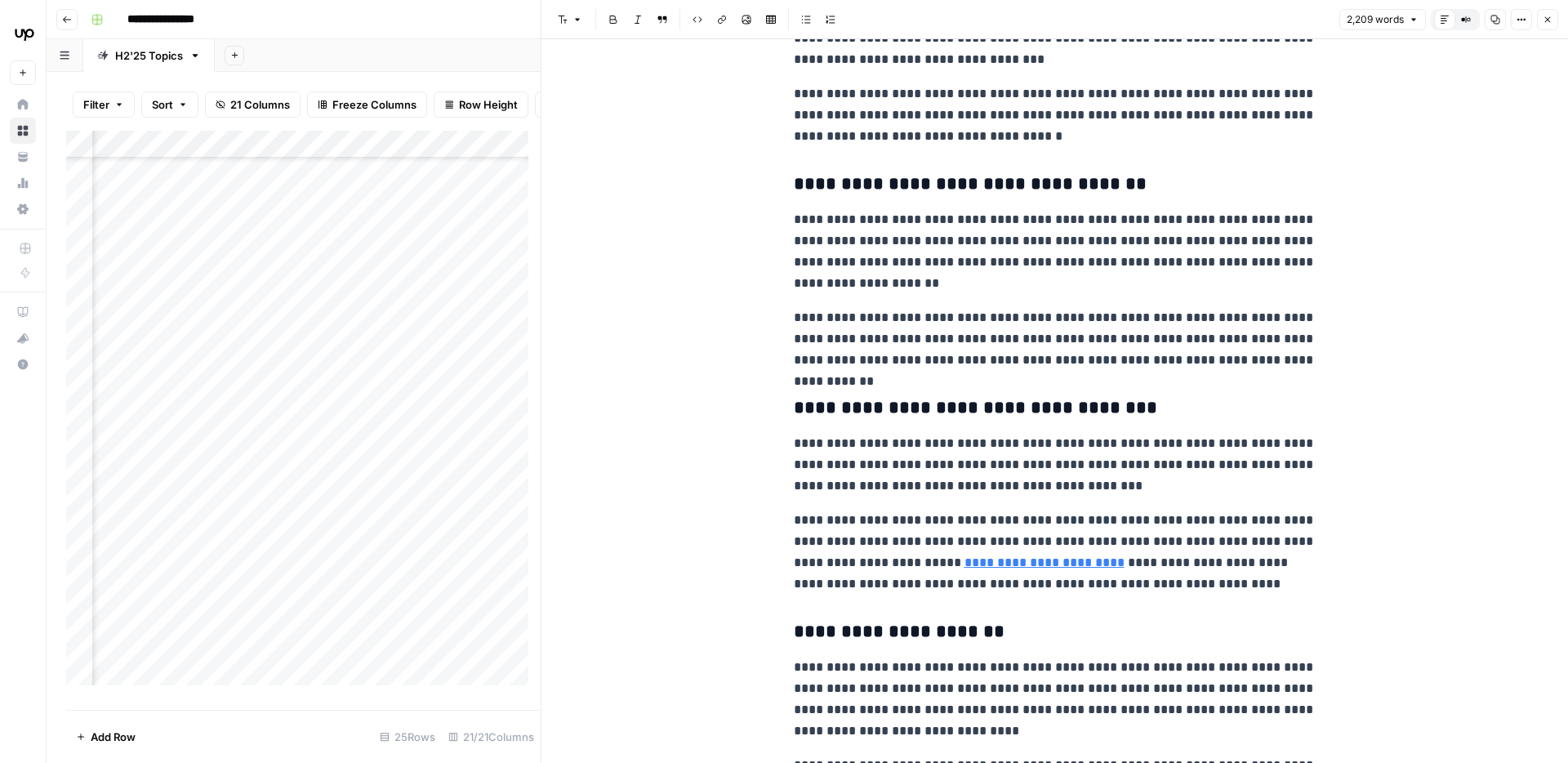 scroll, scrollTop: 1861, scrollLeft: 0, axis: vertical 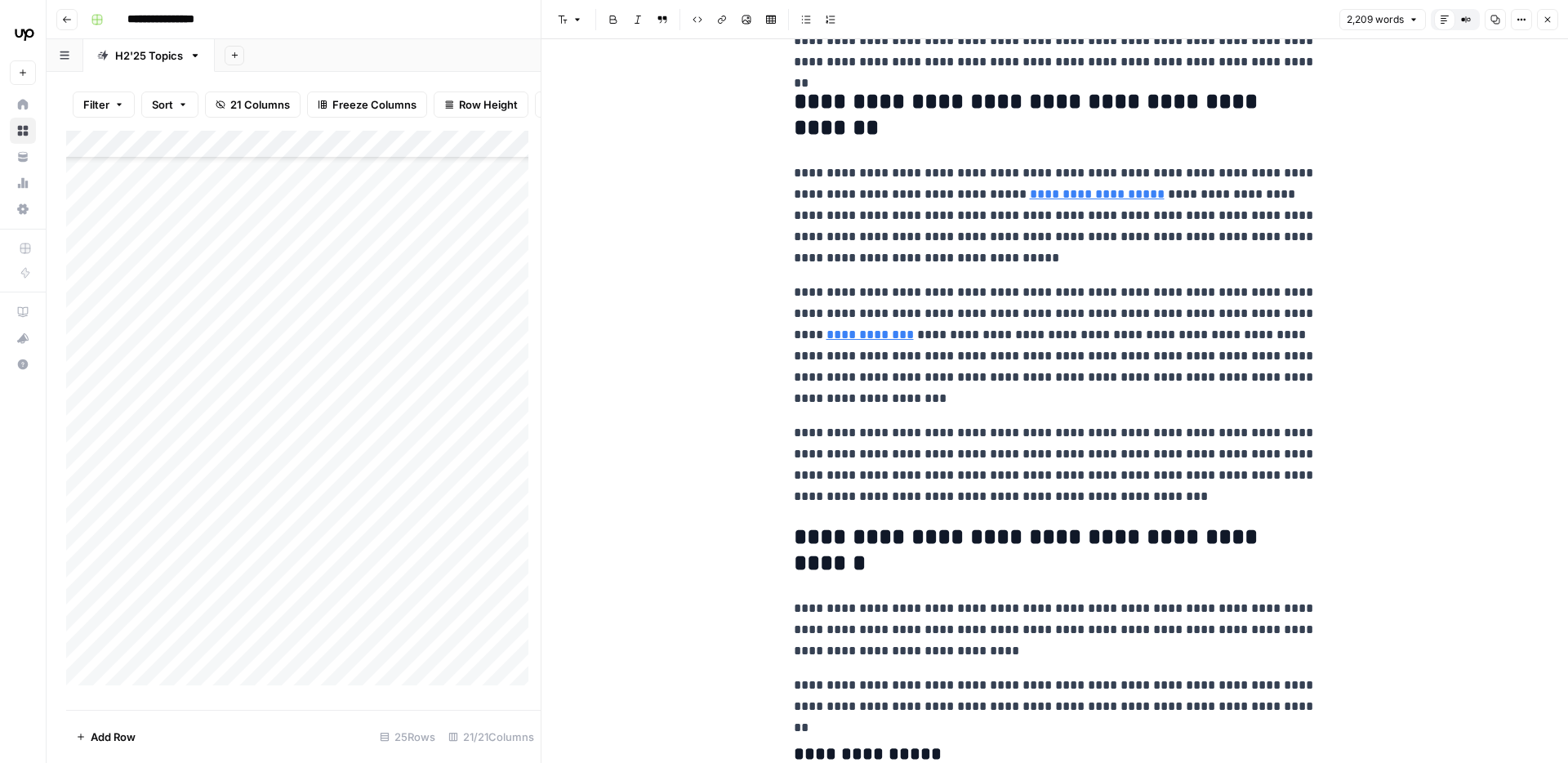 click on "**********" at bounding box center (1055, 346) 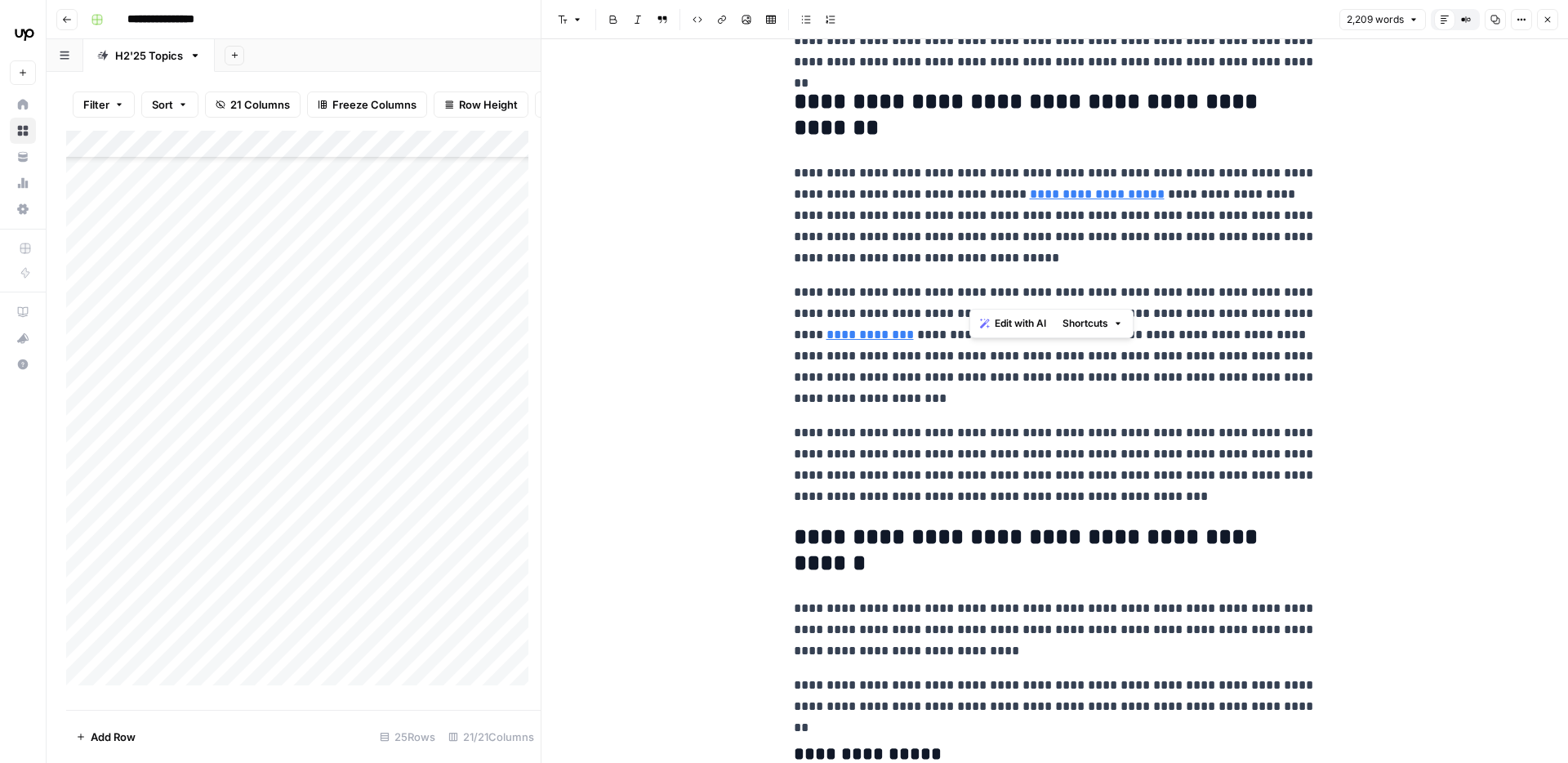 click on "**********" at bounding box center (1055, 346) 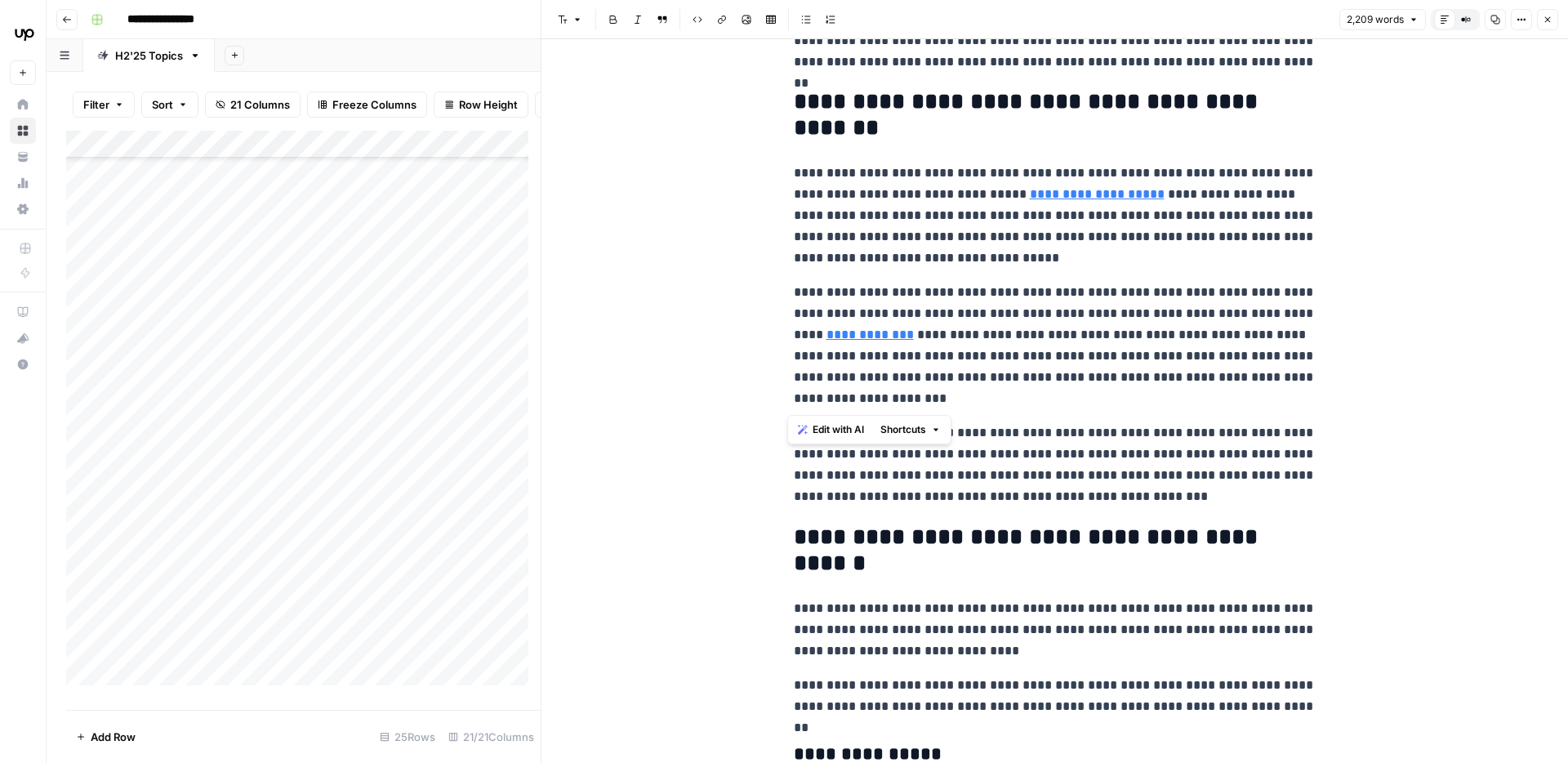 click on "**********" at bounding box center [1055, 346] 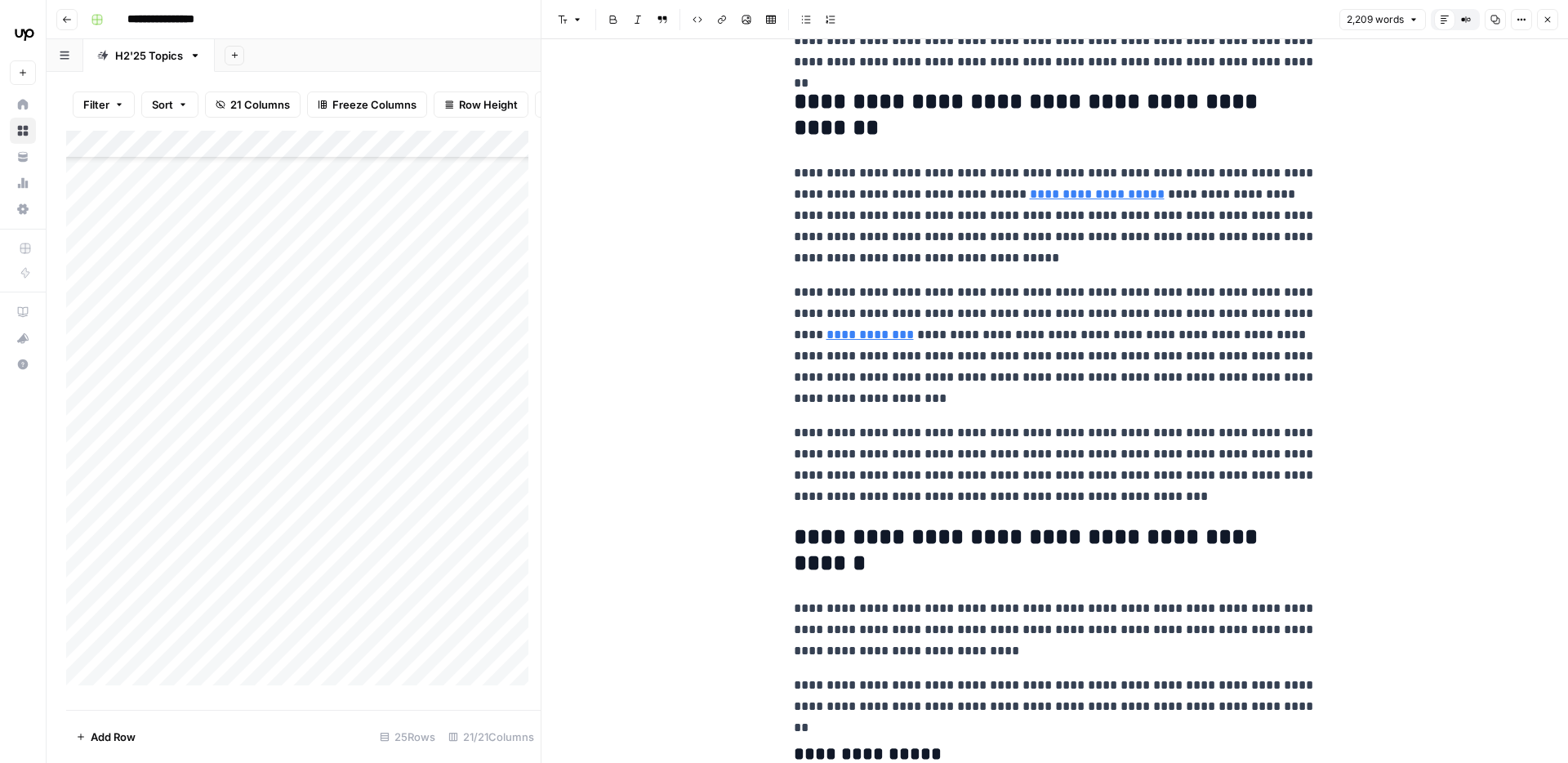 click on "**********" at bounding box center (1055, 346) 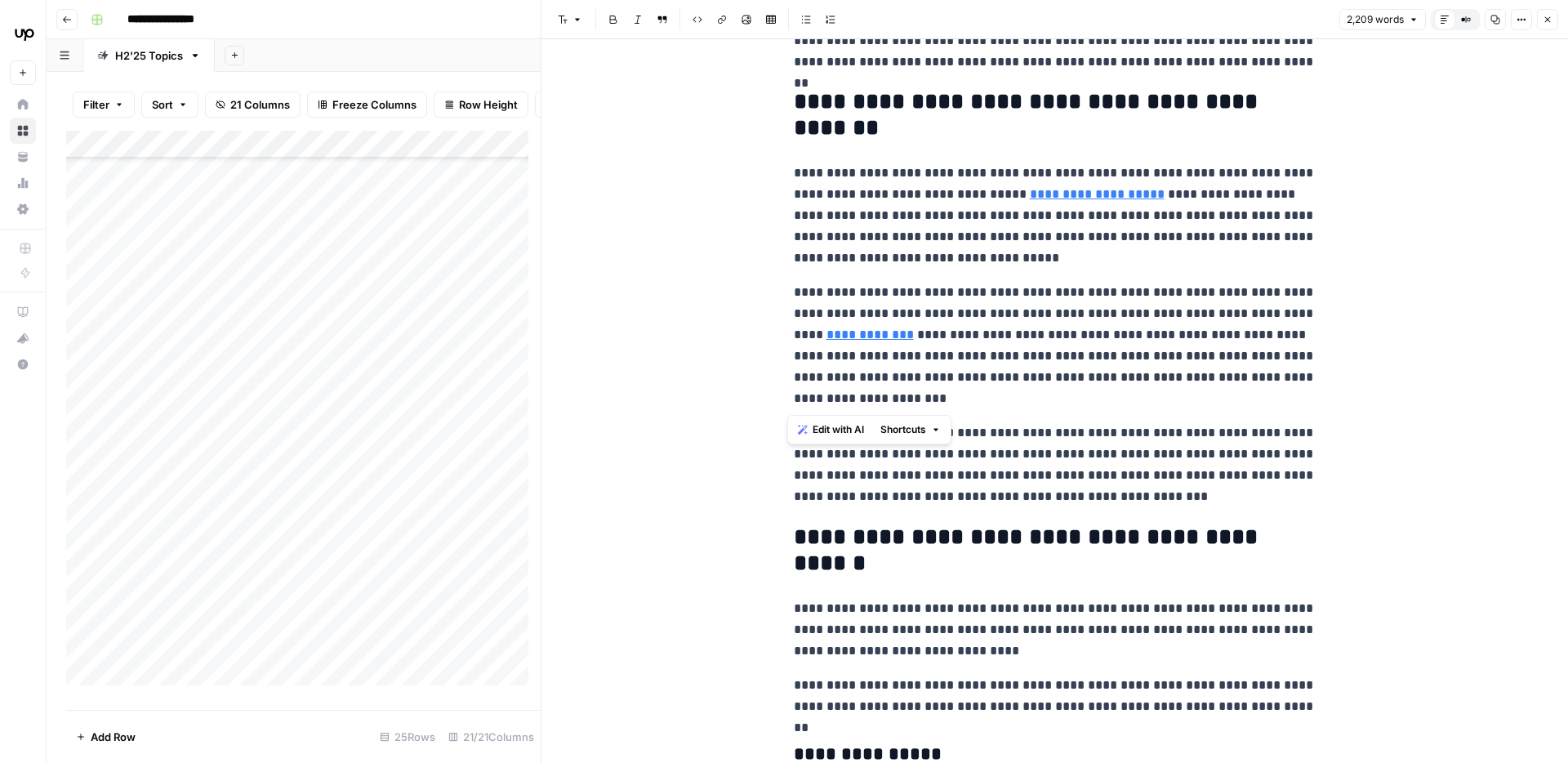 click on "**********" at bounding box center [1055, 346] 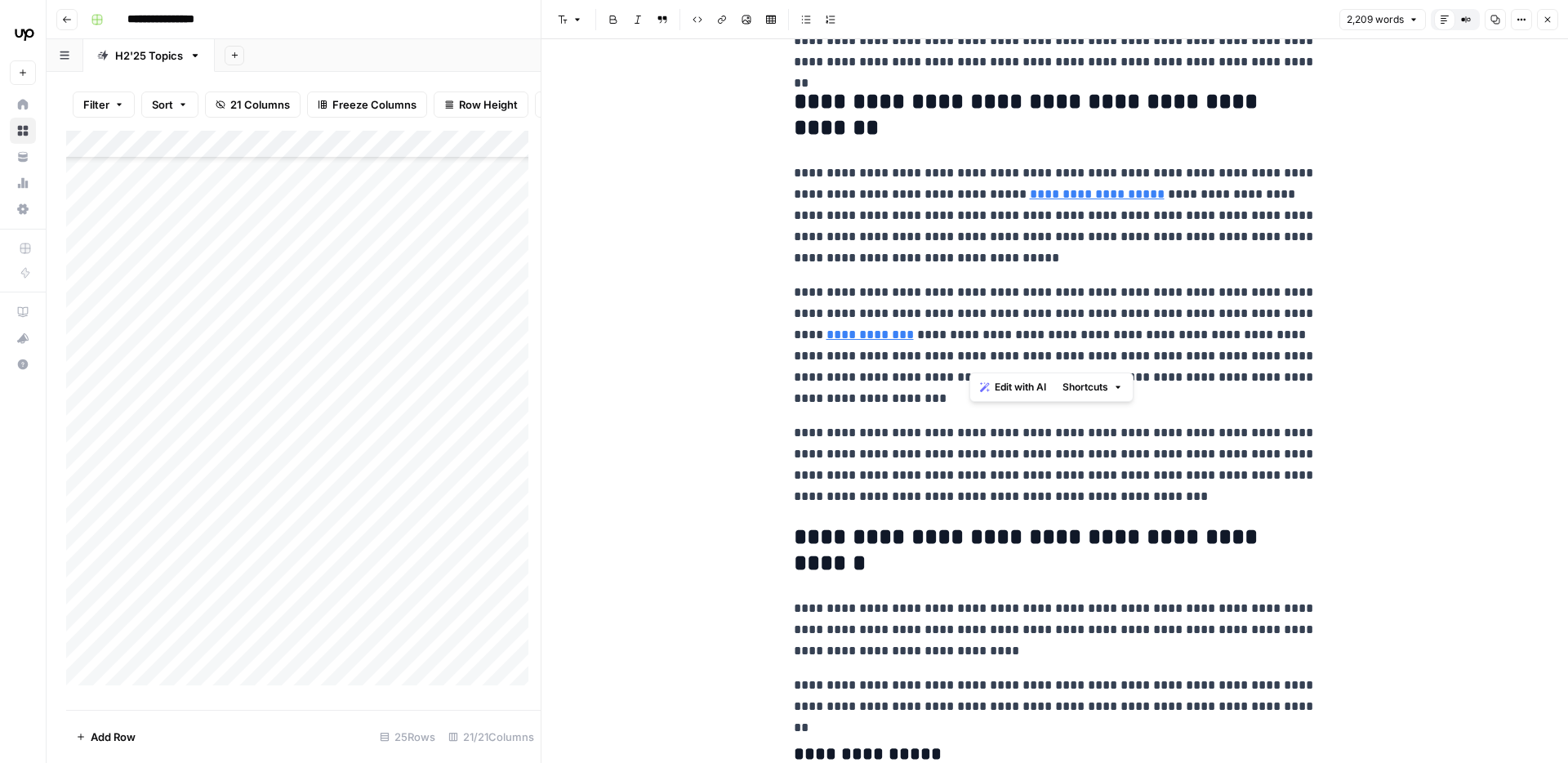 click on "**********" at bounding box center (1055, 346) 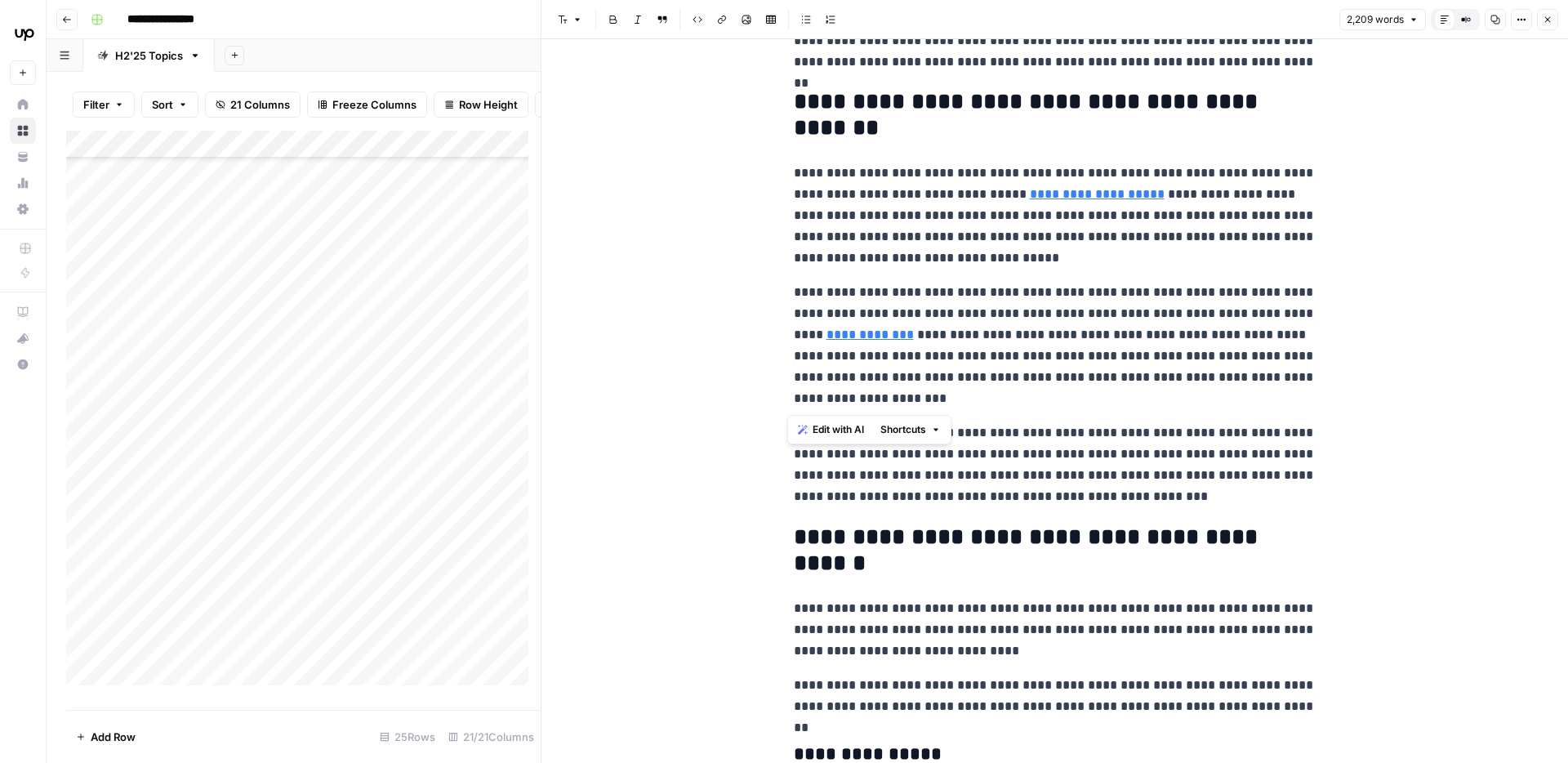 click on "**********" at bounding box center (1055, 346) 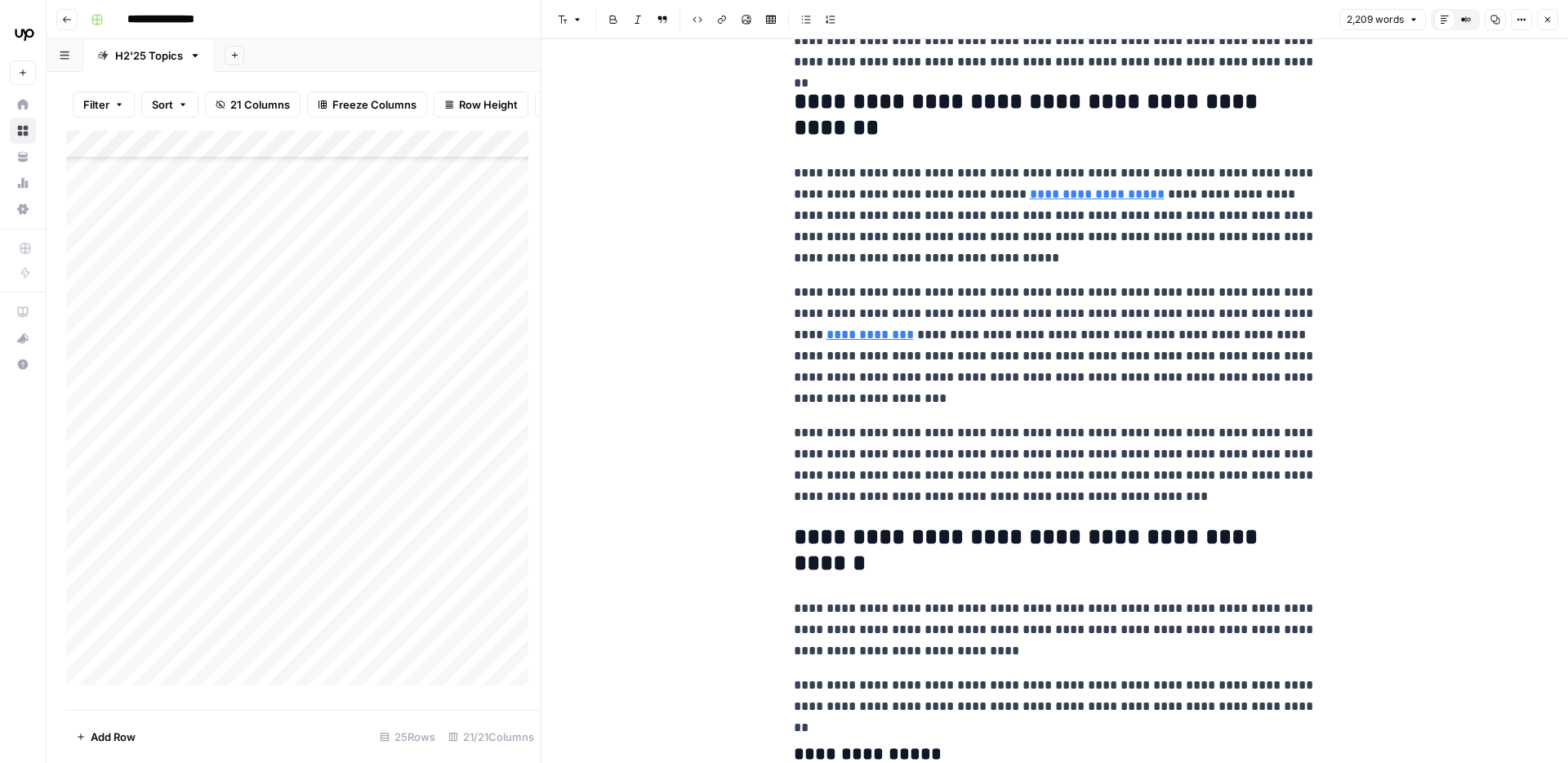 click on "**********" at bounding box center (1055, 465) 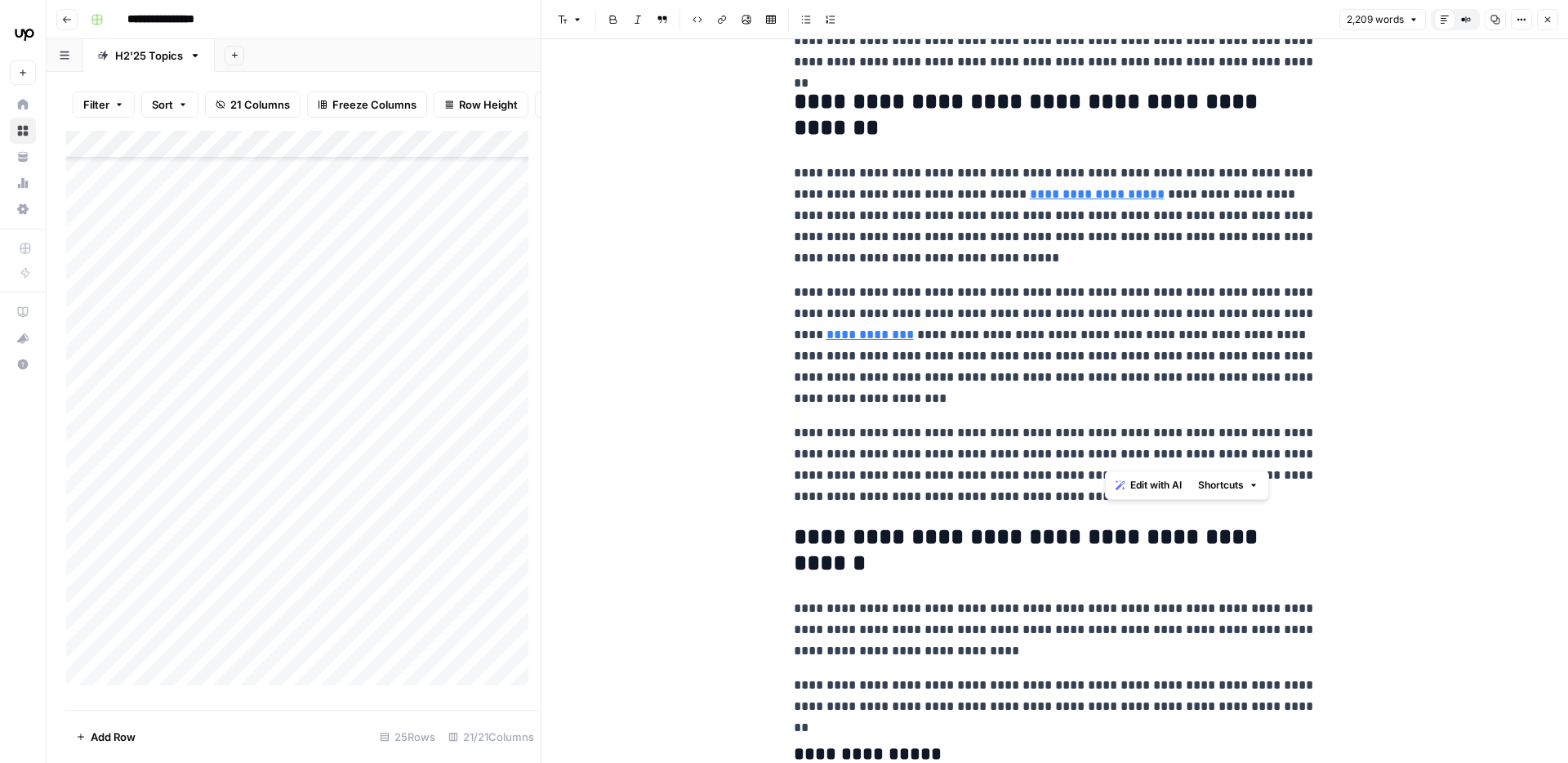 click on "**********" at bounding box center [1055, 465] 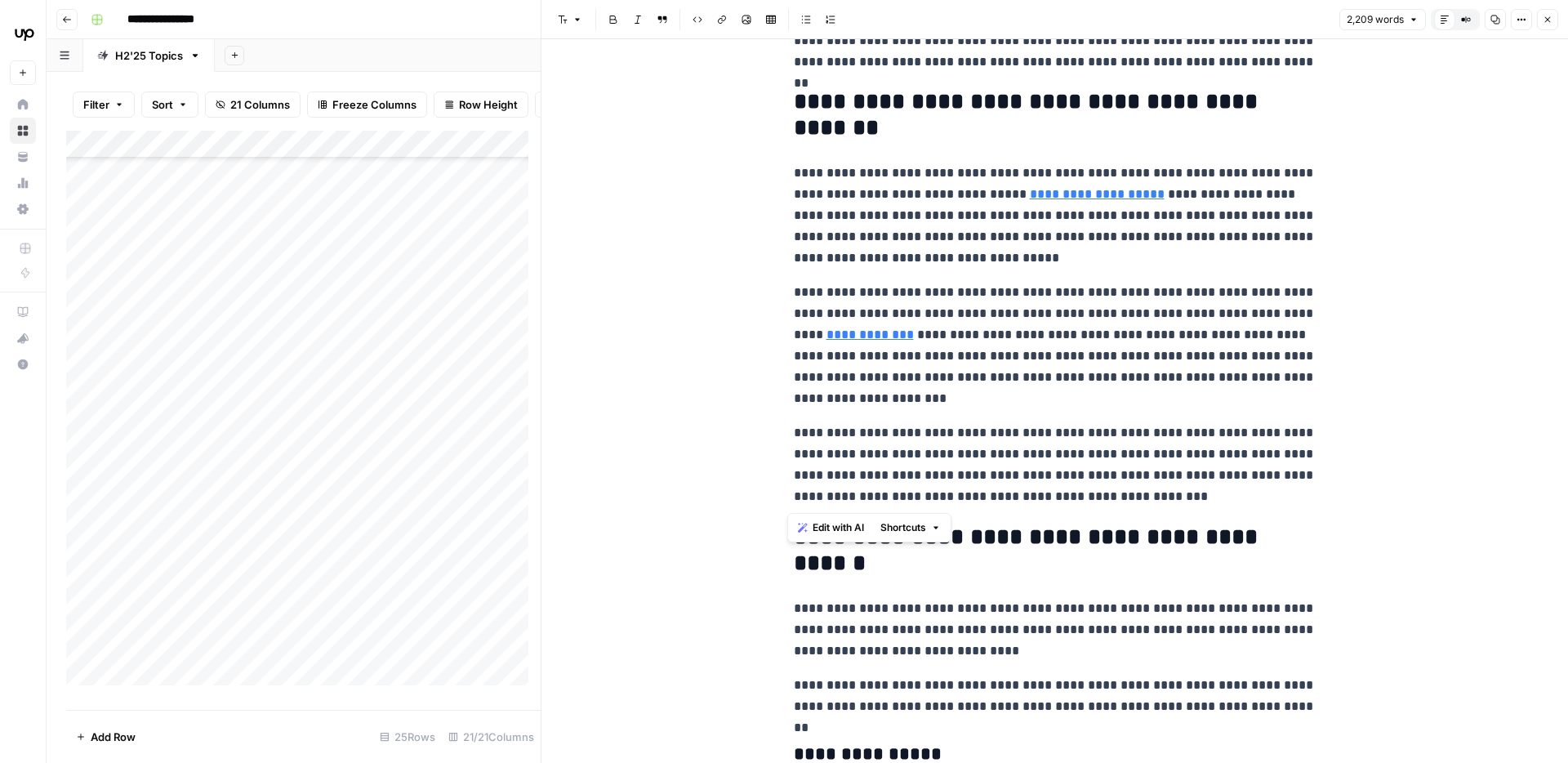 click on "**********" at bounding box center (1055, 346) 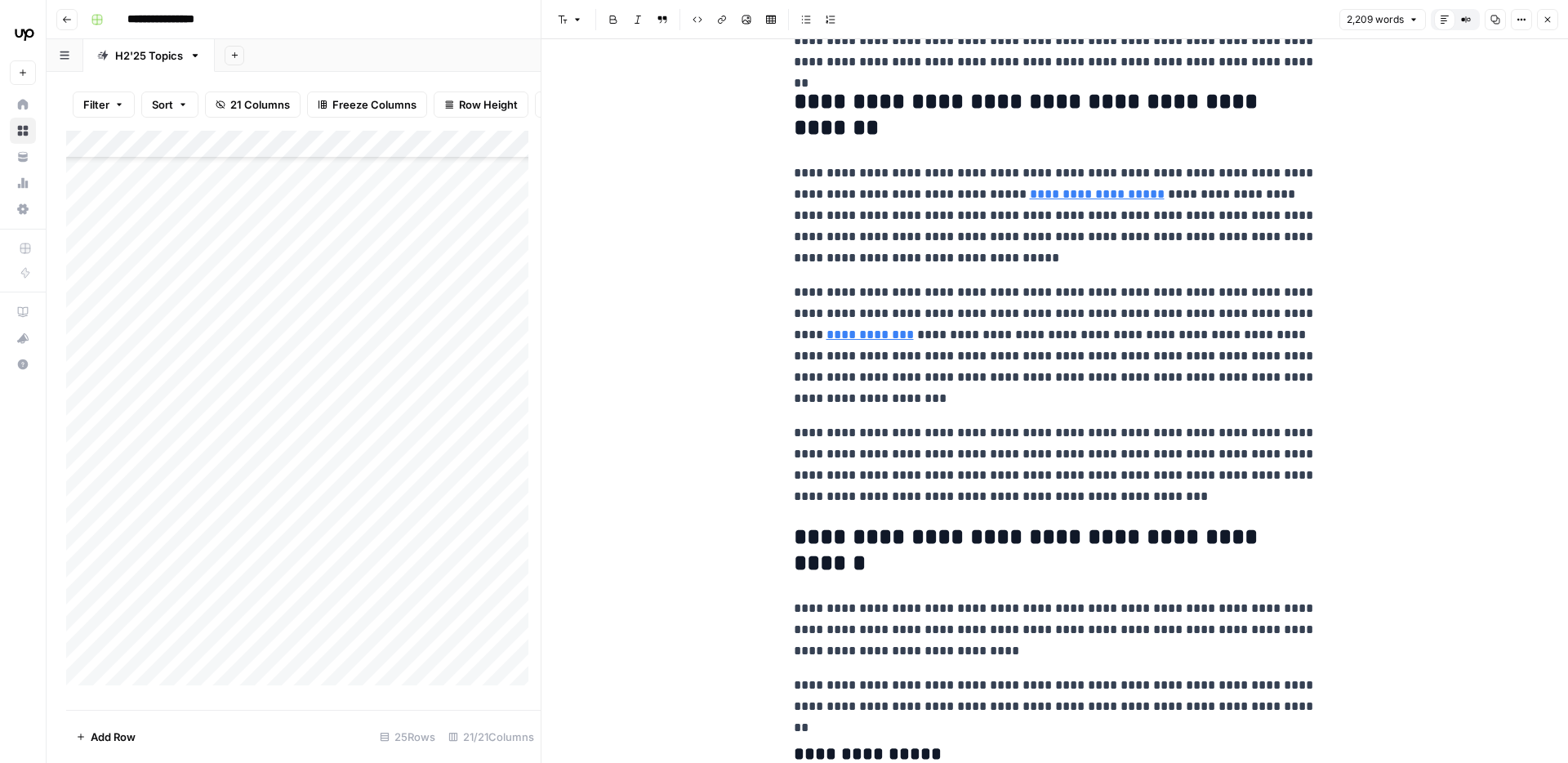 click on "**********" at bounding box center [1055, 465] 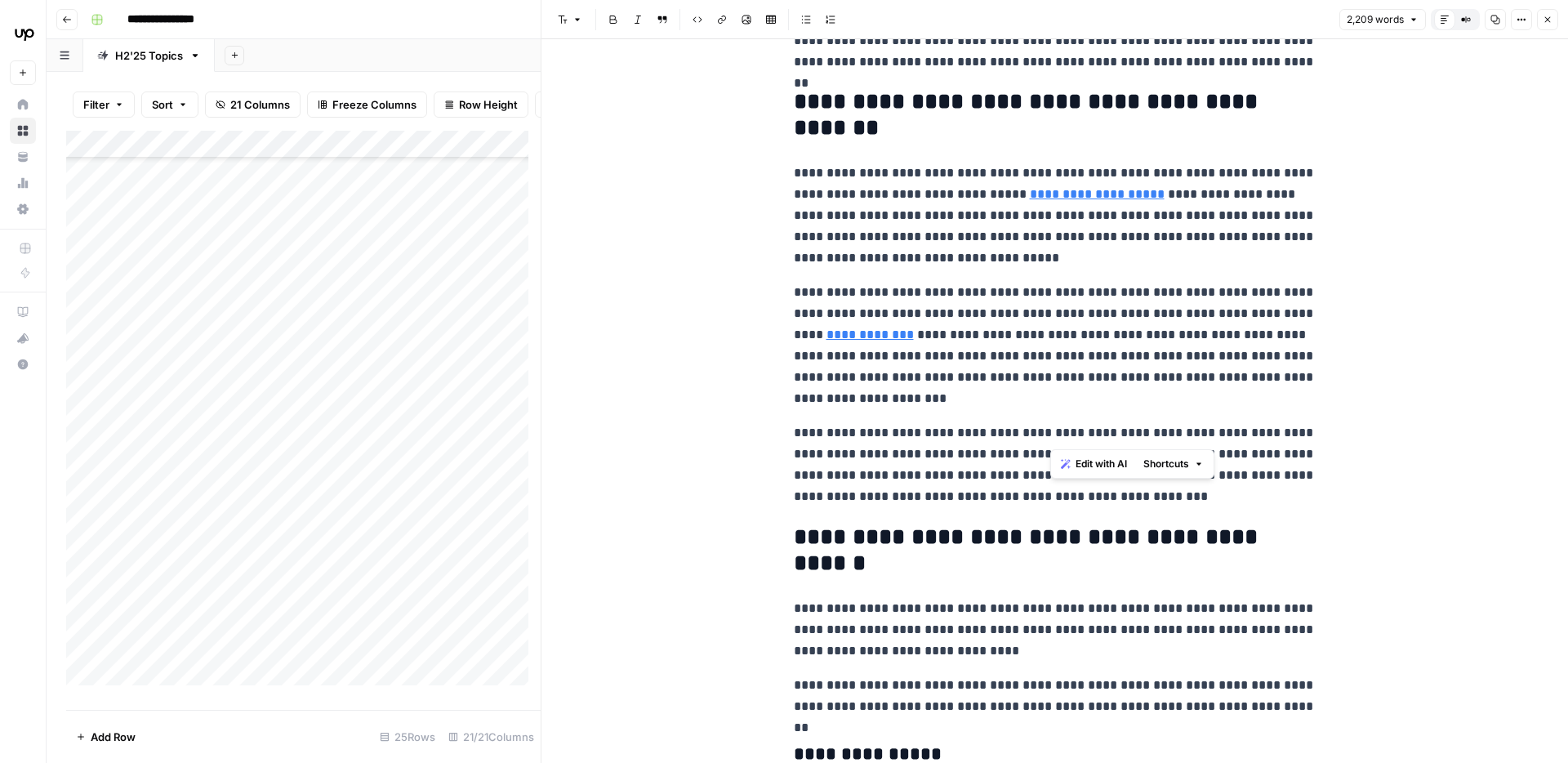 click on "**********" at bounding box center (1055, 465) 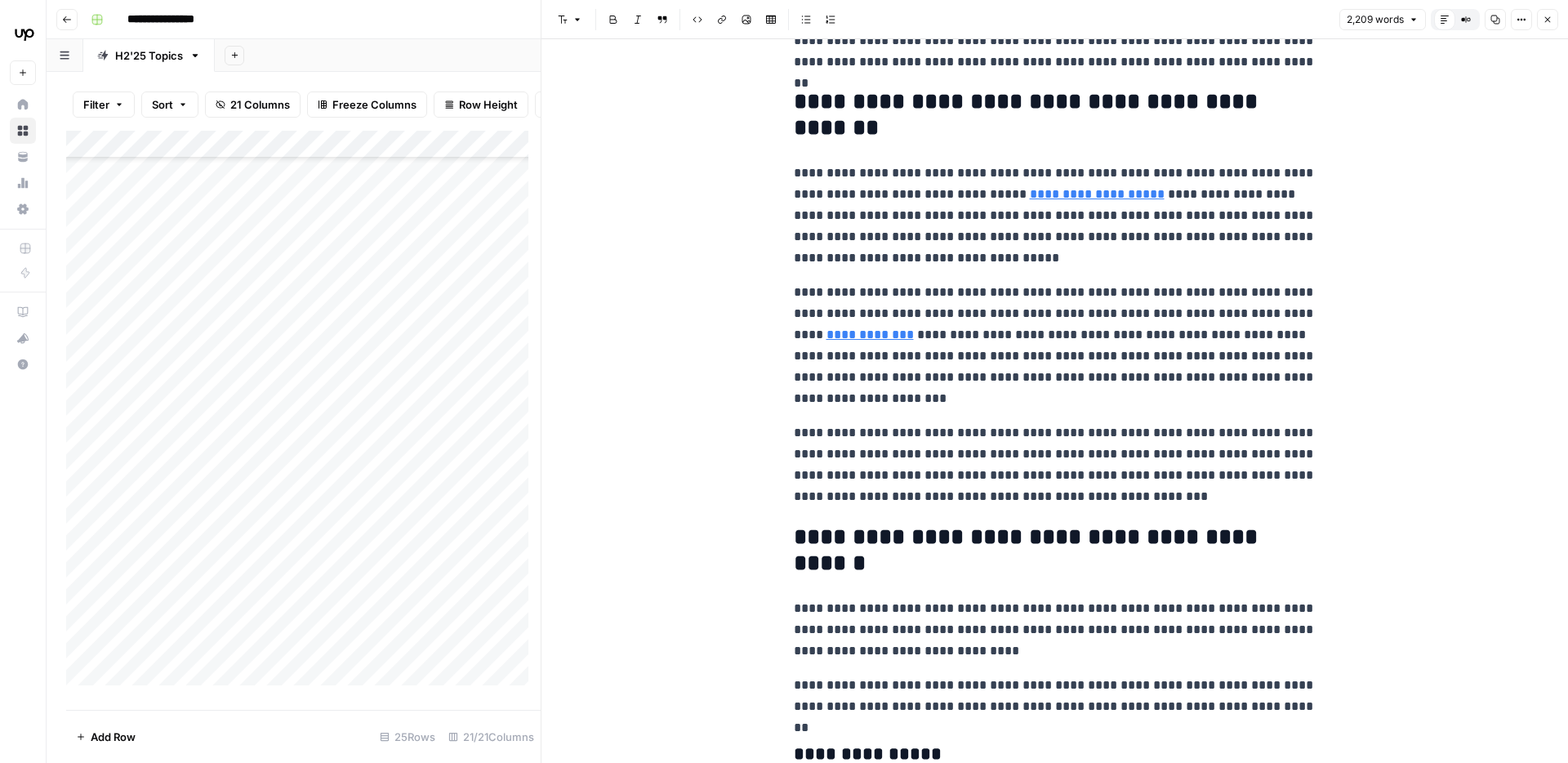 click on "**********" at bounding box center [1055, 346] 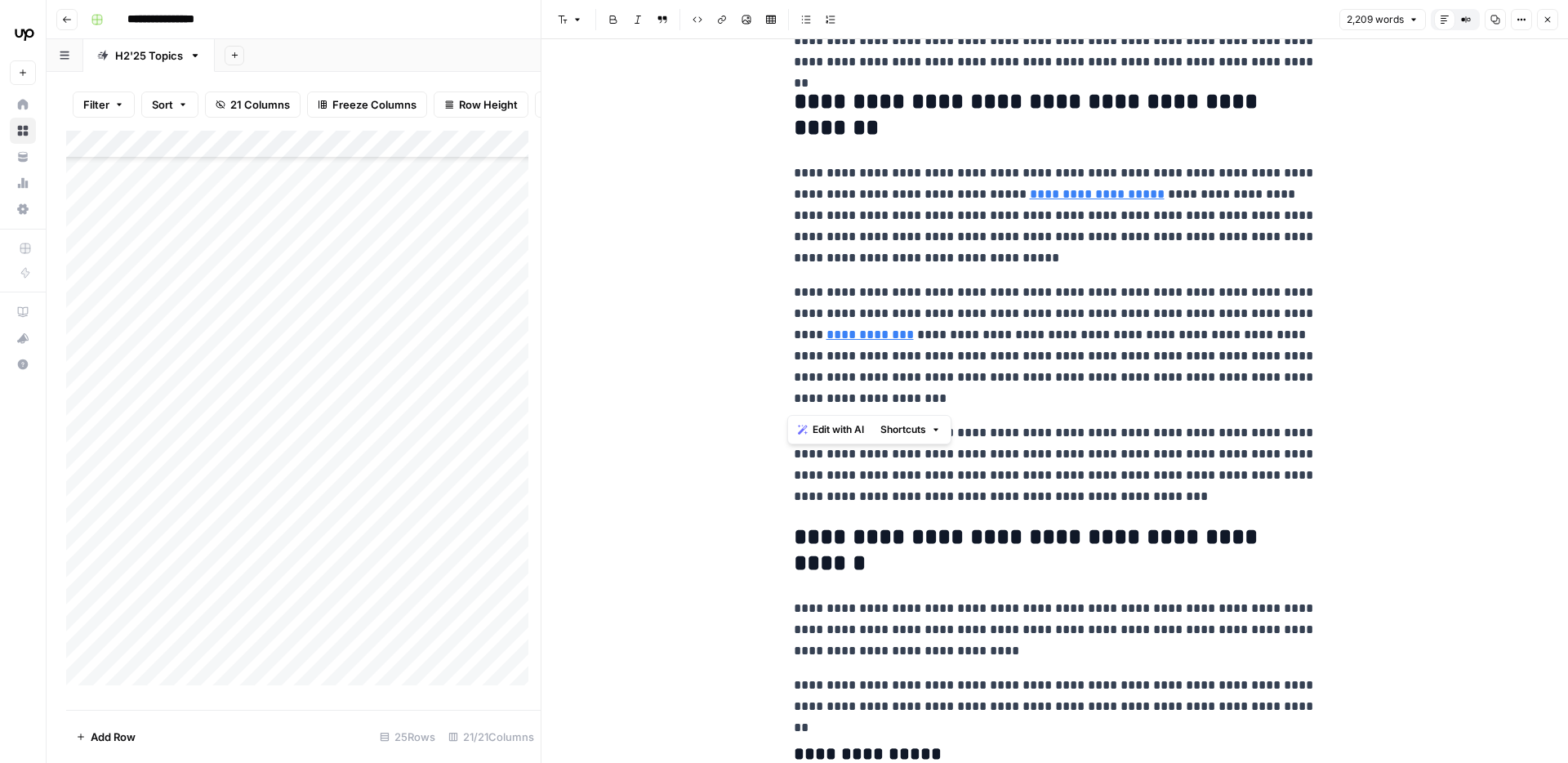 click on "**********" at bounding box center (1055, 346) 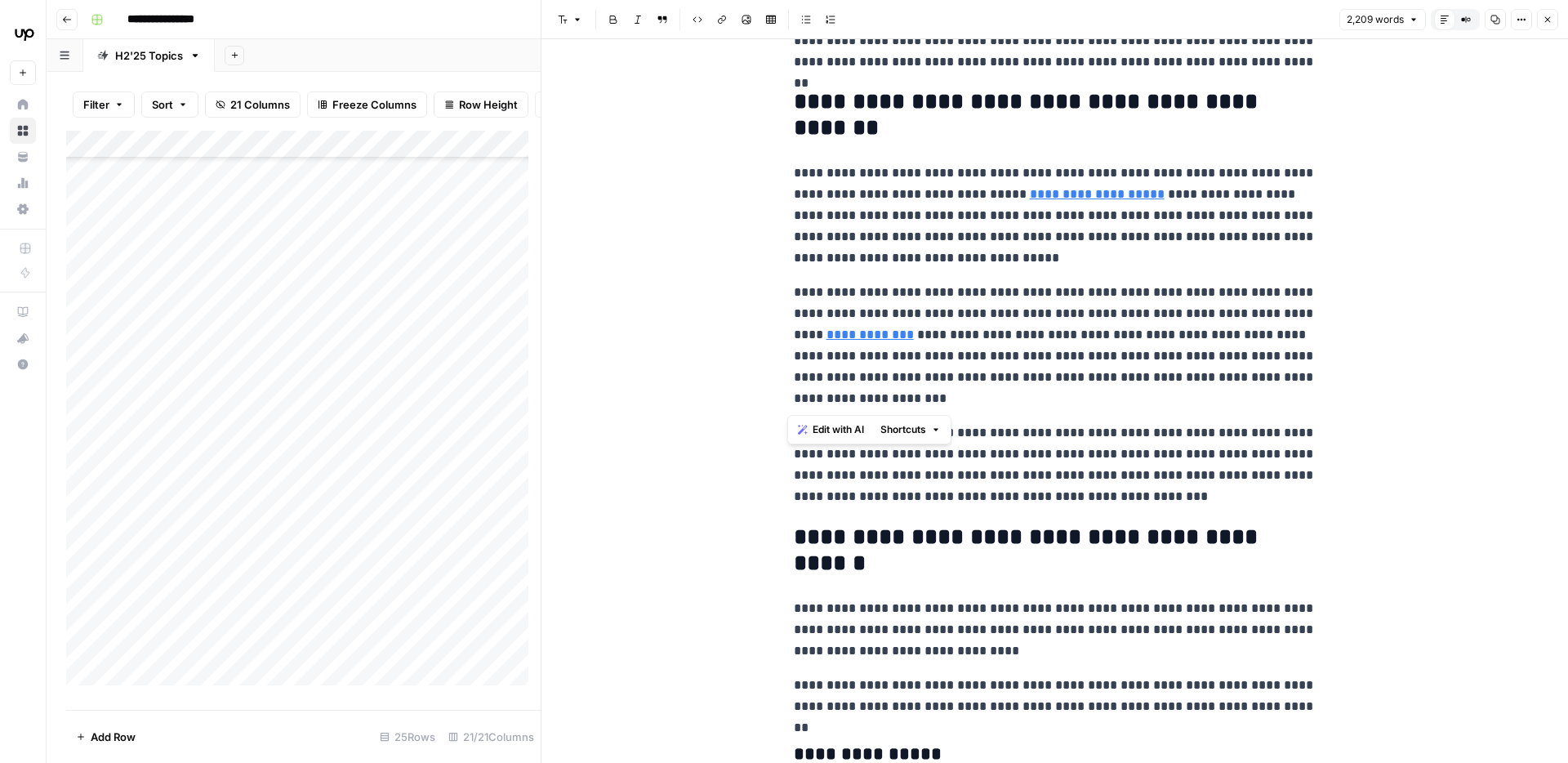 click on "**********" at bounding box center (1055, 465) 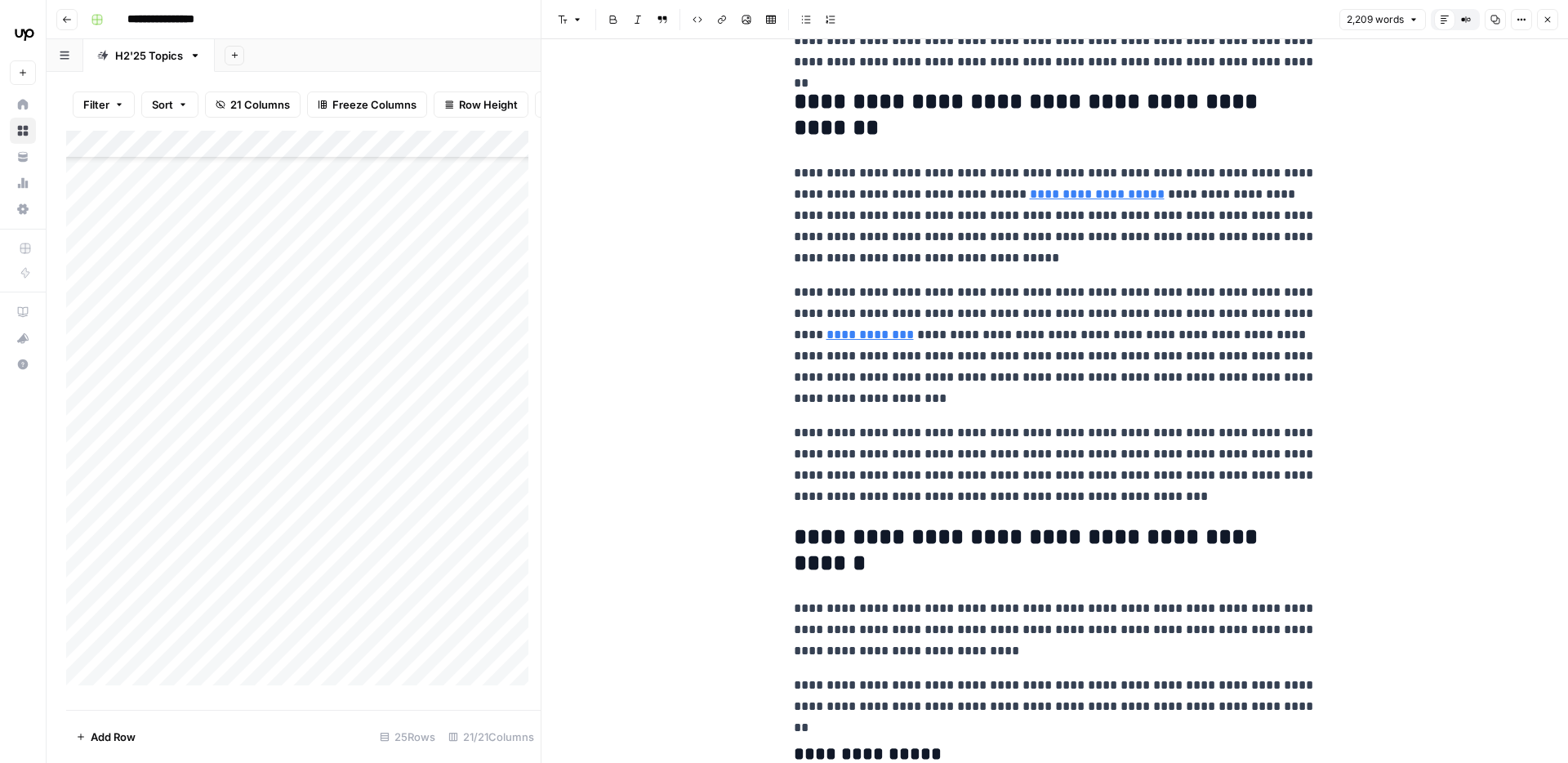 click on "**********" at bounding box center [1055, 465] 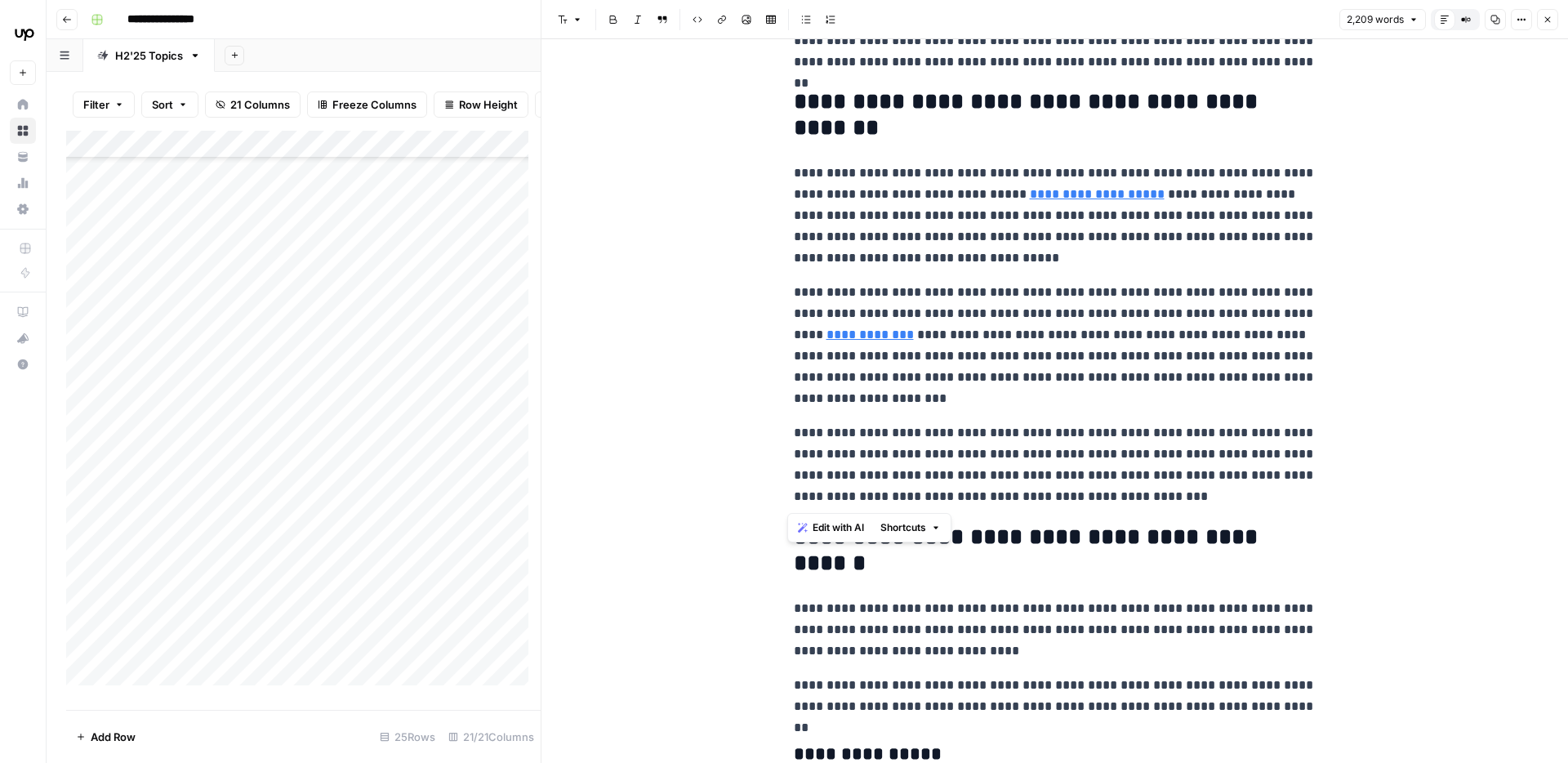 click on "**********" at bounding box center (1055, 465) 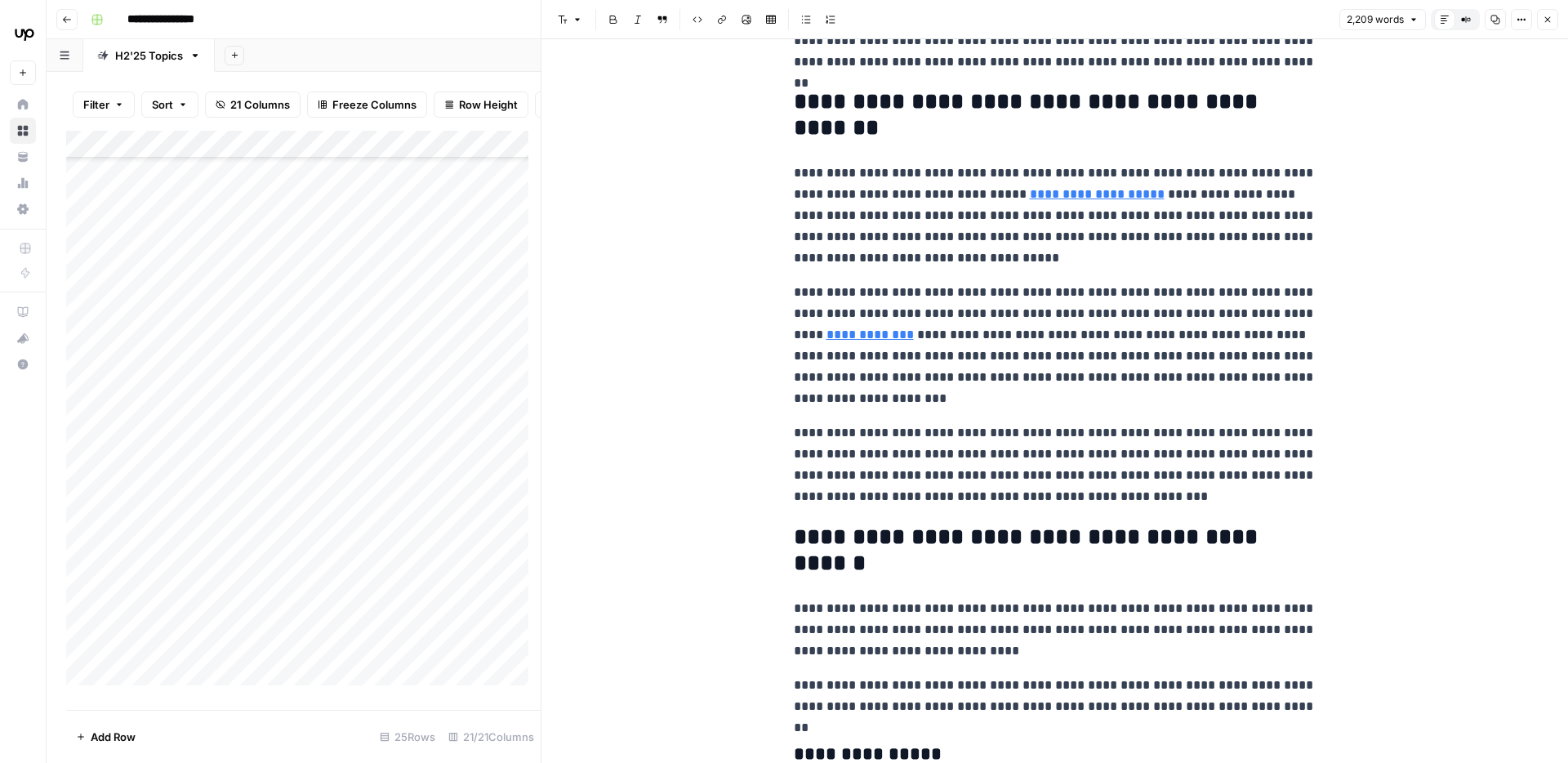 click on "**********" at bounding box center (1055, 465) 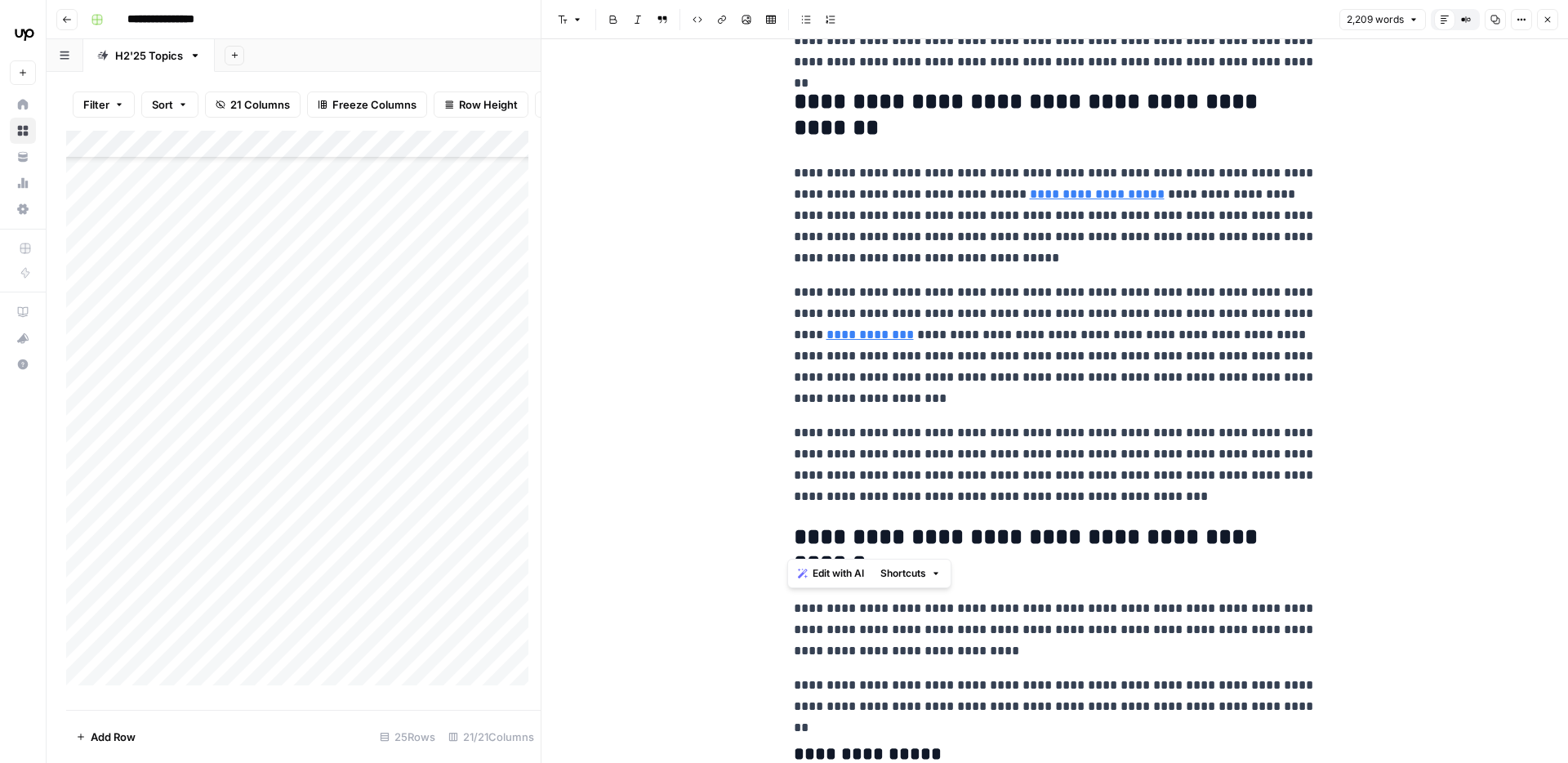click on "**********" at bounding box center (1055, 465) 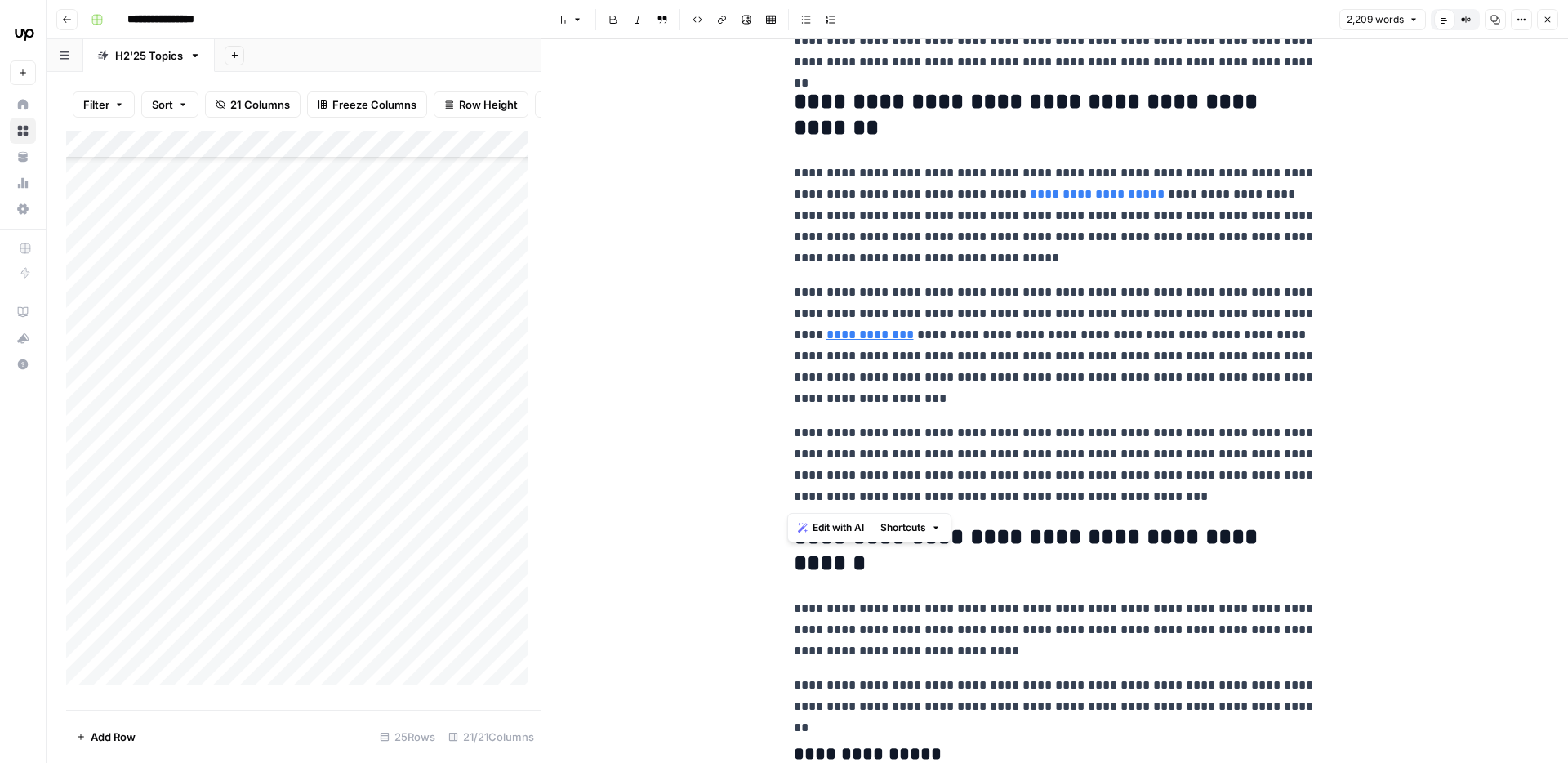 click on "**********" at bounding box center [1055, 465] 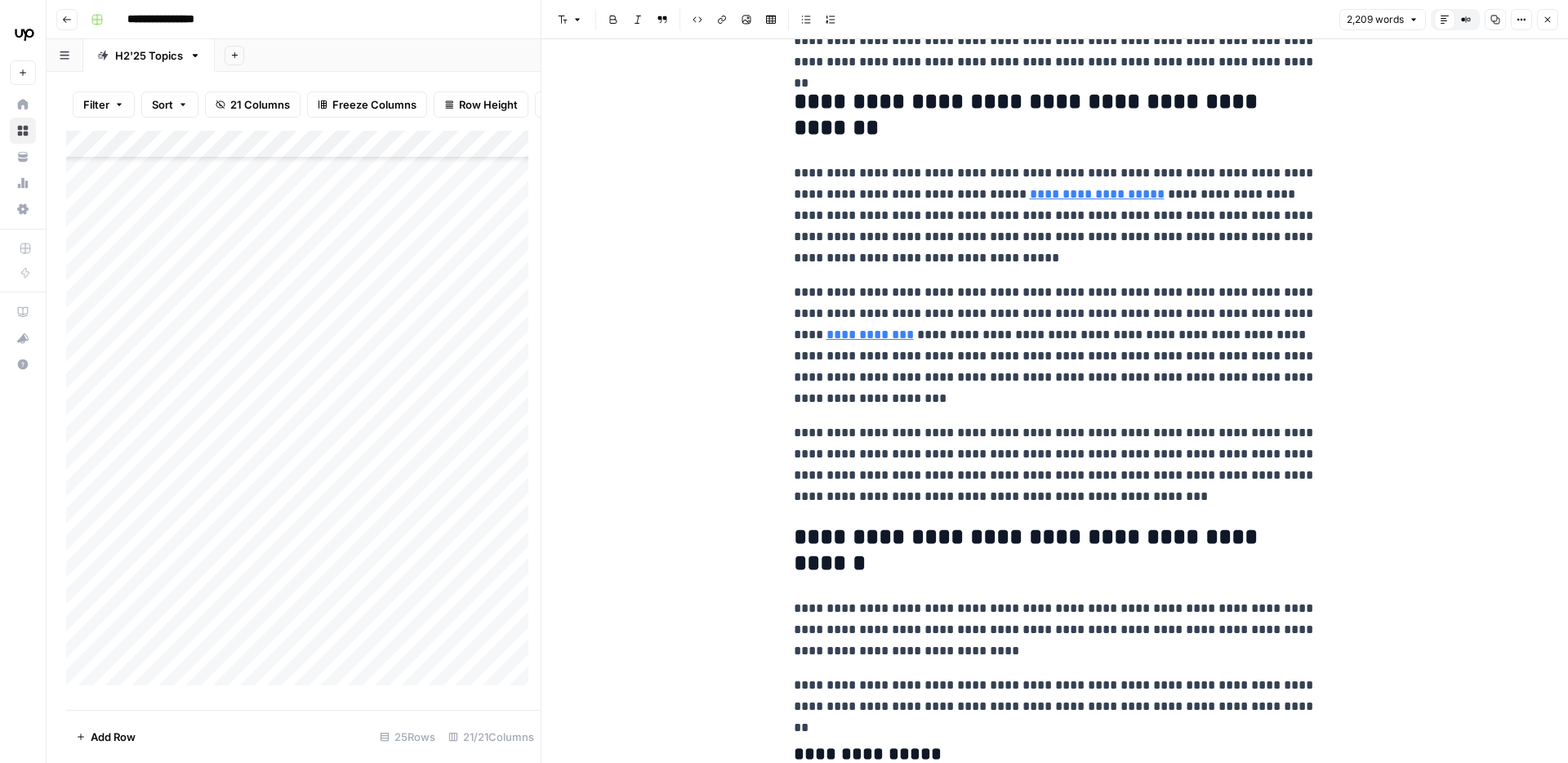 click on "**********" at bounding box center [1055, 465] 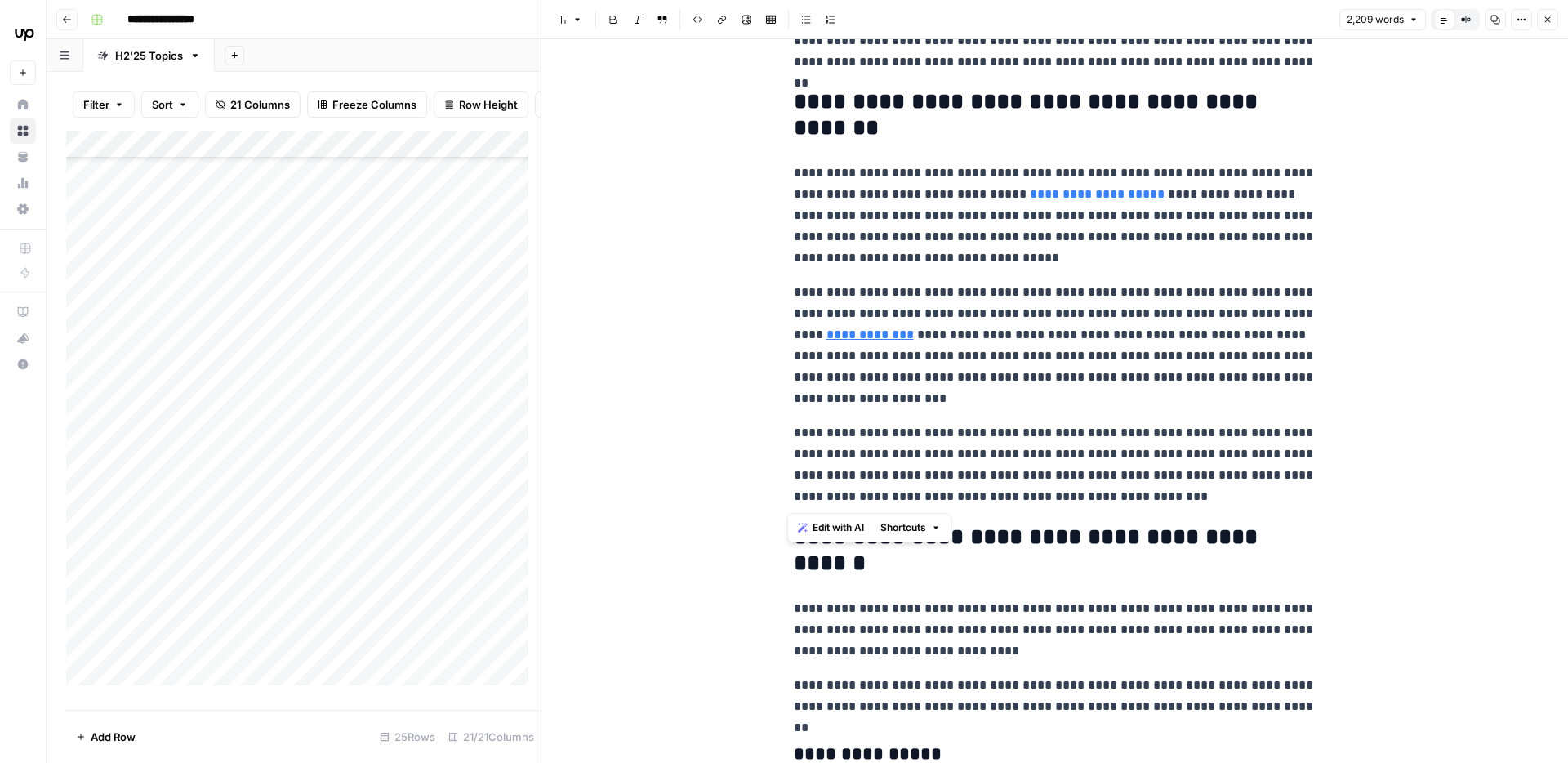 click on "**********" at bounding box center (1055, 465) 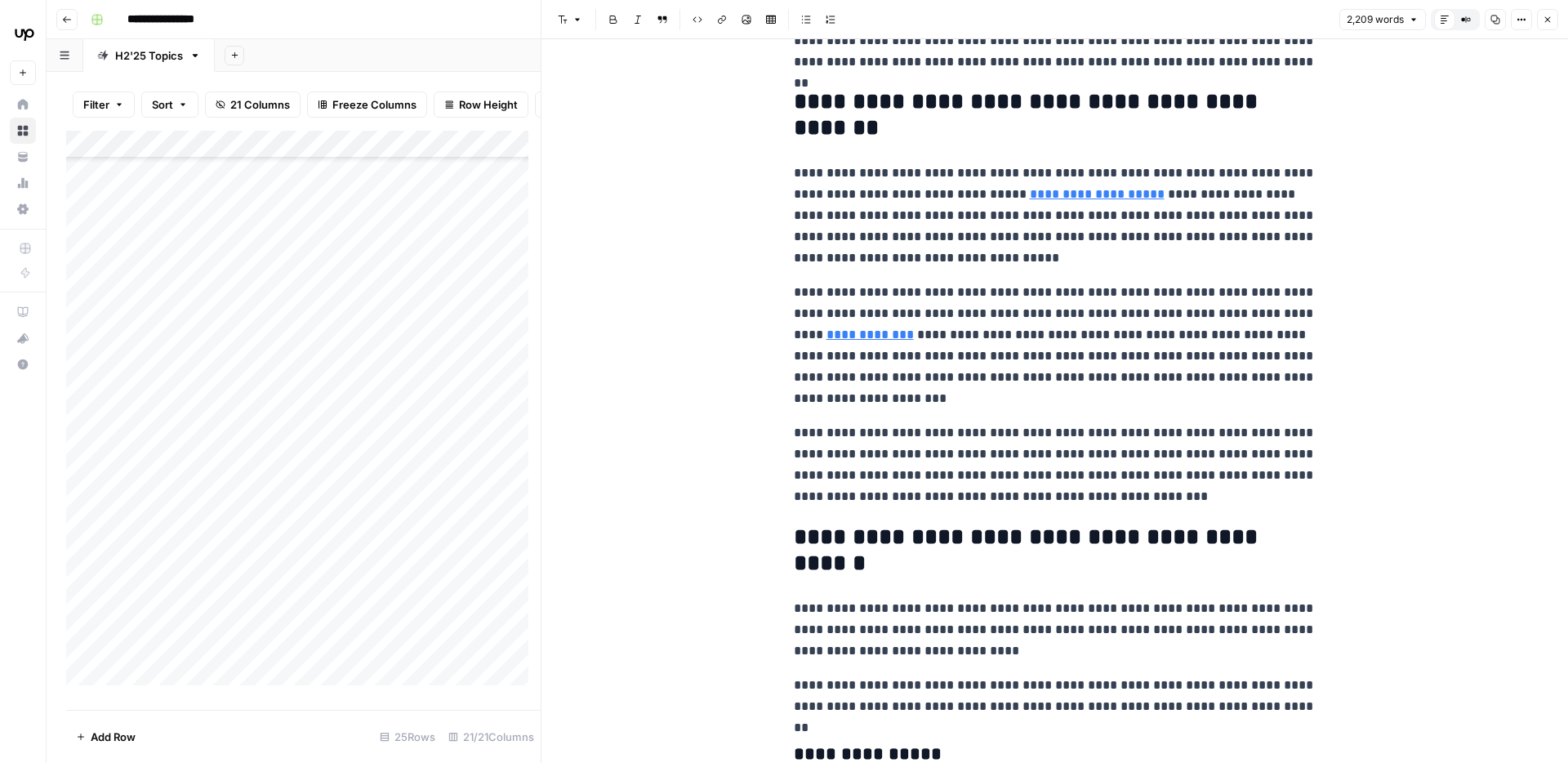 click on "**********" at bounding box center (1055, 216) 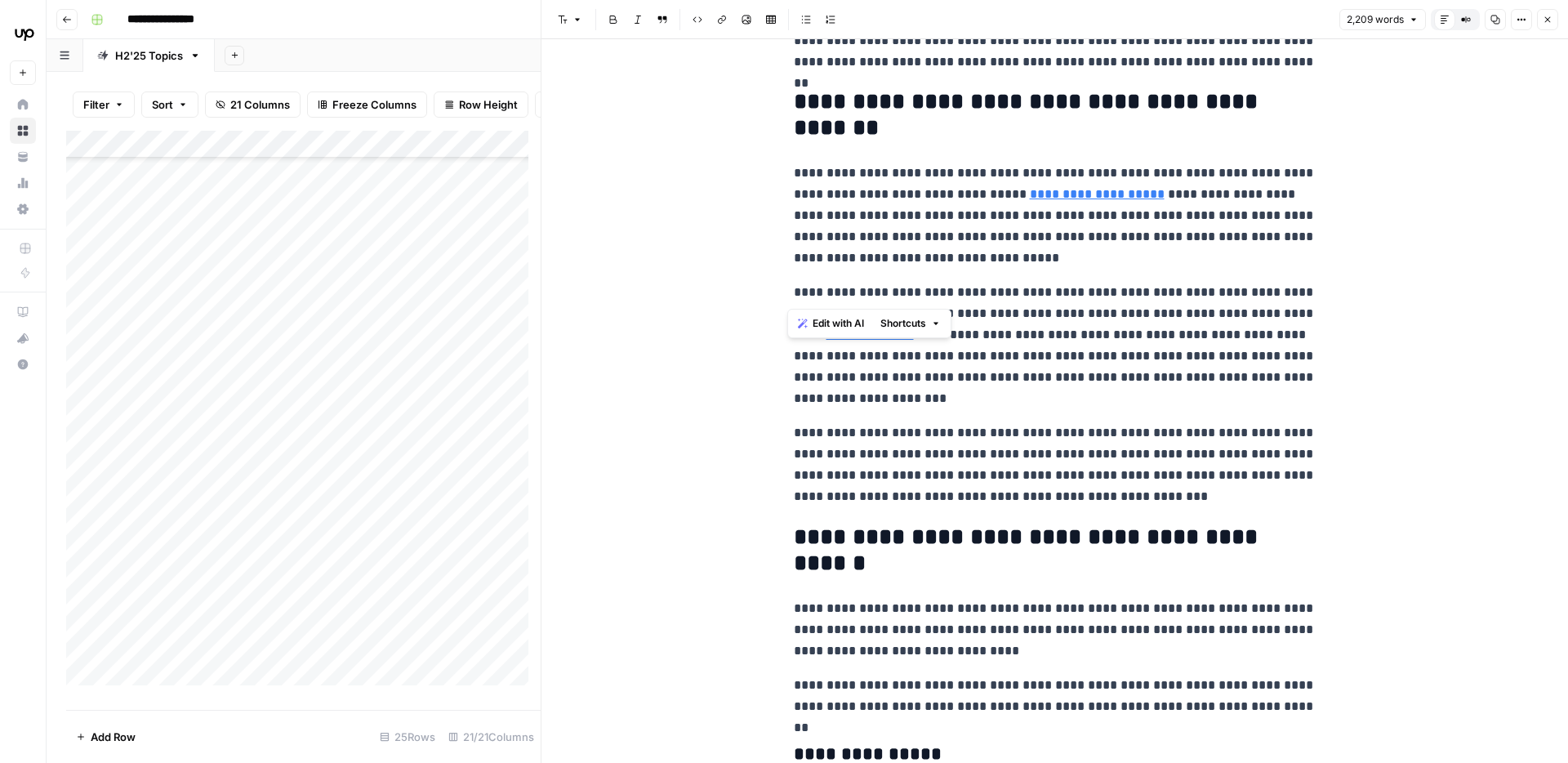 click on "**********" at bounding box center (1055, 216) 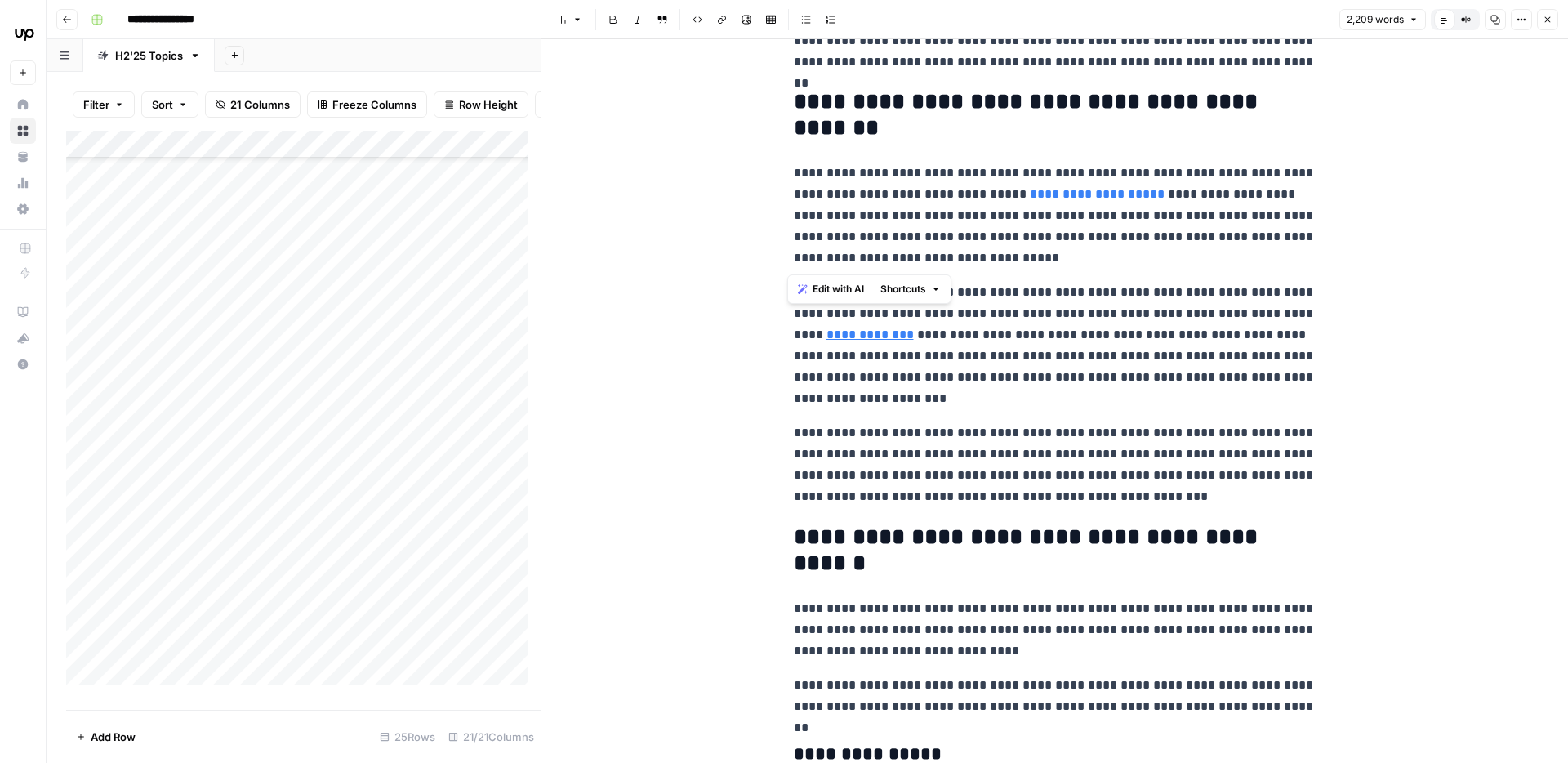 click on "**********" at bounding box center [1055, 465] 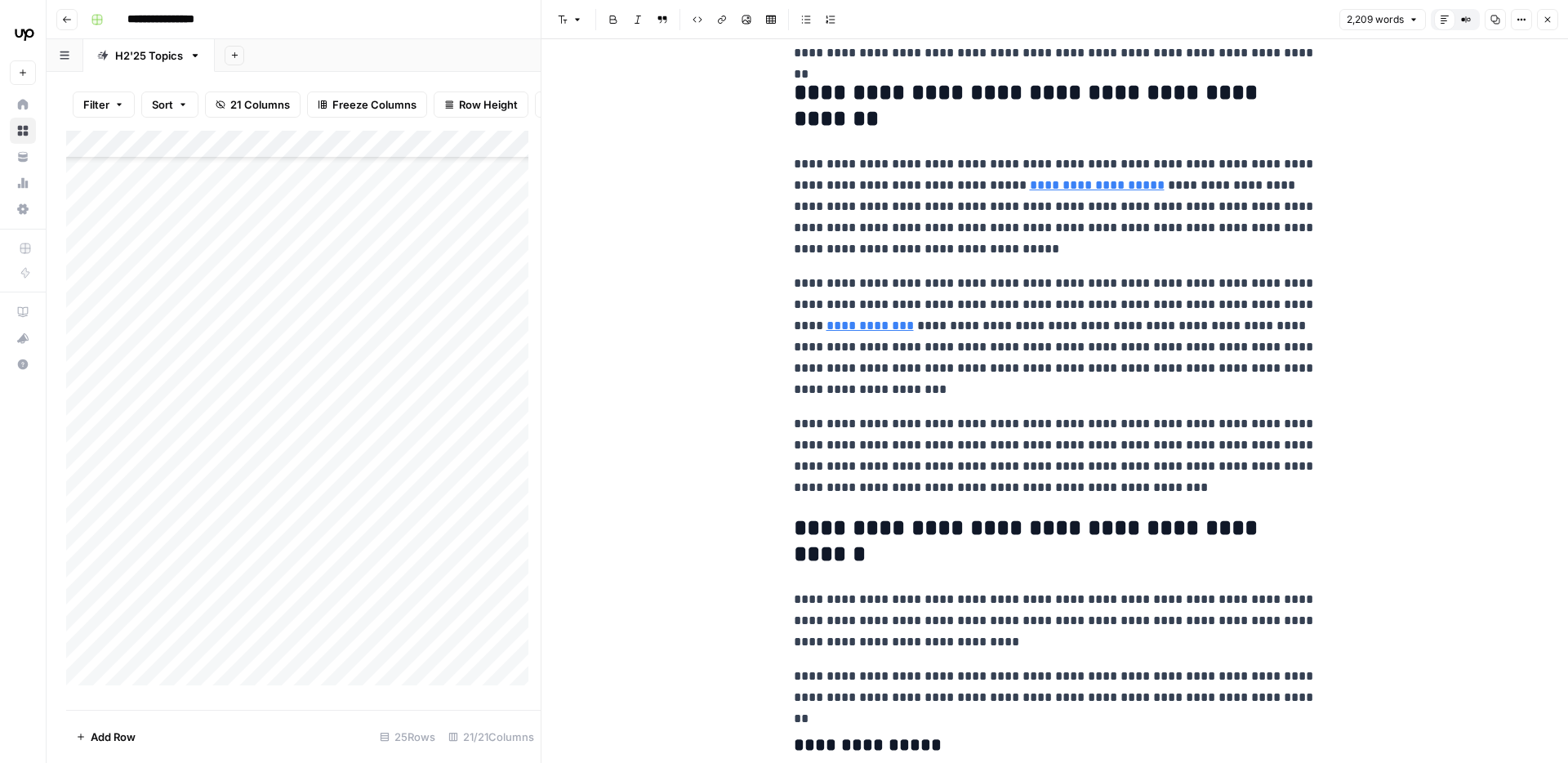scroll, scrollTop: 329, scrollLeft: 0, axis: vertical 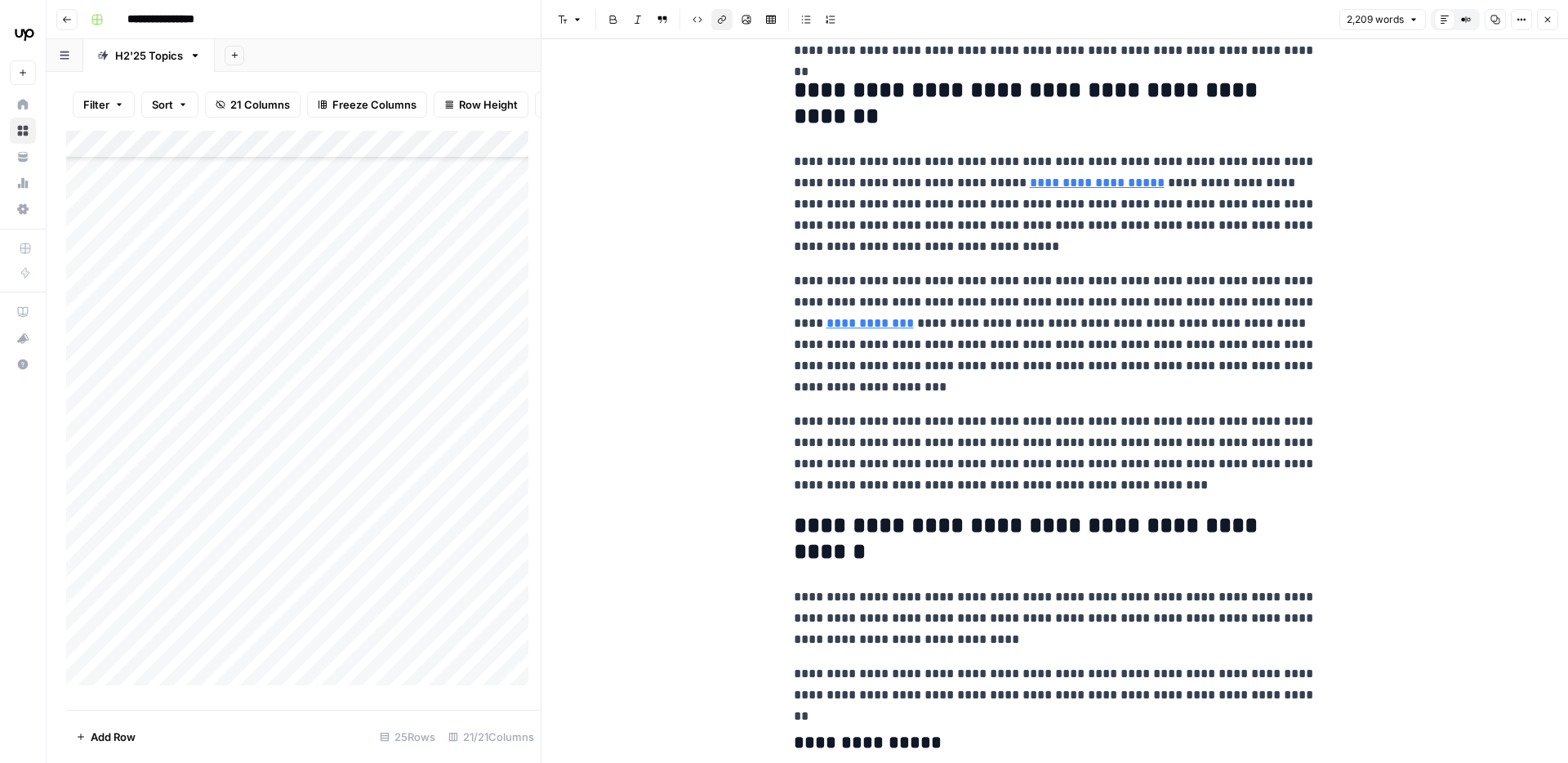 click on "**********" at bounding box center (870, 323) 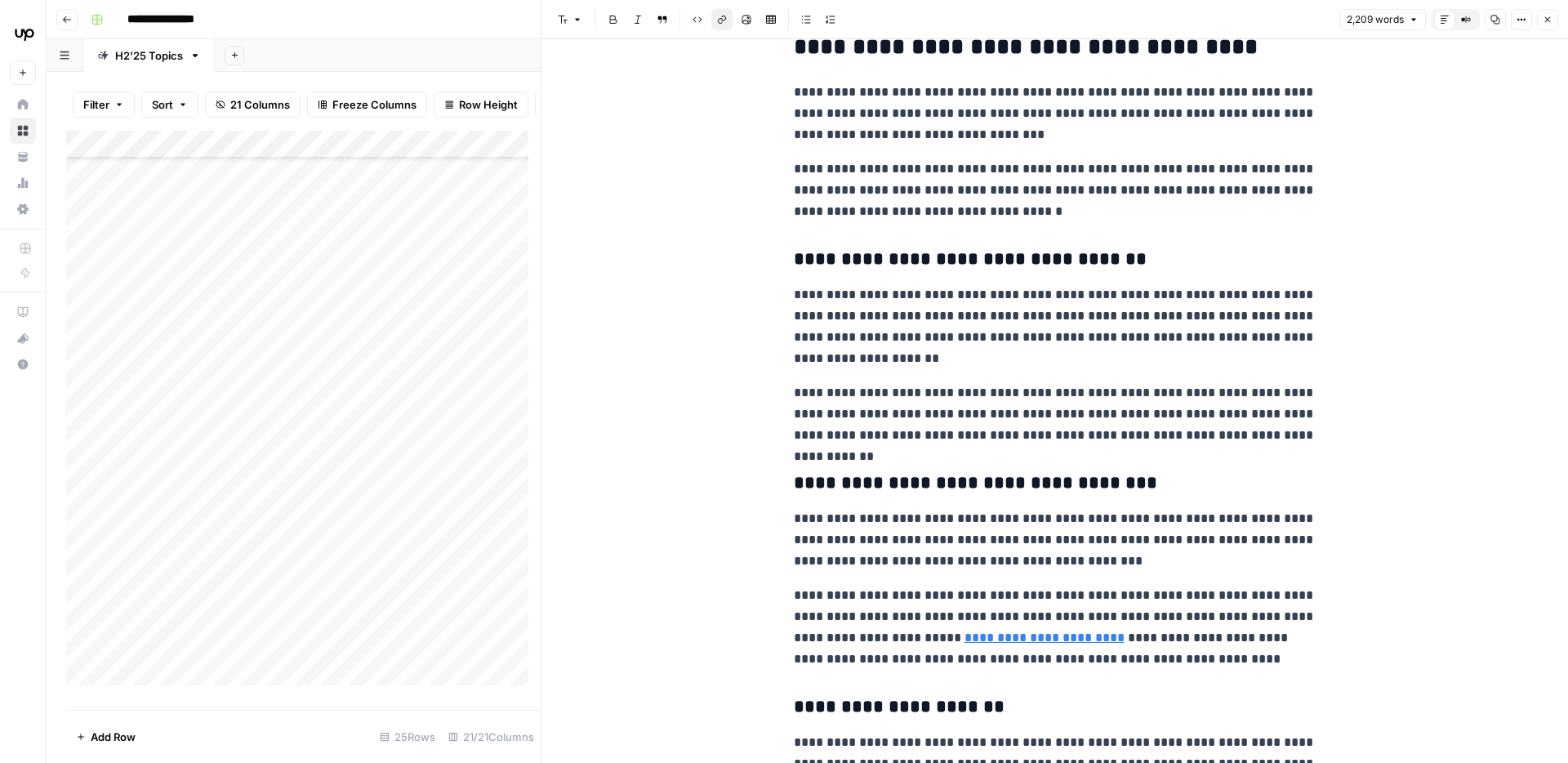 scroll, scrollTop: 1790, scrollLeft: 0, axis: vertical 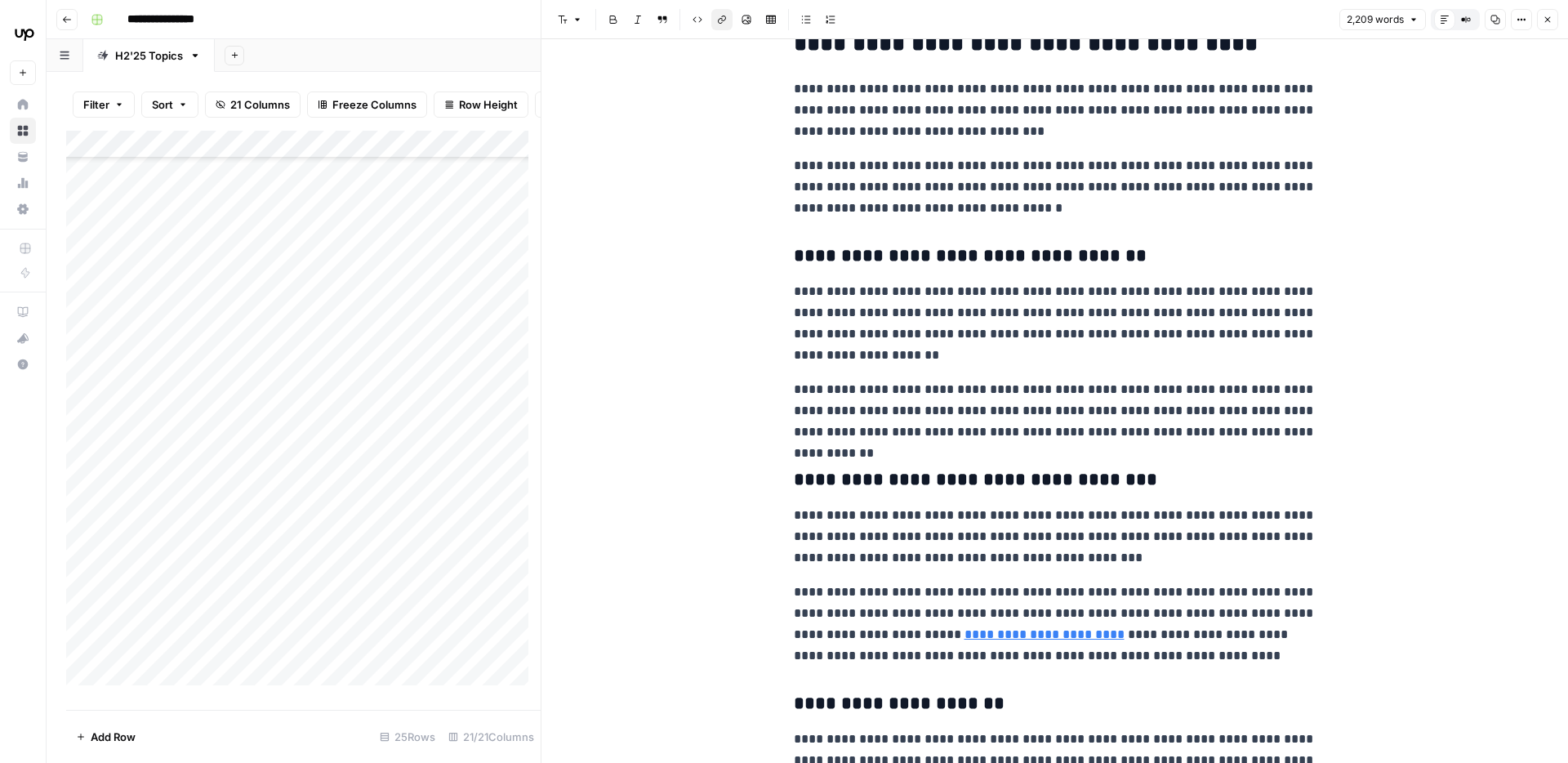 click on "**********" at bounding box center (1045, 634) 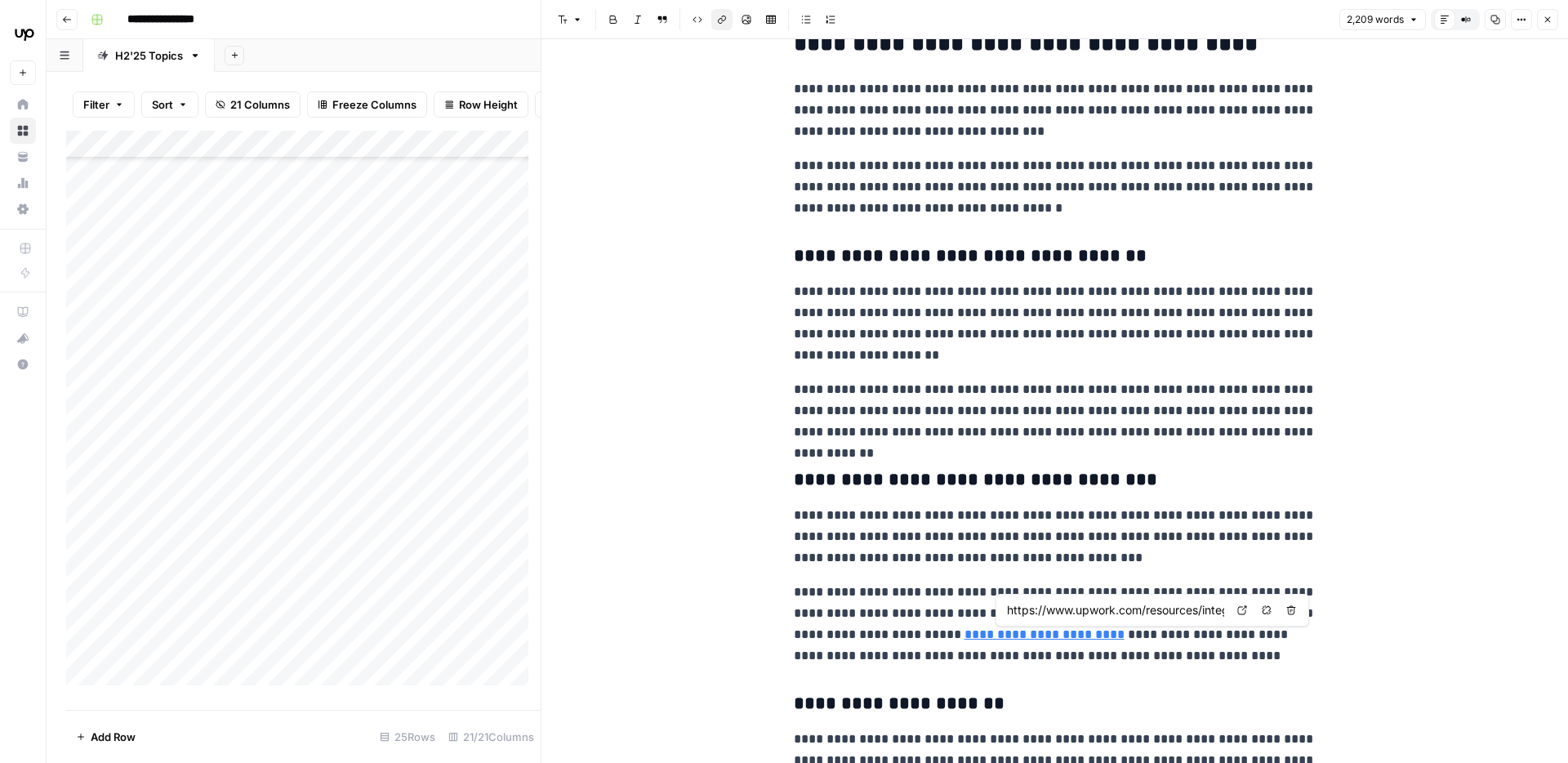 click on "https://www.upwork.com/resources/integrate-ai-in-business" at bounding box center (1116, 610) 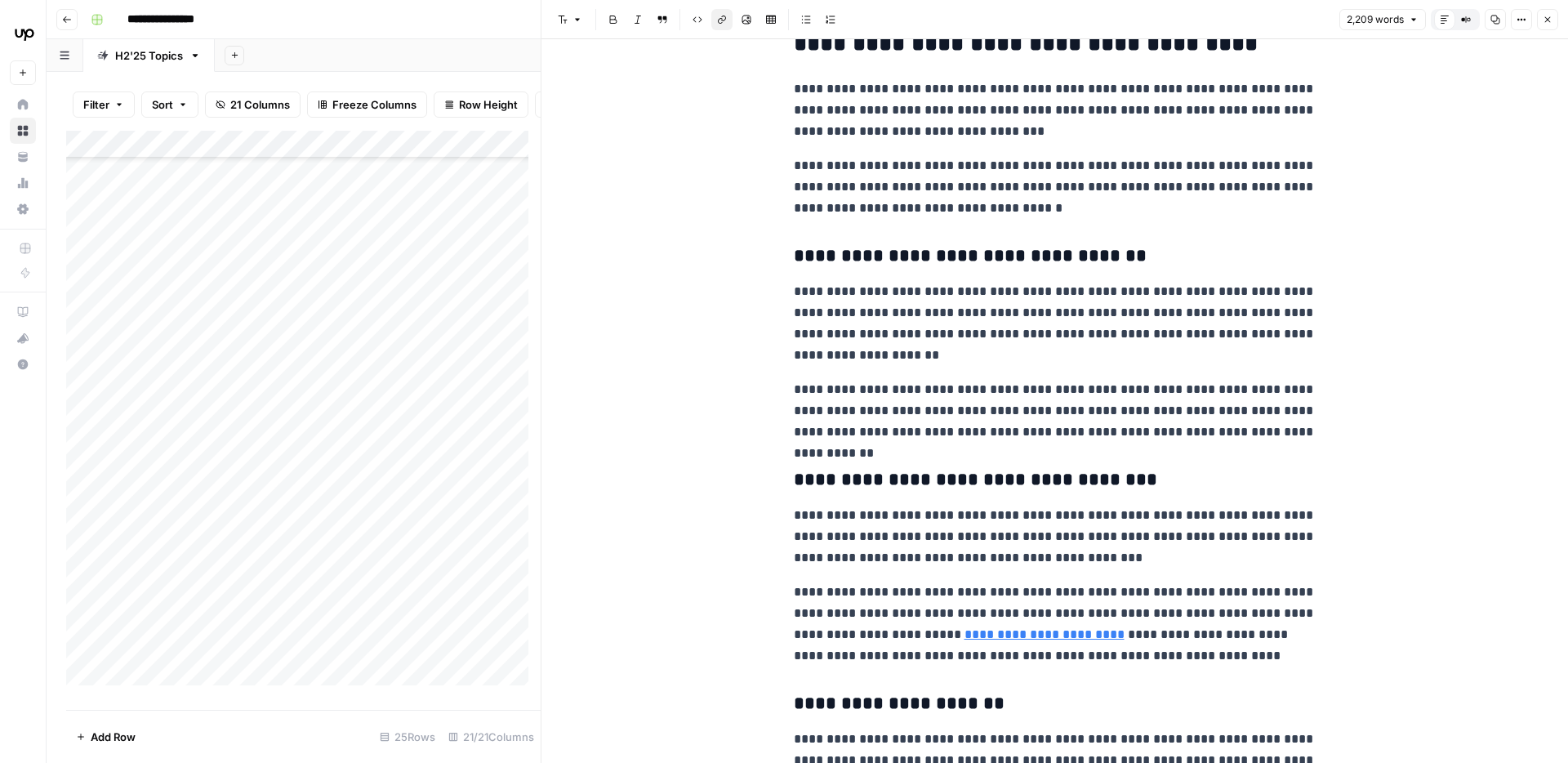 click on "**********" at bounding box center [1055, 323] 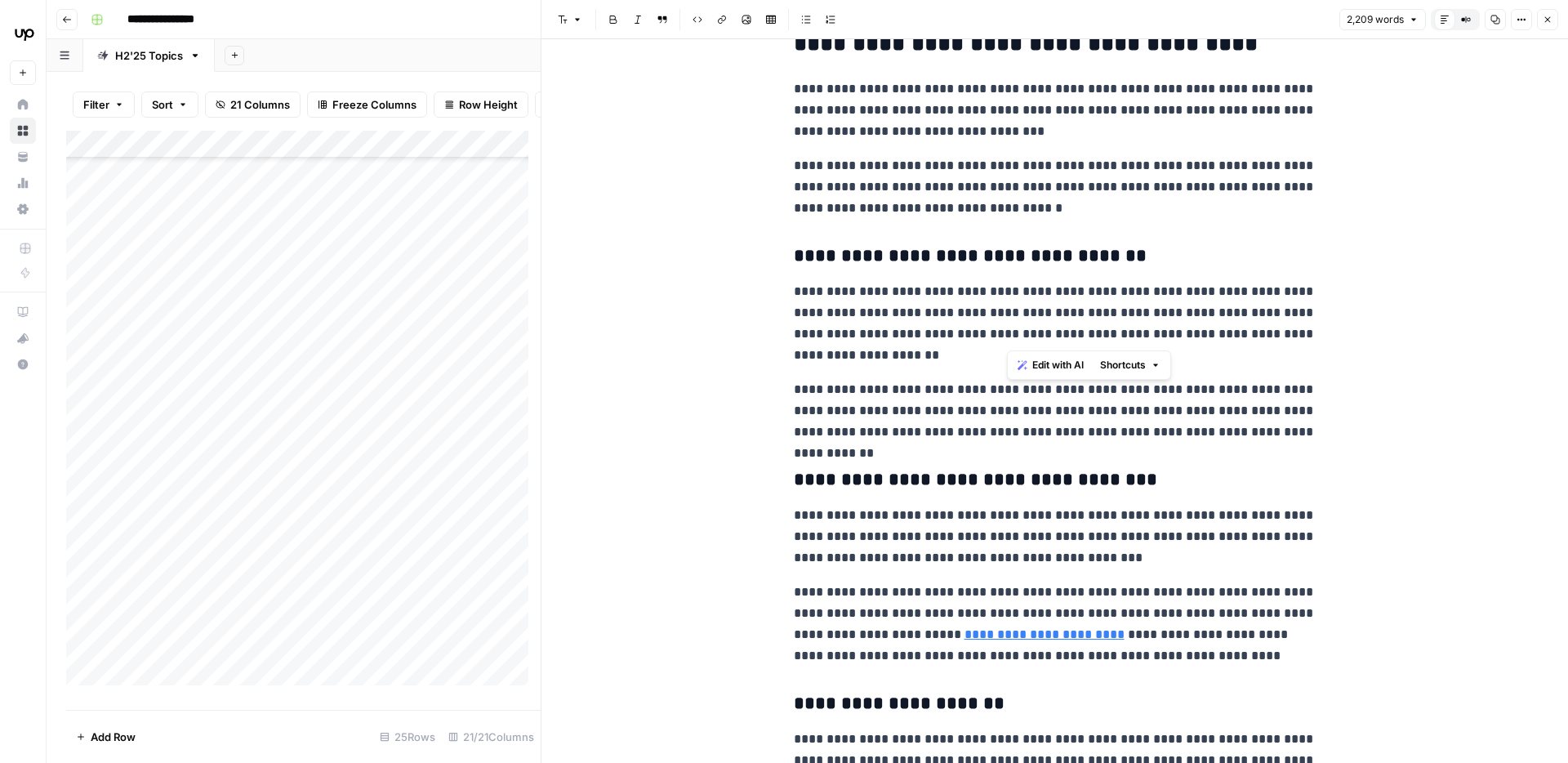 click on "**********" at bounding box center [1055, 323] 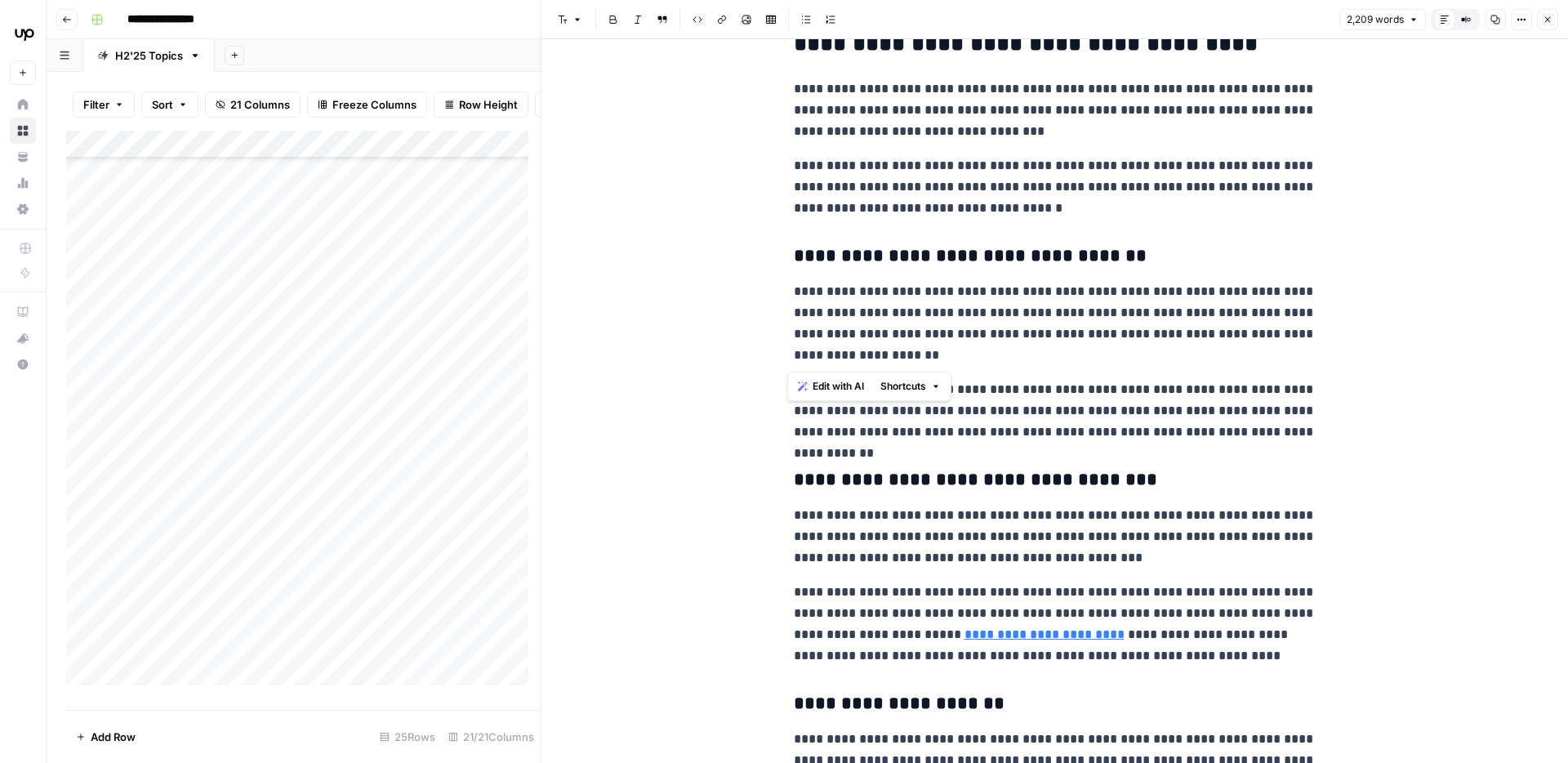 click on "**********" at bounding box center (1055, 323) 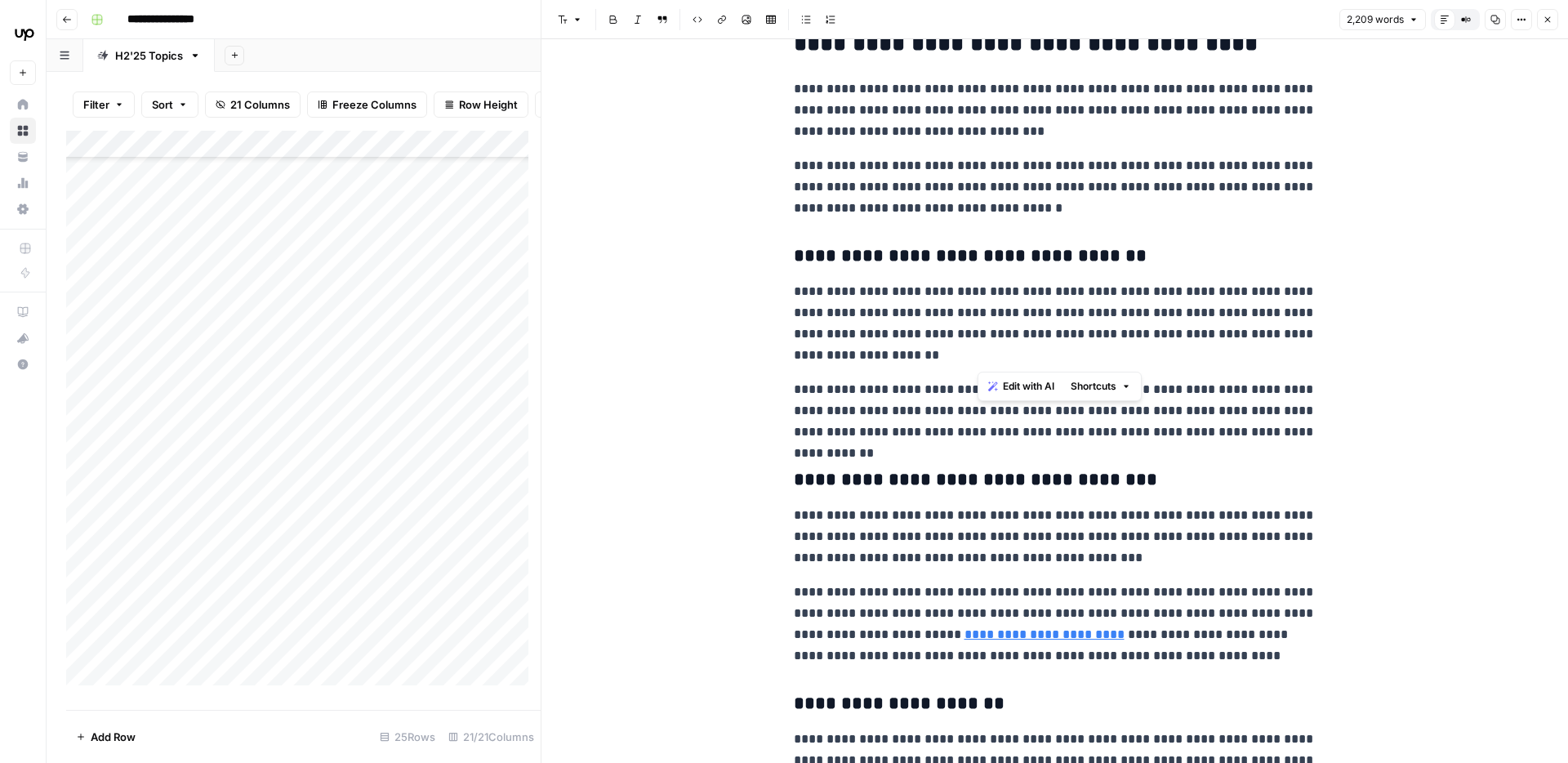 drag, startPoint x: 997, startPoint y: 362, endPoint x: 1169, endPoint y: 320, distance: 177.05366 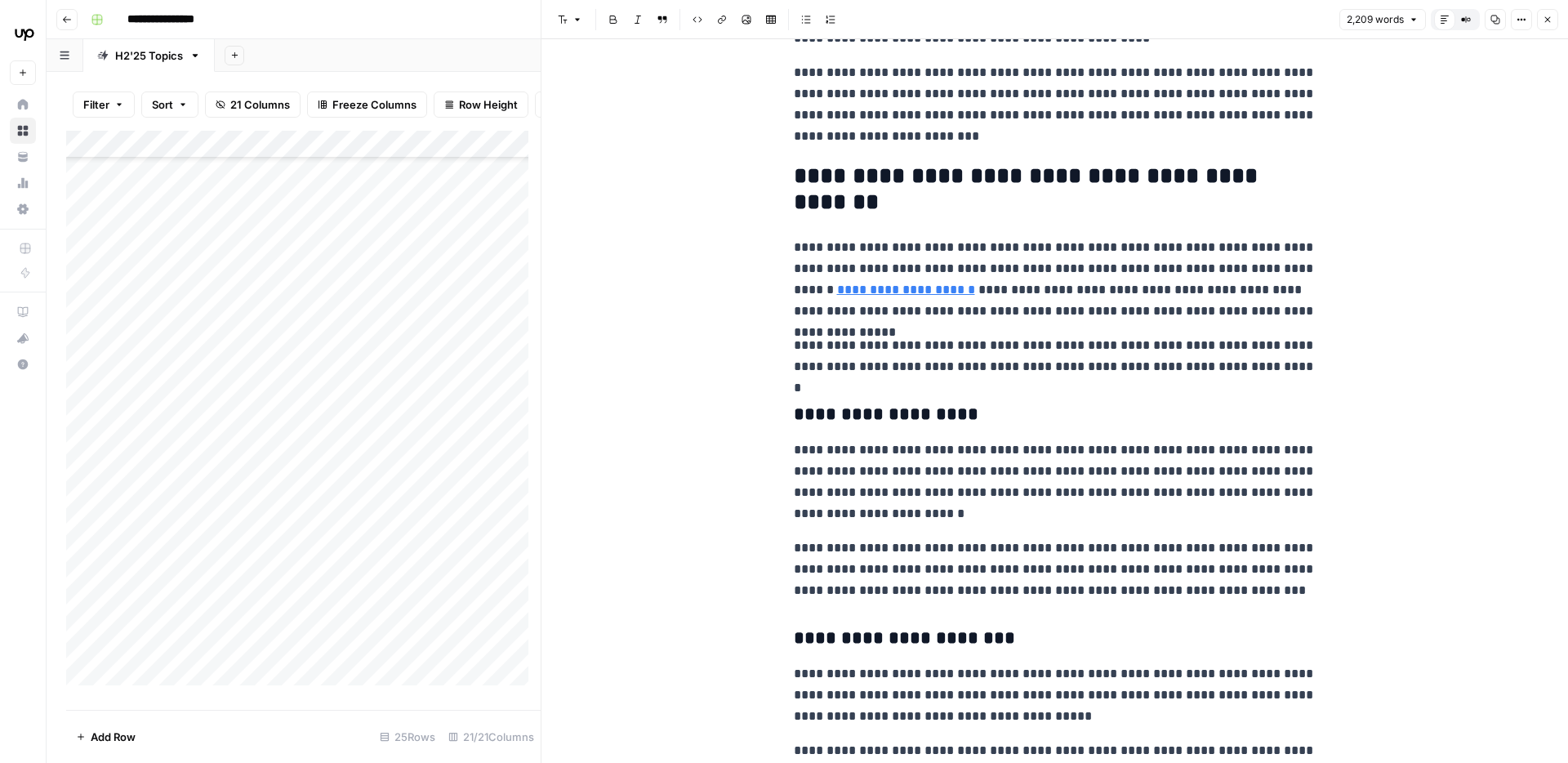 scroll, scrollTop: 2632, scrollLeft: 0, axis: vertical 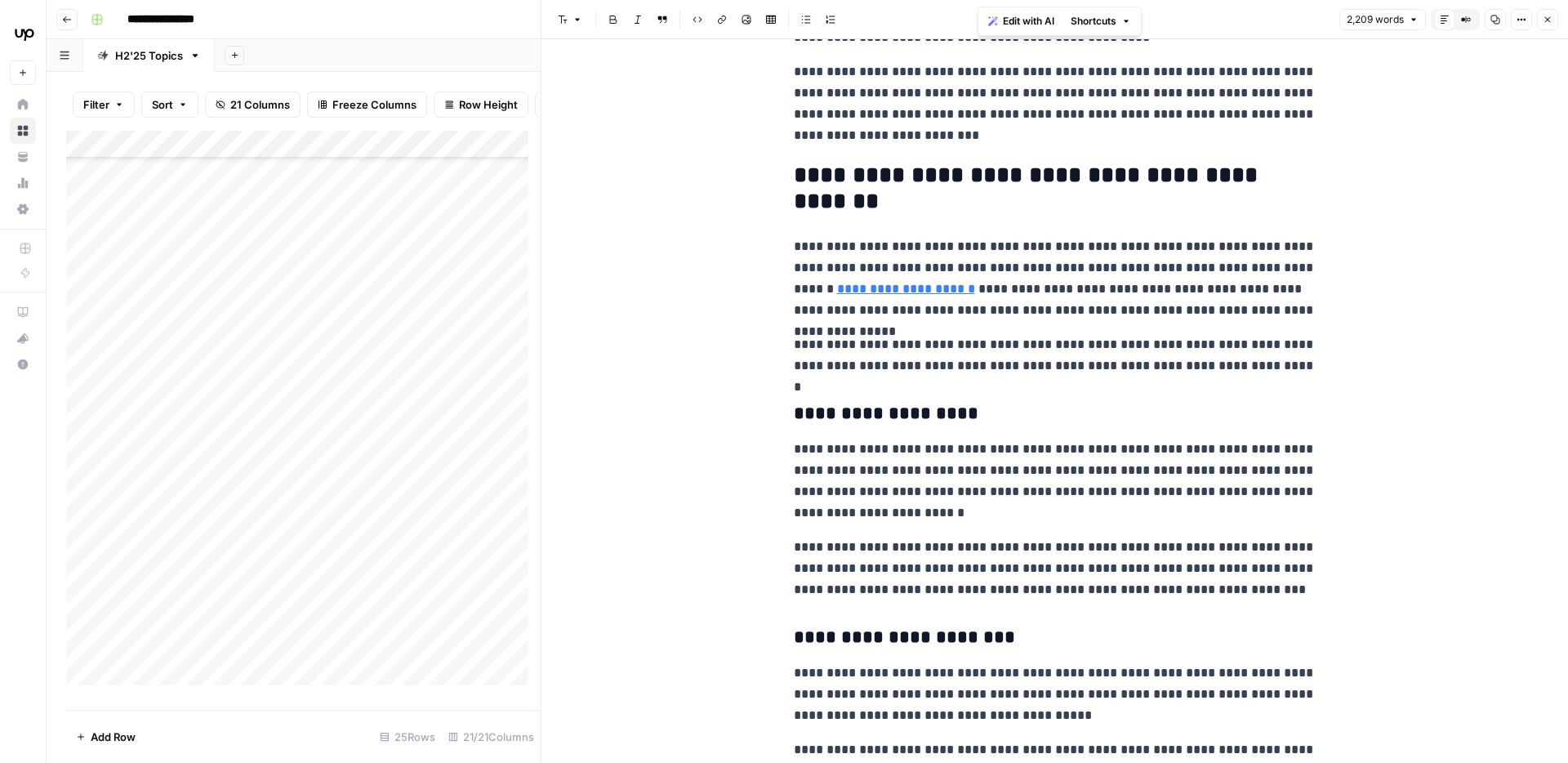 click on "**********" at bounding box center [906, 288] 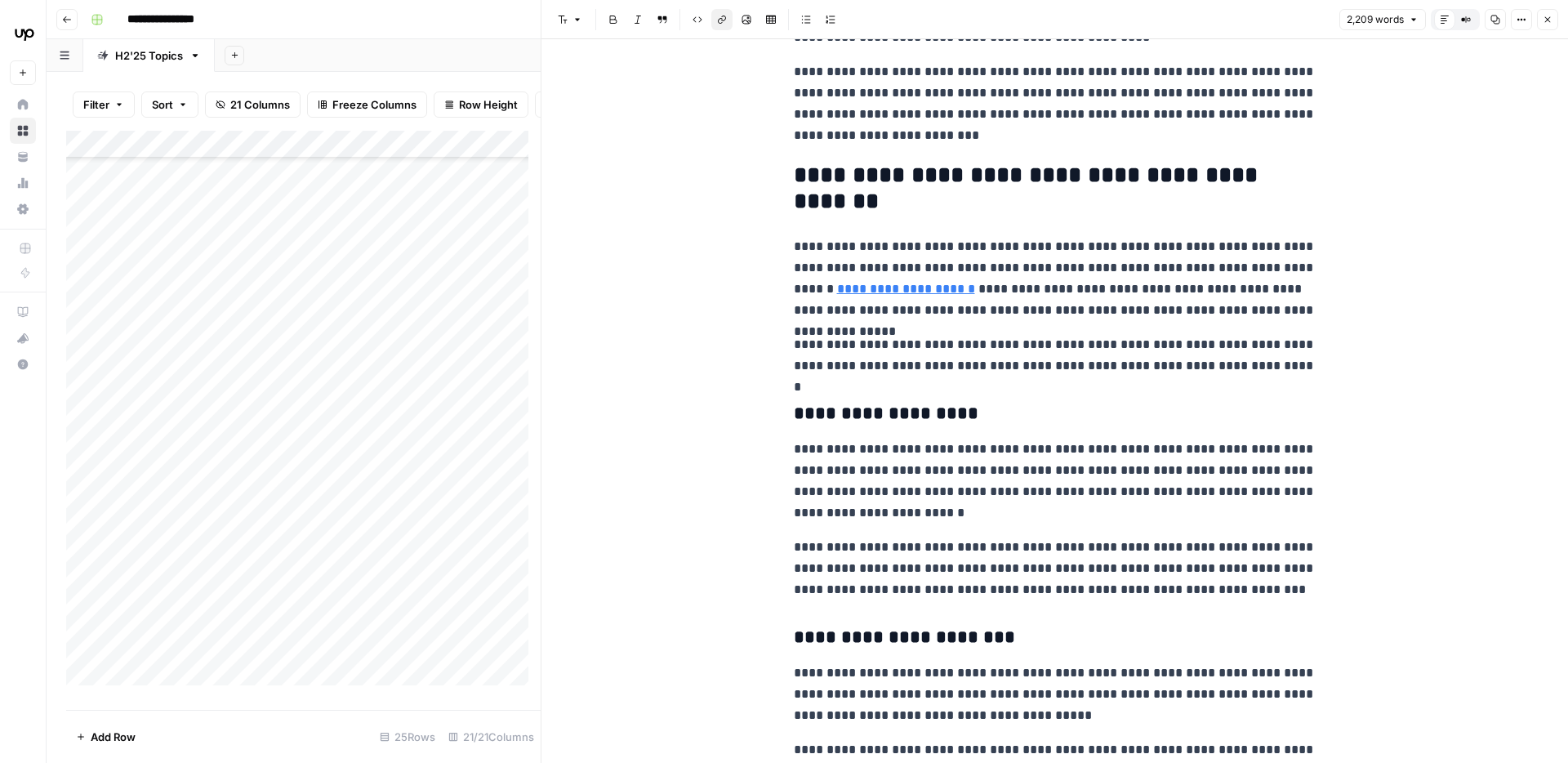 drag, startPoint x: 898, startPoint y: 265, endPoint x: 893, endPoint y: 277, distance: 13 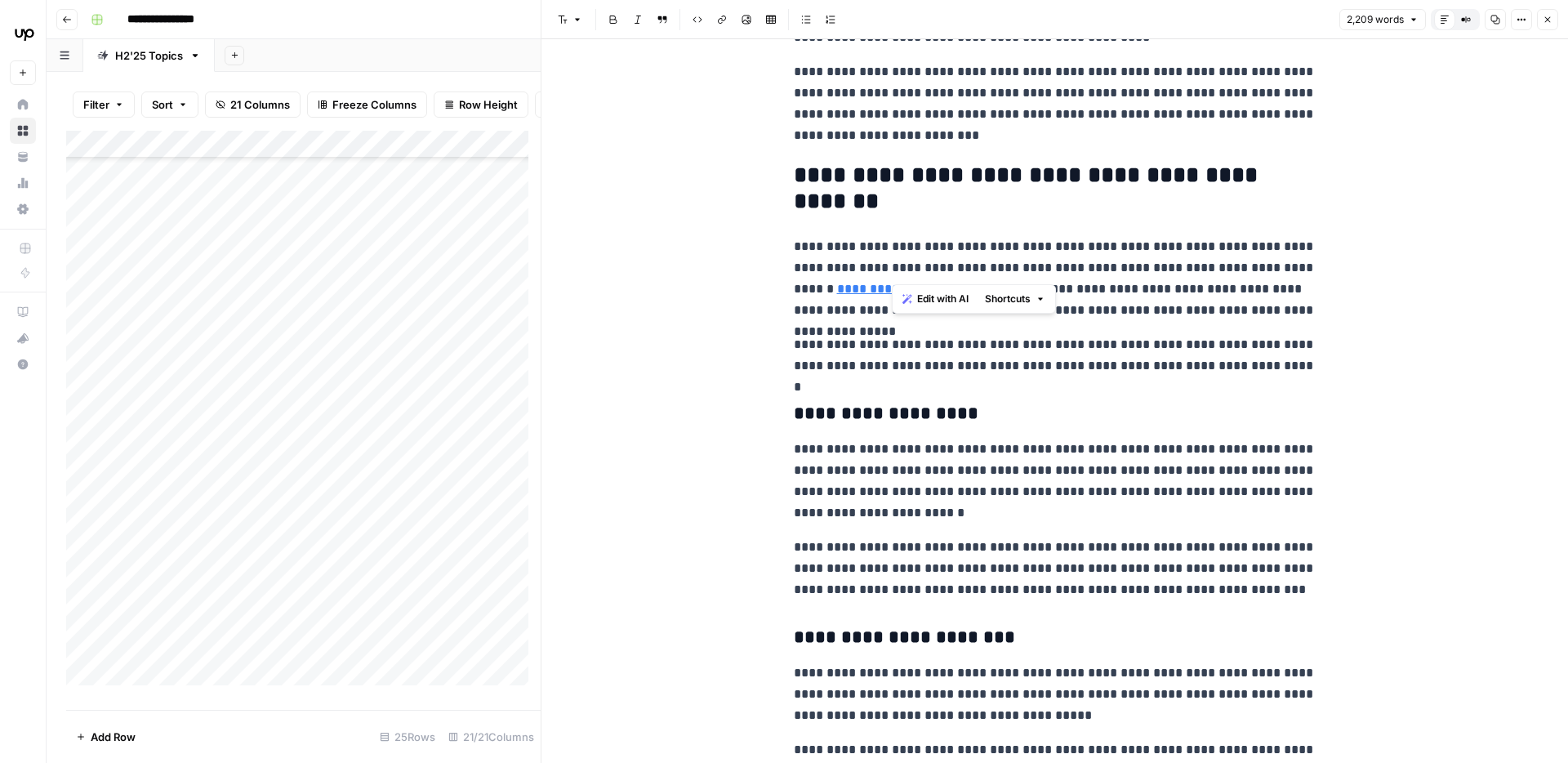 click on "**********" at bounding box center [906, 288] 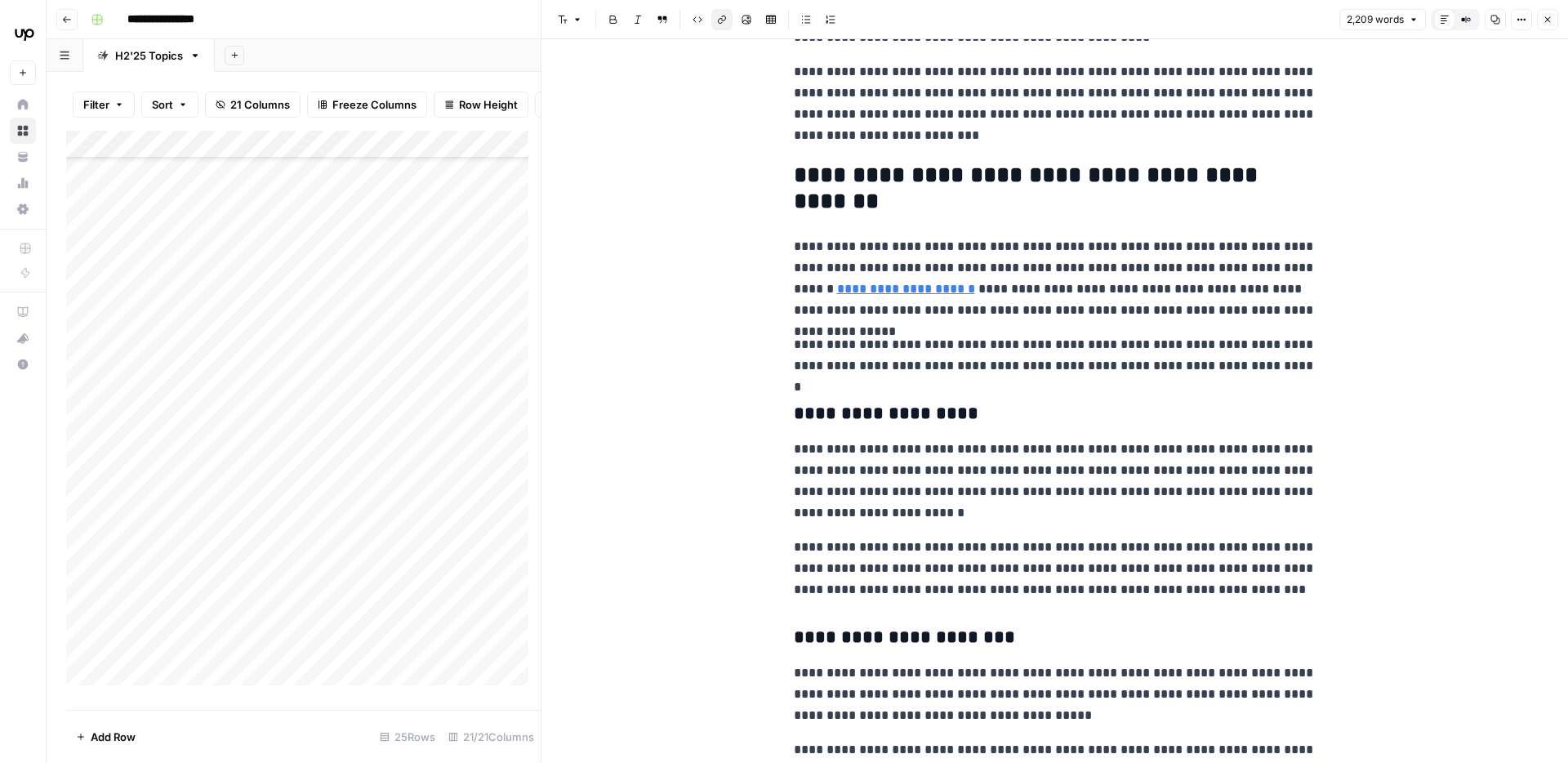 click on "**********" at bounding box center (1055, 279) 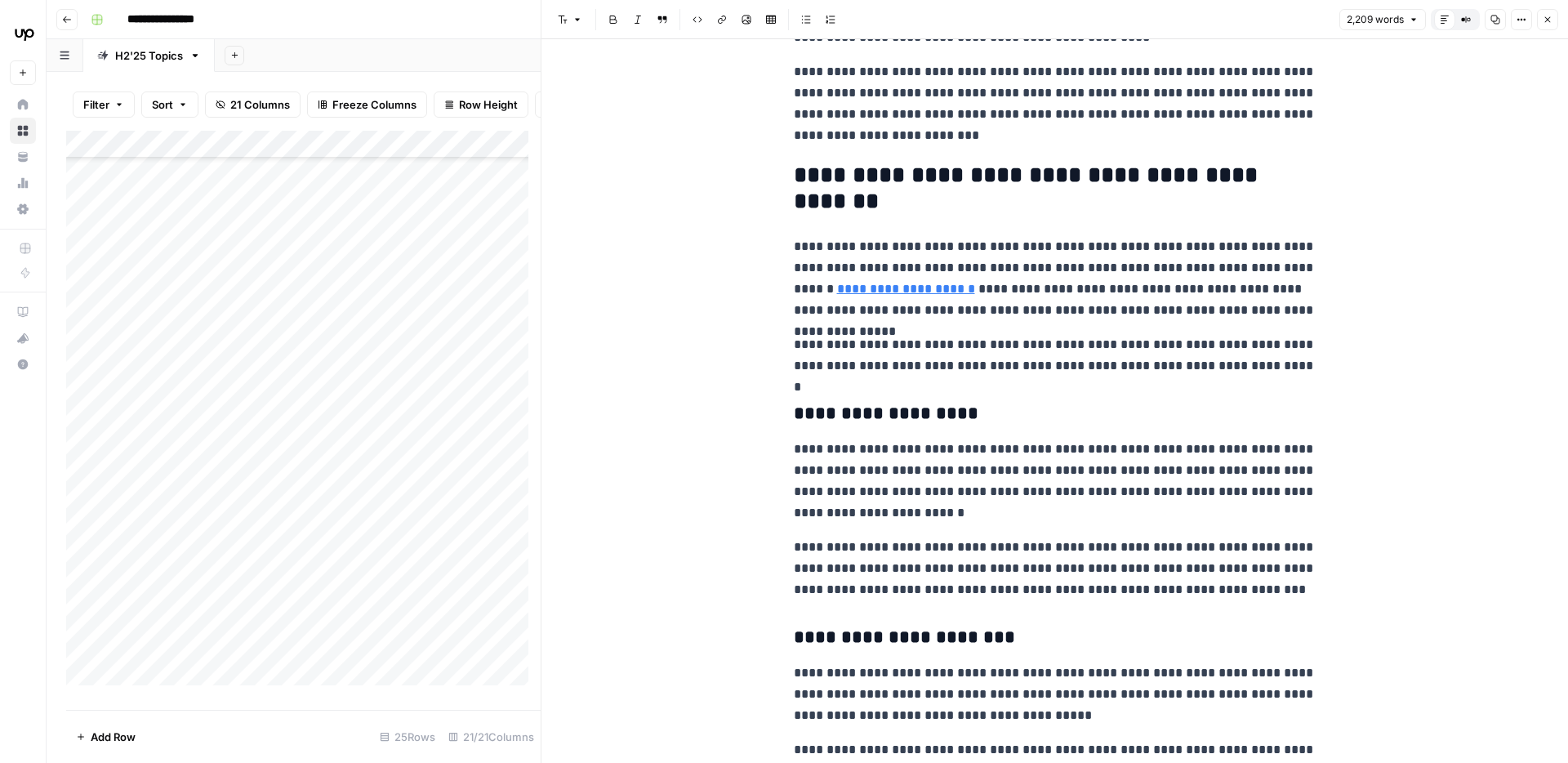 click on "**********" at bounding box center [1055, 279] 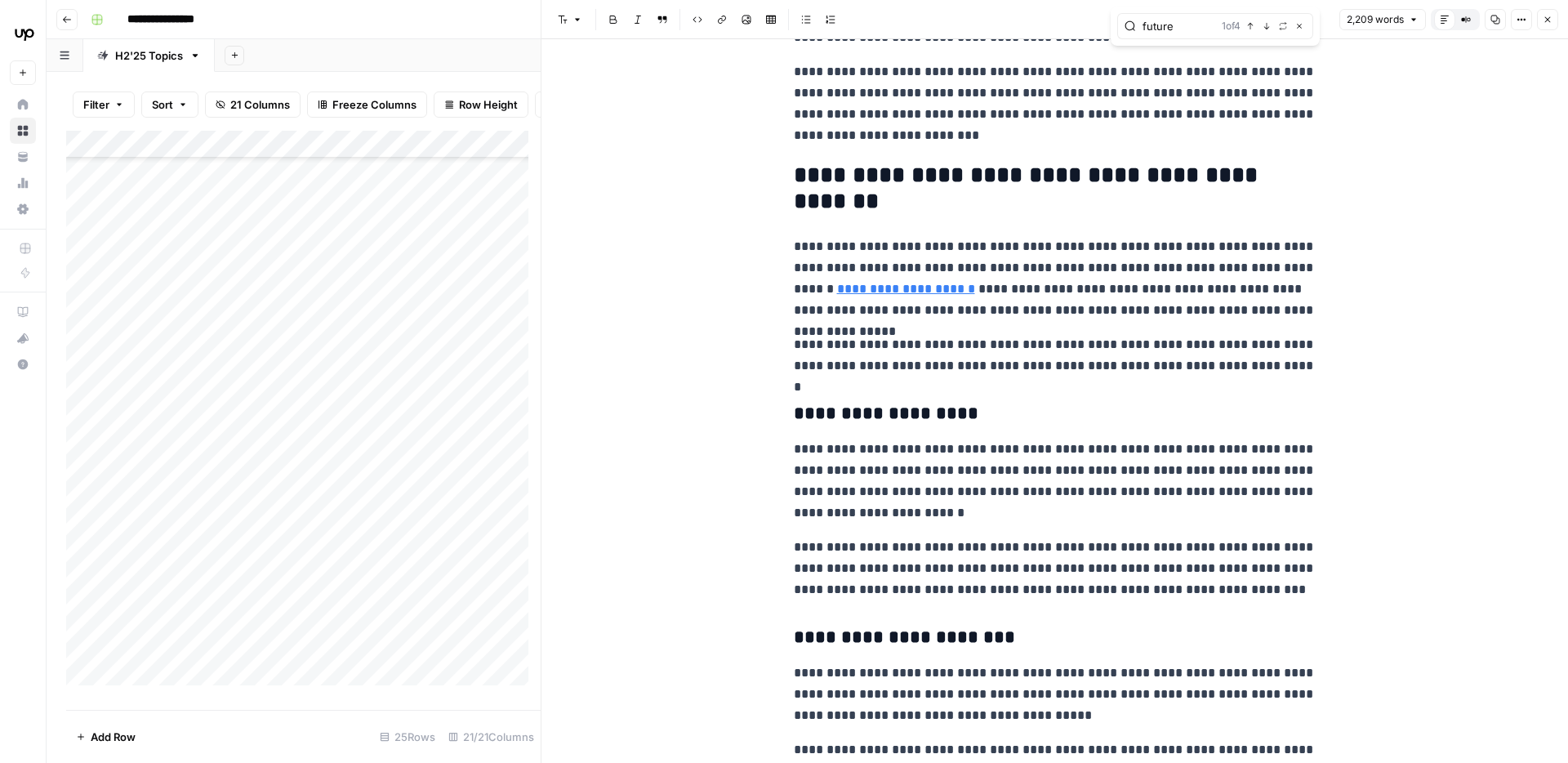 type on "future" 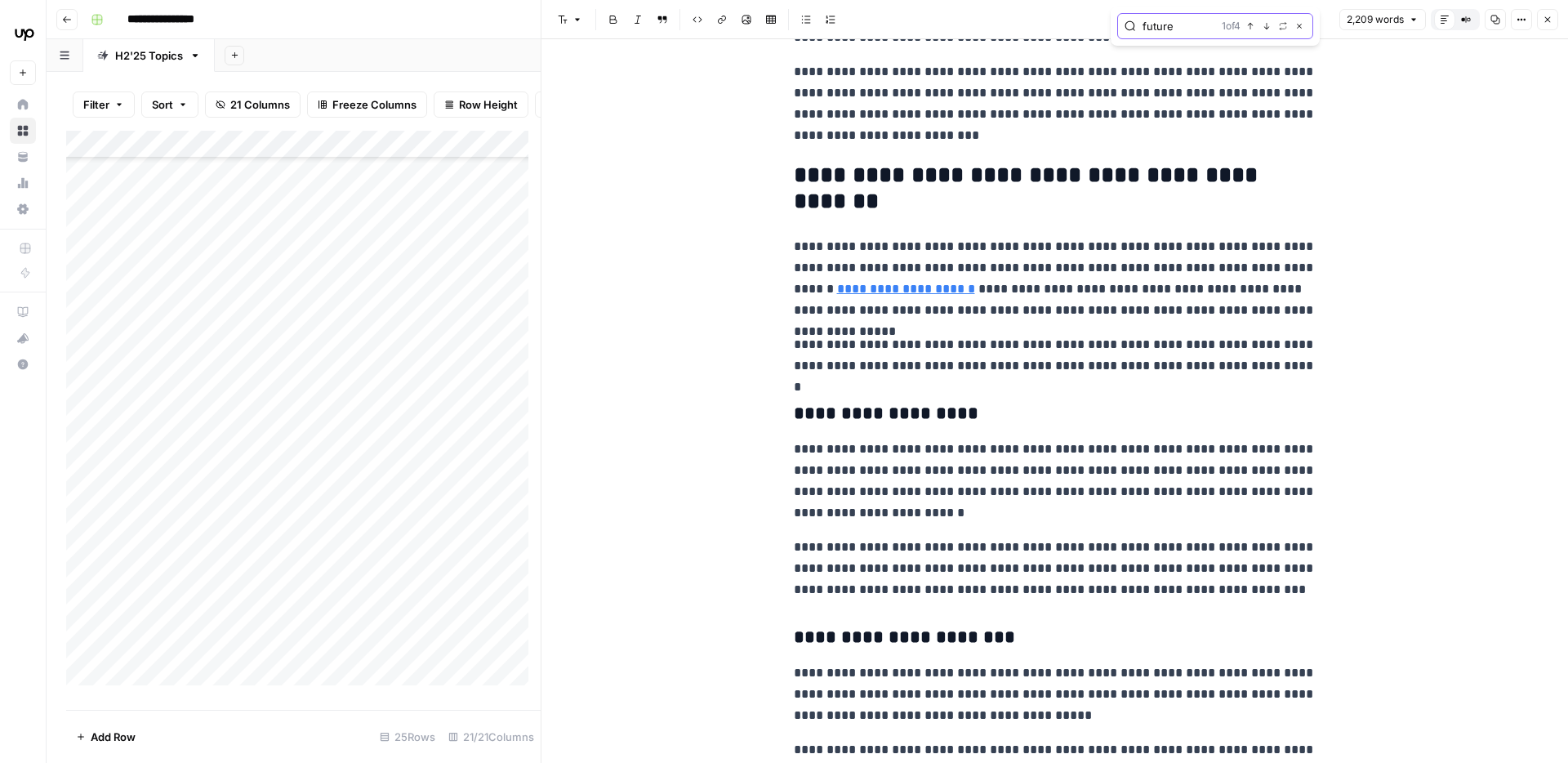 click 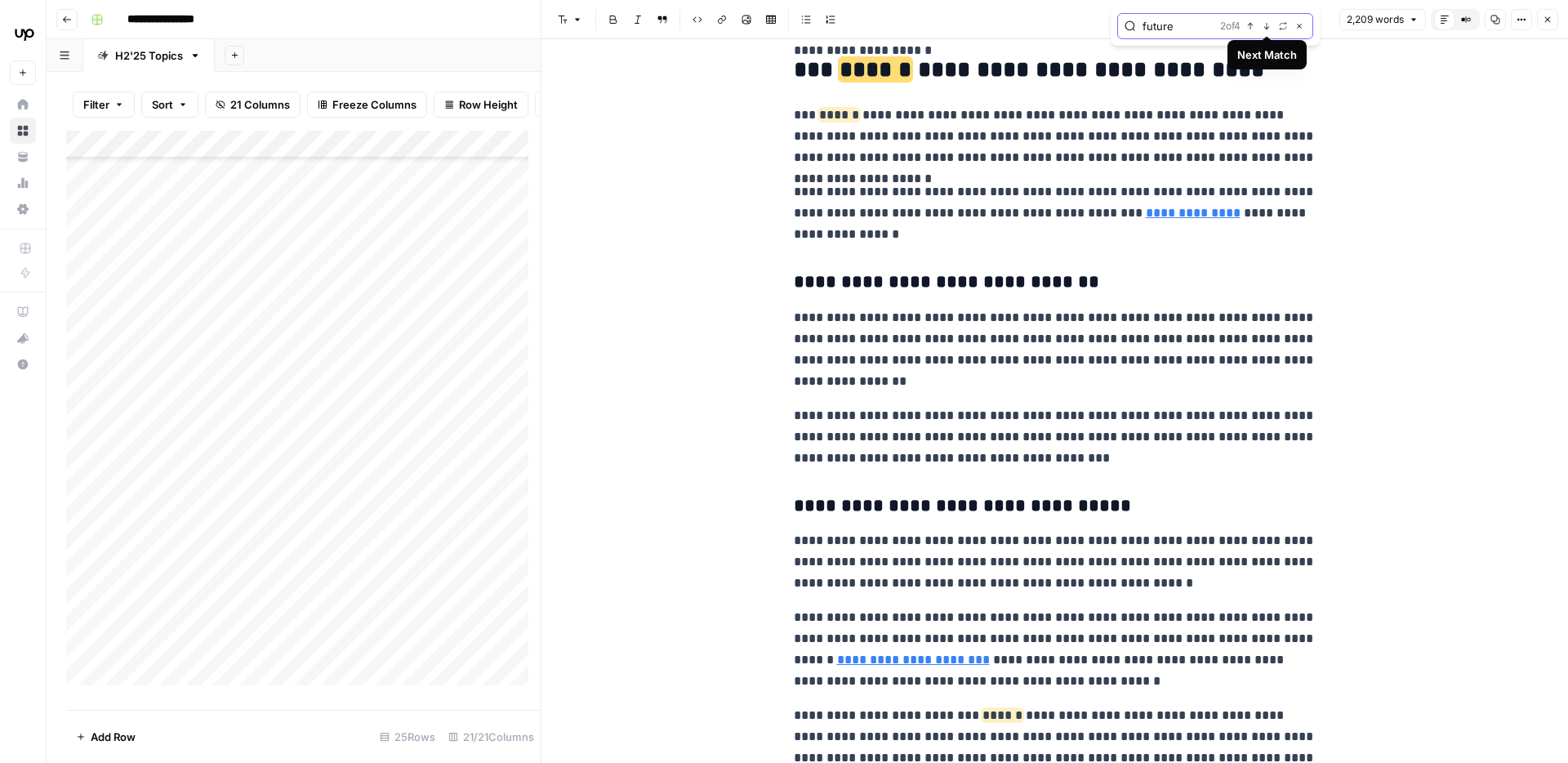 click 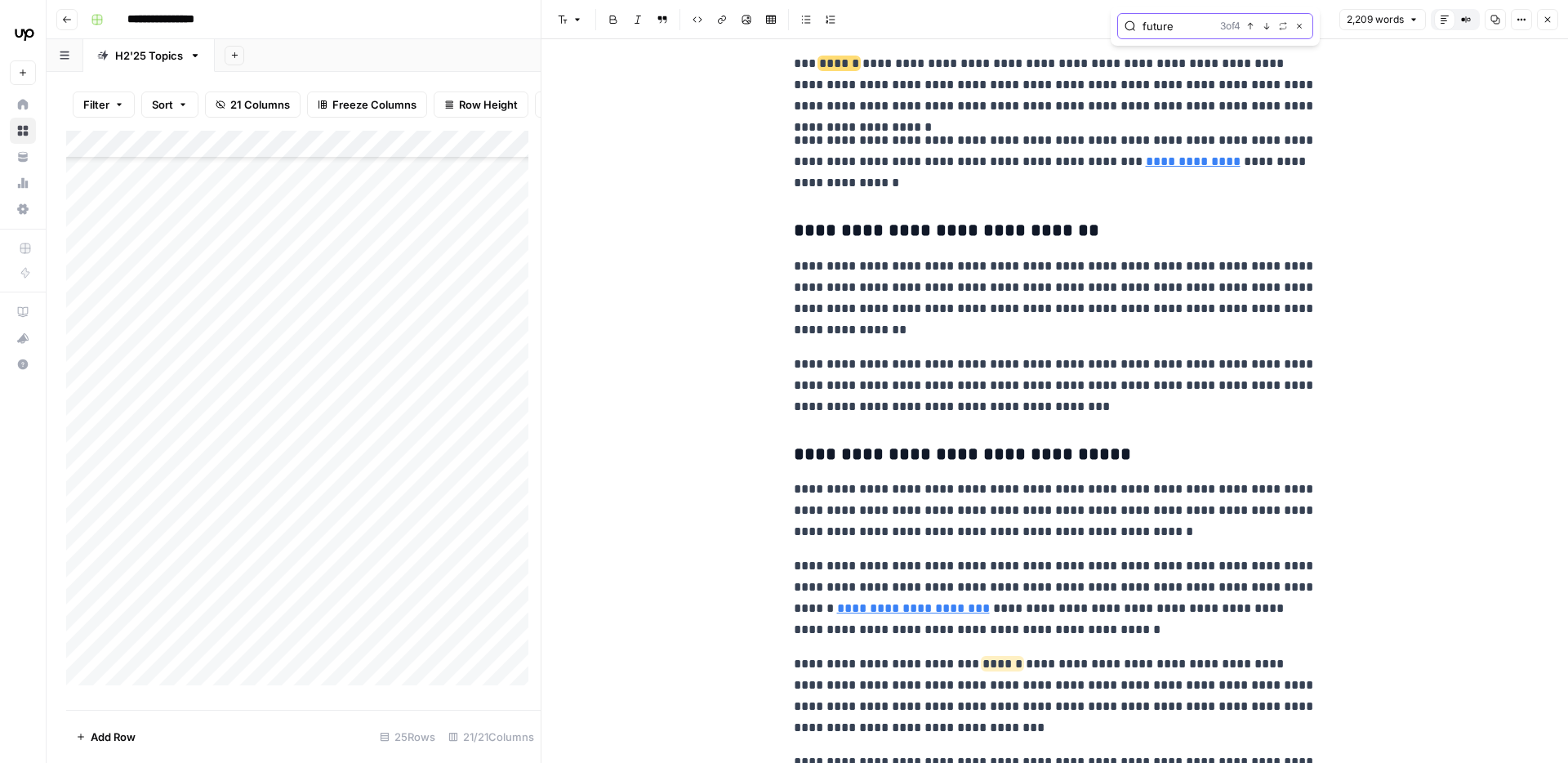 click 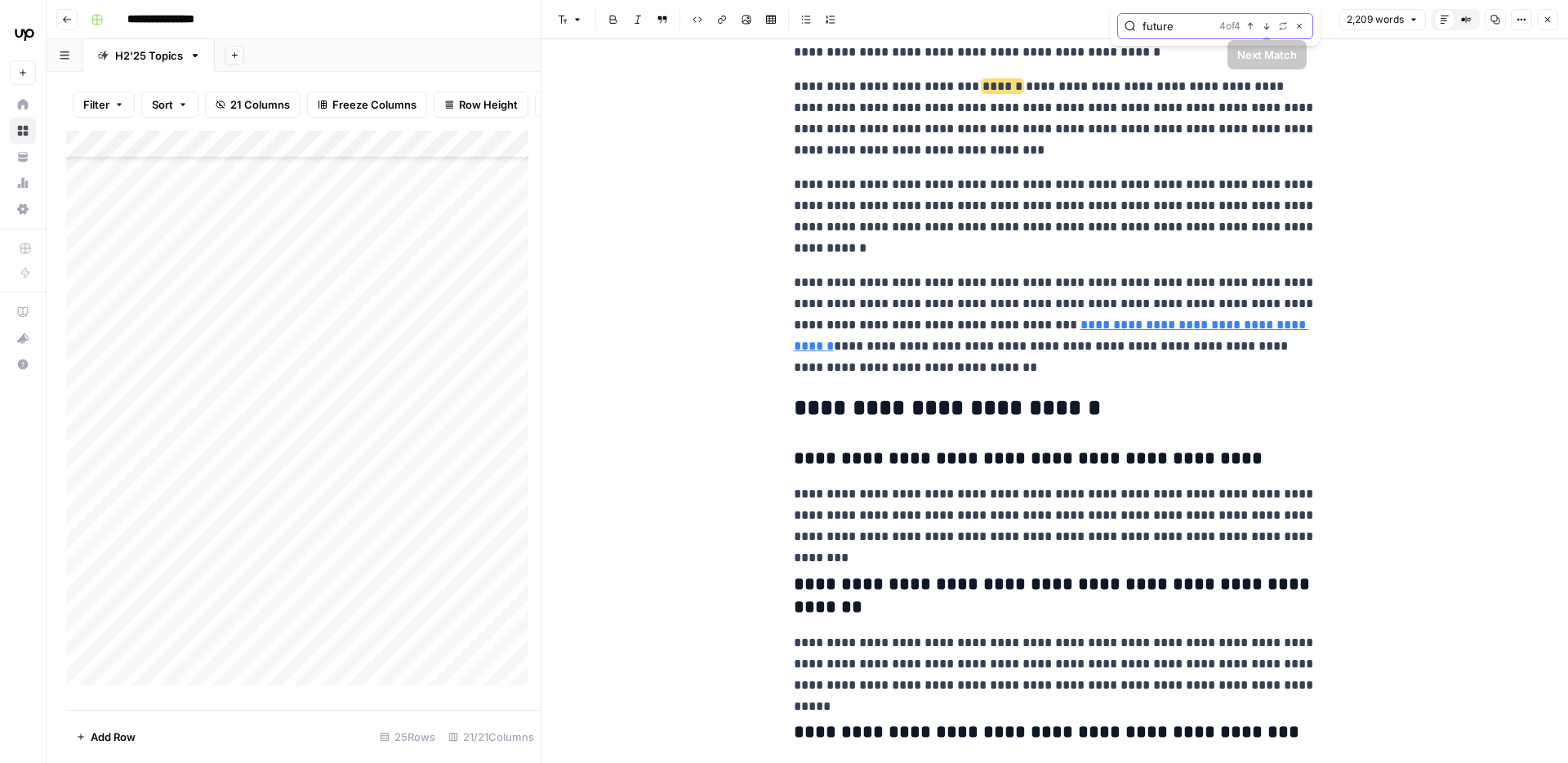 scroll, scrollTop: 5560, scrollLeft: 0, axis: vertical 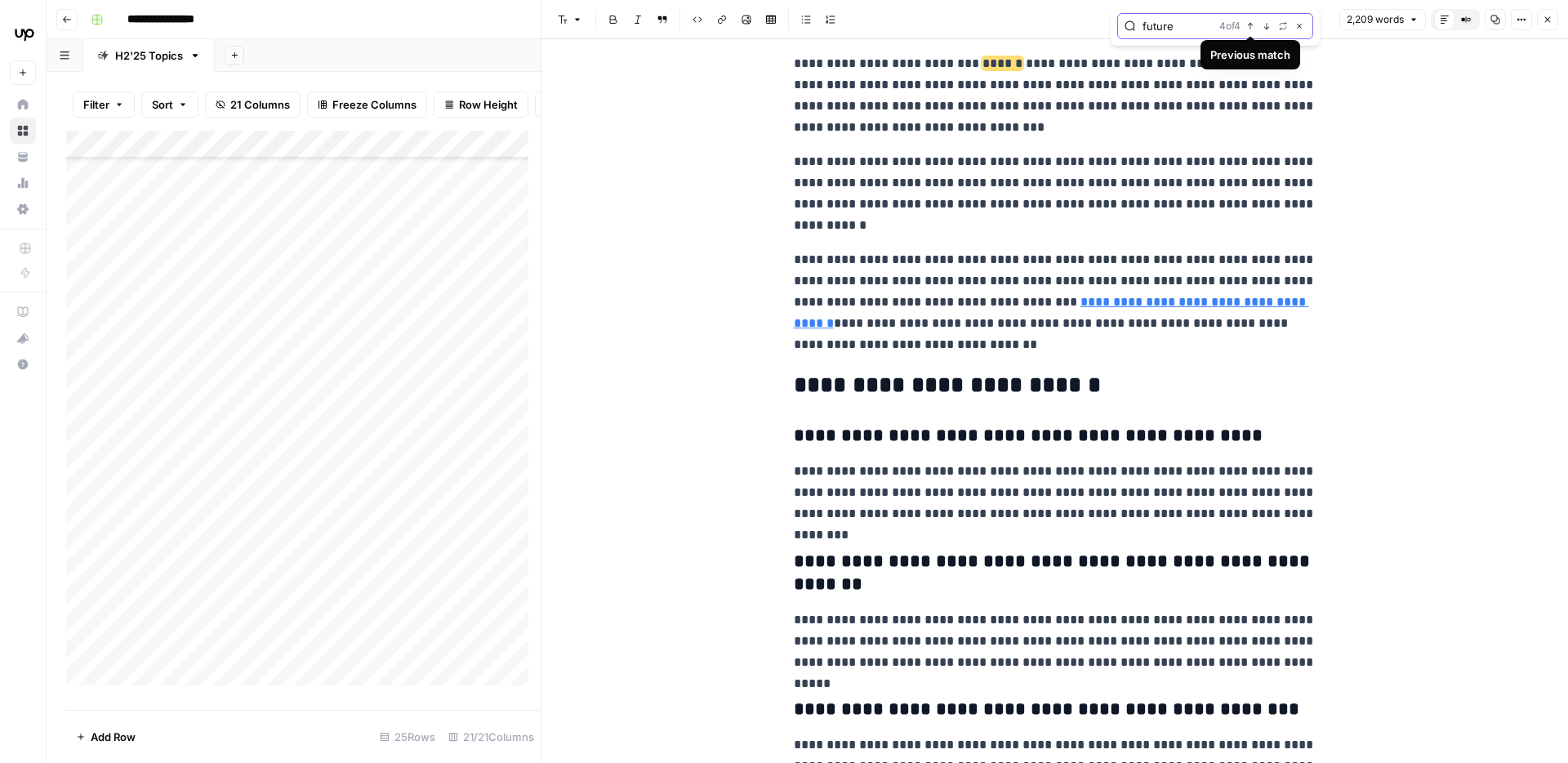 click 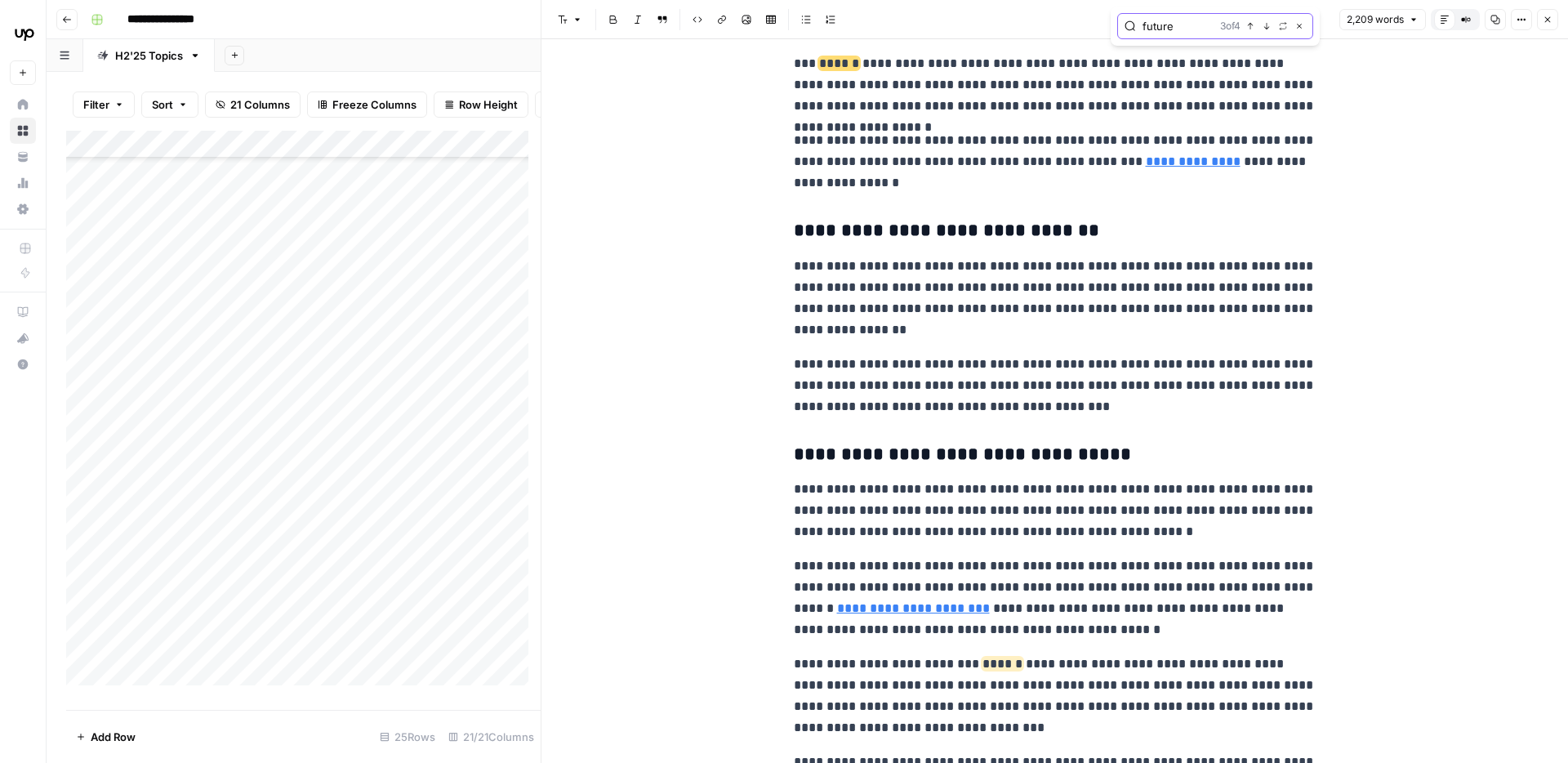 click 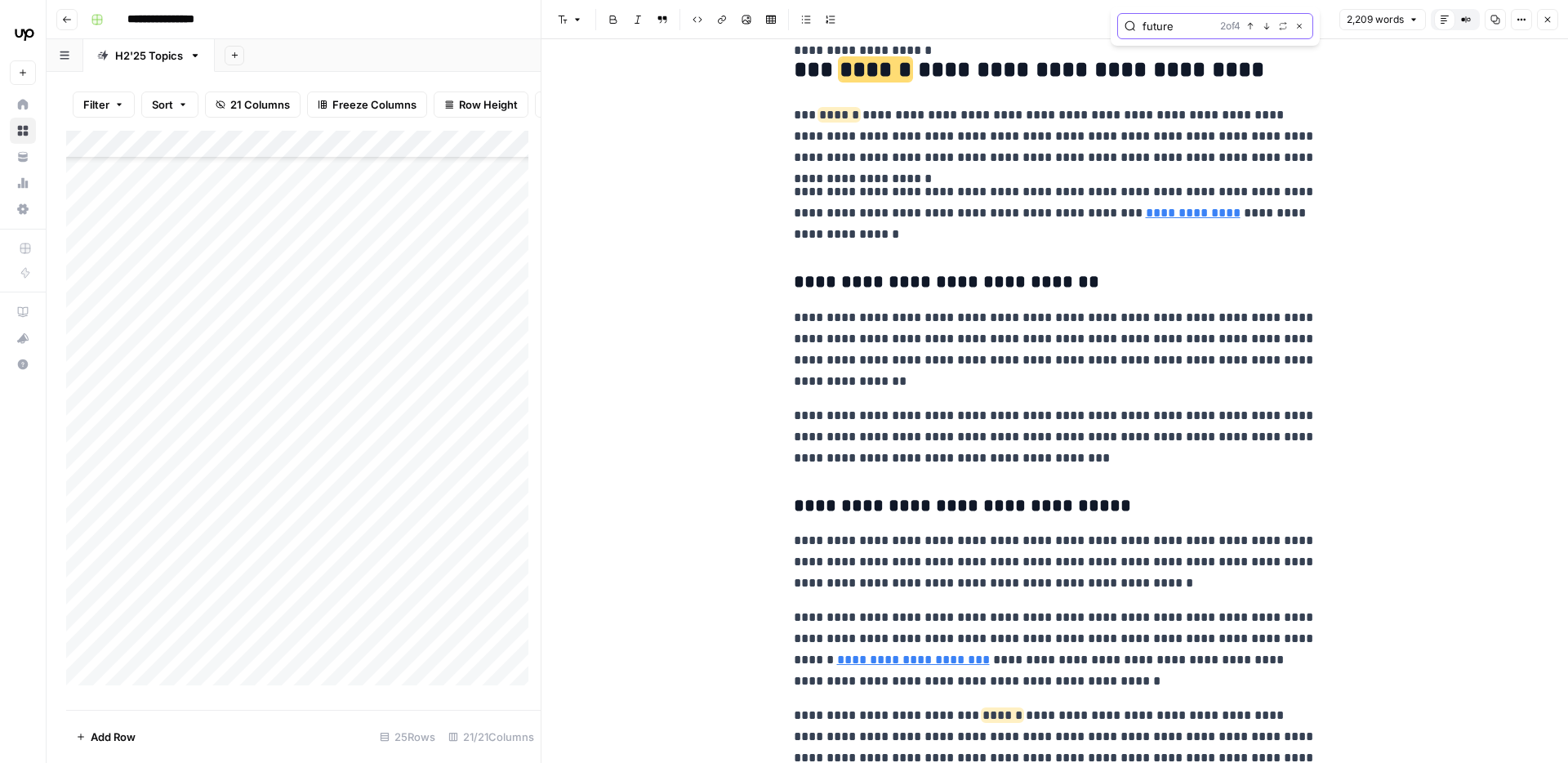 click 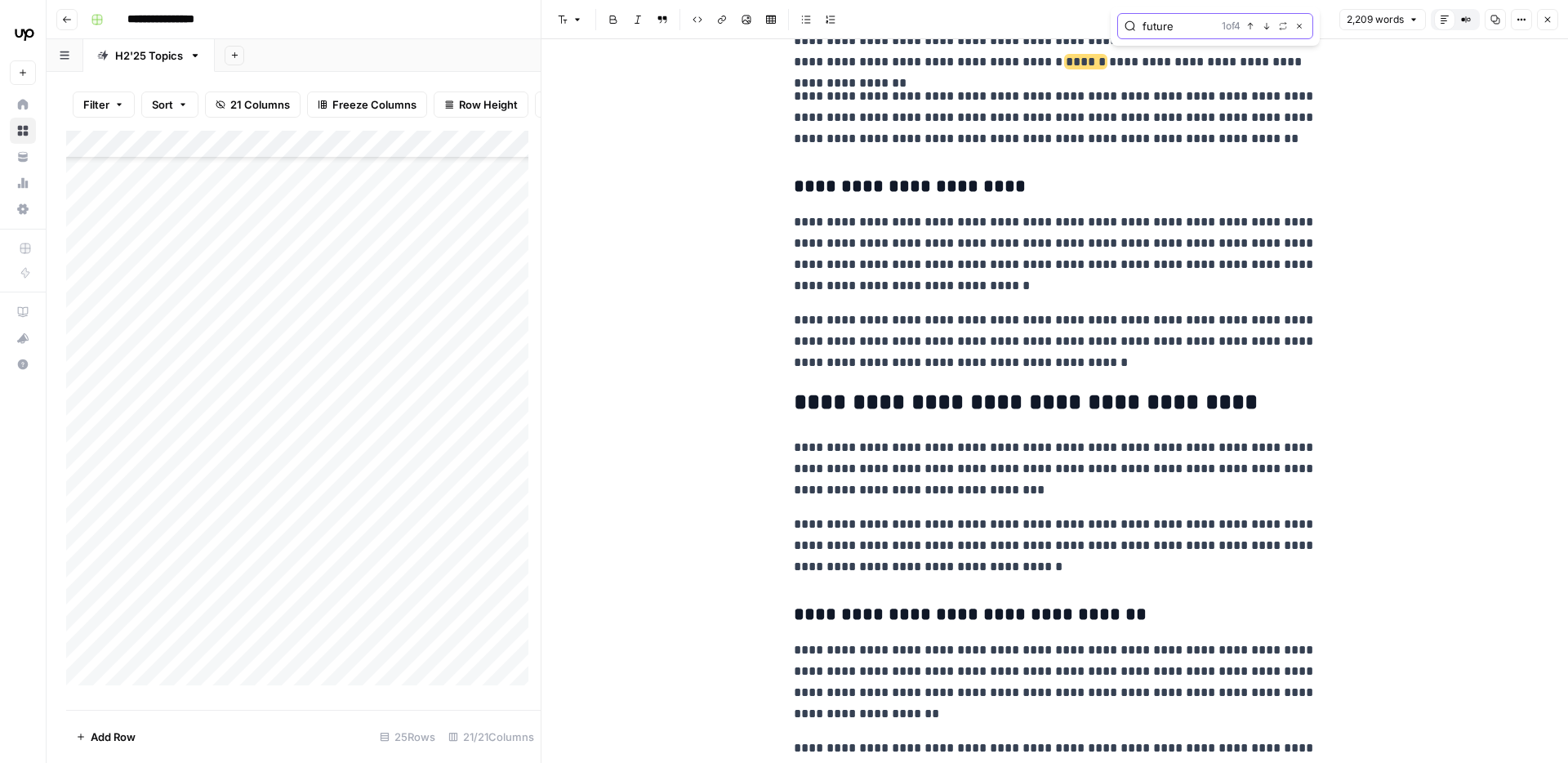 scroll, scrollTop: 1430, scrollLeft: 0, axis: vertical 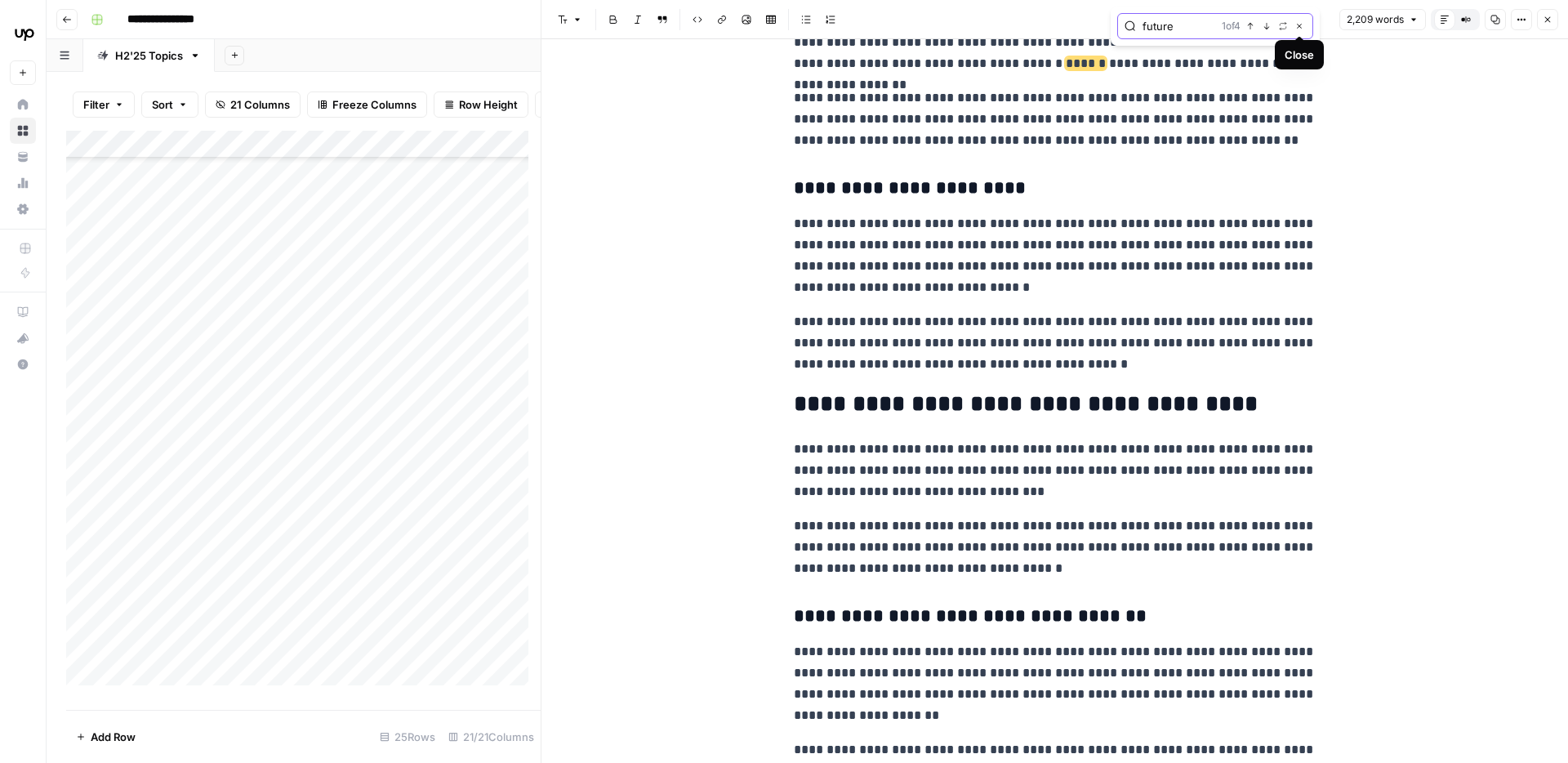 click 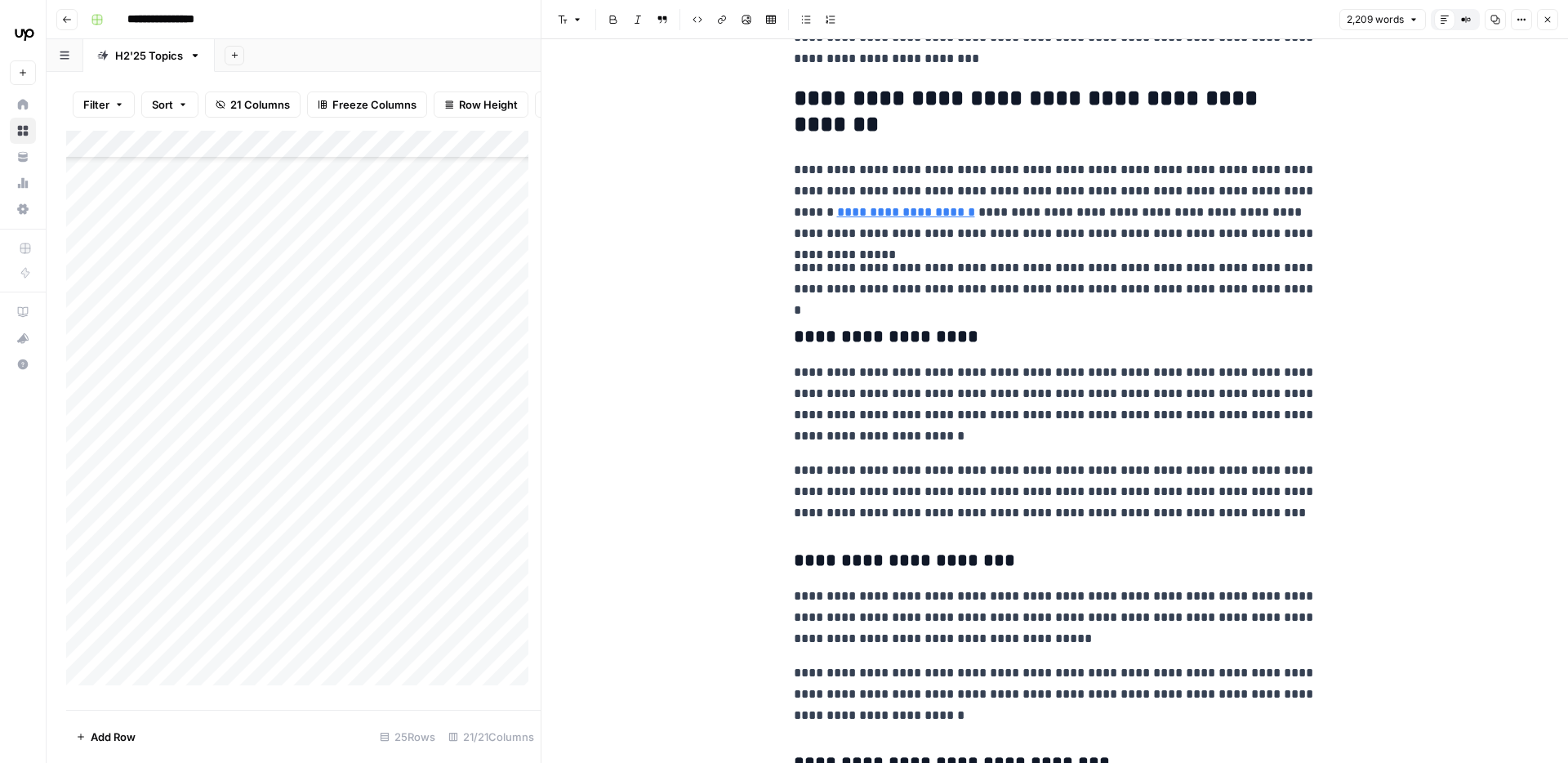 scroll, scrollTop: 2727, scrollLeft: 0, axis: vertical 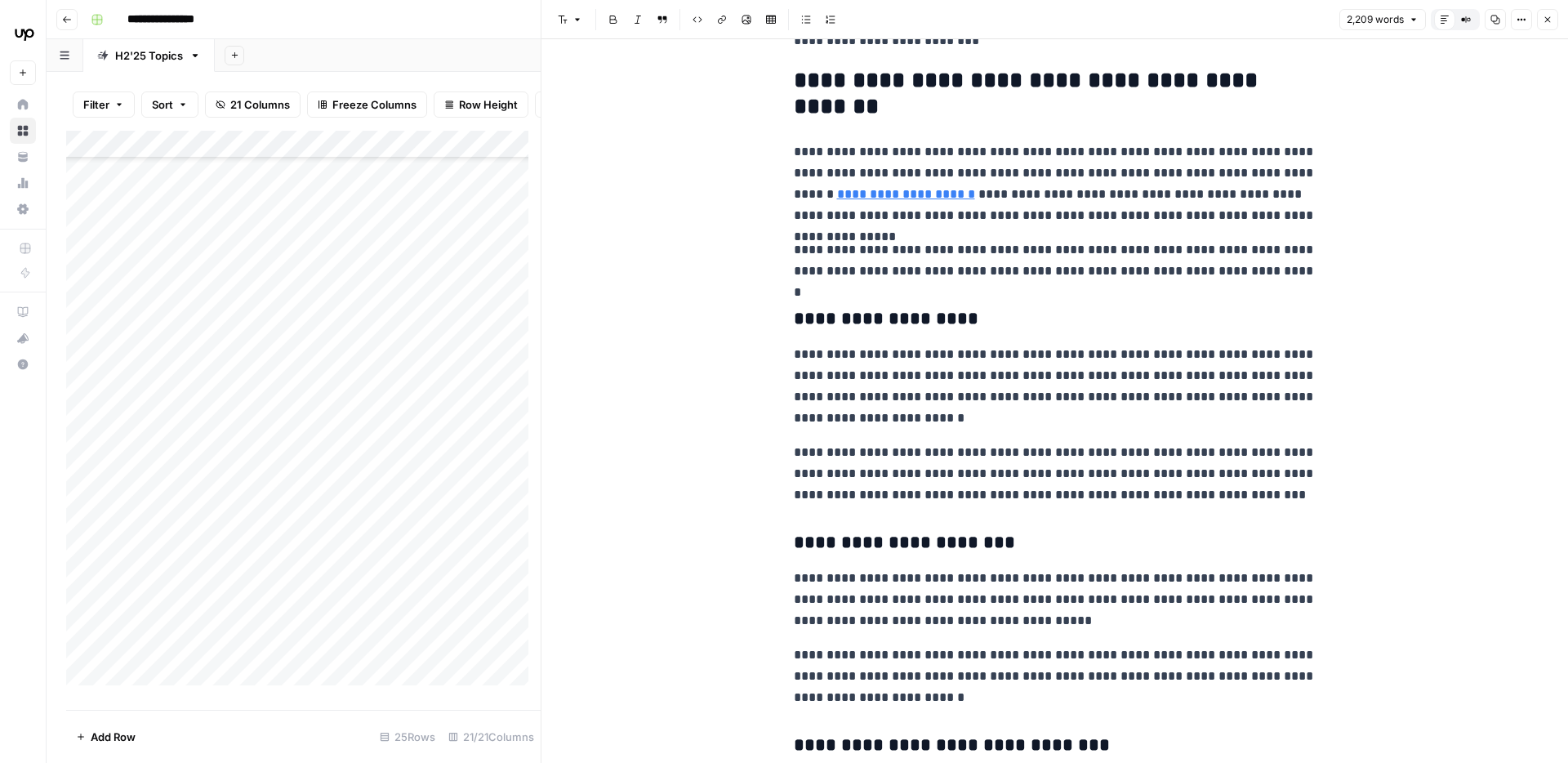 click on "**********" at bounding box center (1055, 386) 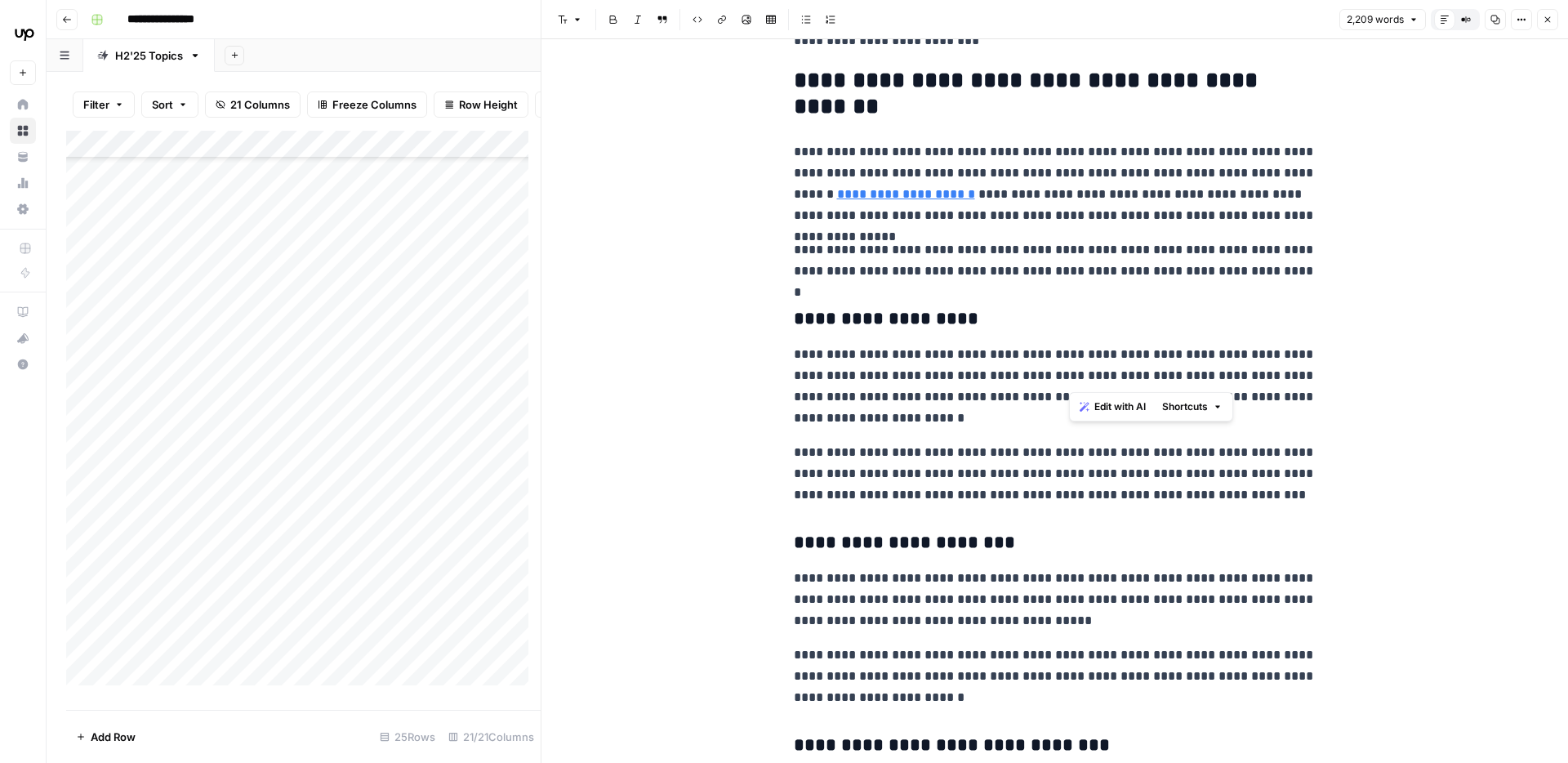 click on "**********" at bounding box center (1055, 386) 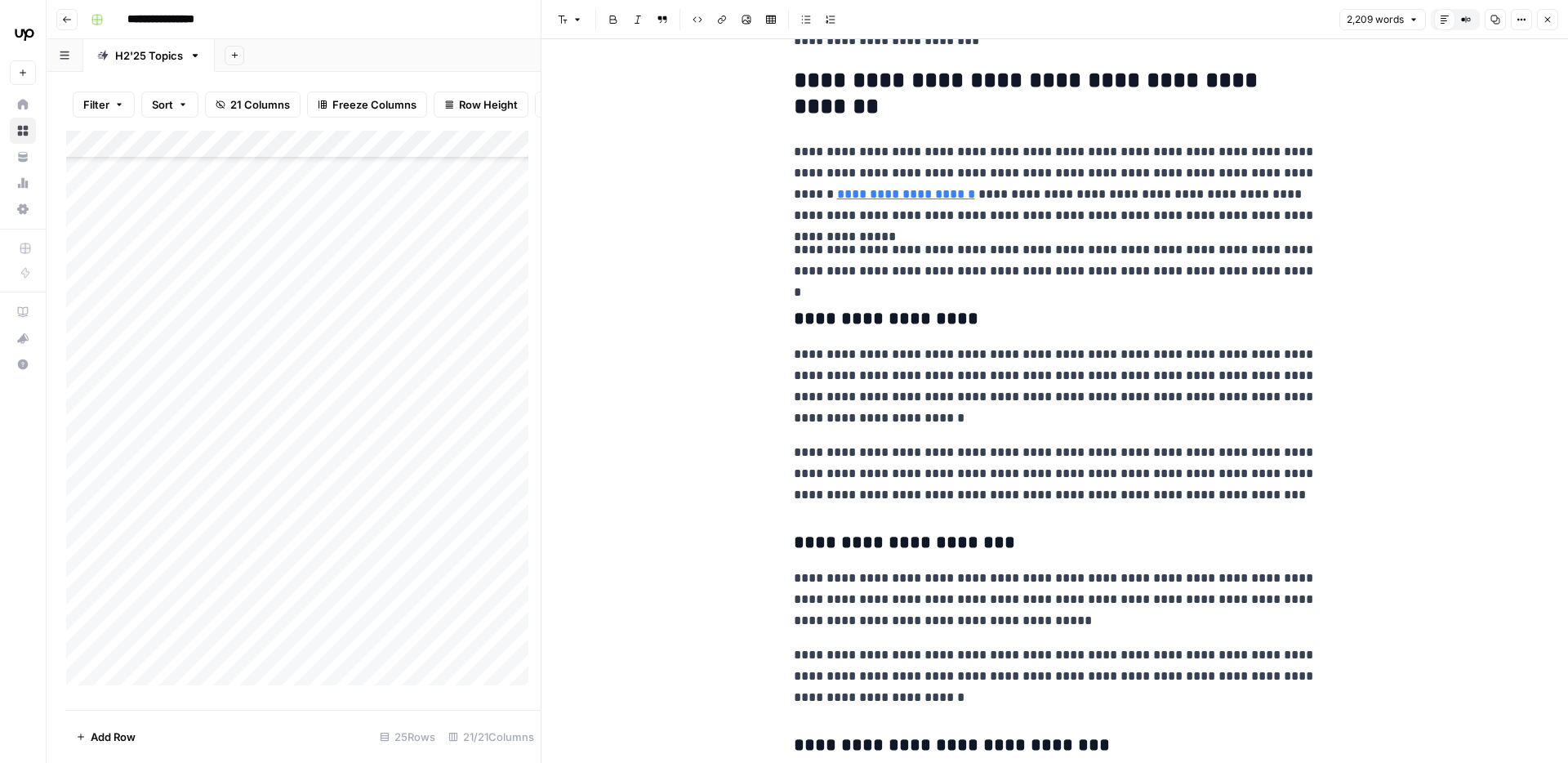 click on "**********" at bounding box center [1055, 184] 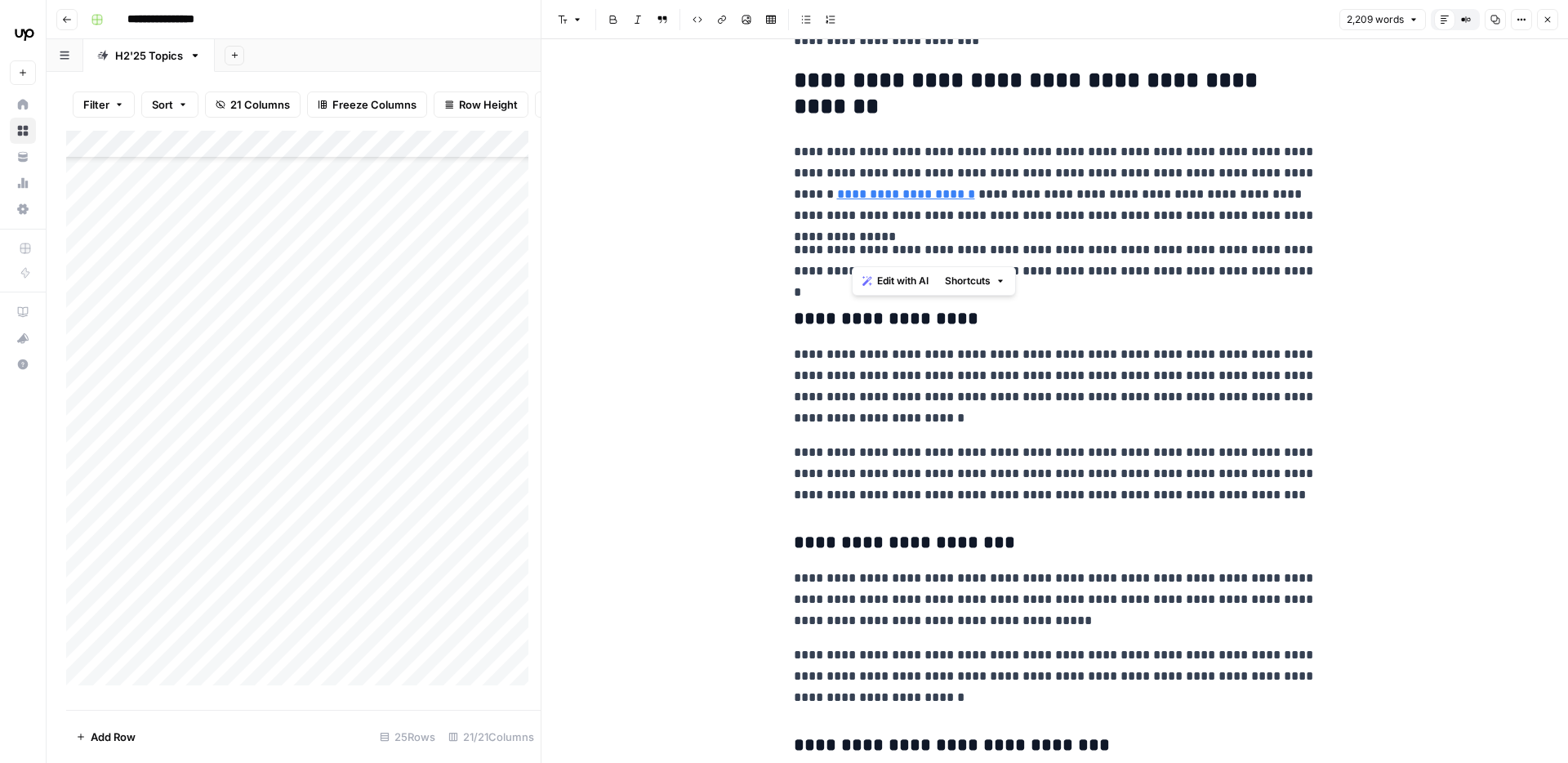 click on "**********" at bounding box center (1055, 261) 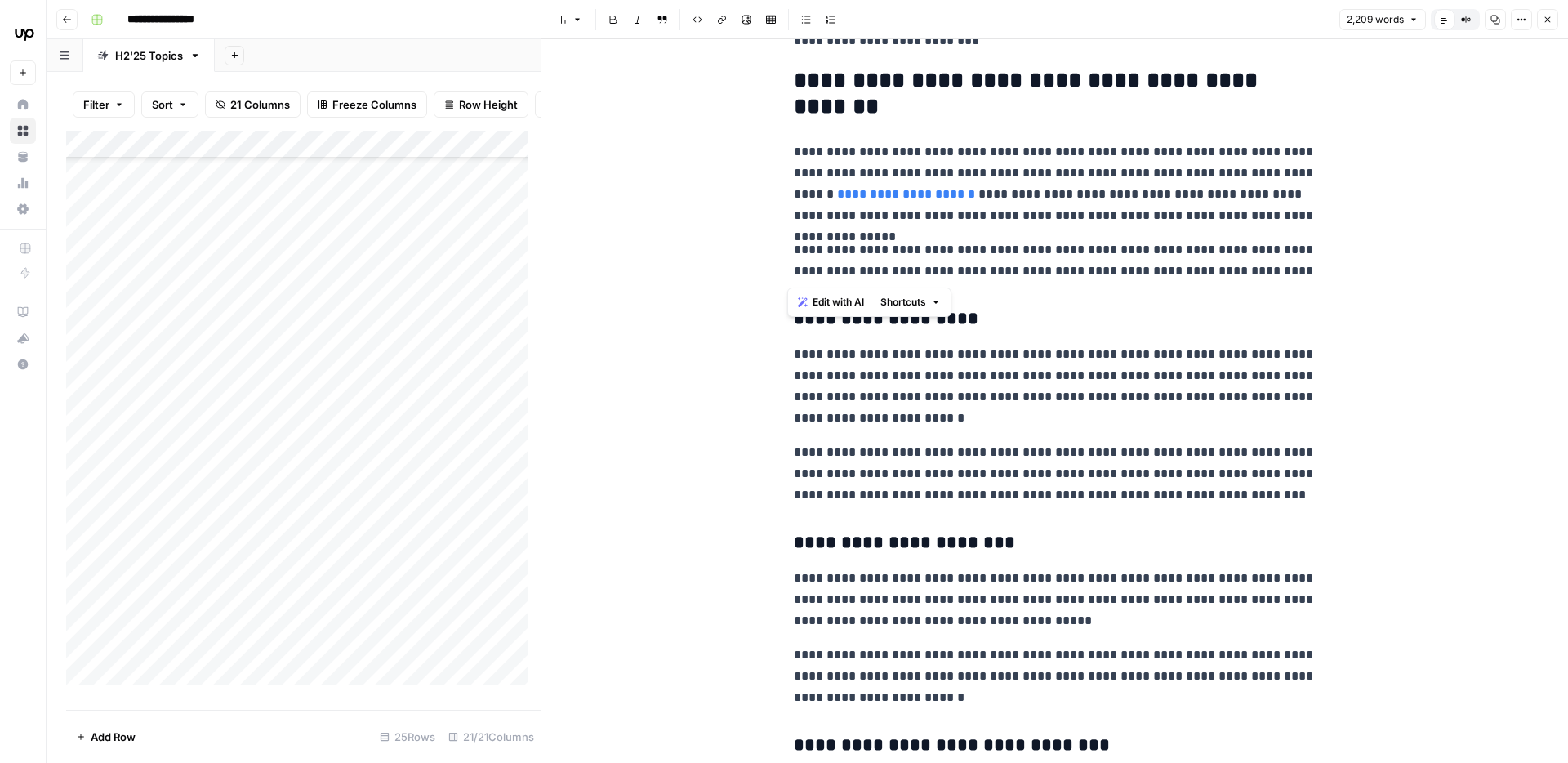 click on "**********" at bounding box center [1055, 261] 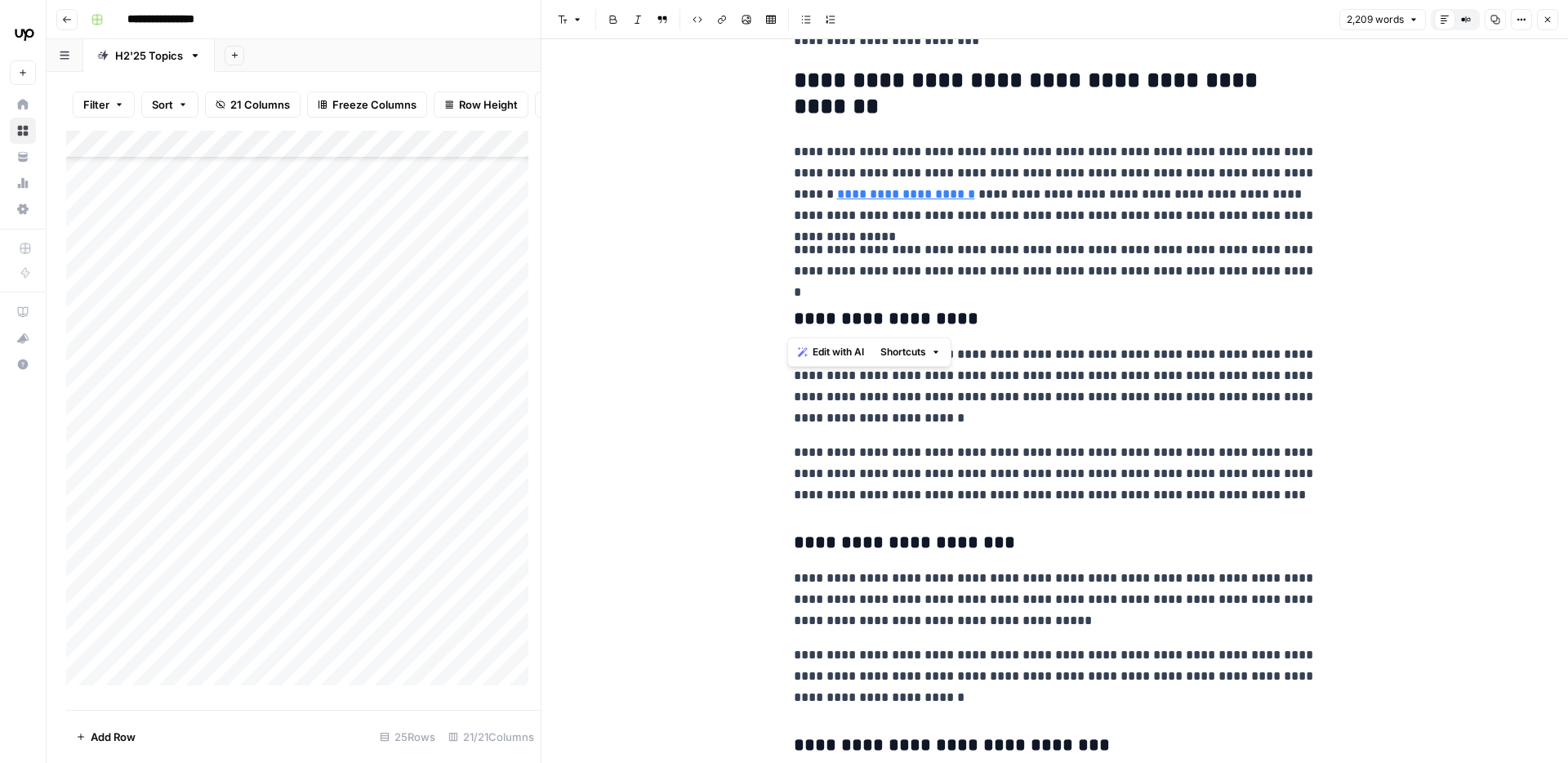 click on "**********" at bounding box center [1055, 386] 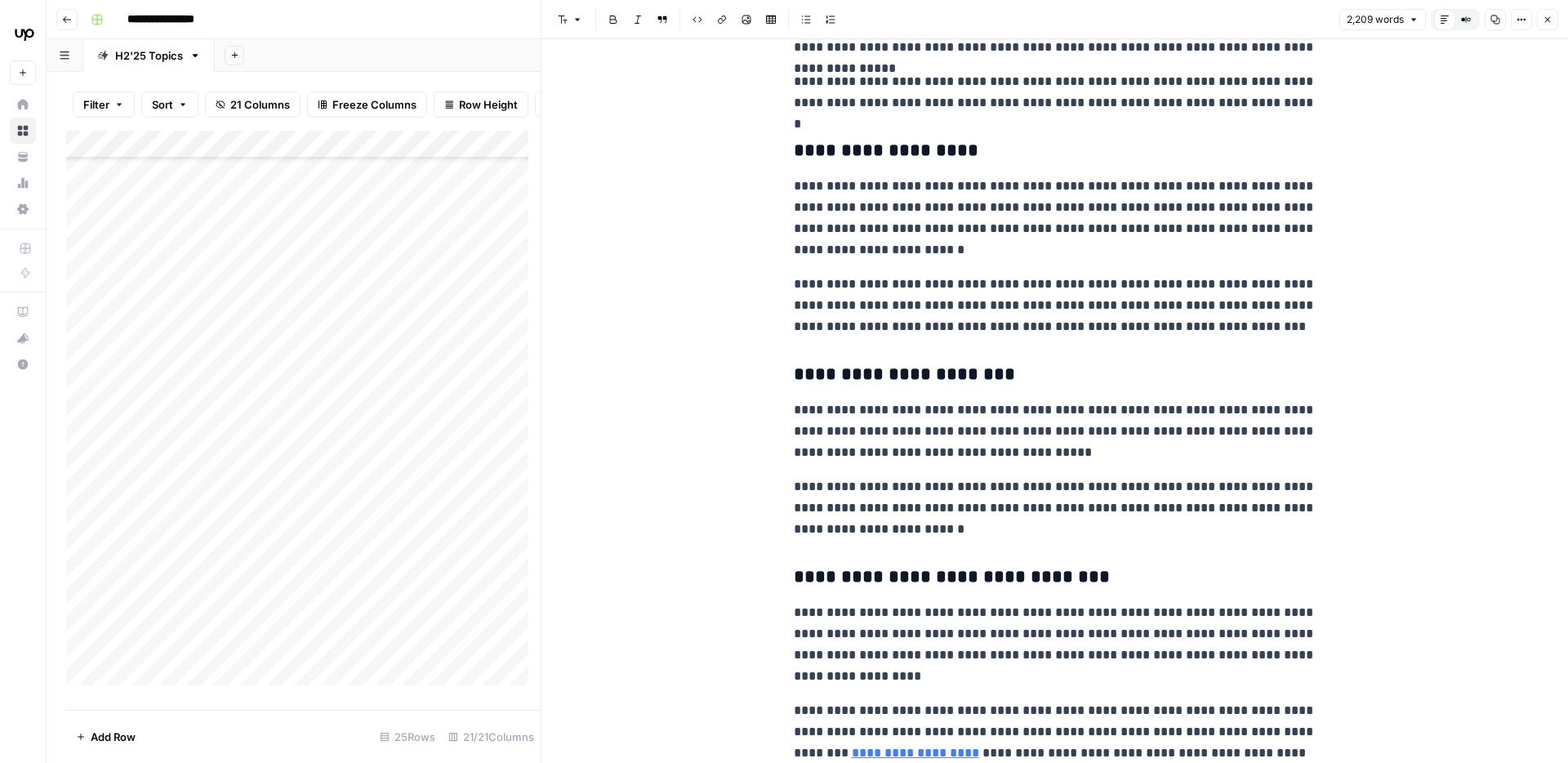 scroll, scrollTop: 2924, scrollLeft: 0, axis: vertical 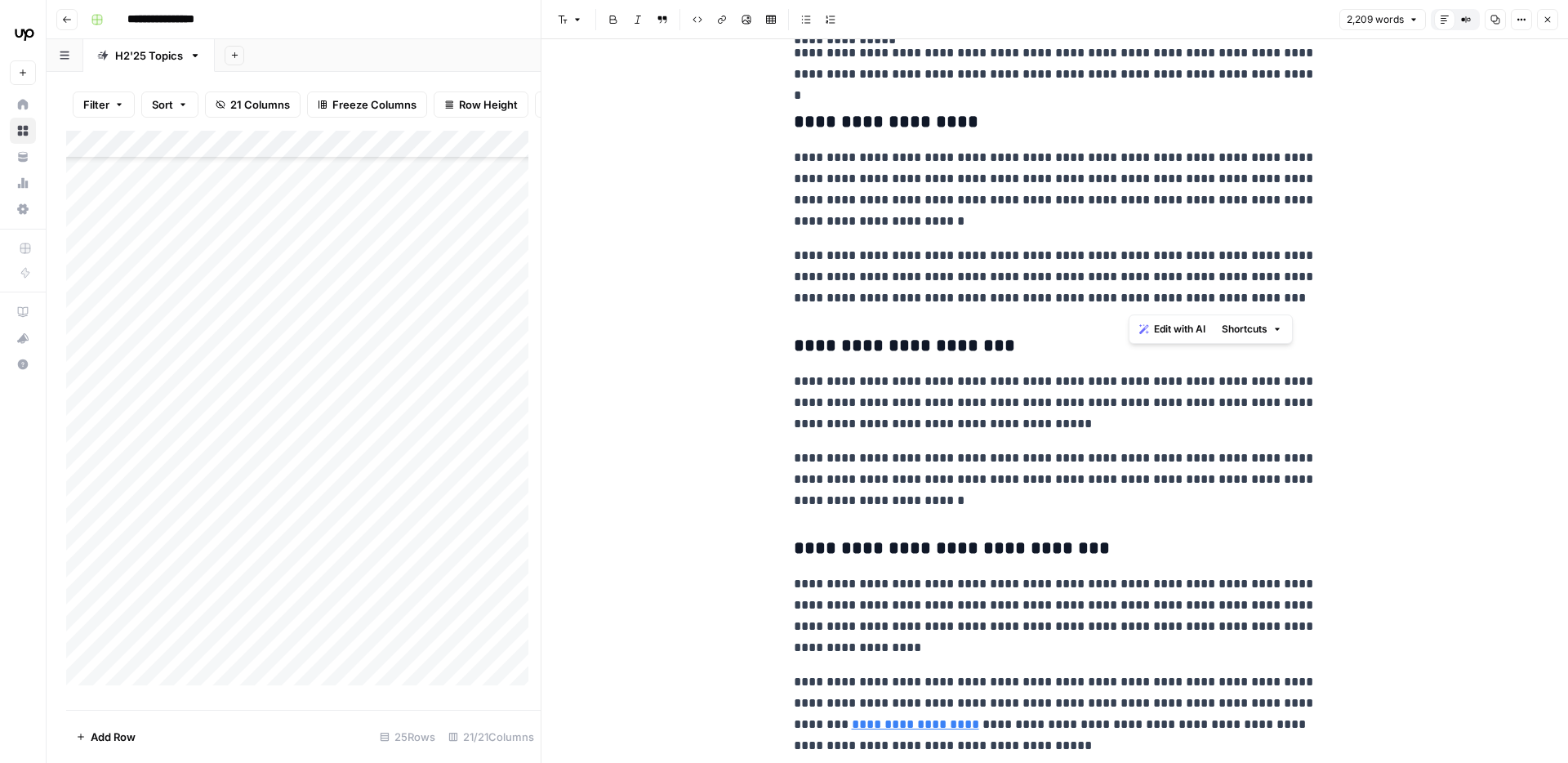 drag, startPoint x: 1130, startPoint y: 257, endPoint x: 1241, endPoint y: 306, distance: 121.33425 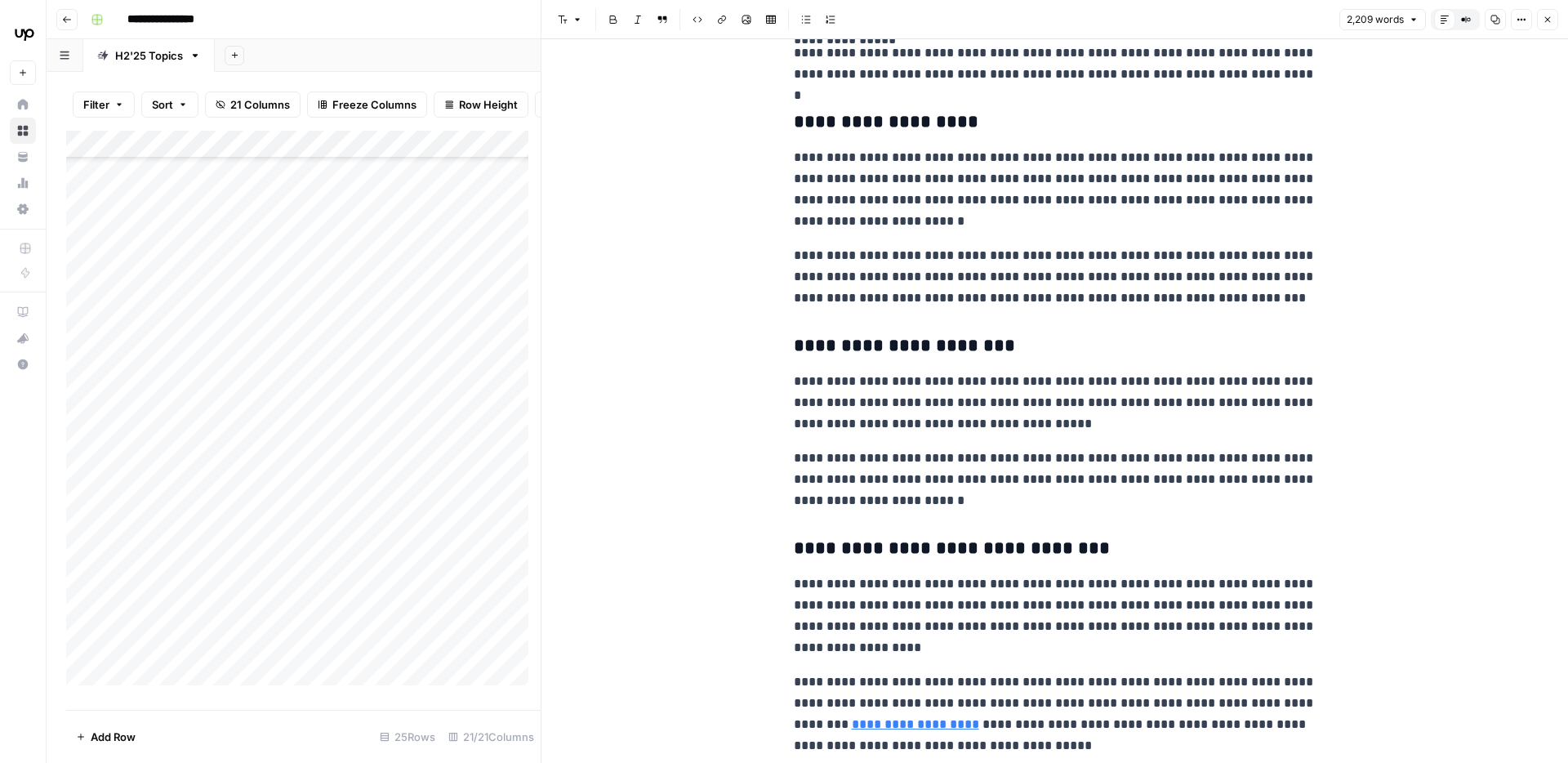 click on "**********" at bounding box center [1055, 277] 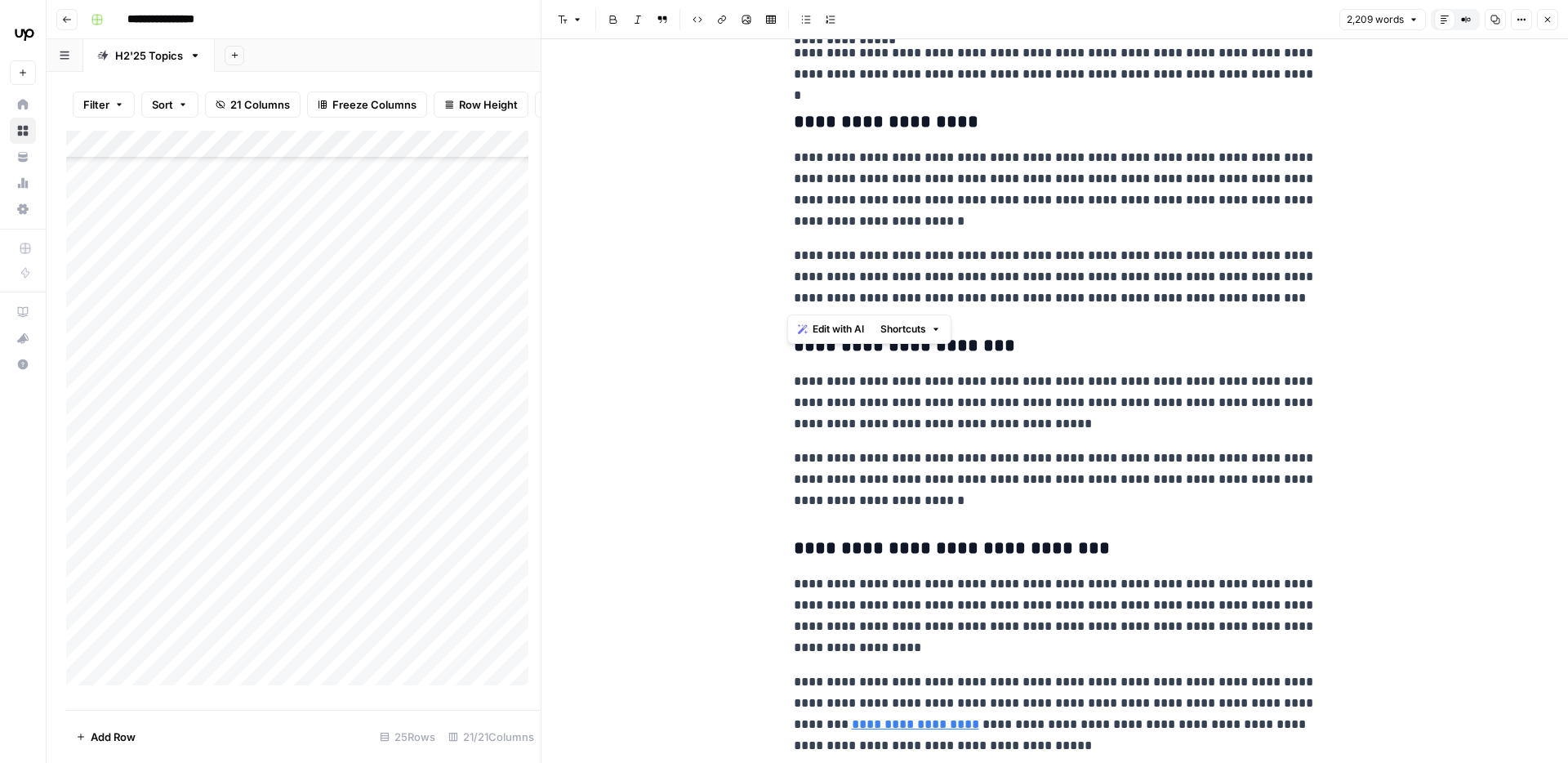 click on "**********" at bounding box center (1055, 277) 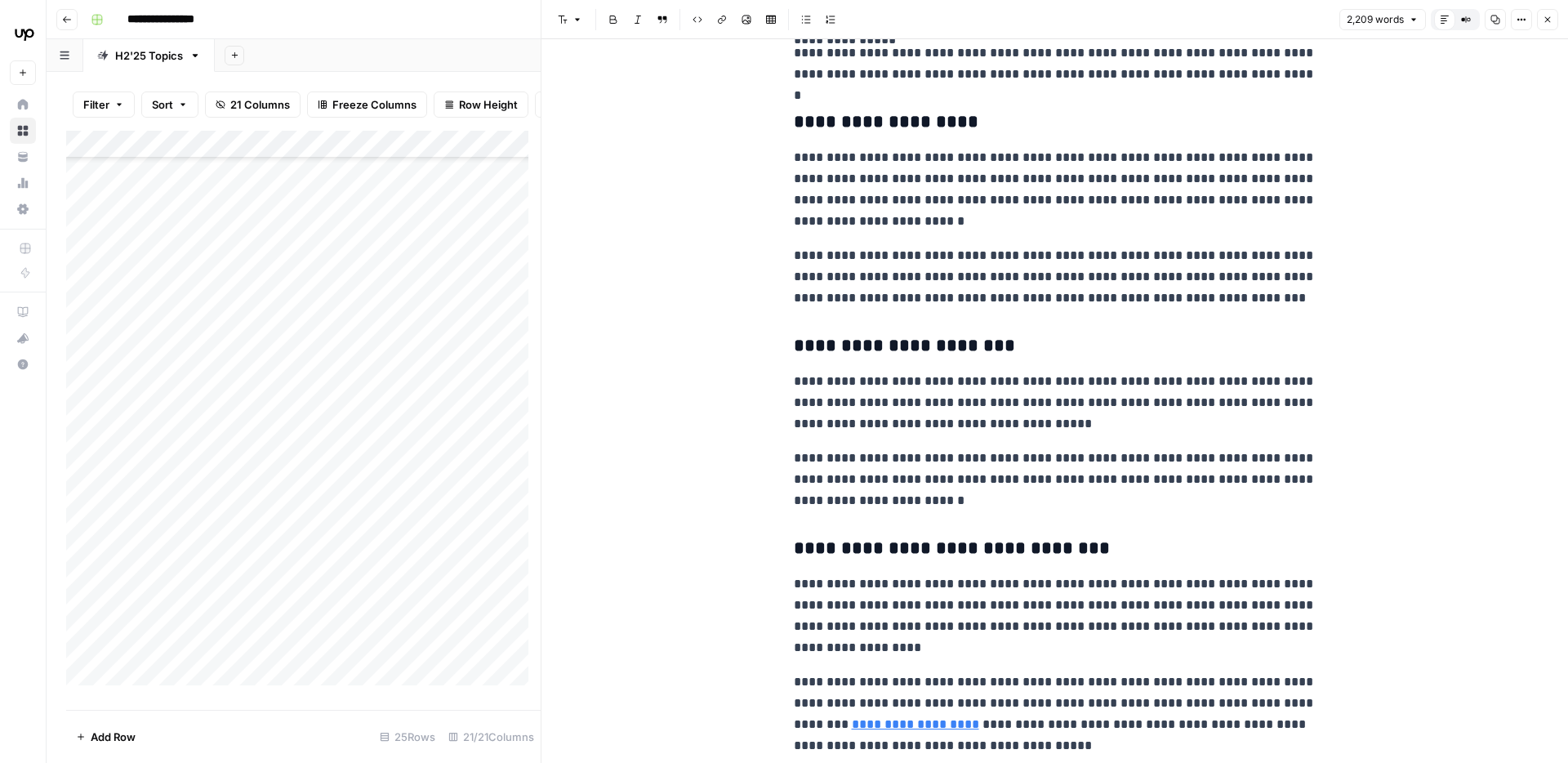 click on "**********" at bounding box center (1055, 277) 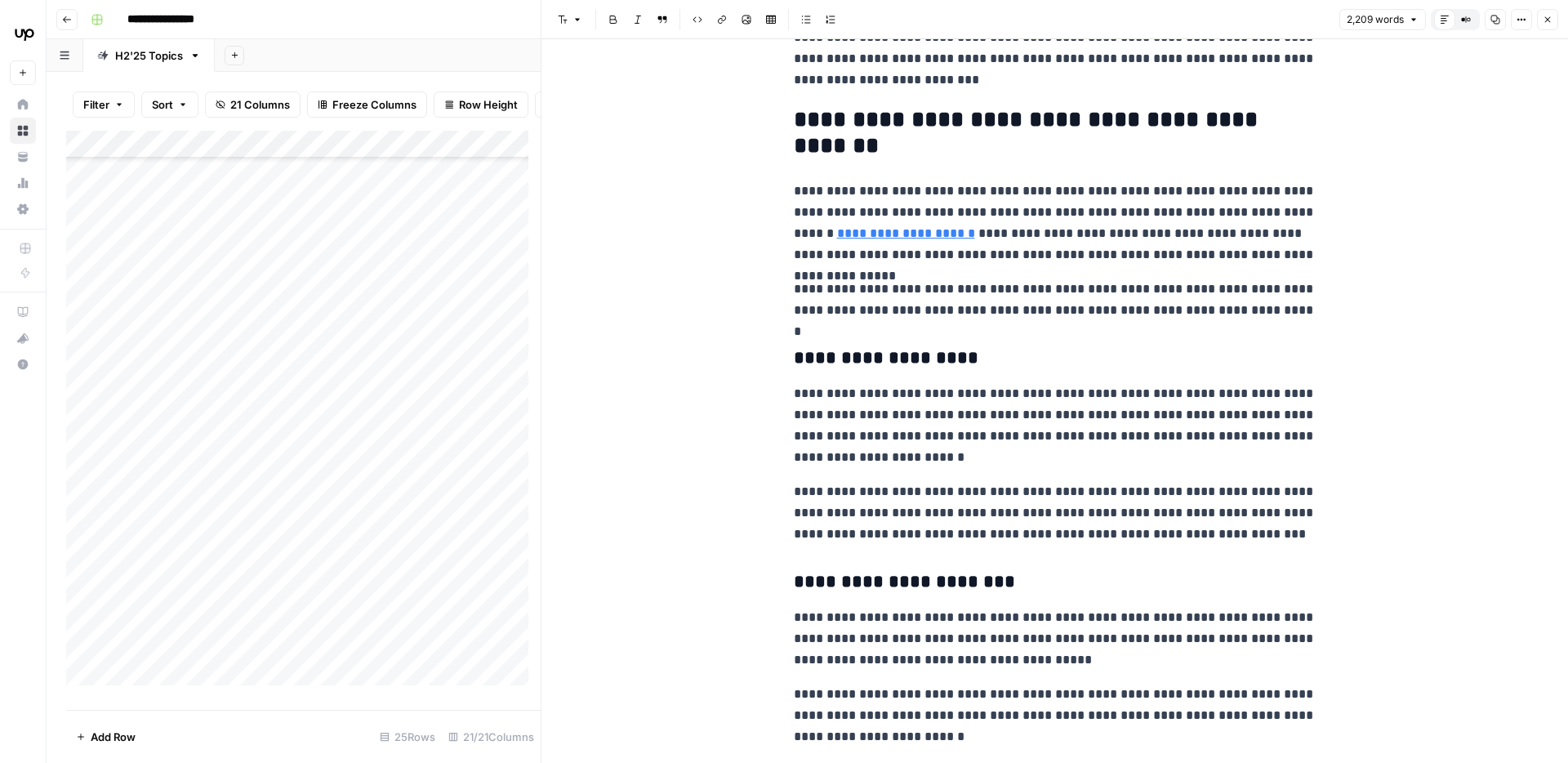 scroll, scrollTop: 2688, scrollLeft: 0, axis: vertical 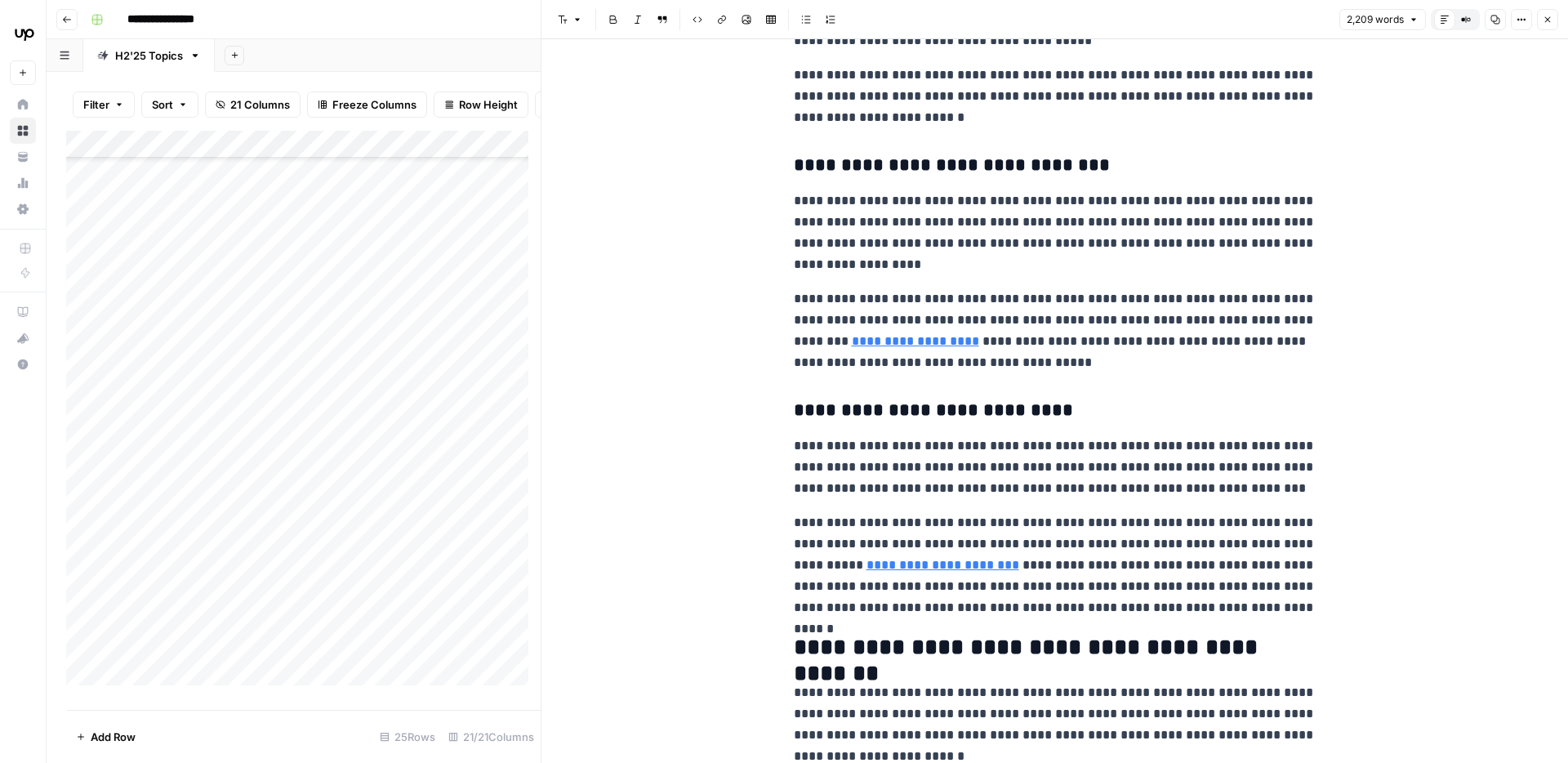 click on "**********" at bounding box center (1055, 467) 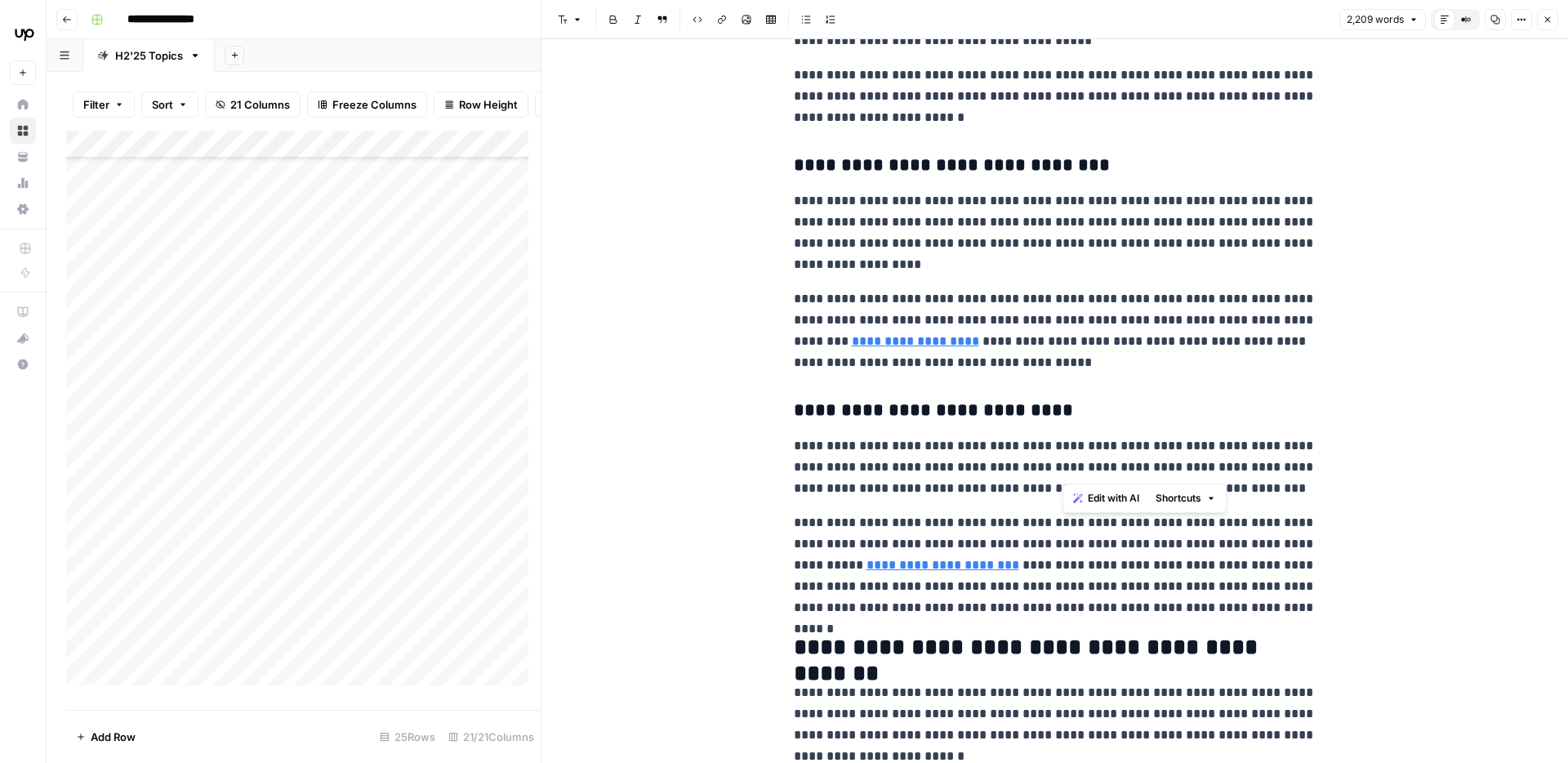 click on "**********" at bounding box center [1055, 467] 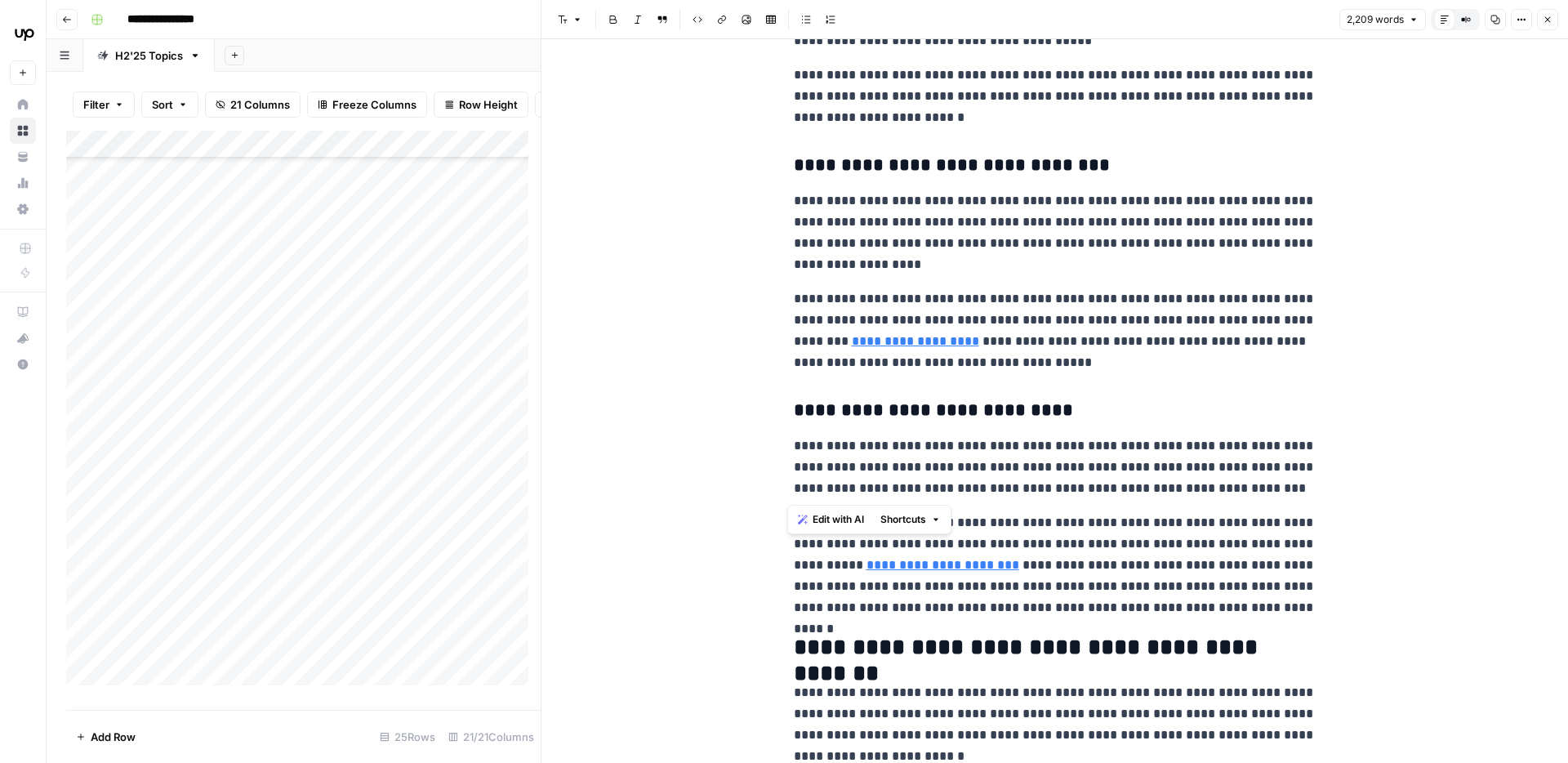 click on "**********" at bounding box center (1055, 467) 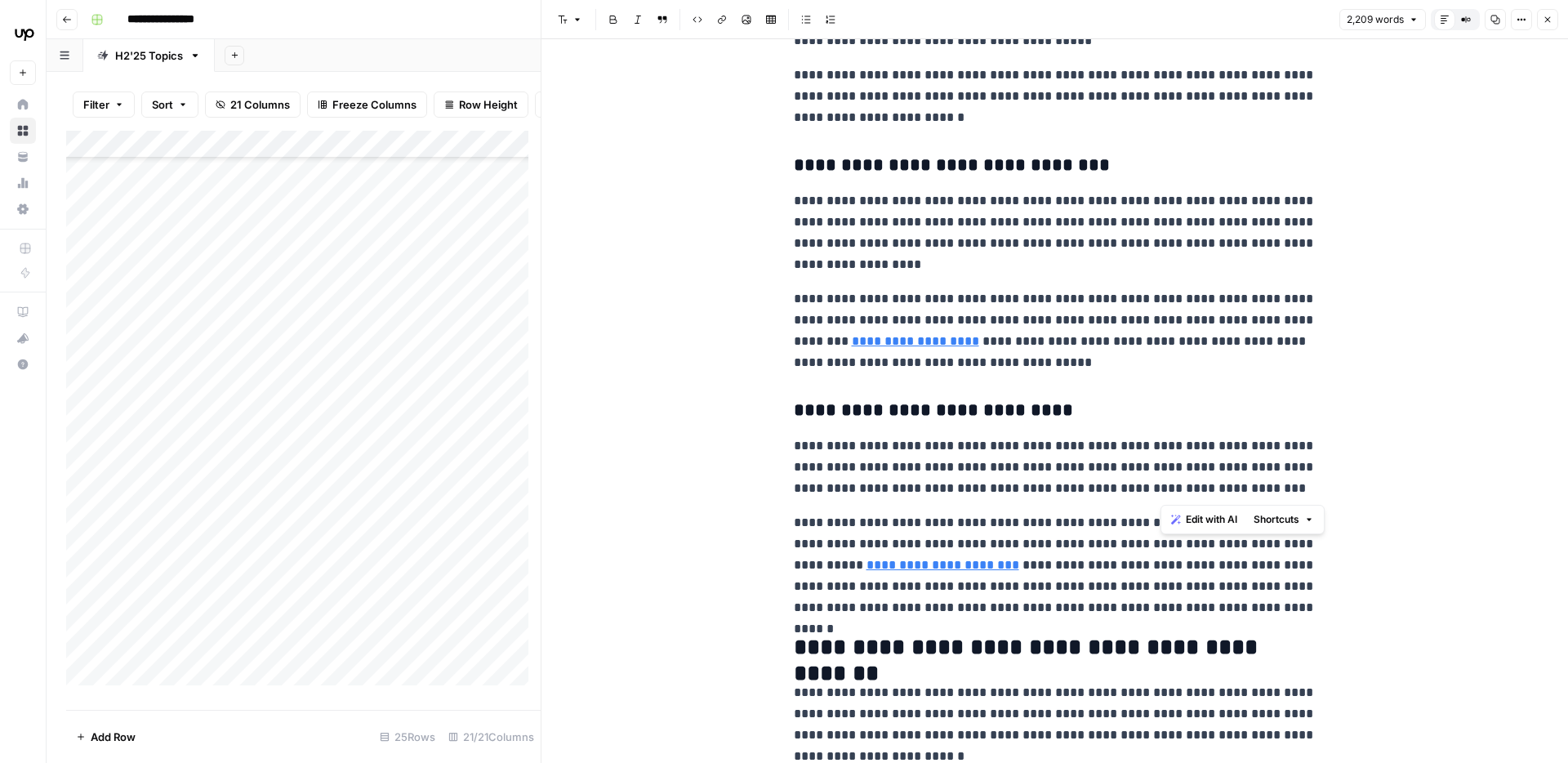 drag, startPoint x: 1160, startPoint y: 470, endPoint x: 1347, endPoint y: 490, distance: 188.06648 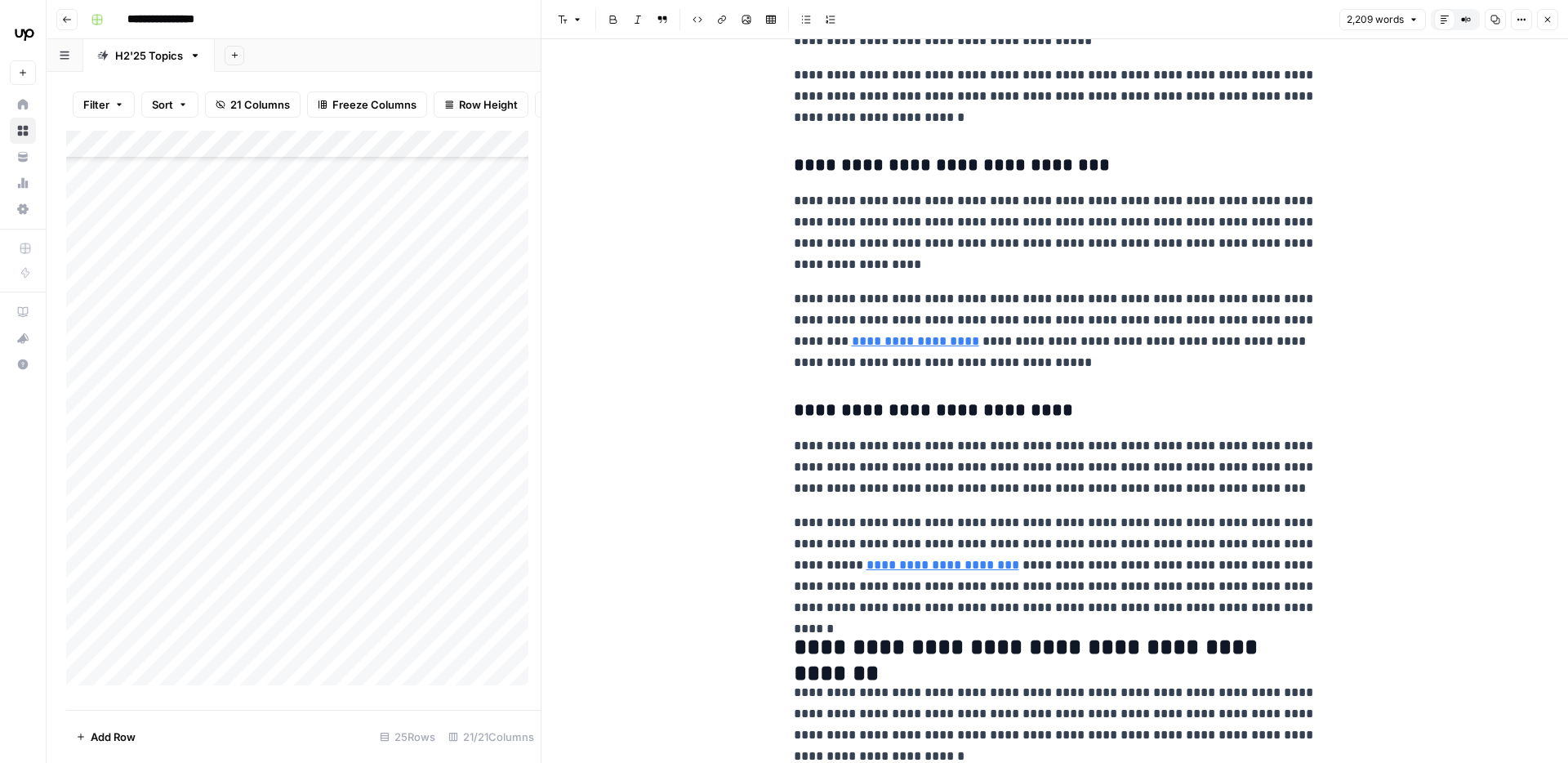 click on "**********" at bounding box center [1055, 565] 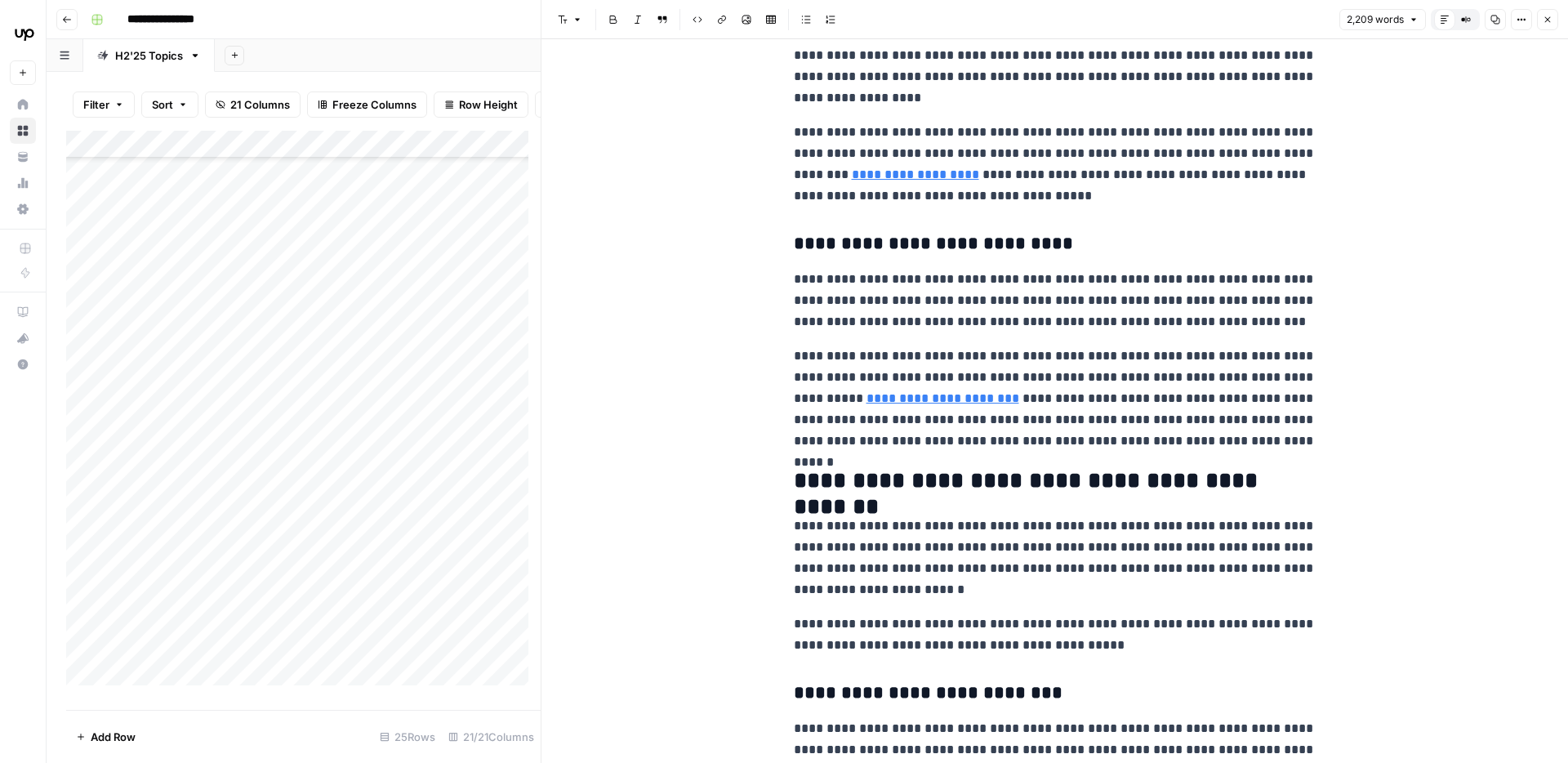scroll, scrollTop: 3470, scrollLeft: 0, axis: vertical 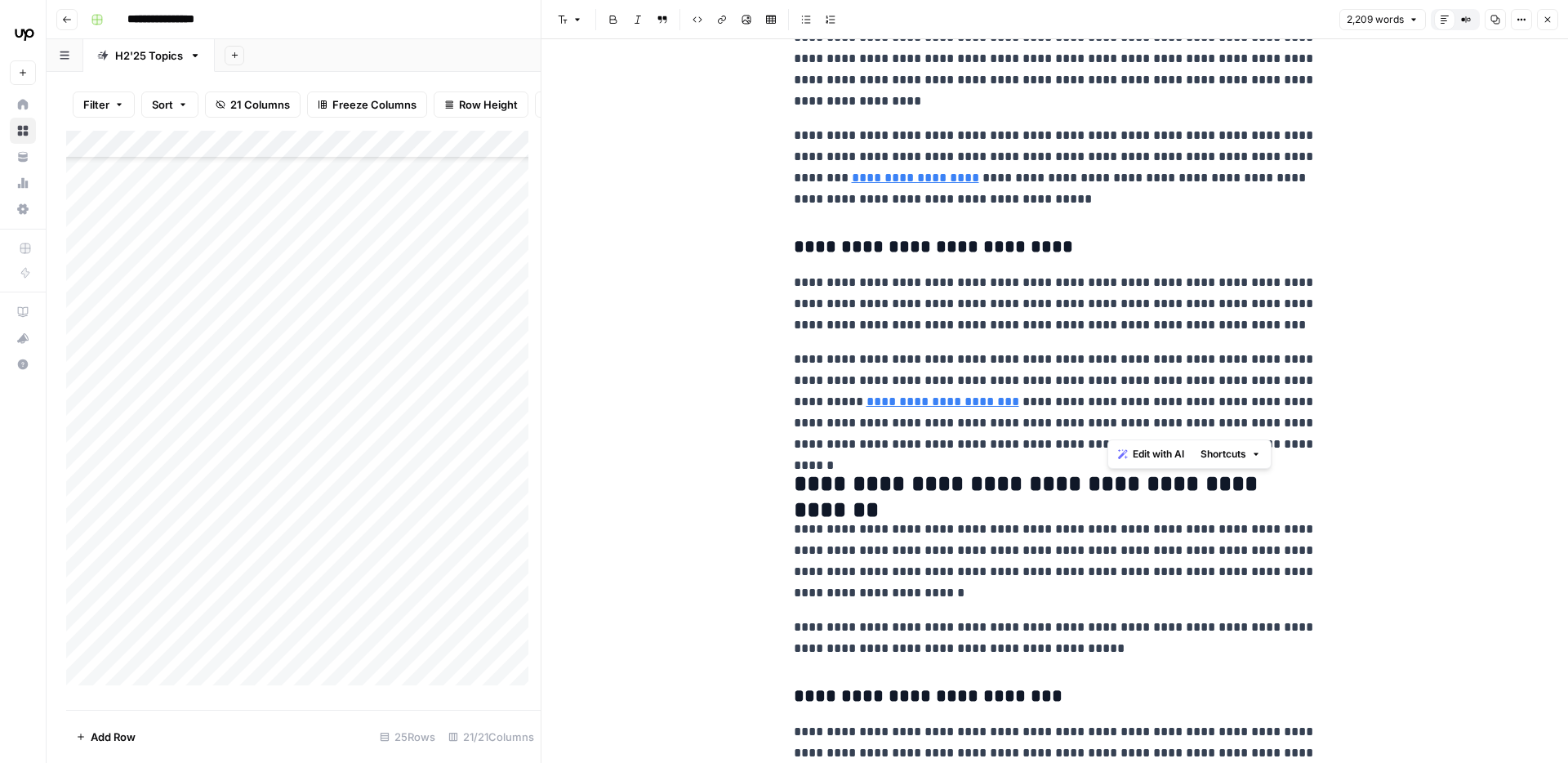 drag, startPoint x: 1108, startPoint y: 400, endPoint x: 1225, endPoint y: 430, distance: 120.78493 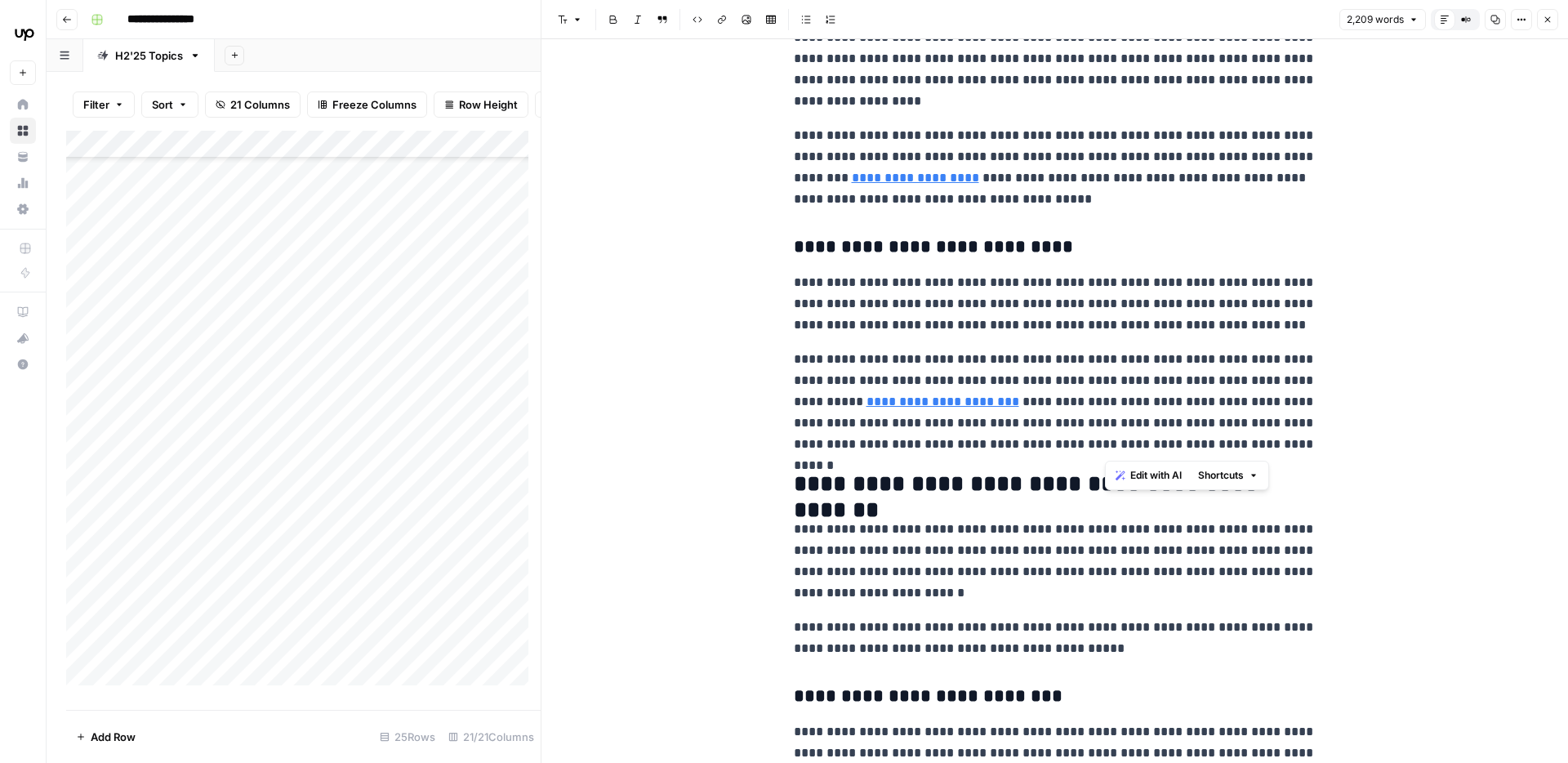 drag, startPoint x: 1103, startPoint y: 426, endPoint x: 1310, endPoint y: 444, distance: 207.78113 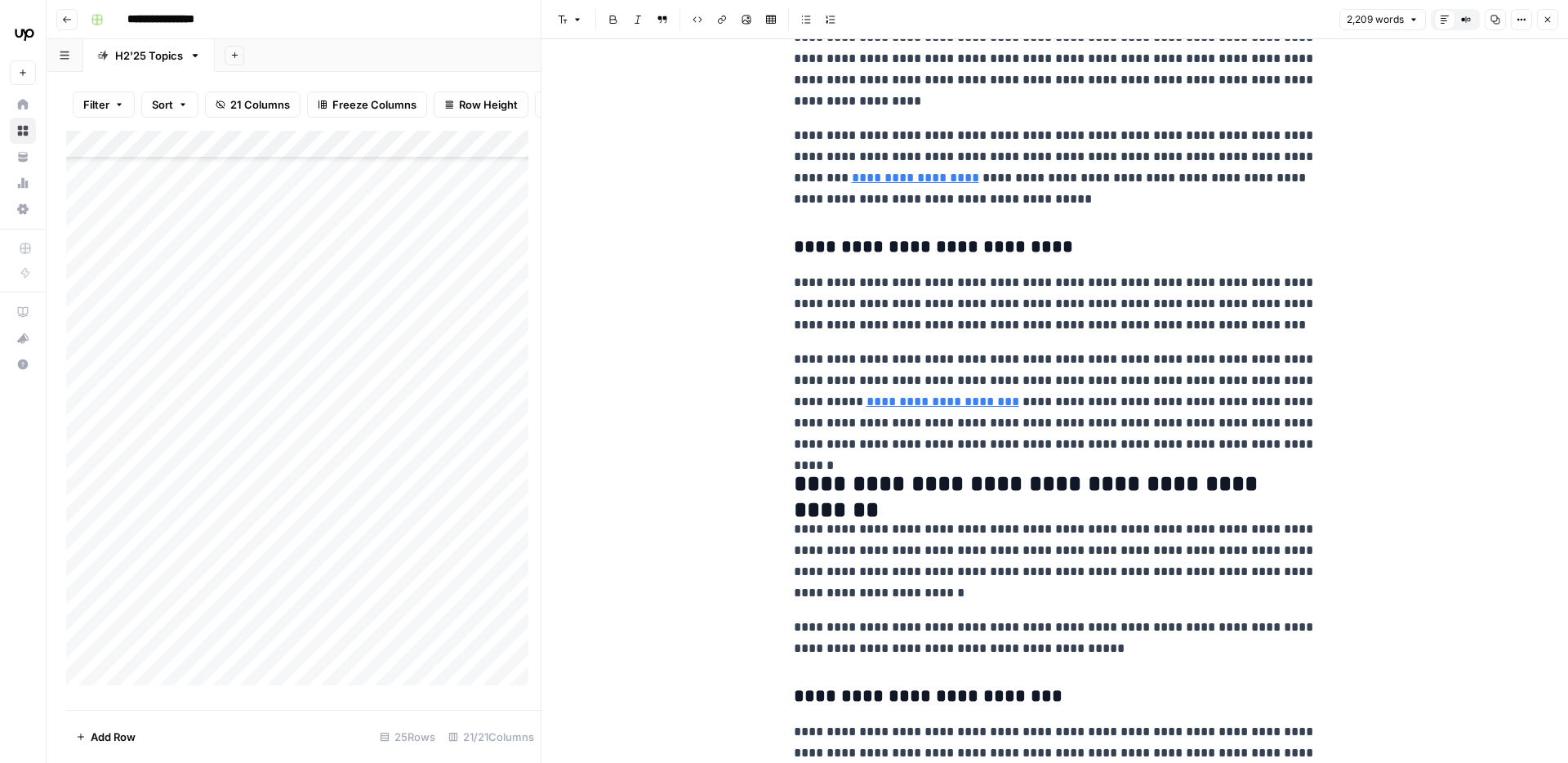 click on "**********" at bounding box center [1055, 402] 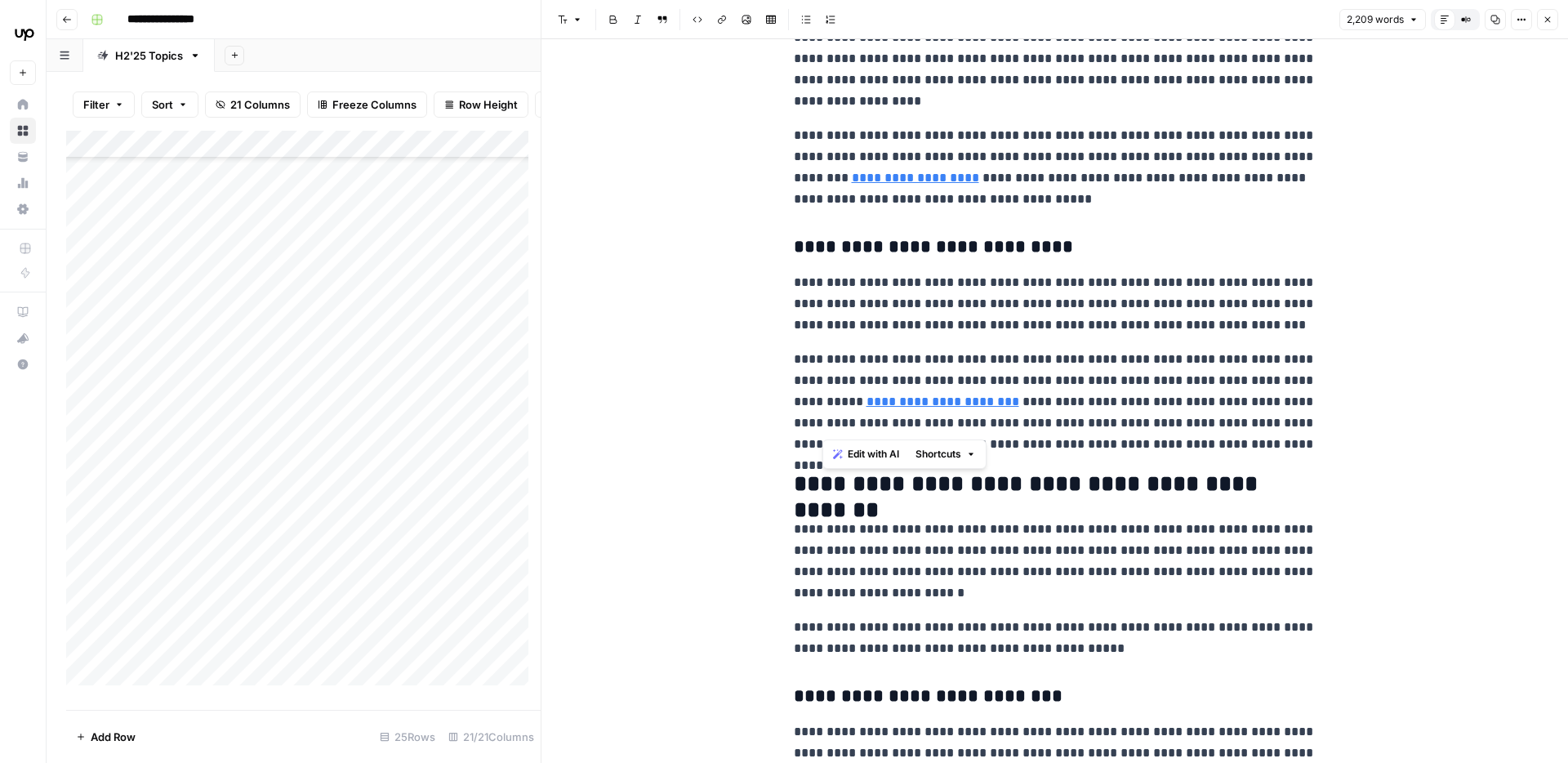 drag, startPoint x: 864, startPoint y: 425, endPoint x: 1040, endPoint y: 431, distance: 176.10224 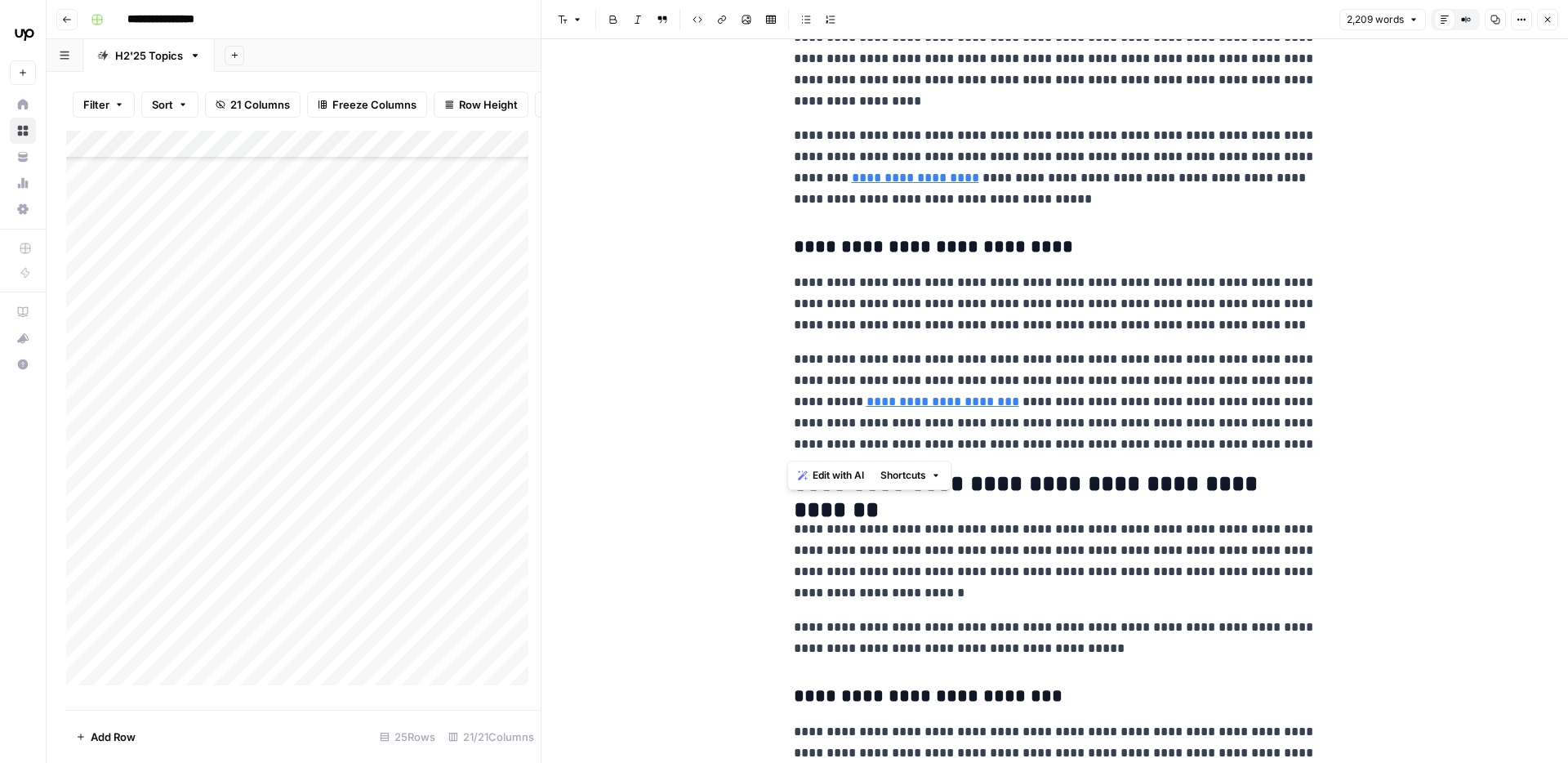 click on "**********" at bounding box center [1055, 402] 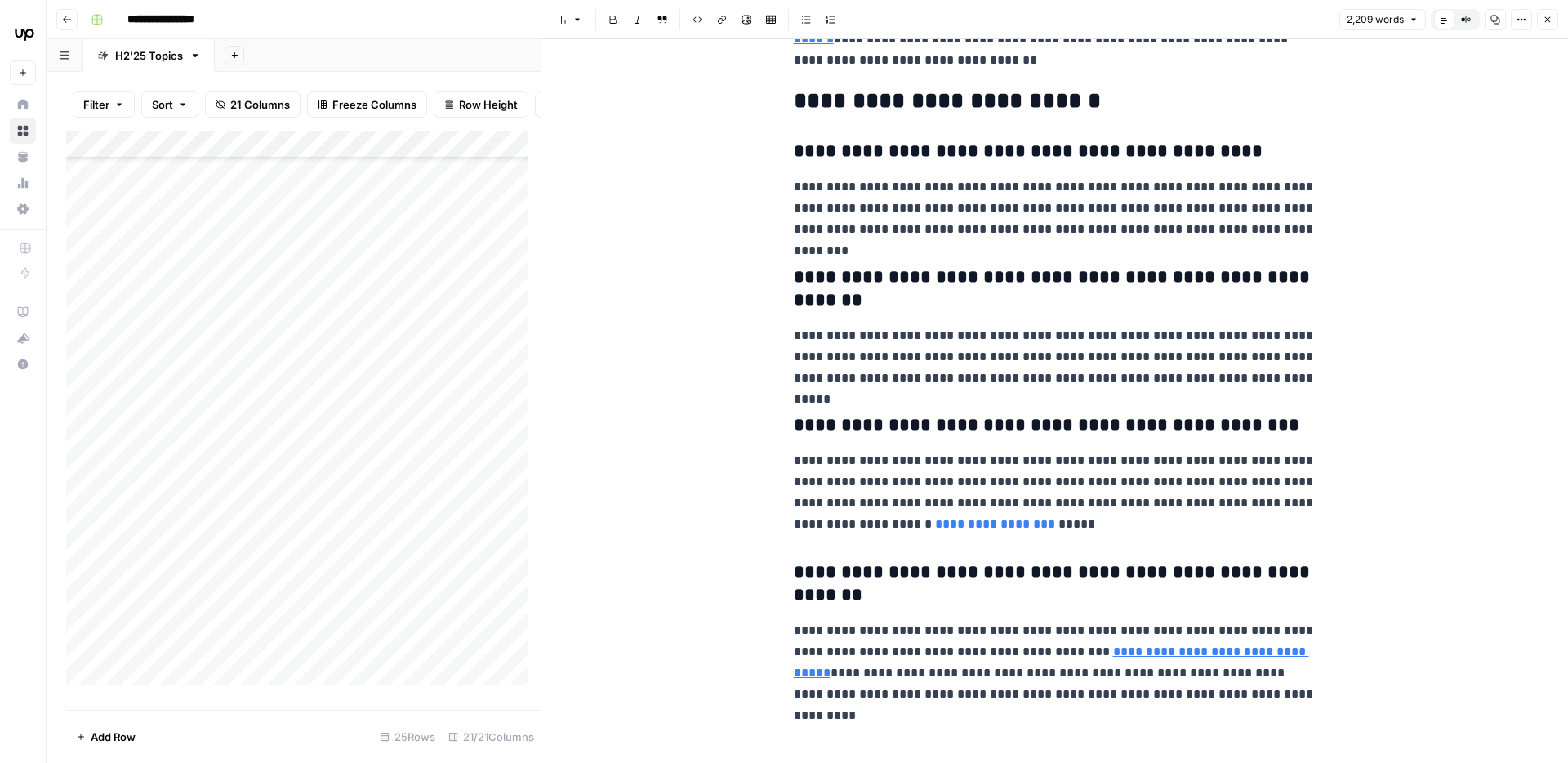 scroll, scrollTop: 5845, scrollLeft: 0, axis: vertical 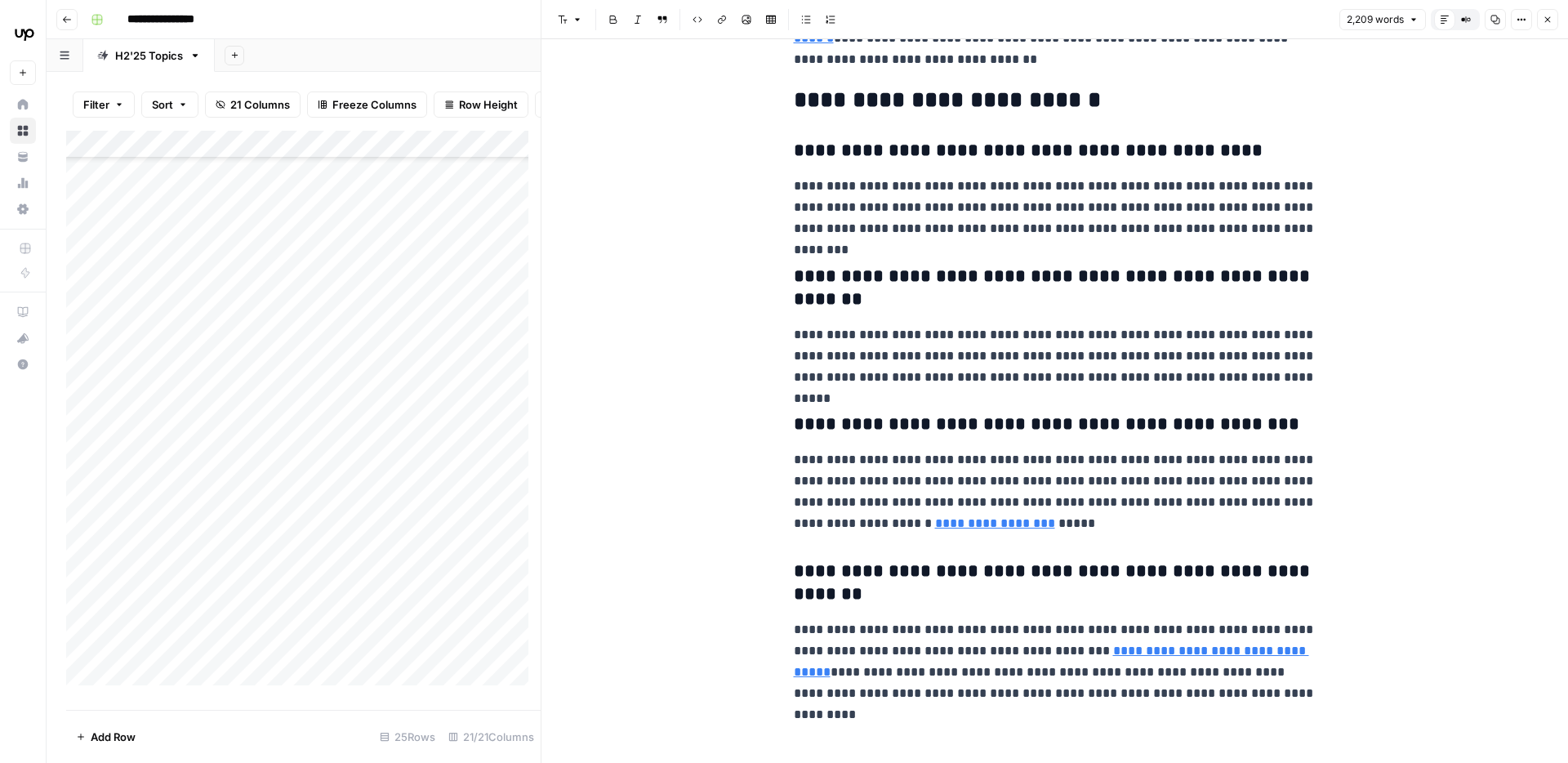 click on "**********" at bounding box center (1055, 288) 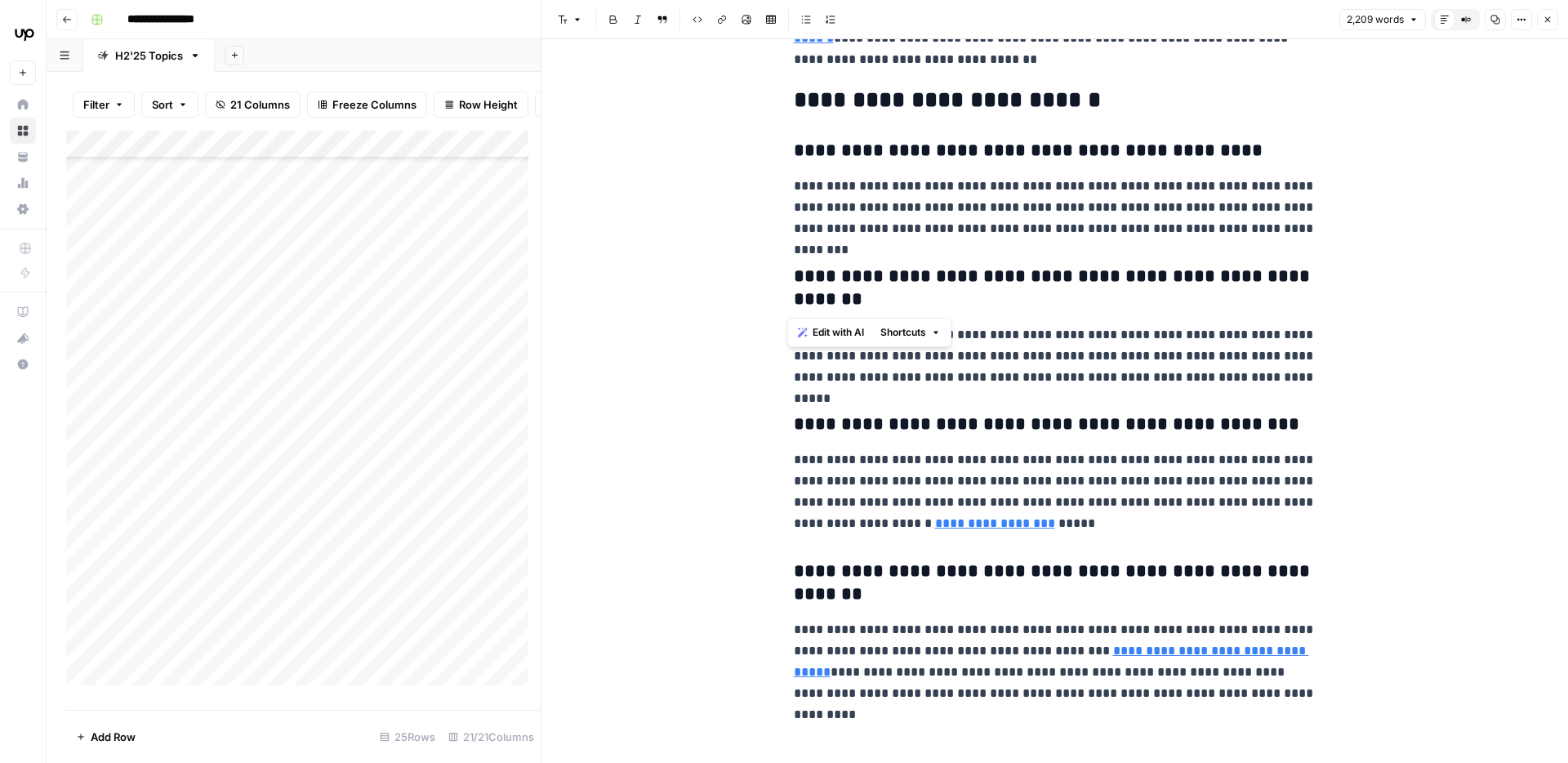 click on "**********" at bounding box center (1055, 425) 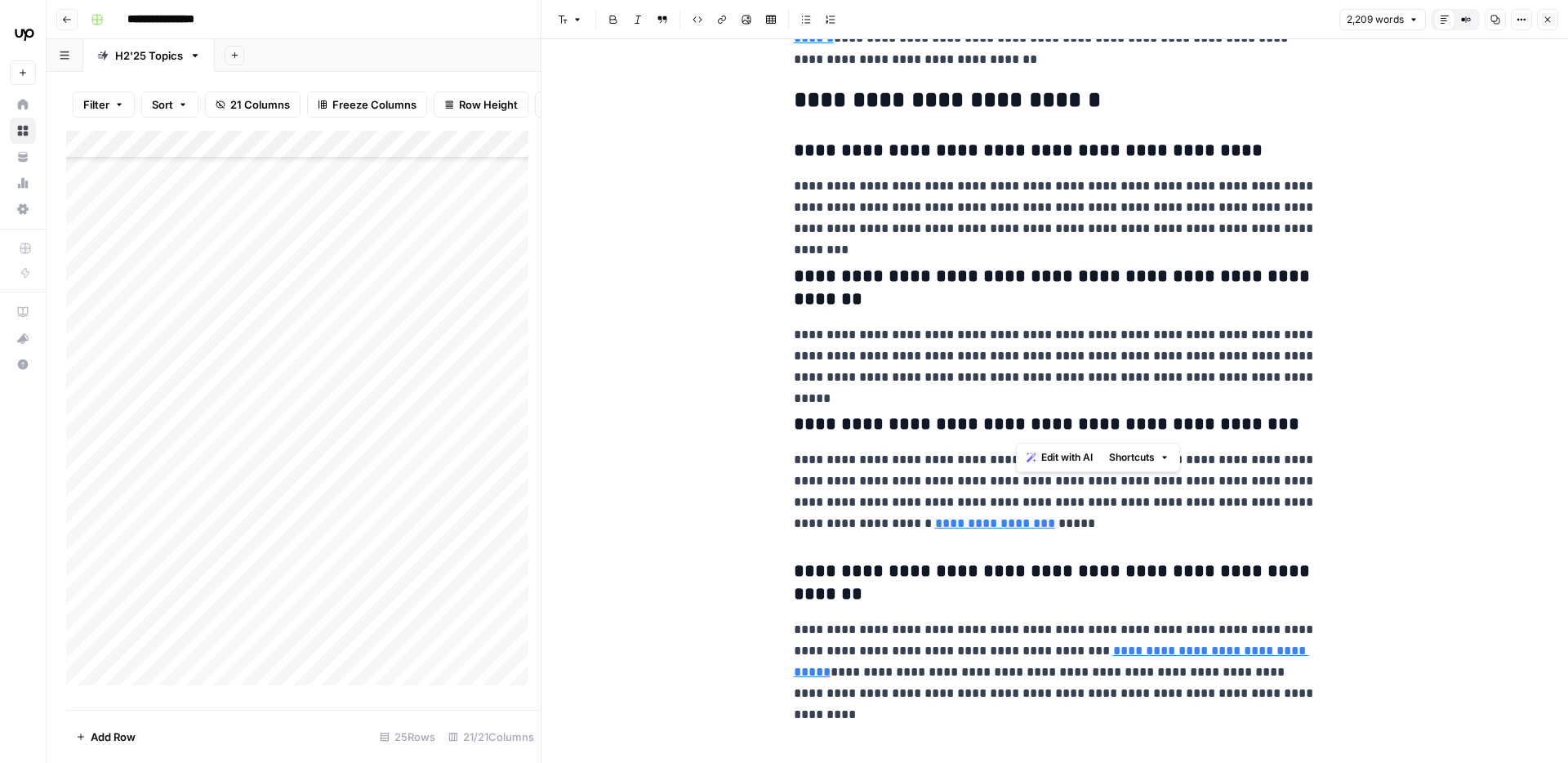 click on "**********" at bounding box center [1055, 425] 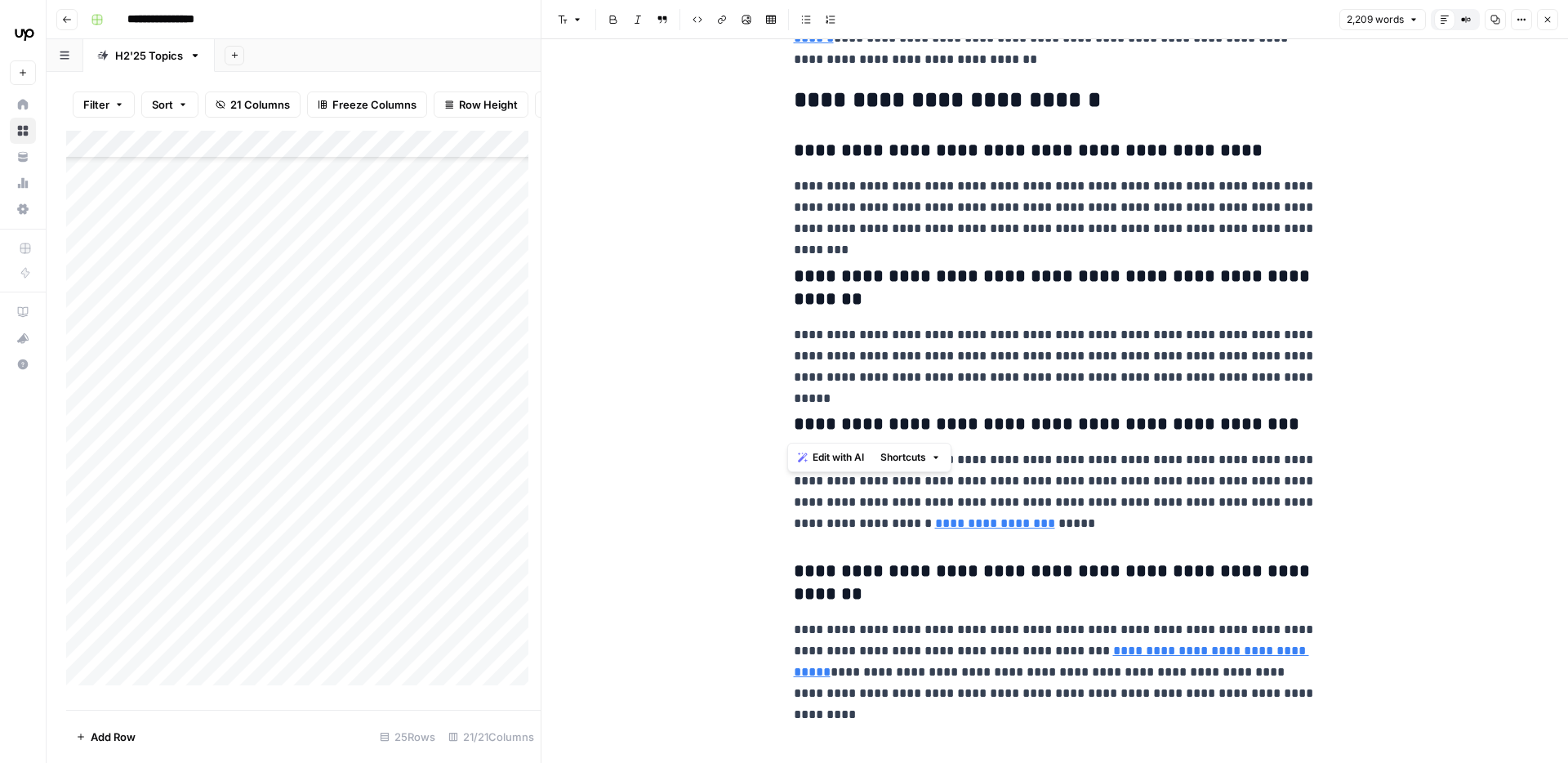 click on "**********" at bounding box center (1055, 425) 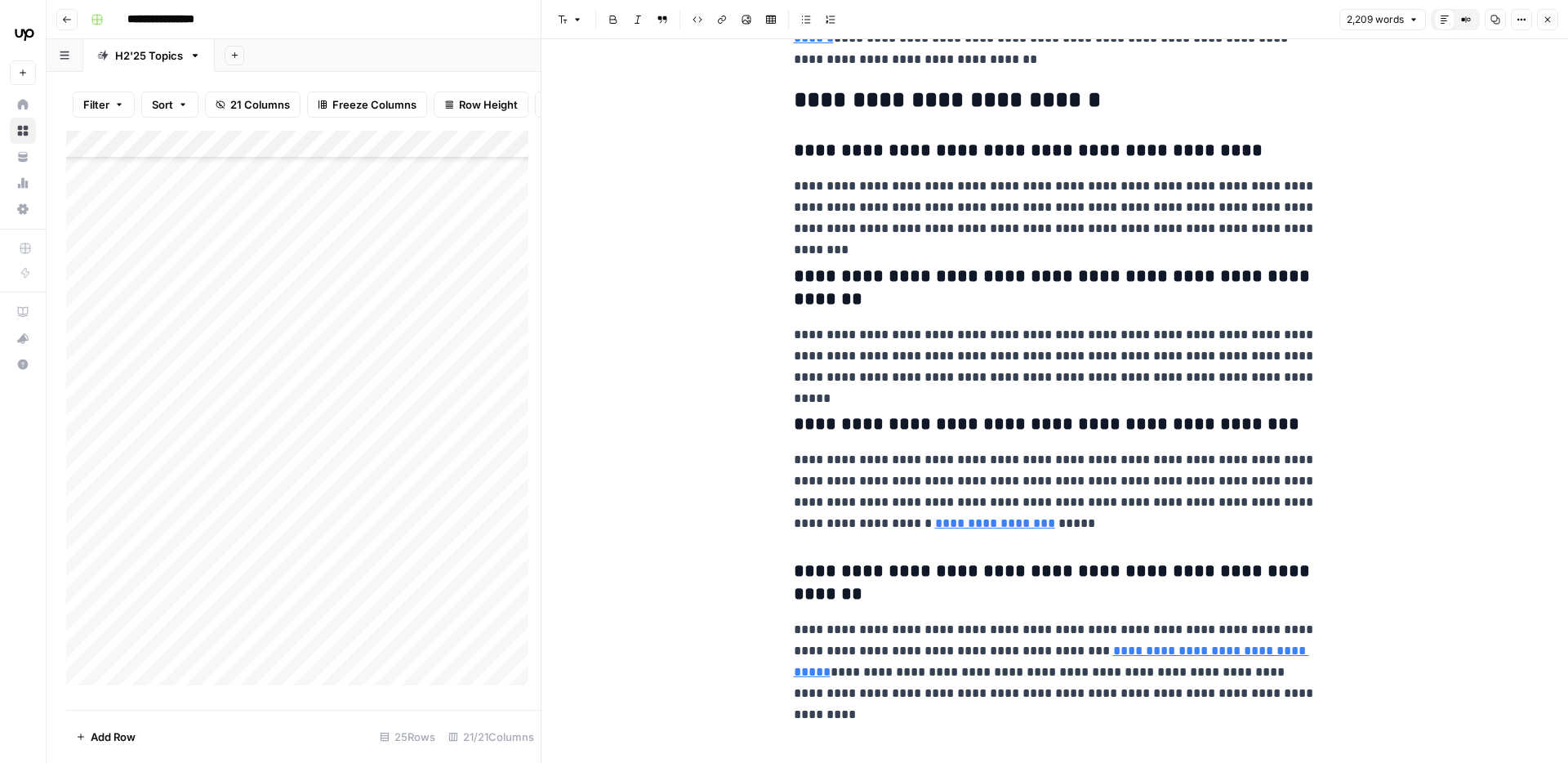 click on "**********" at bounding box center [1055, 583] 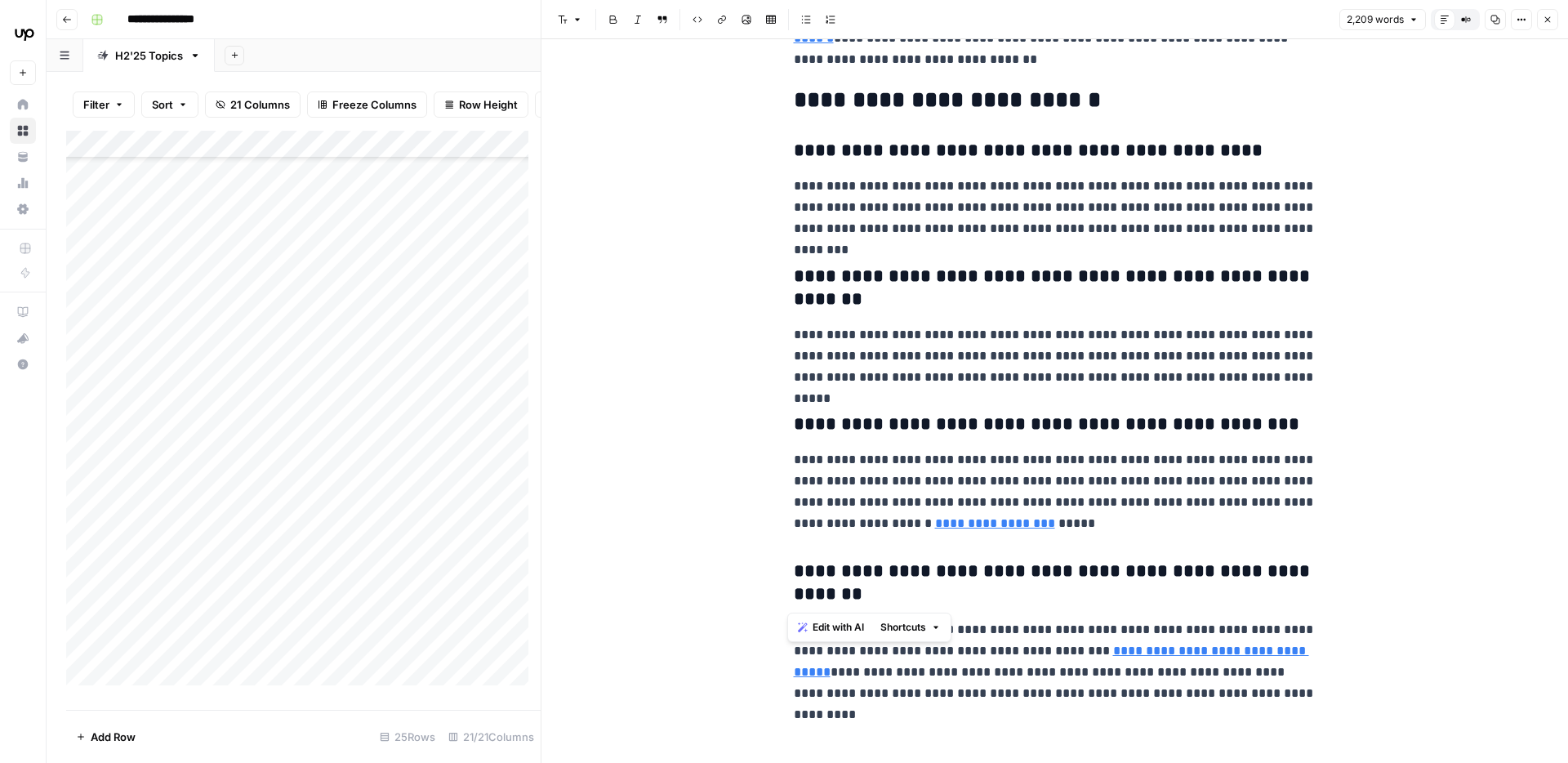 click on "**********" at bounding box center (1055, 583) 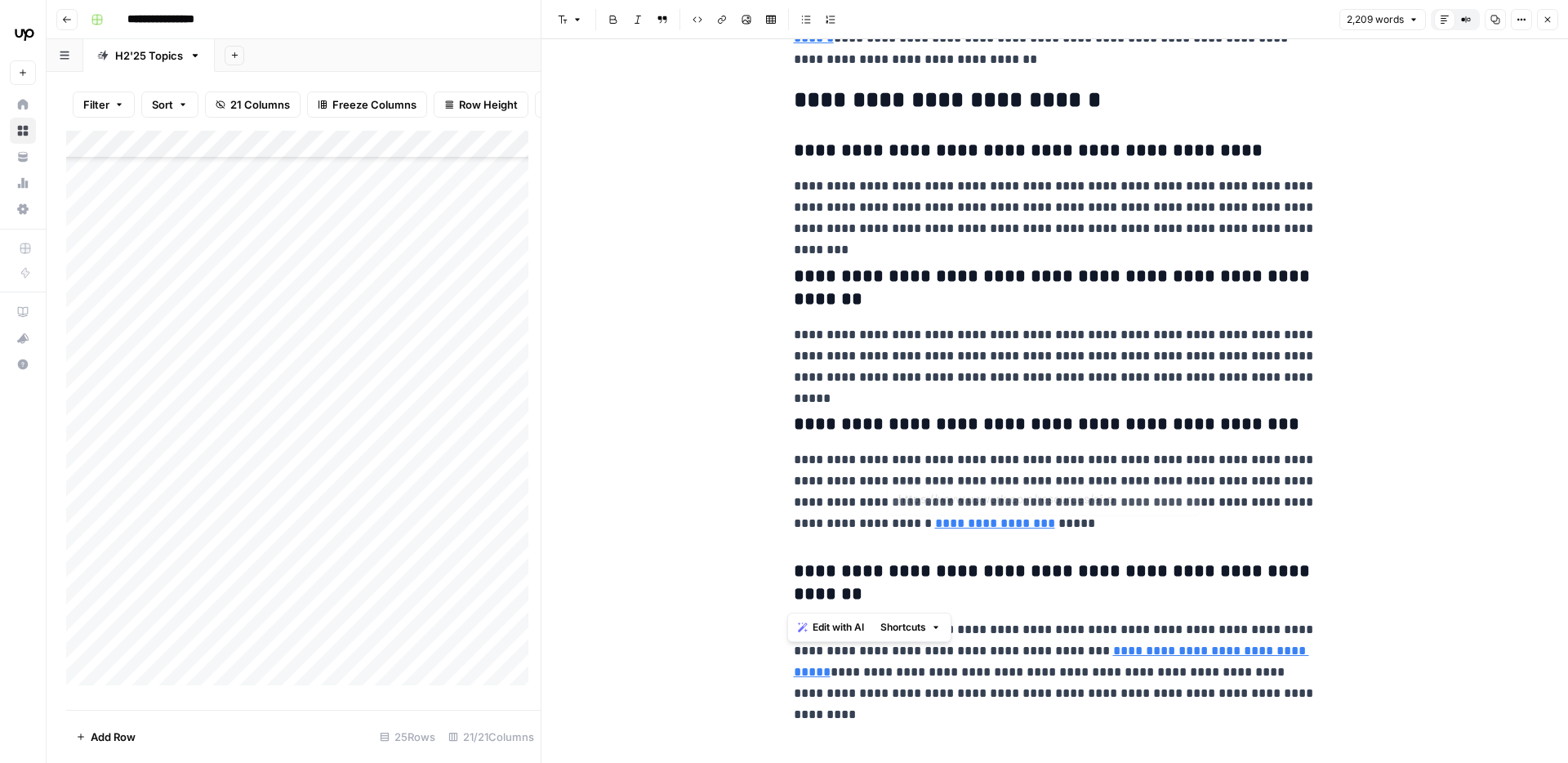 click on "**********" at bounding box center (1055, -2535) 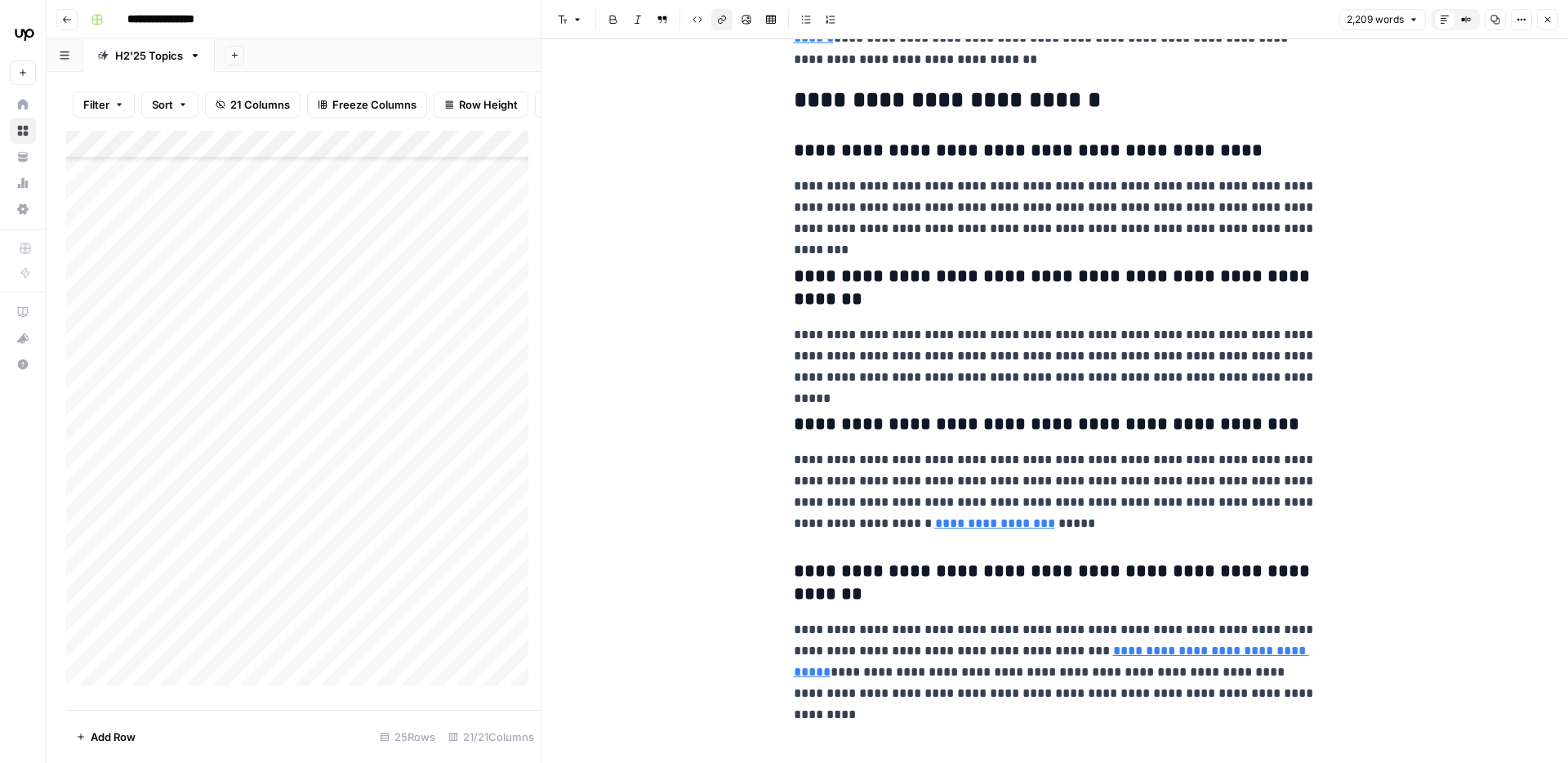 click on "**********" at bounding box center [995, 523] 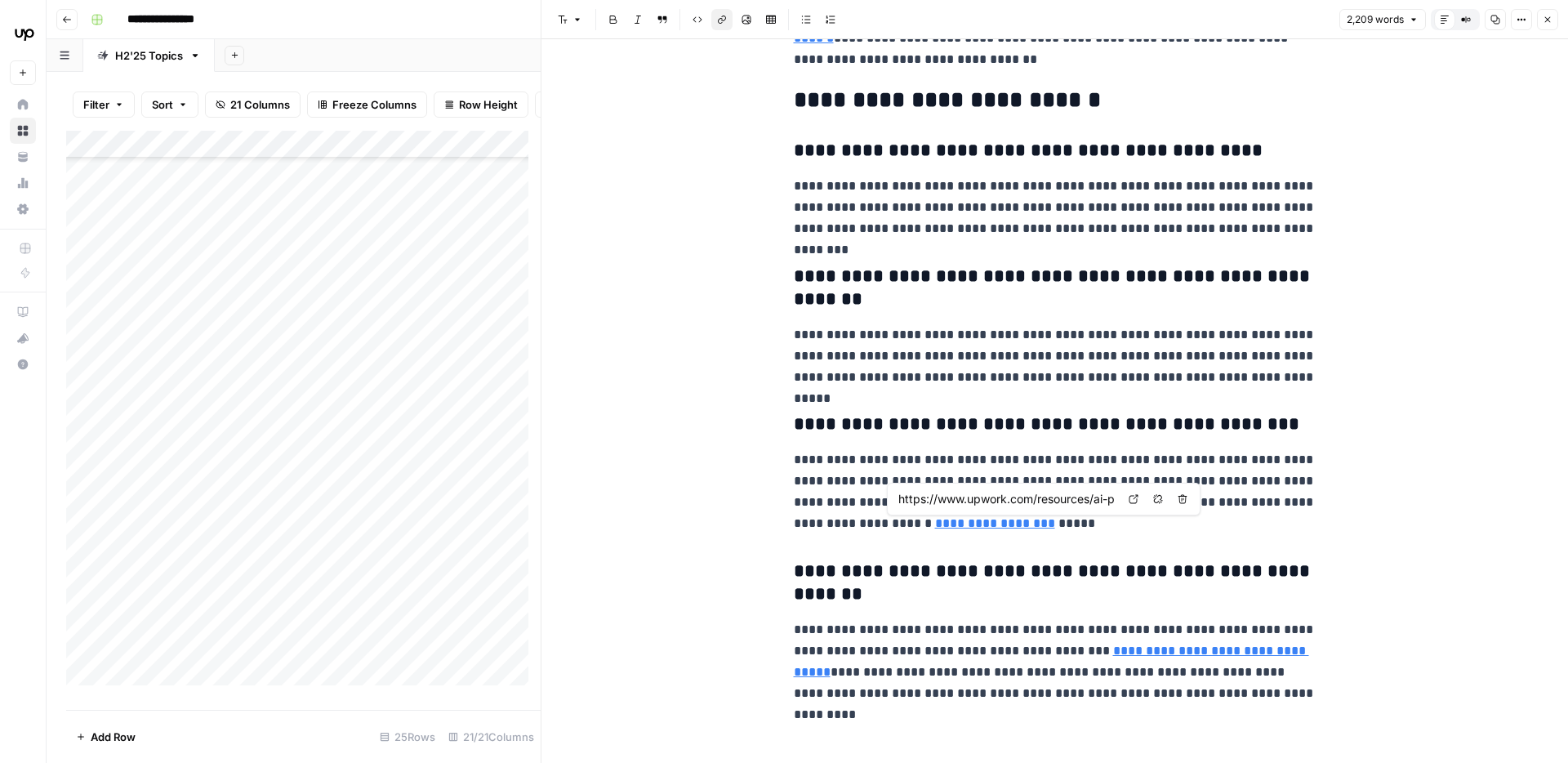 click on "**********" at bounding box center (1055, 492) 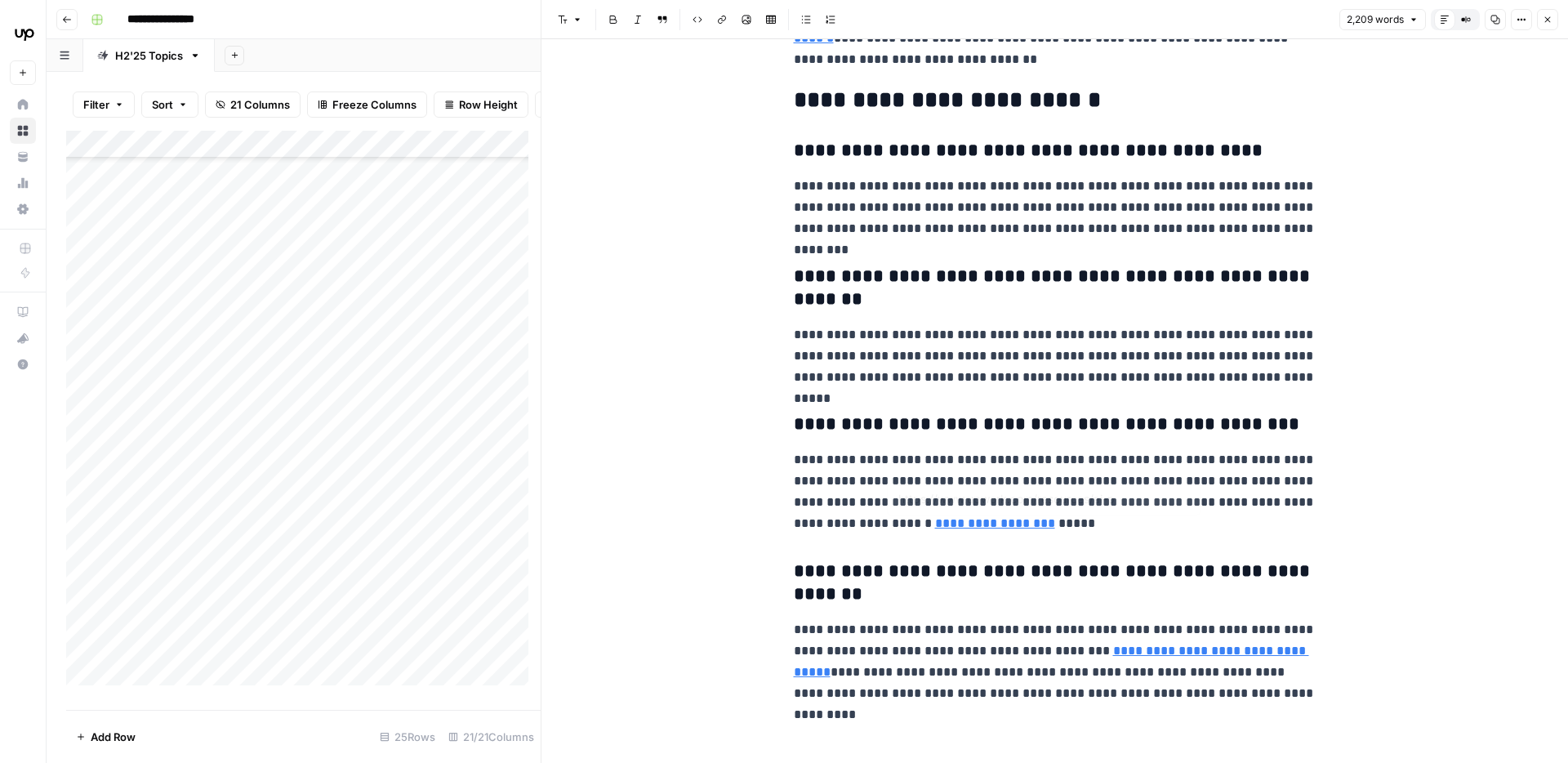 type on "https://www.upwork.com/resources/generative-ai-for-content-marketing" 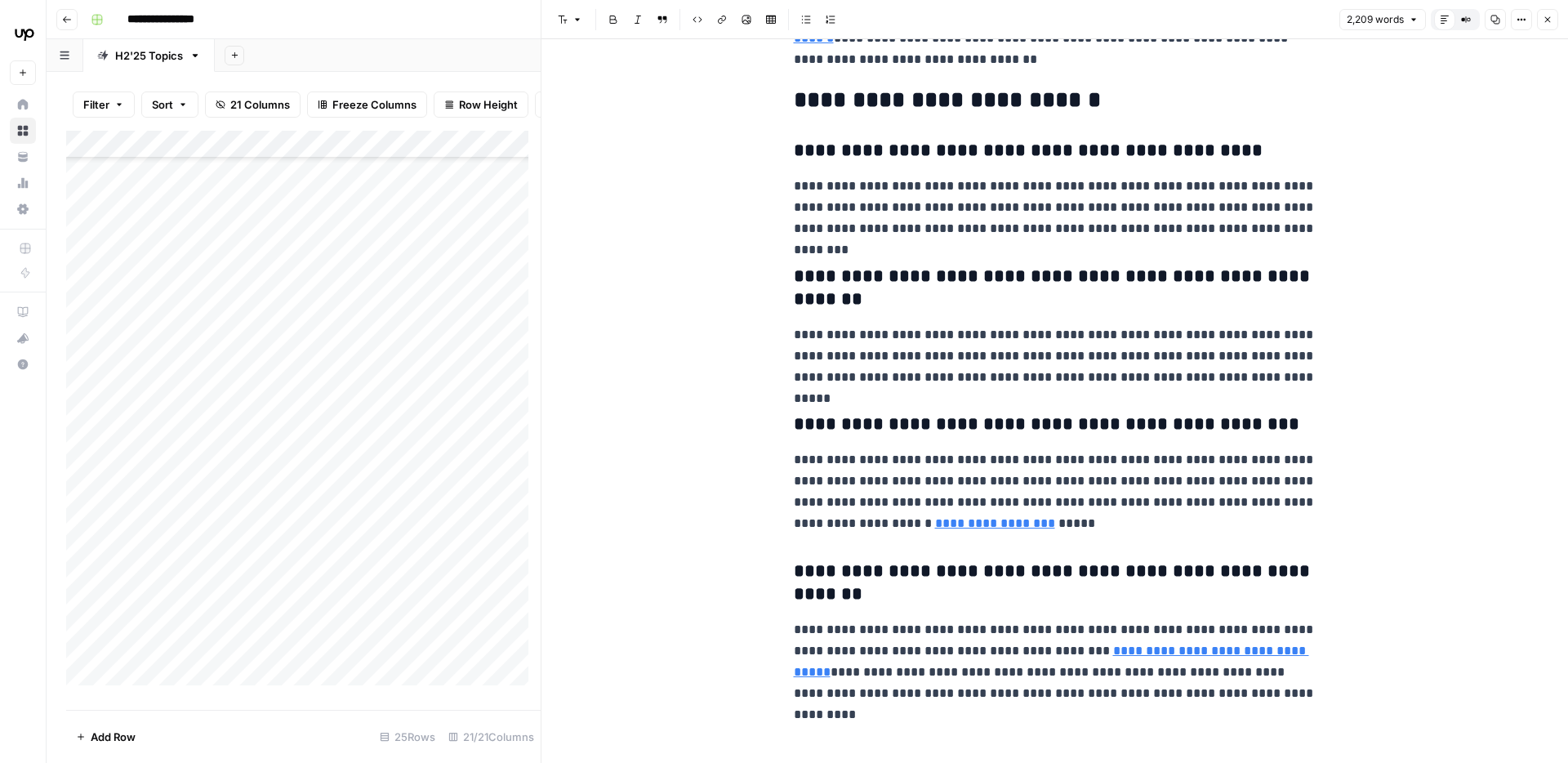 click on "**********" at bounding box center [1055, -2535] 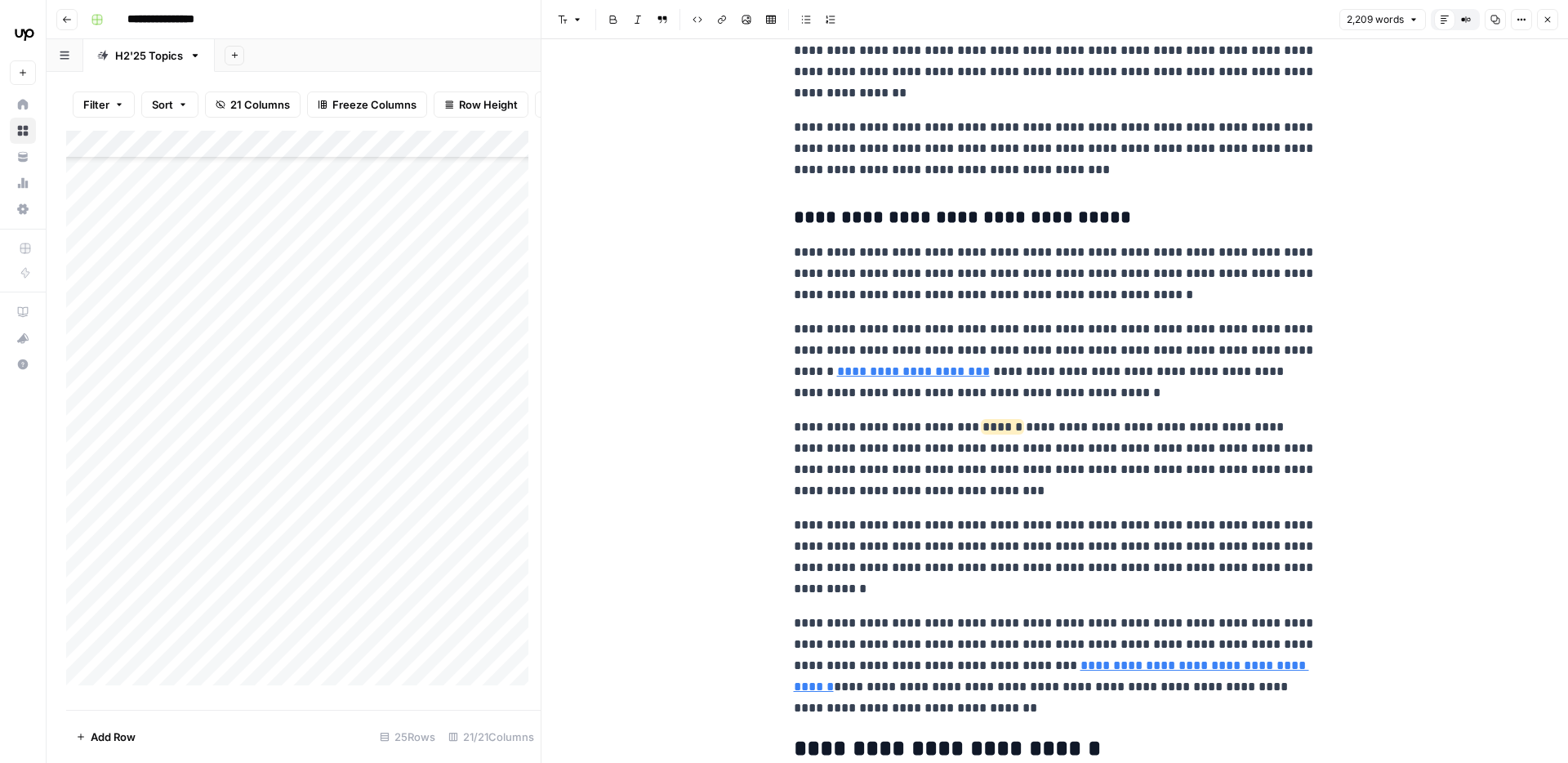 scroll, scrollTop: 5254, scrollLeft: 0, axis: vertical 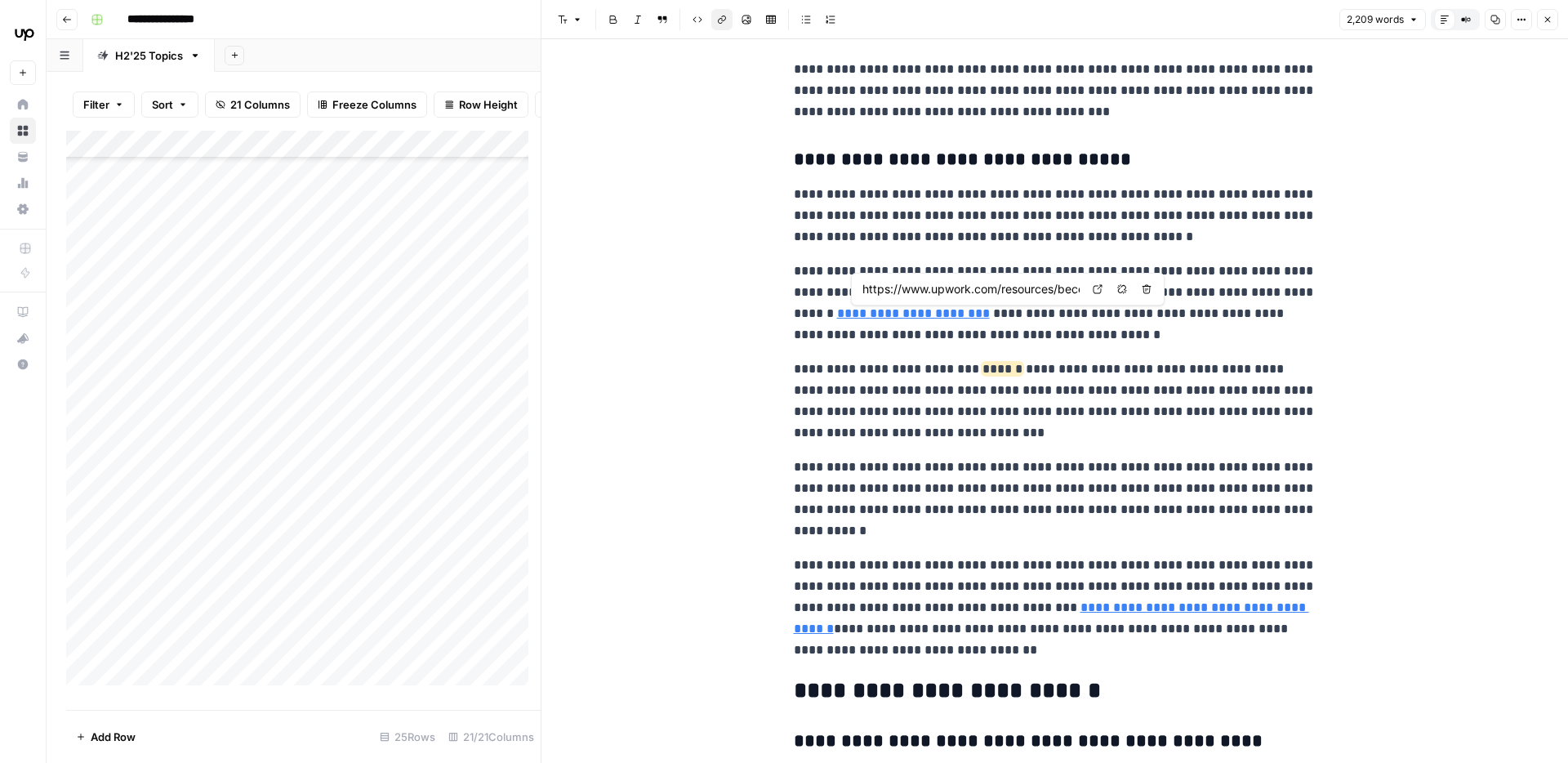 click on "**********" at bounding box center (913, 313) 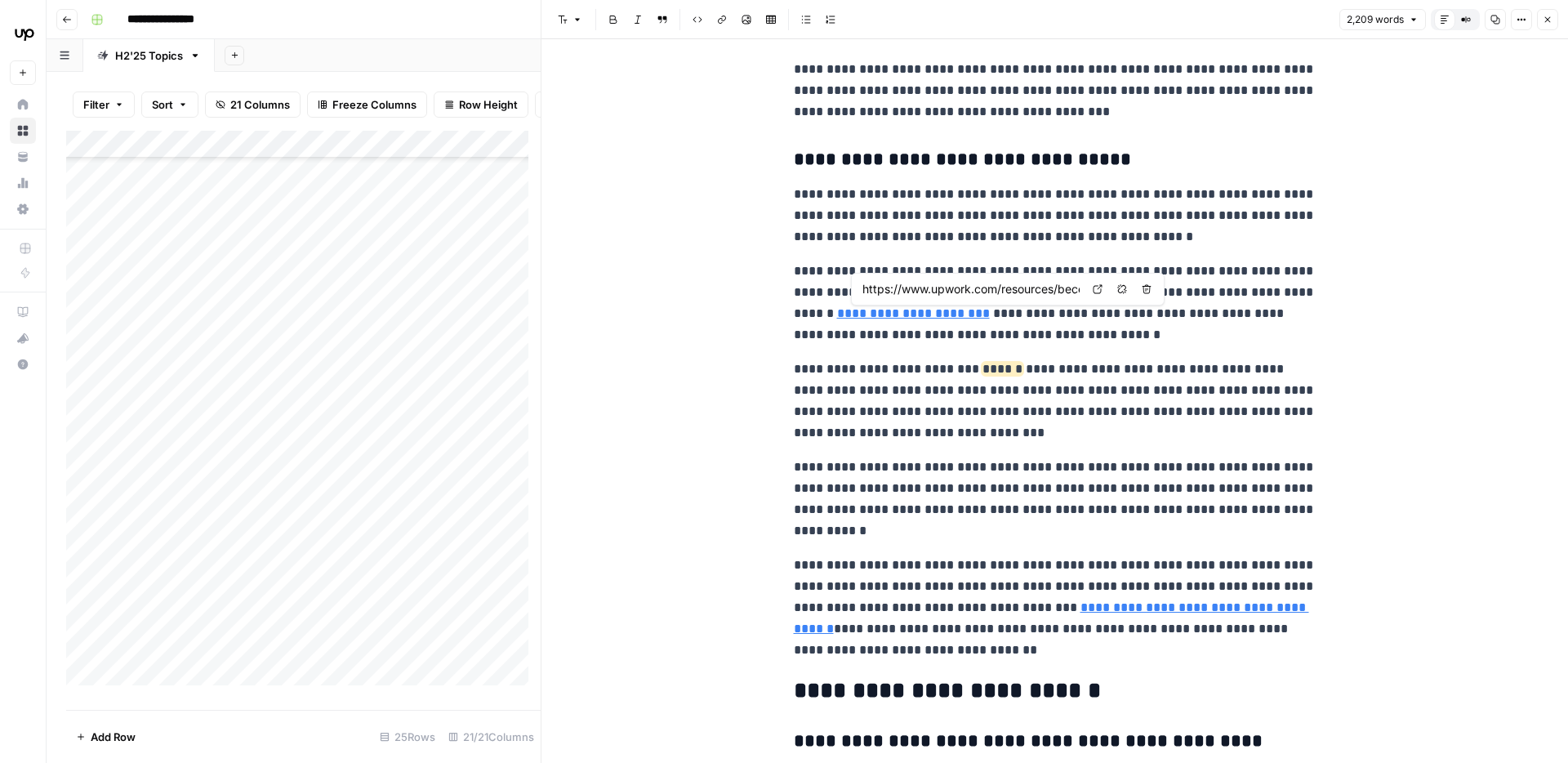 click on "**********" at bounding box center [1055, 401] 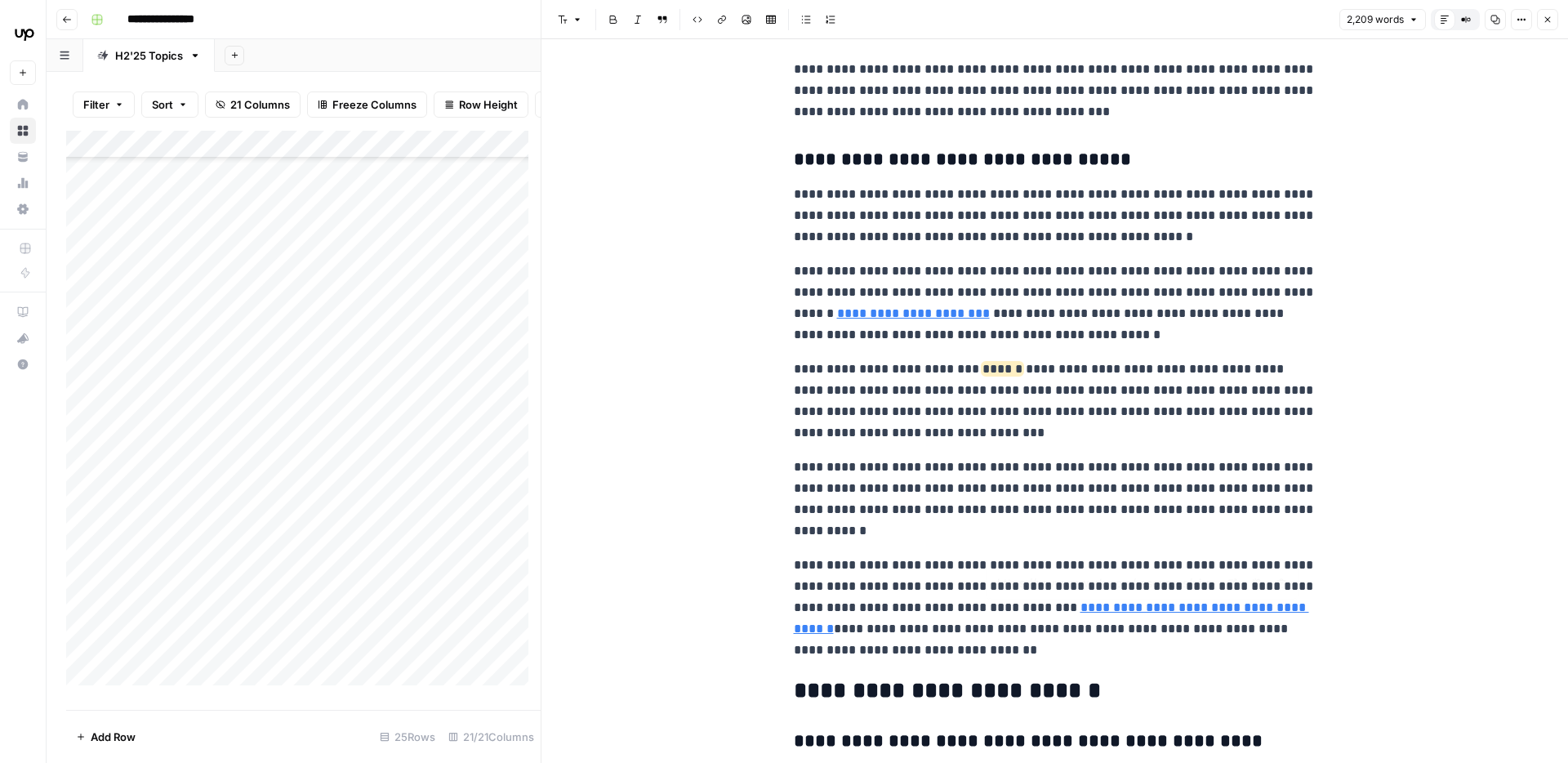click on "**********" at bounding box center [1051, 618] 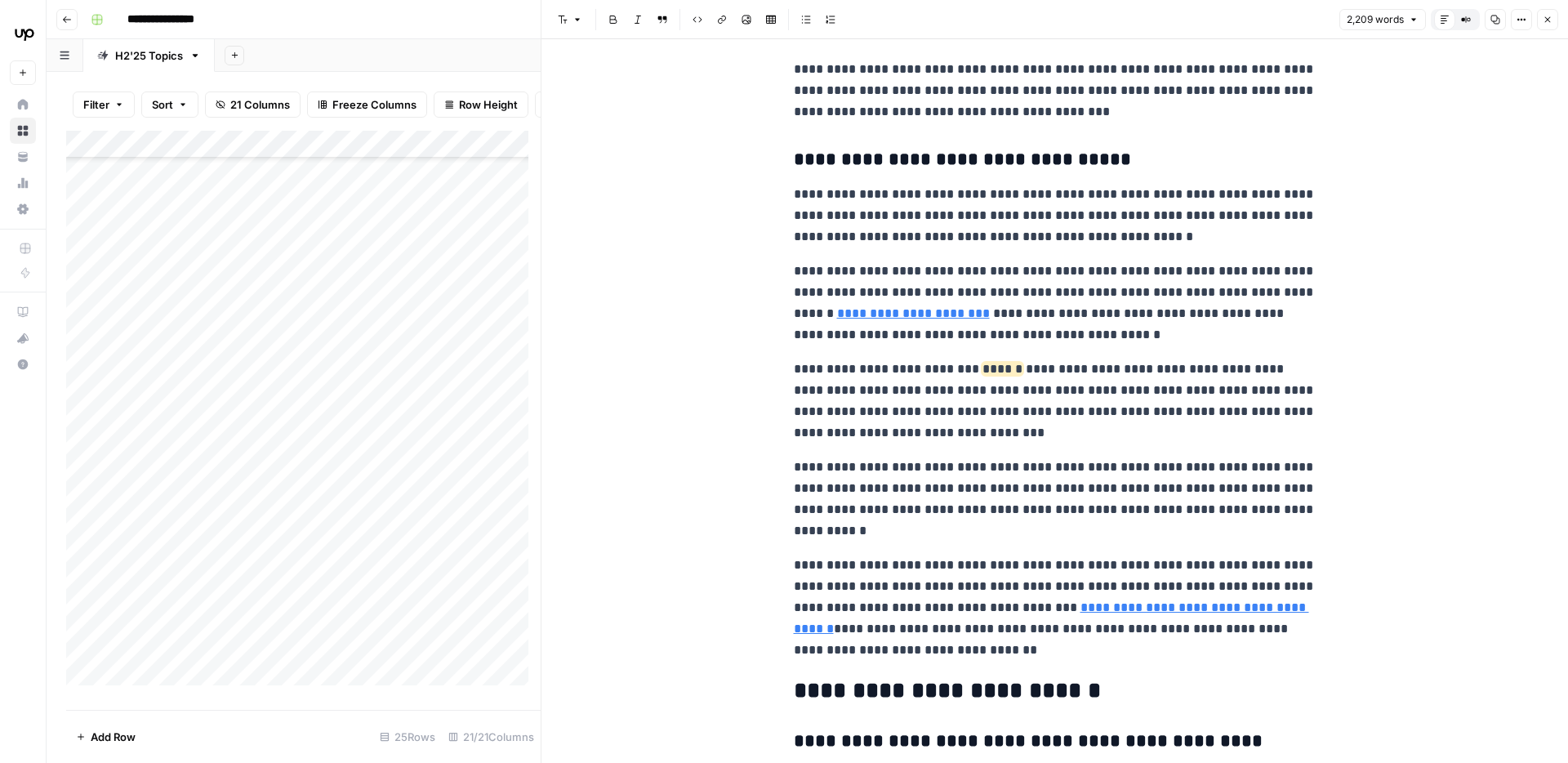 click on "**********" at bounding box center (1055, 401) 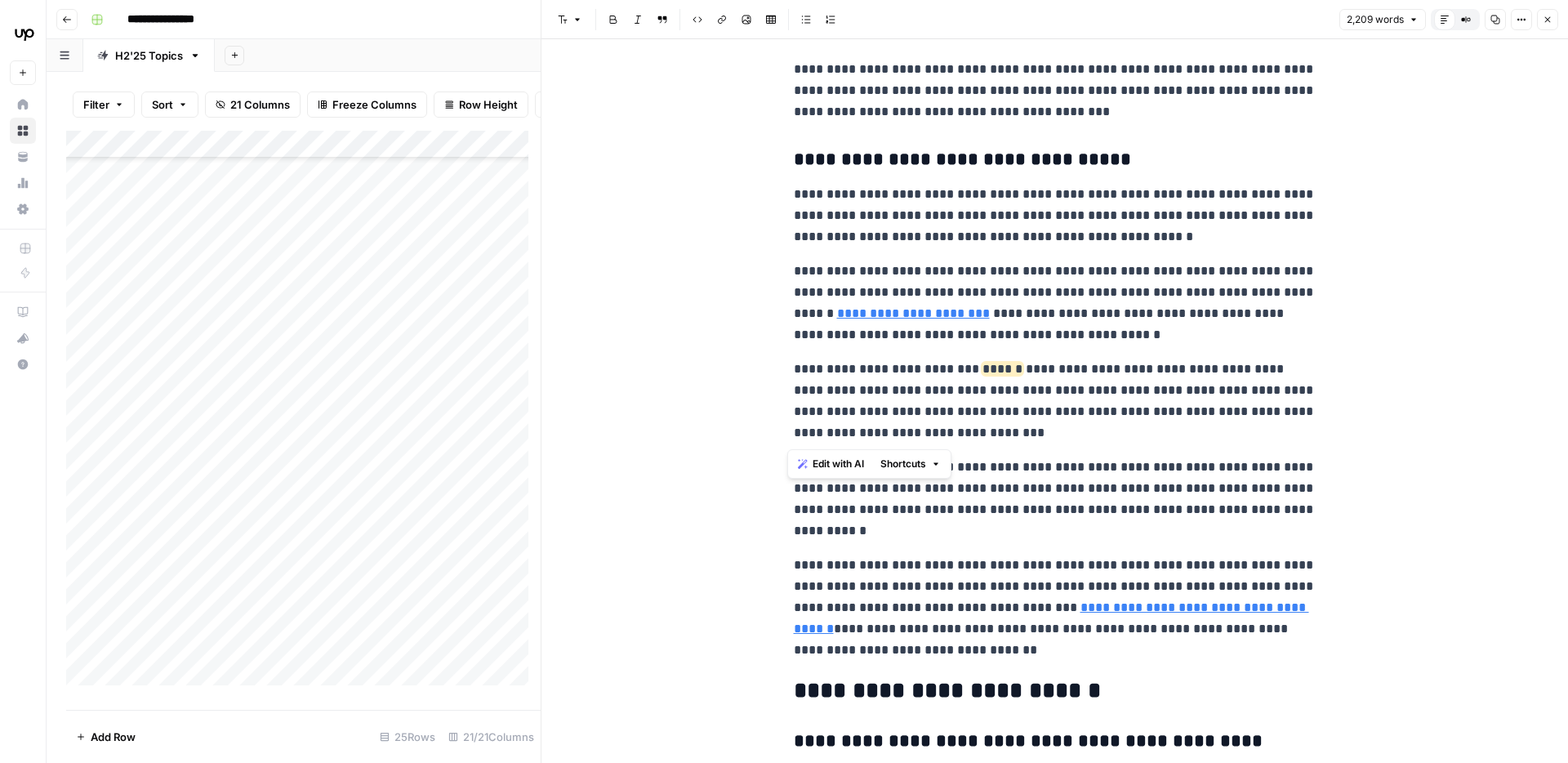 click on "**********" at bounding box center [1055, 401] 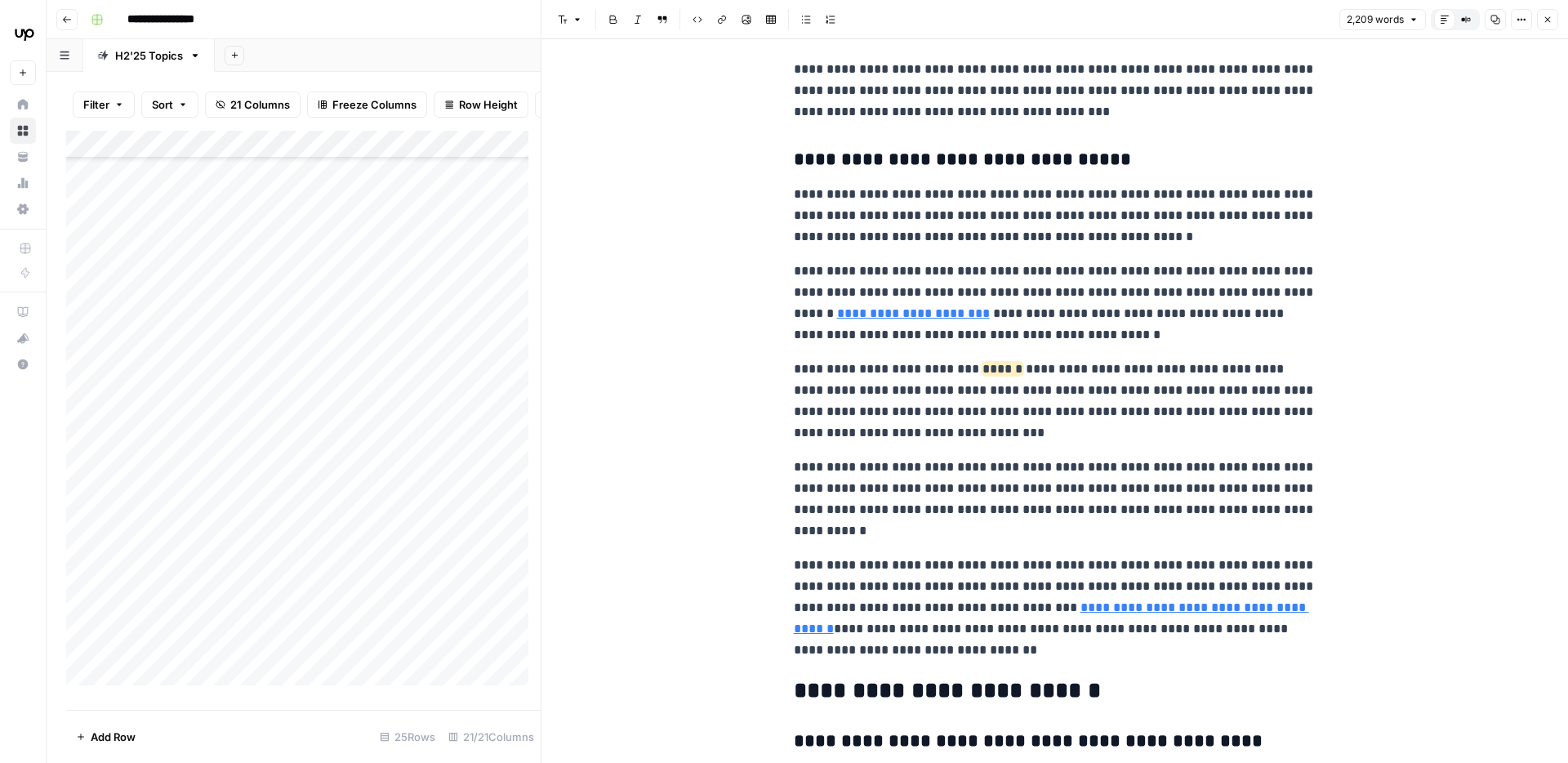 click on "**********" at bounding box center (1055, 401) 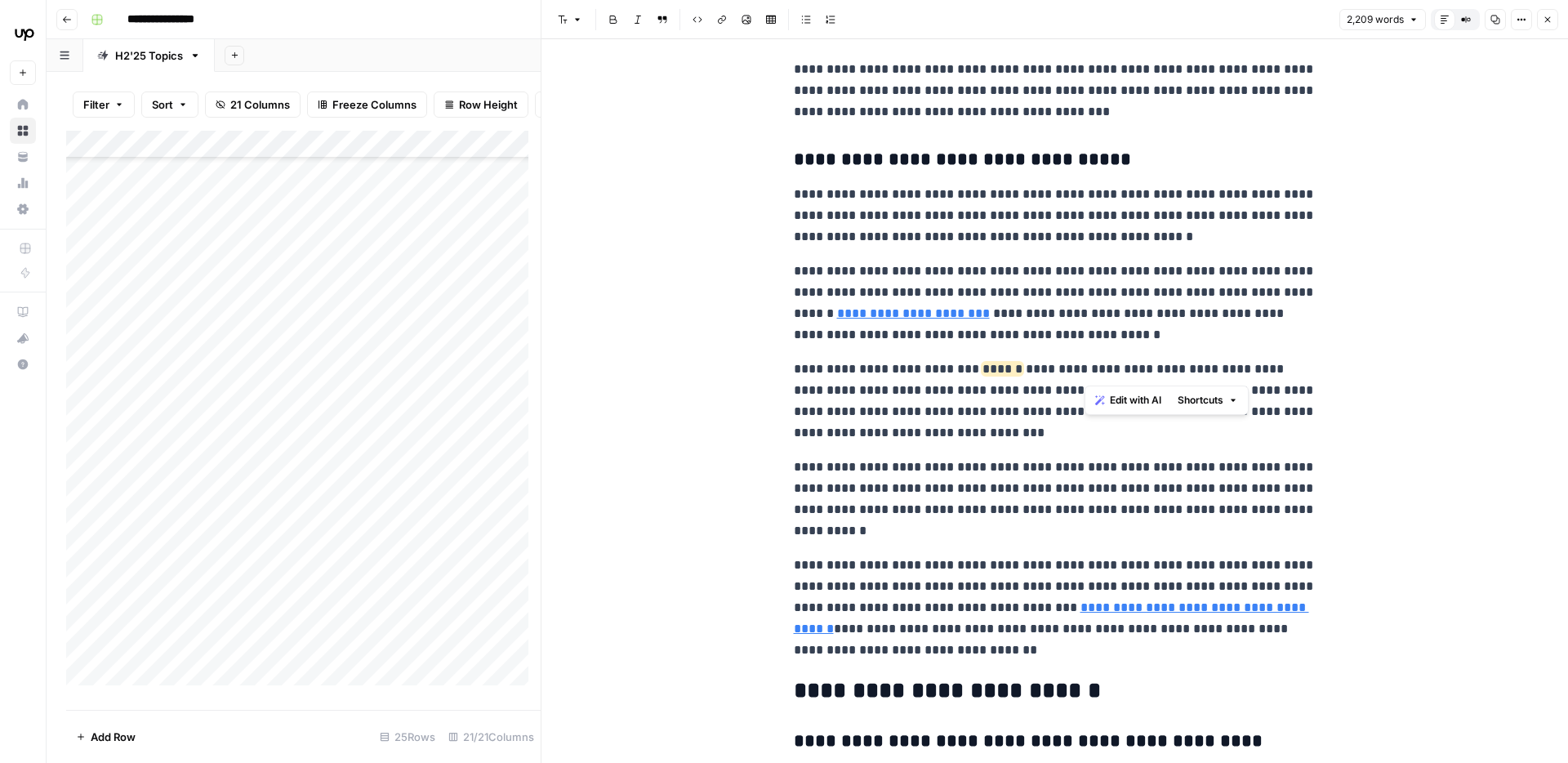 click on "**********" at bounding box center (1055, 401) 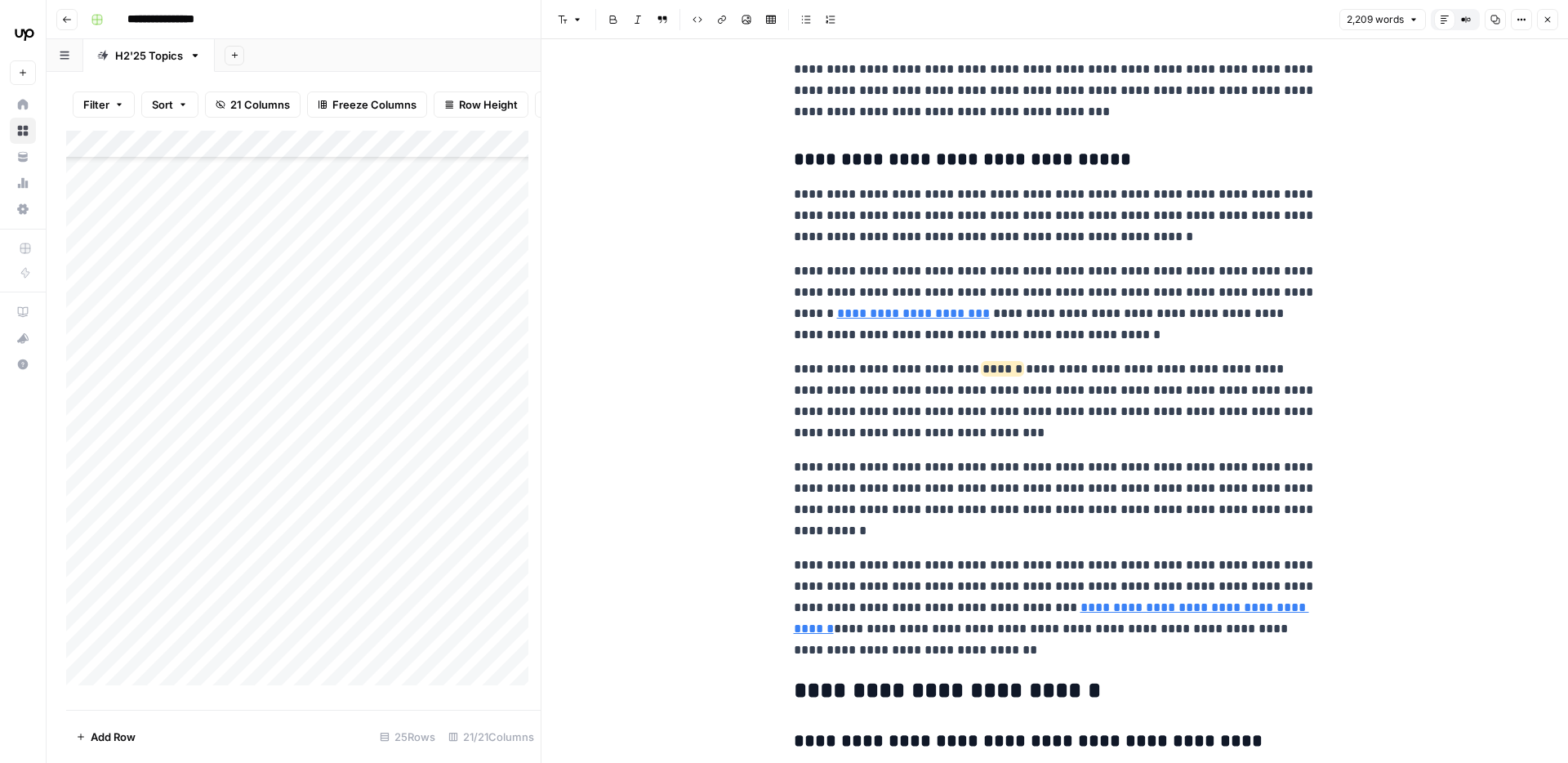 click on "**********" at bounding box center (1055, -1944) 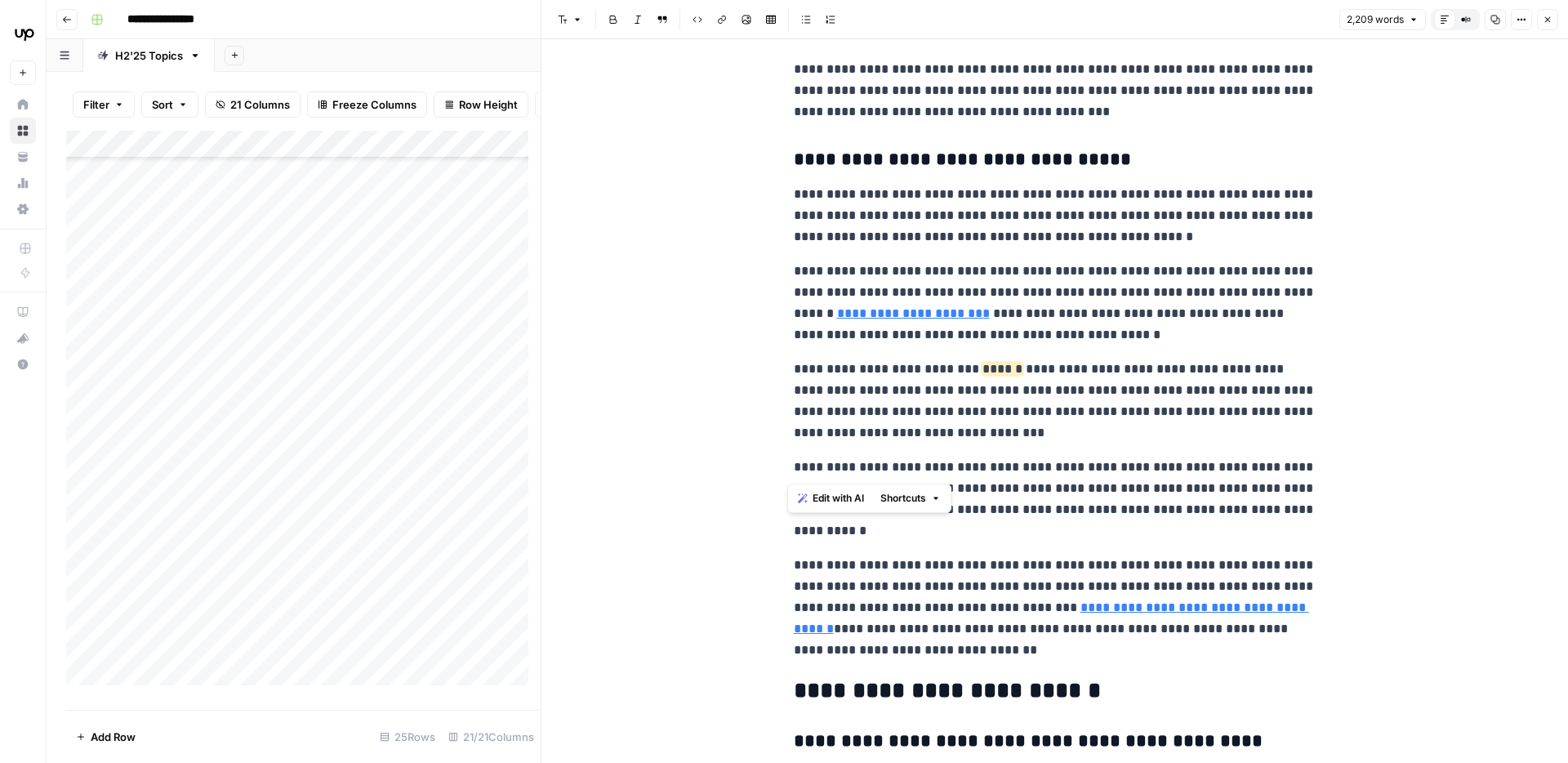 click on "**********" at bounding box center (1055, 401) 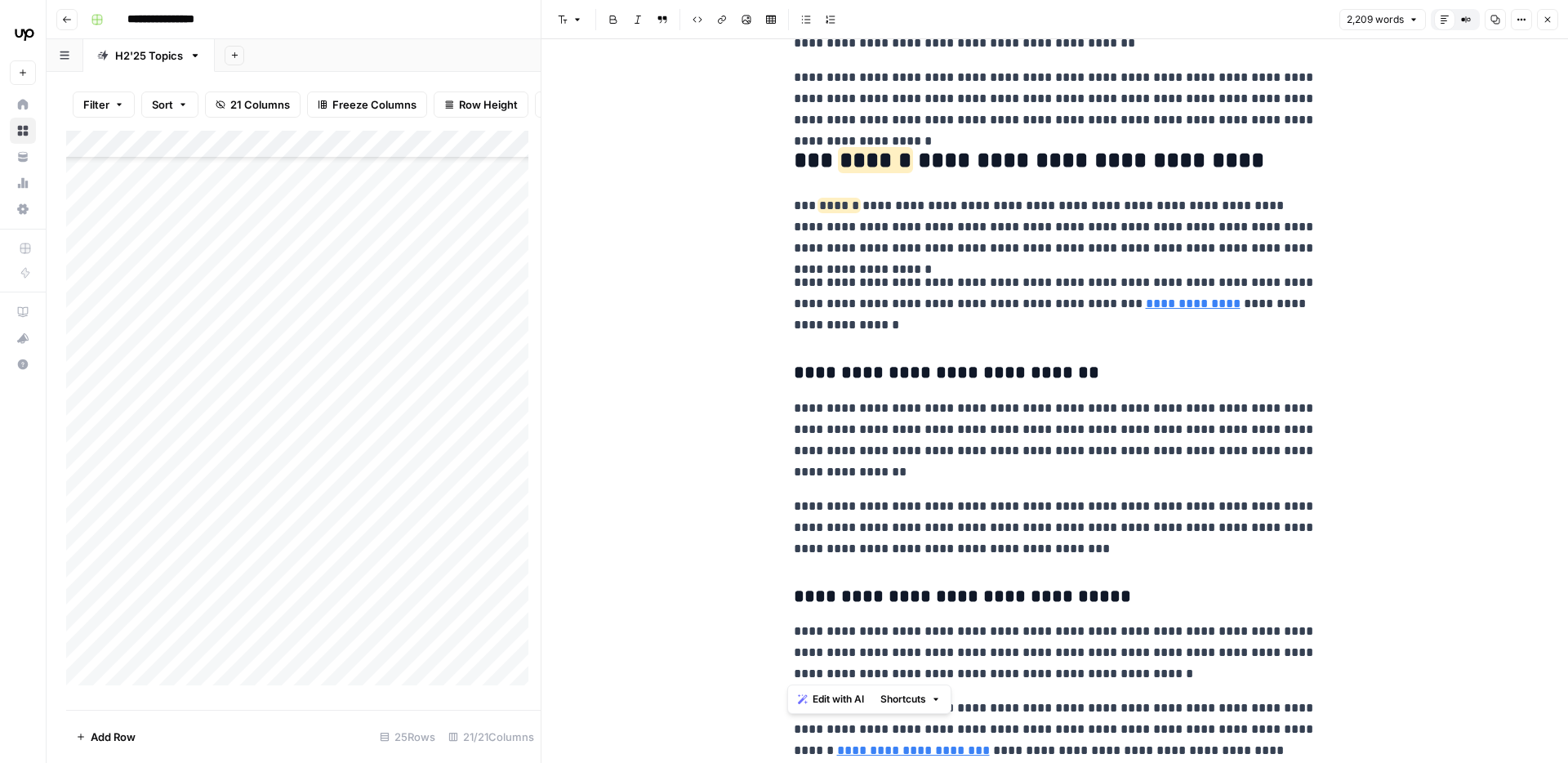 scroll, scrollTop: 5348, scrollLeft: 0, axis: vertical 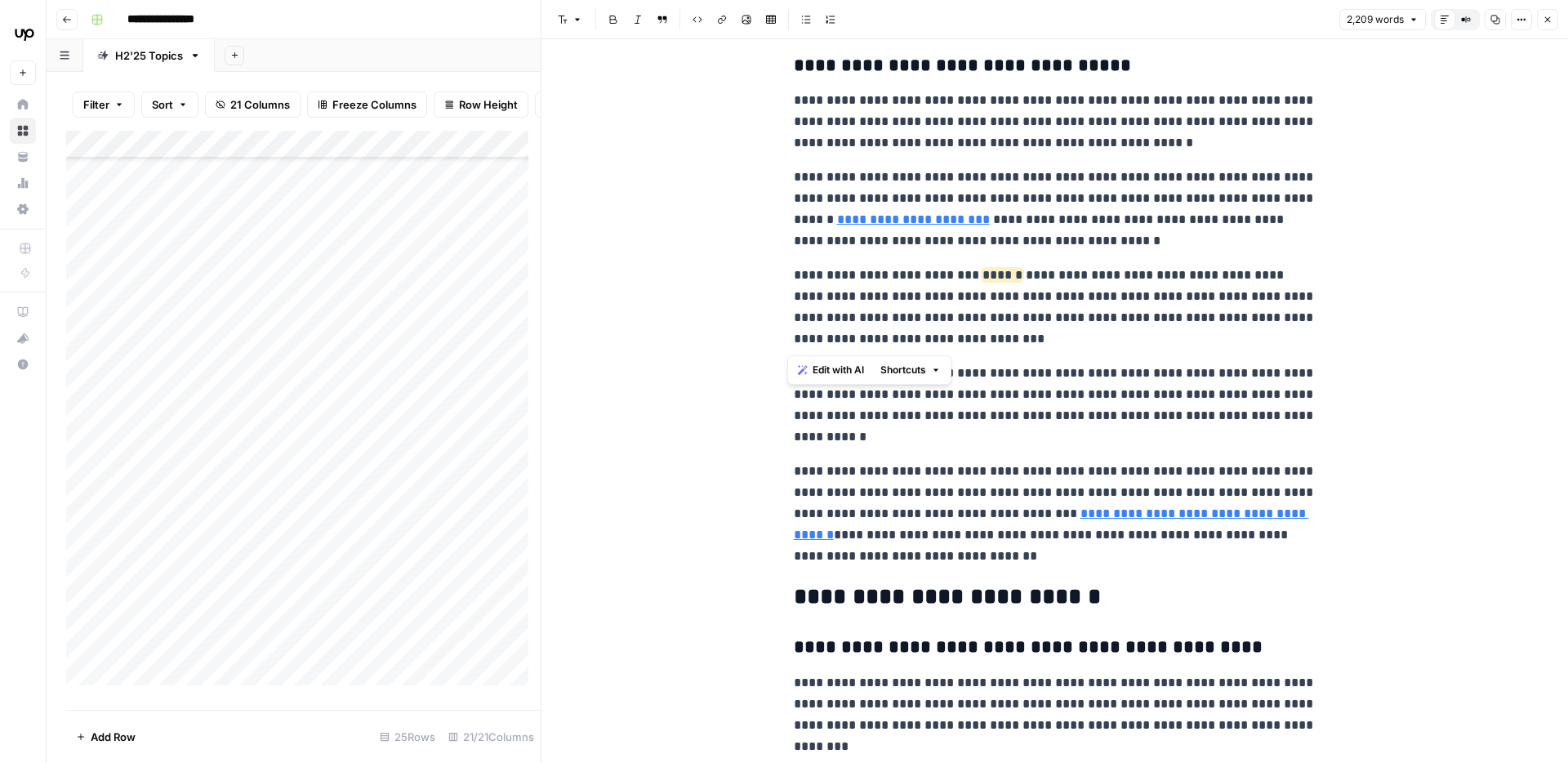 click on "**********" at bounding box center (1055, 405) 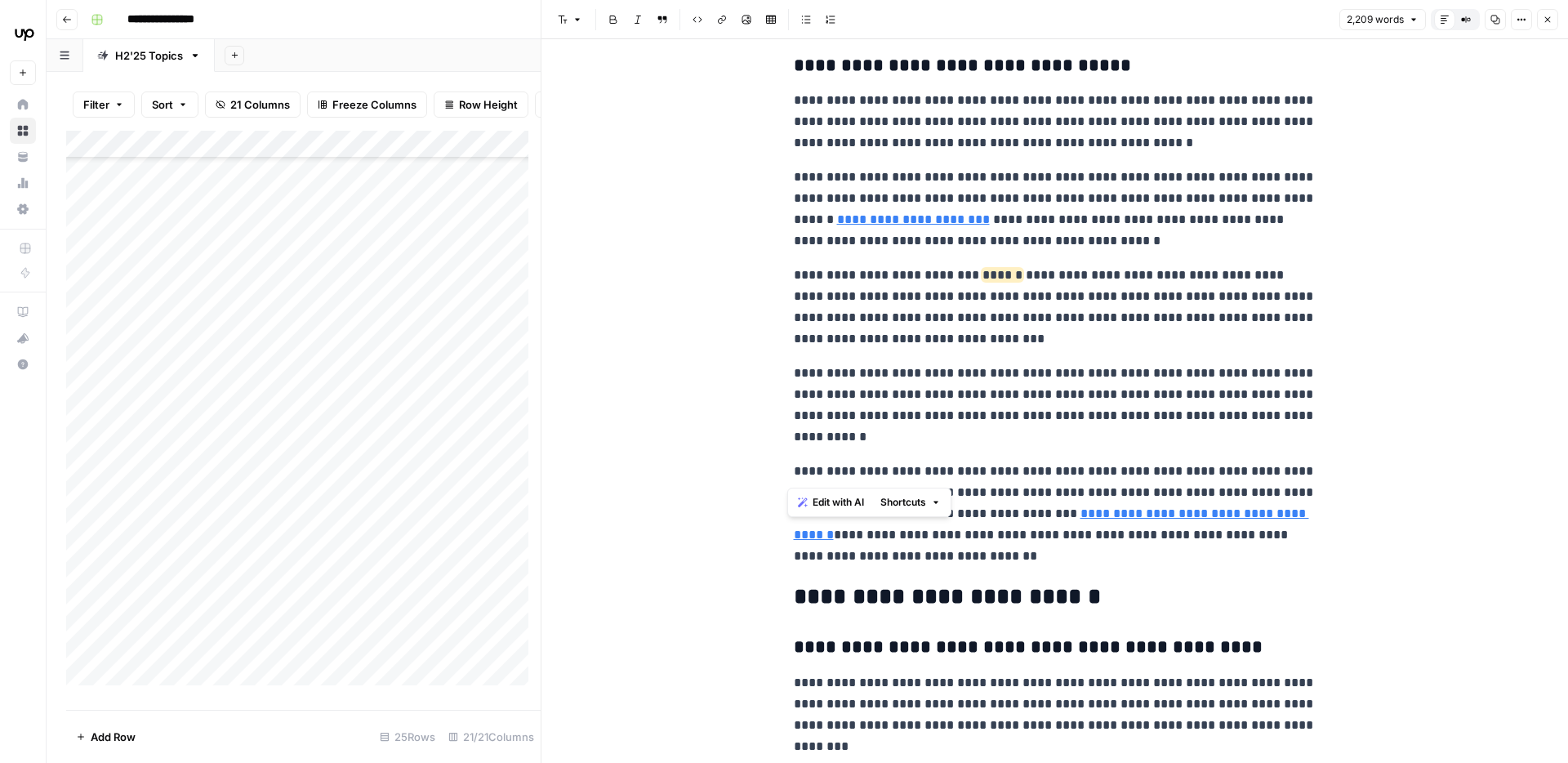 click on "**********" at bounding box center (1055, 405) 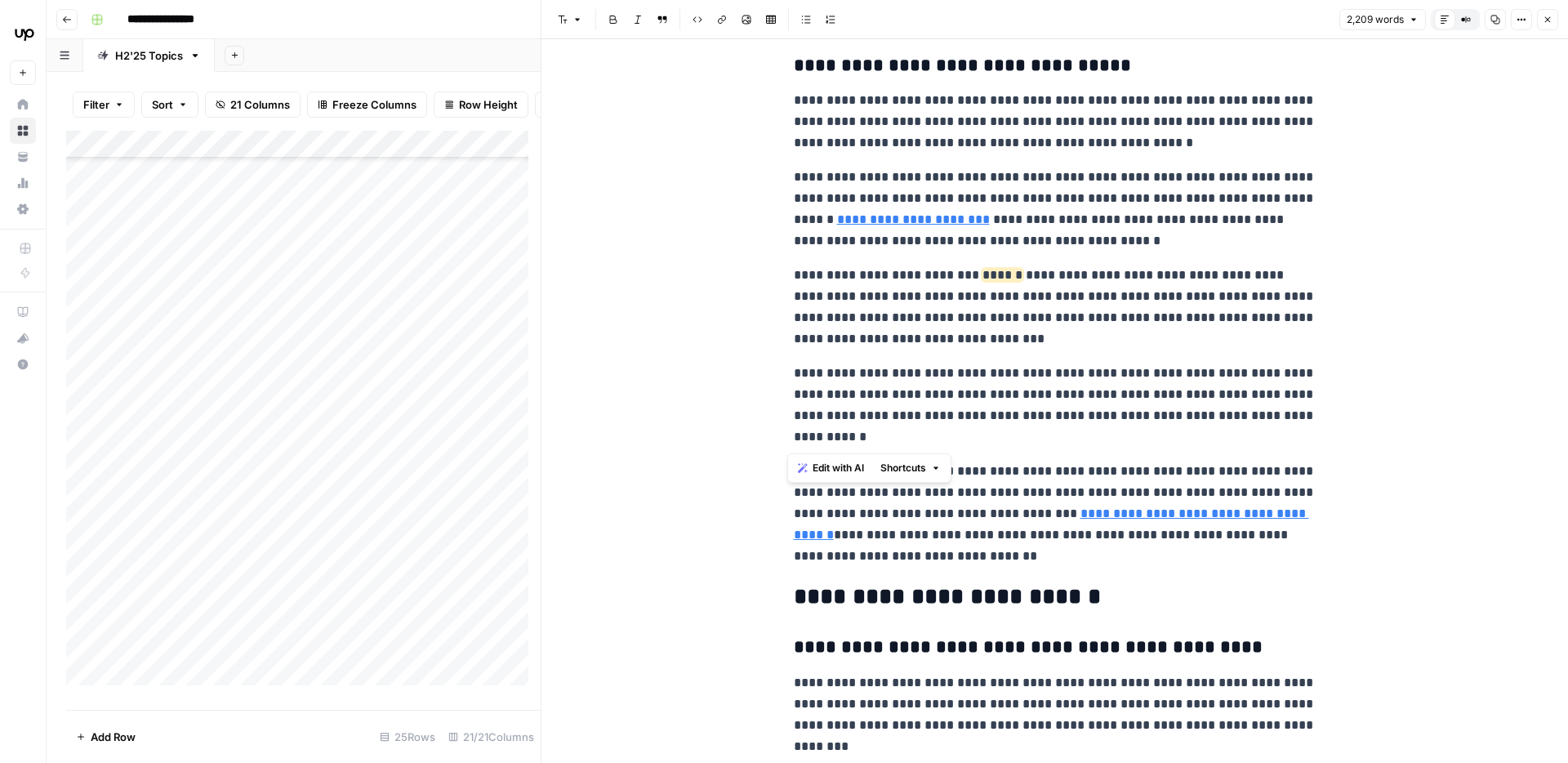 click on "**********" at bounding box center [1055, 514] 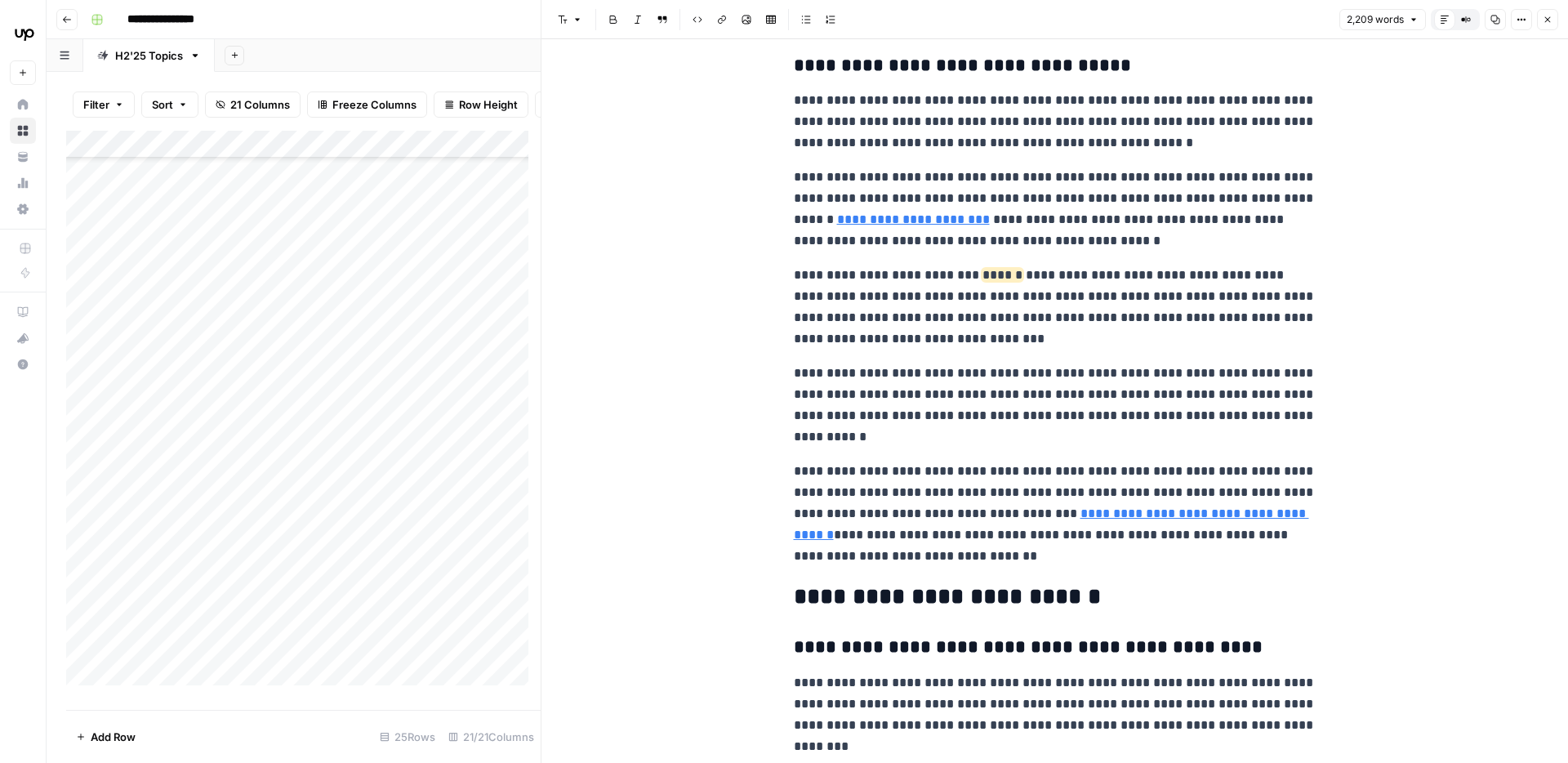 click on "**********" at bounding box center (1055, 514) 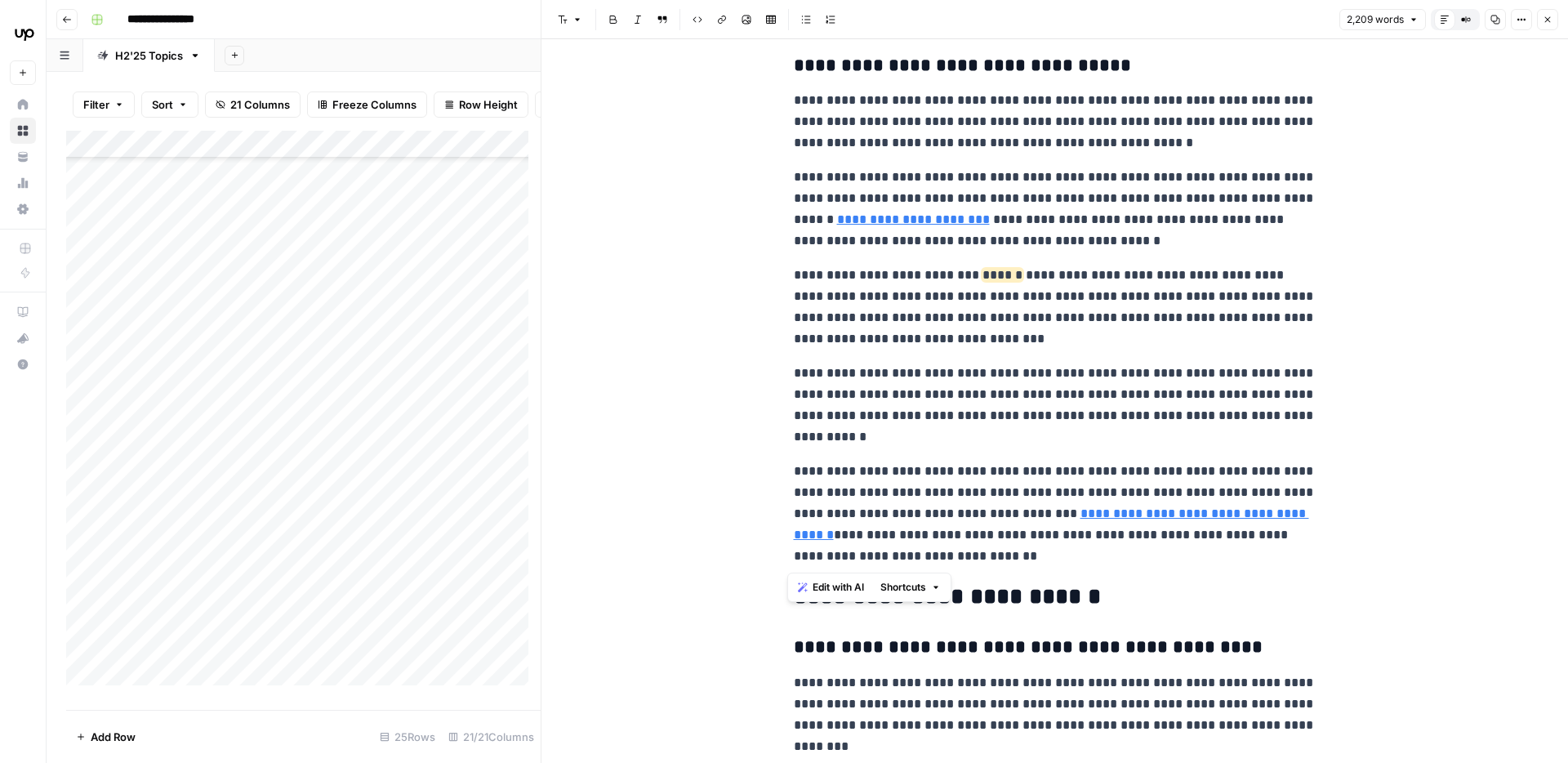 click on "**********" at bounding box center [1055, 514] 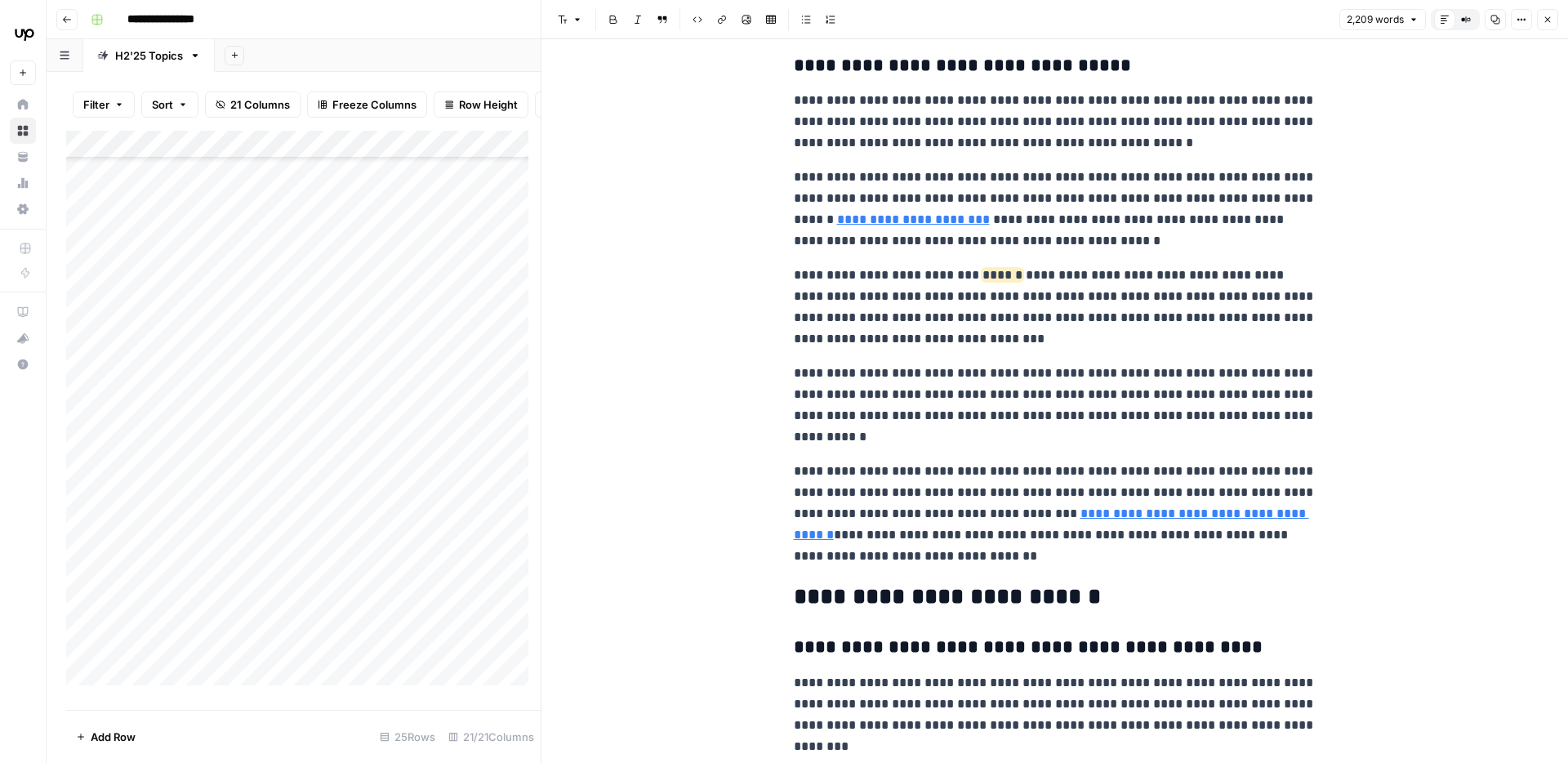 click on "**********" at bounding box center [1055, 405] 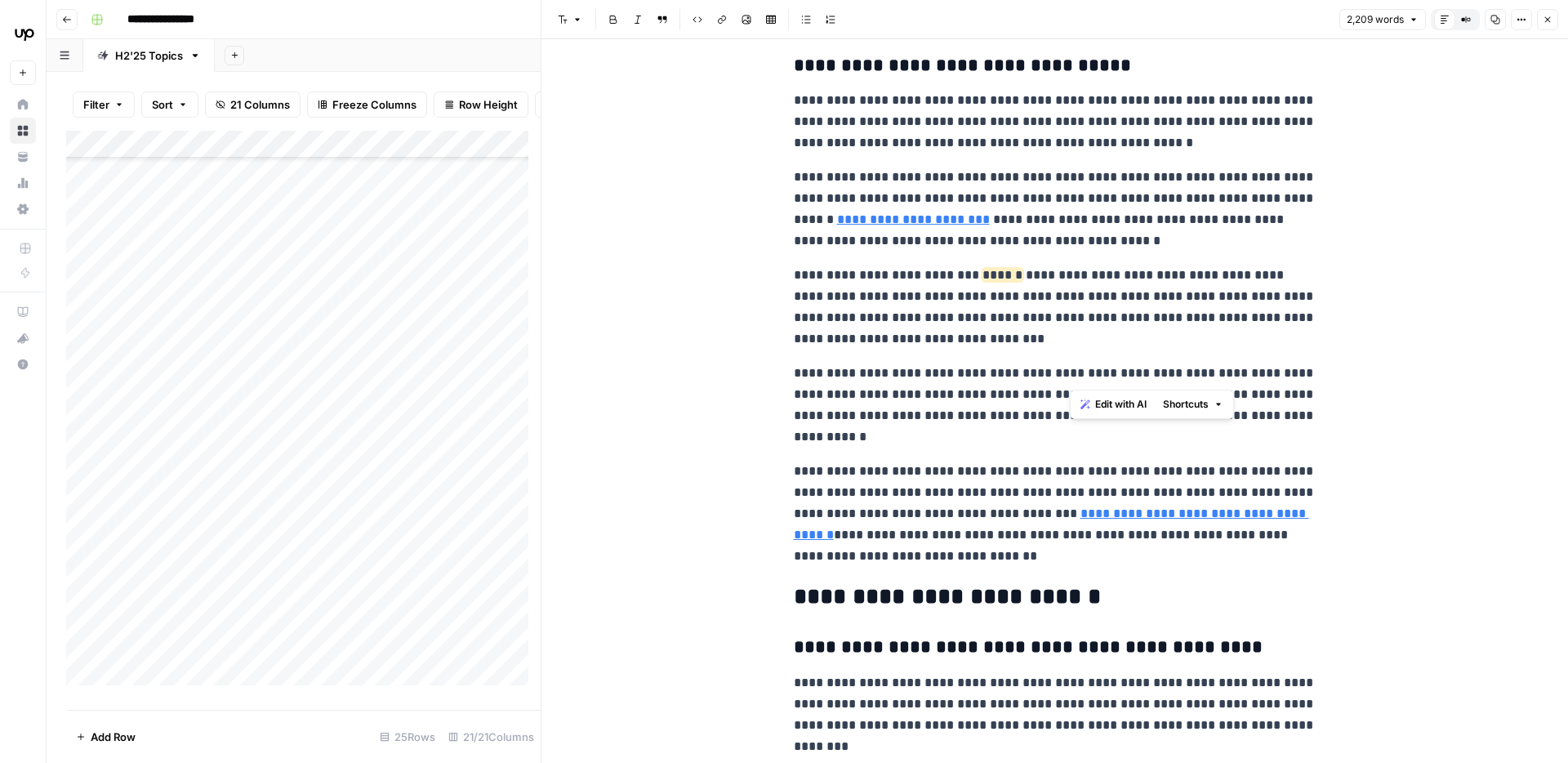 click on "**********" at bounding box center [1055, 405] 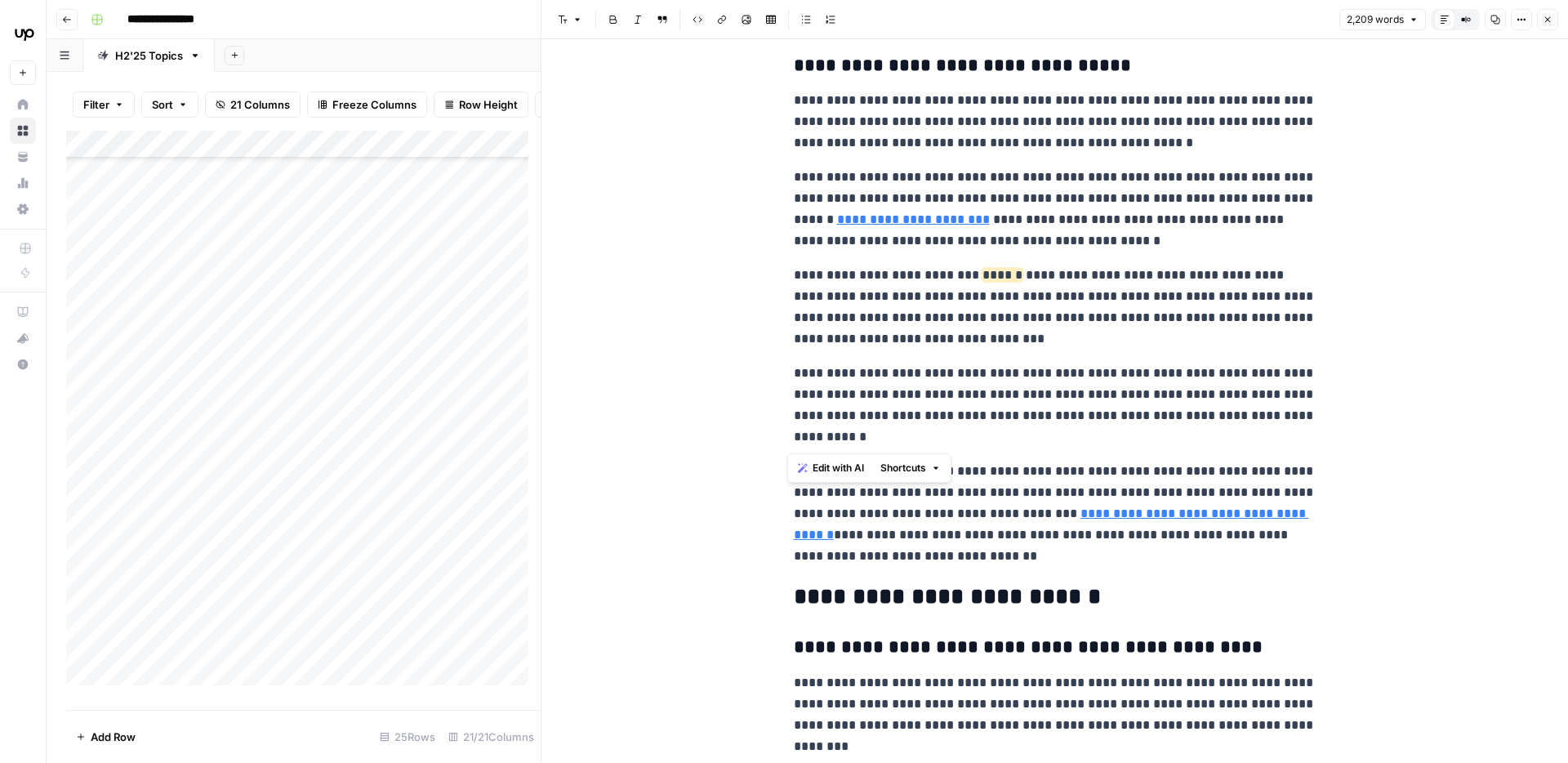 click on "**********" at bounding box center [1055, 514] 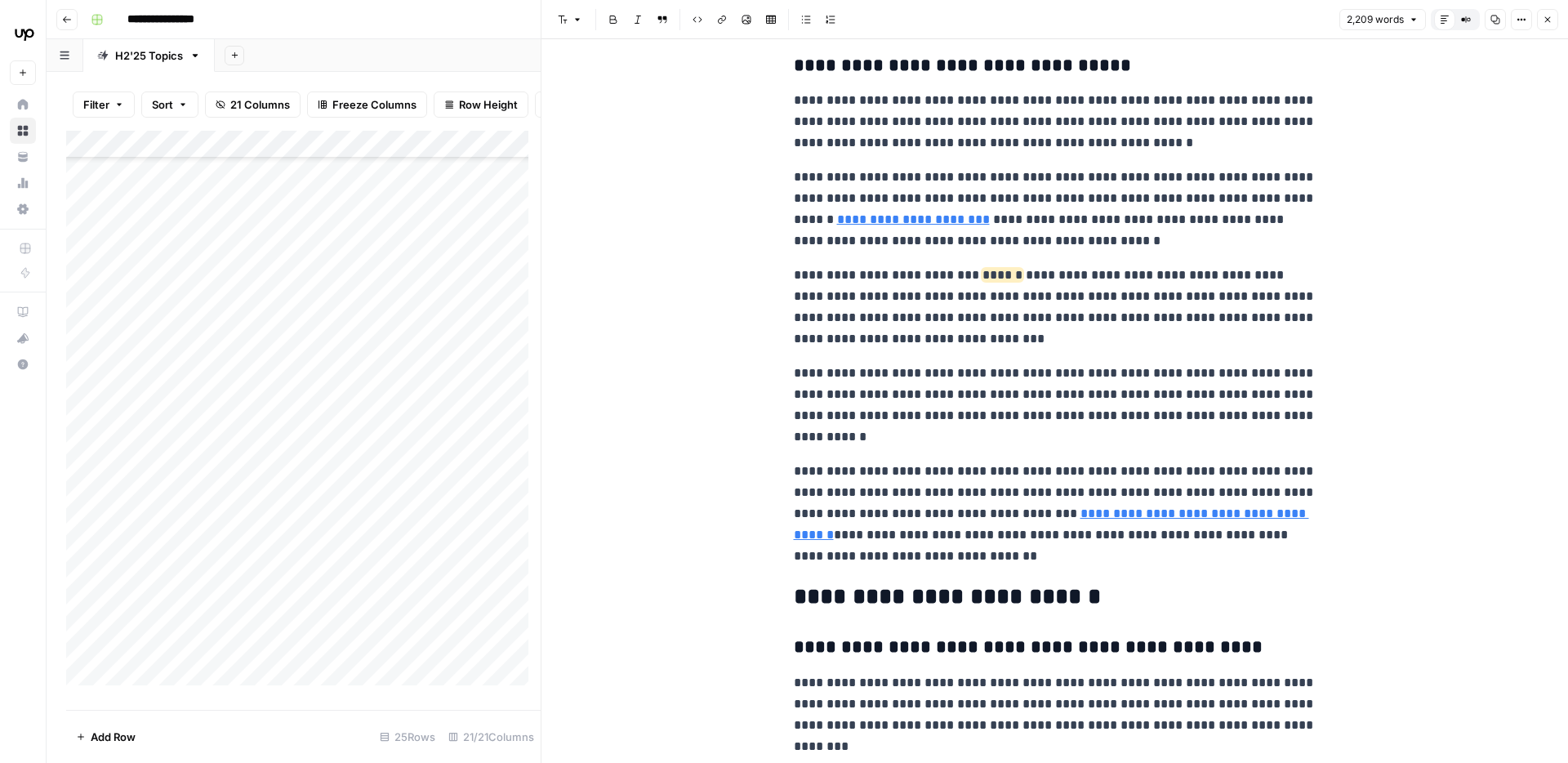 click on "**********" at bounding box center [1055, 122] 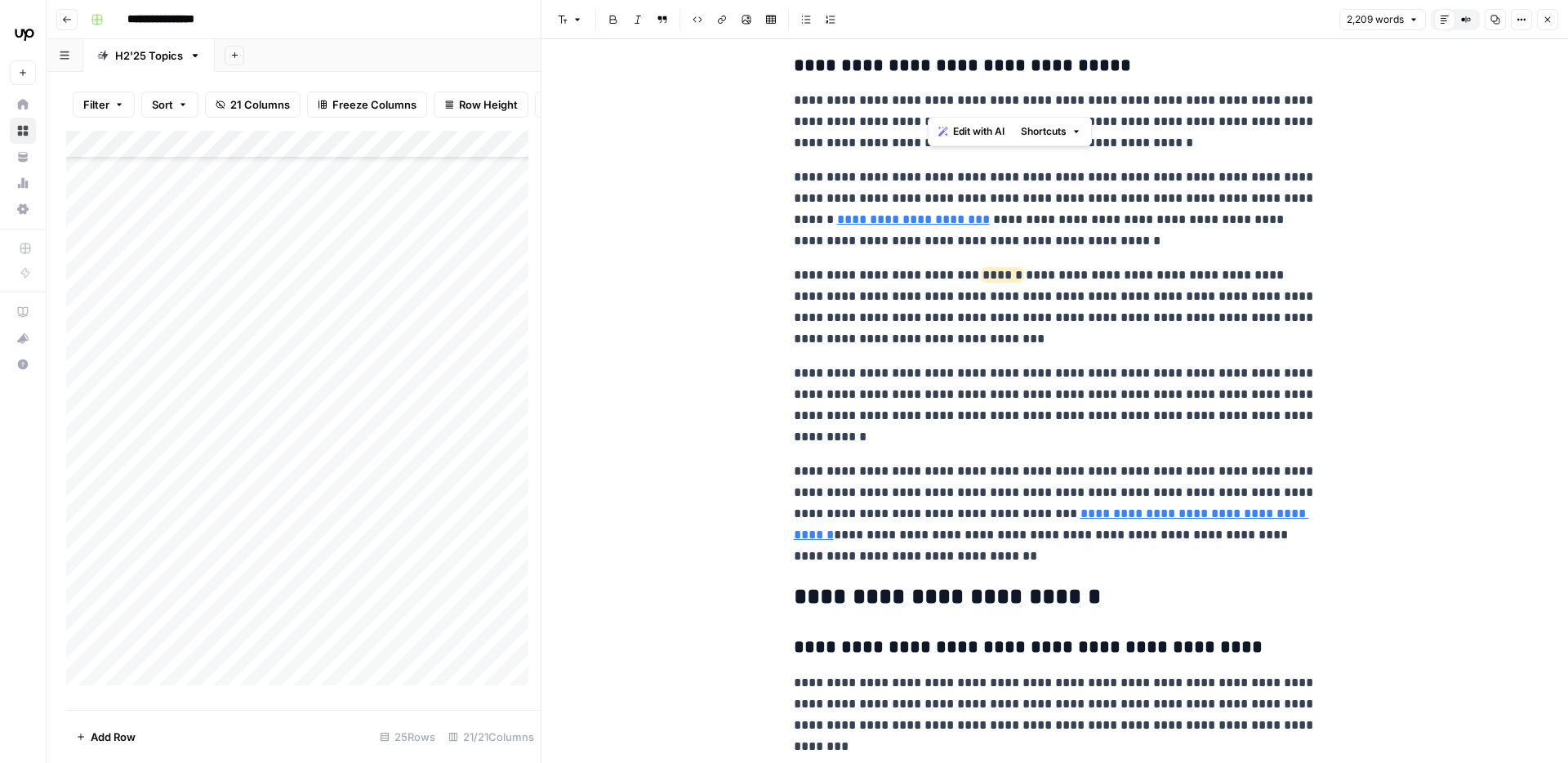 click on "**********" at bounding box center [1055, 122] 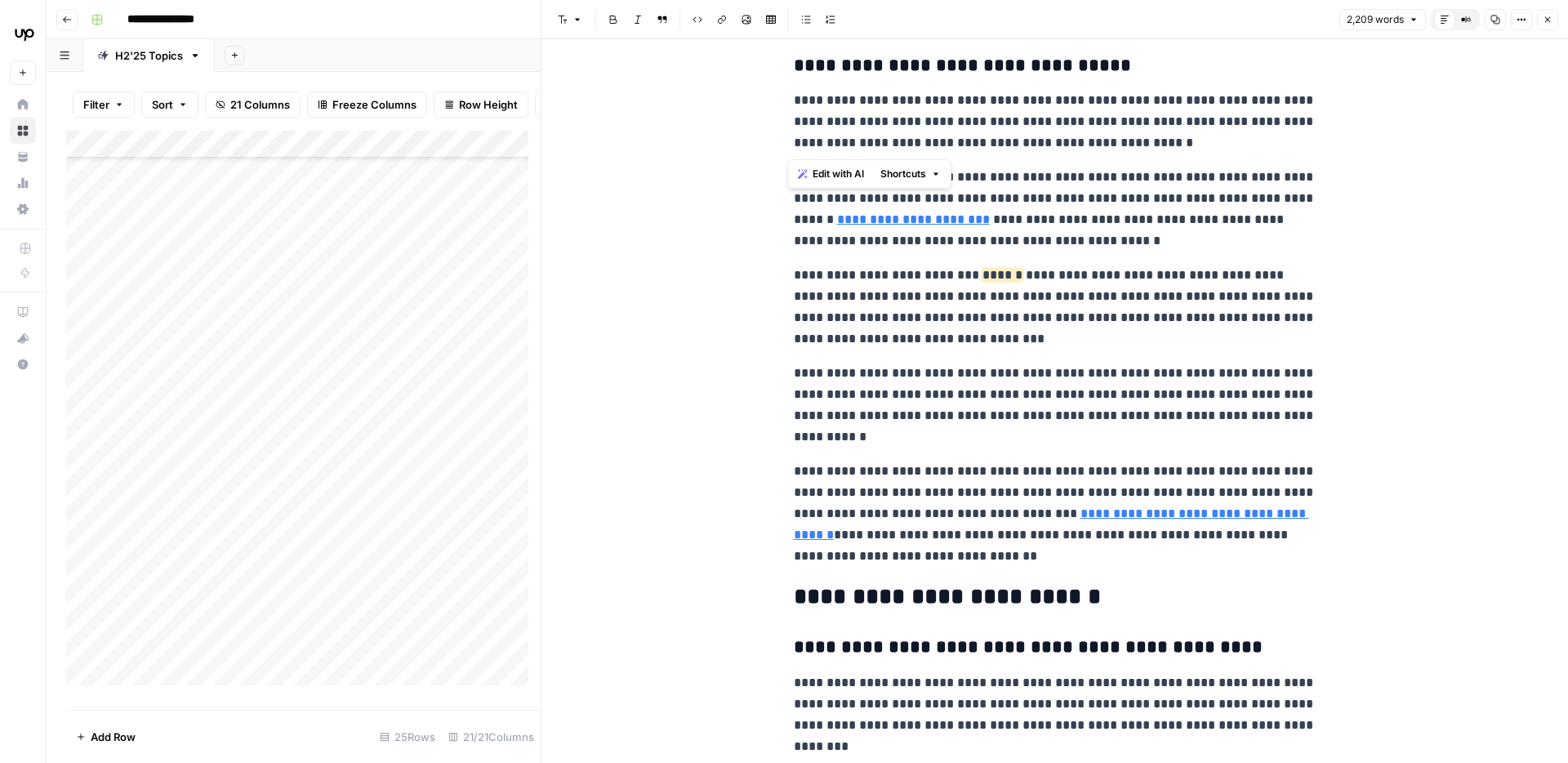 click on "**********" at bounding box center (1055, 122) 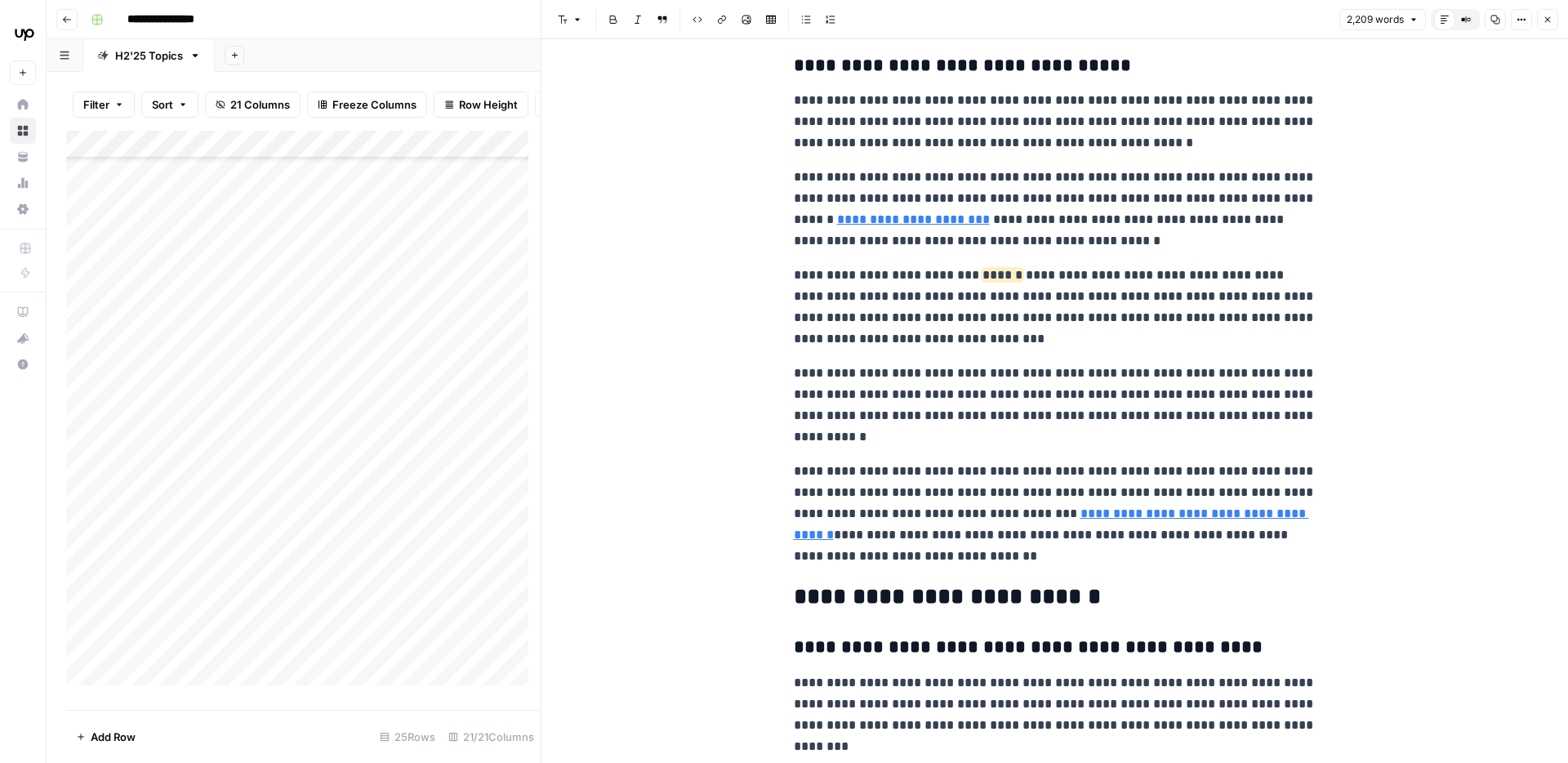 click on "**********" at bounding box center [1055, 209] 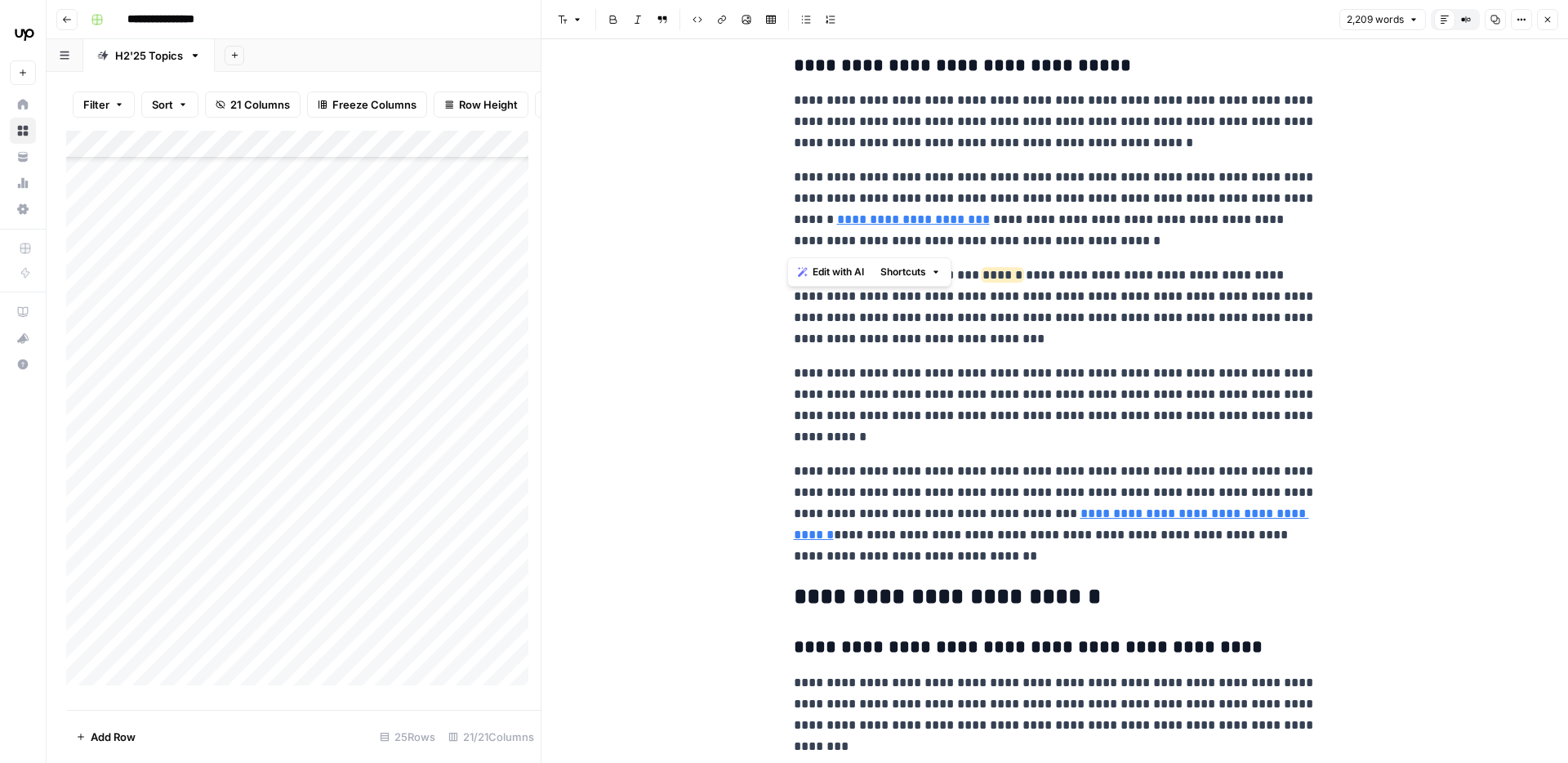 click on "**********" at bounding box center [1055, 209] 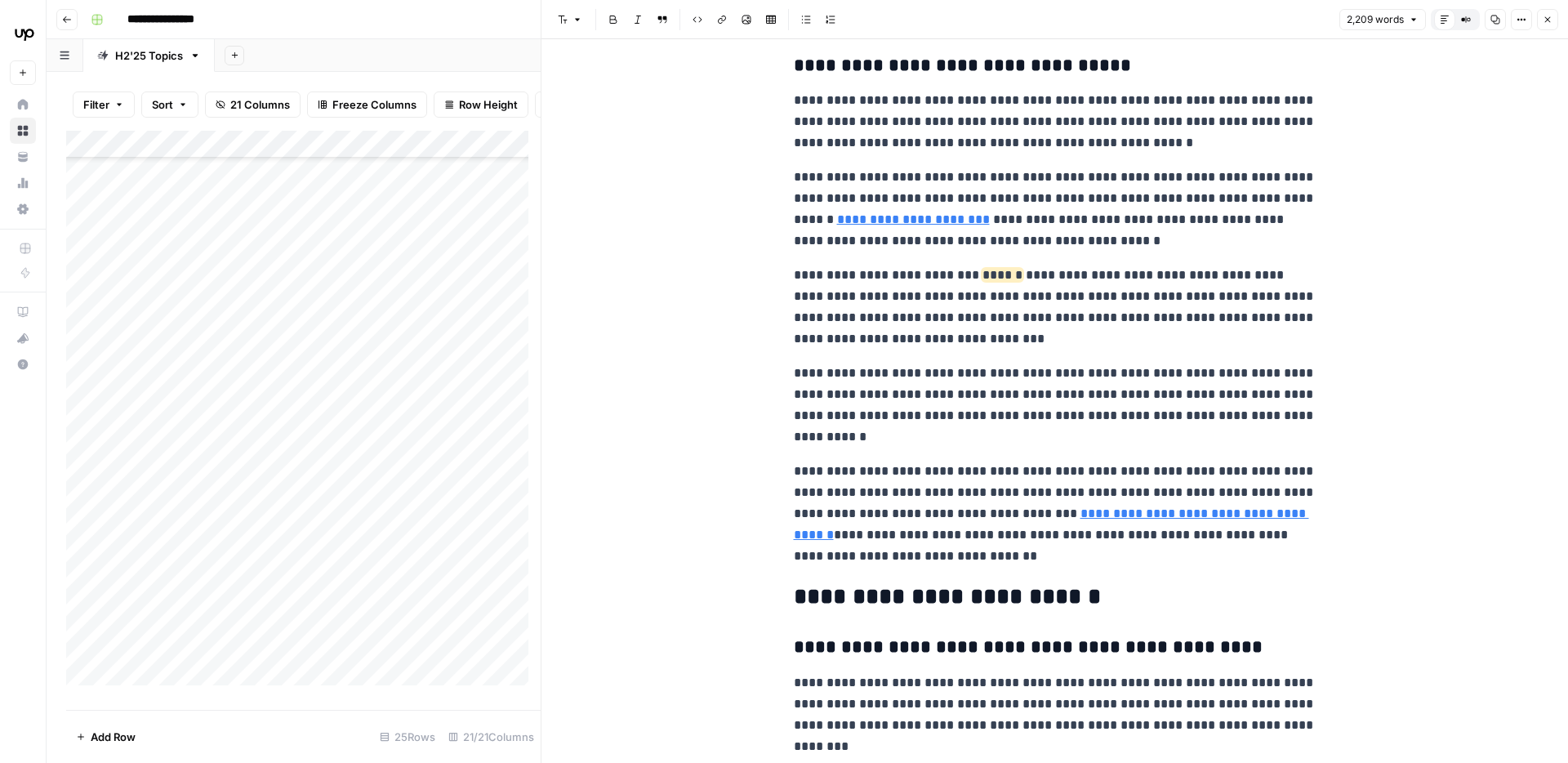 click on "**********" at bounding box center [1055, 405] 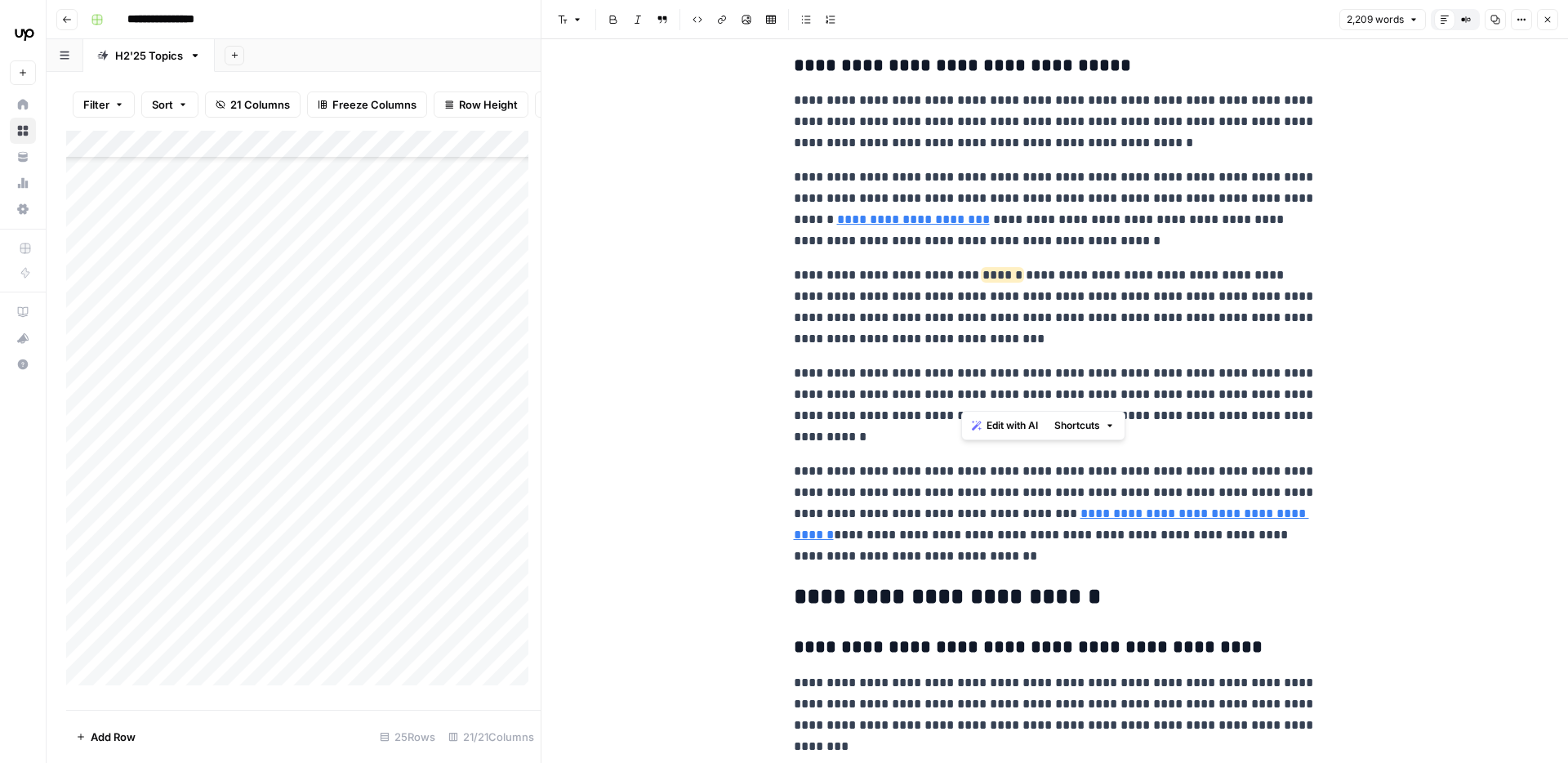 click on "**********" at bounding box center [1055, 405] 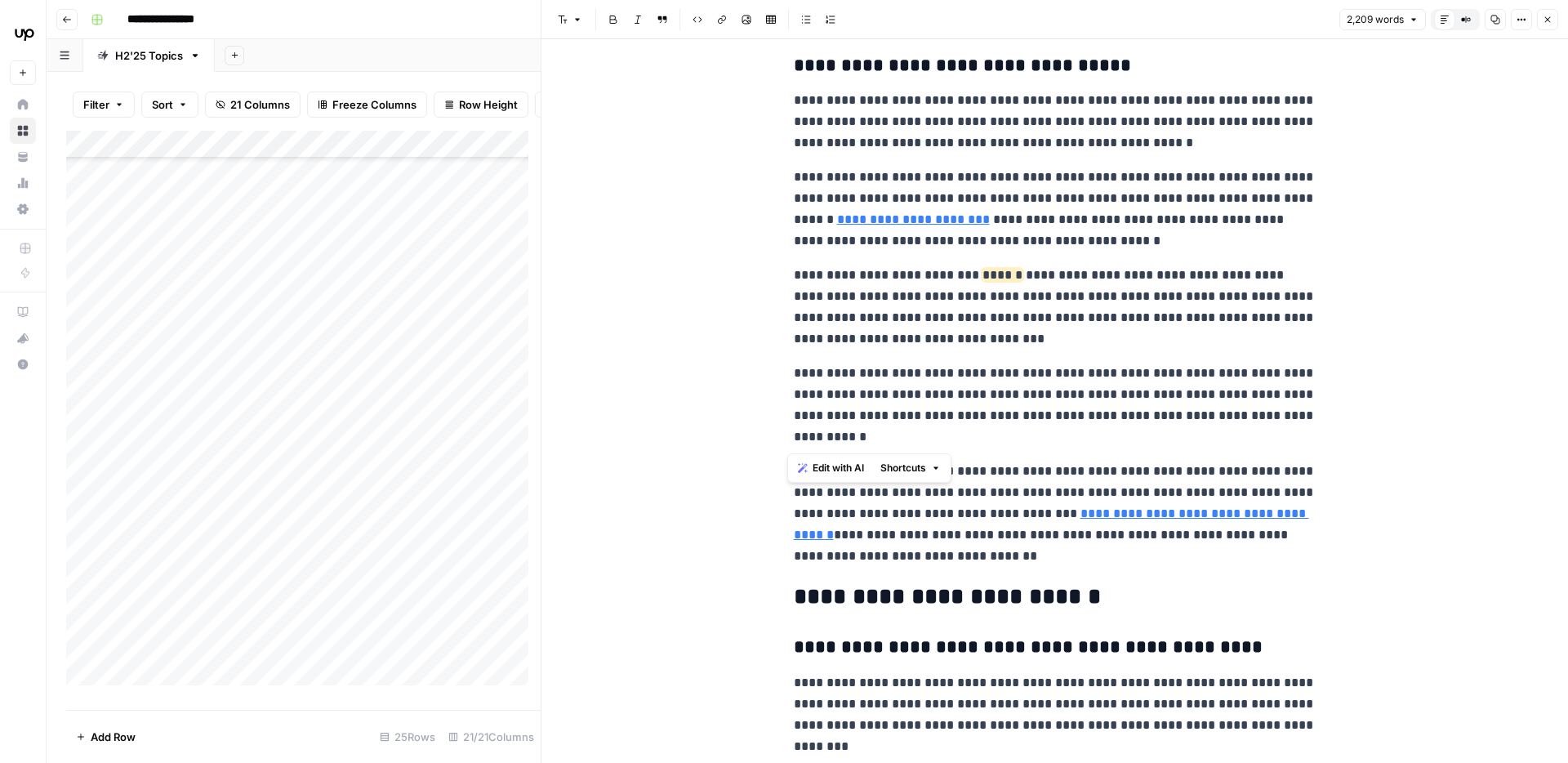 click on "**********" at bounding box center [1055, 405] 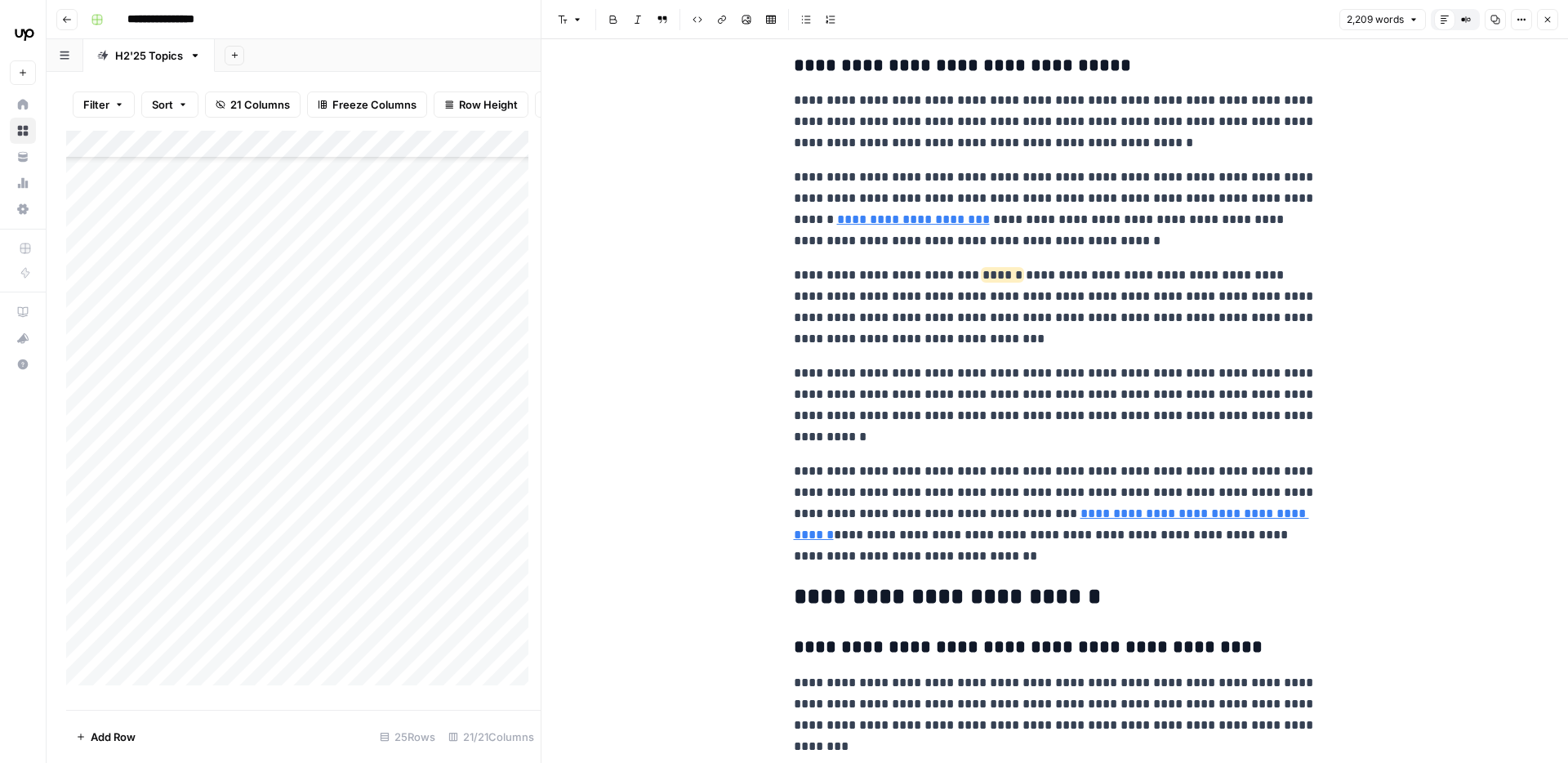 click on "**********" at bounding box center [1055, 514] 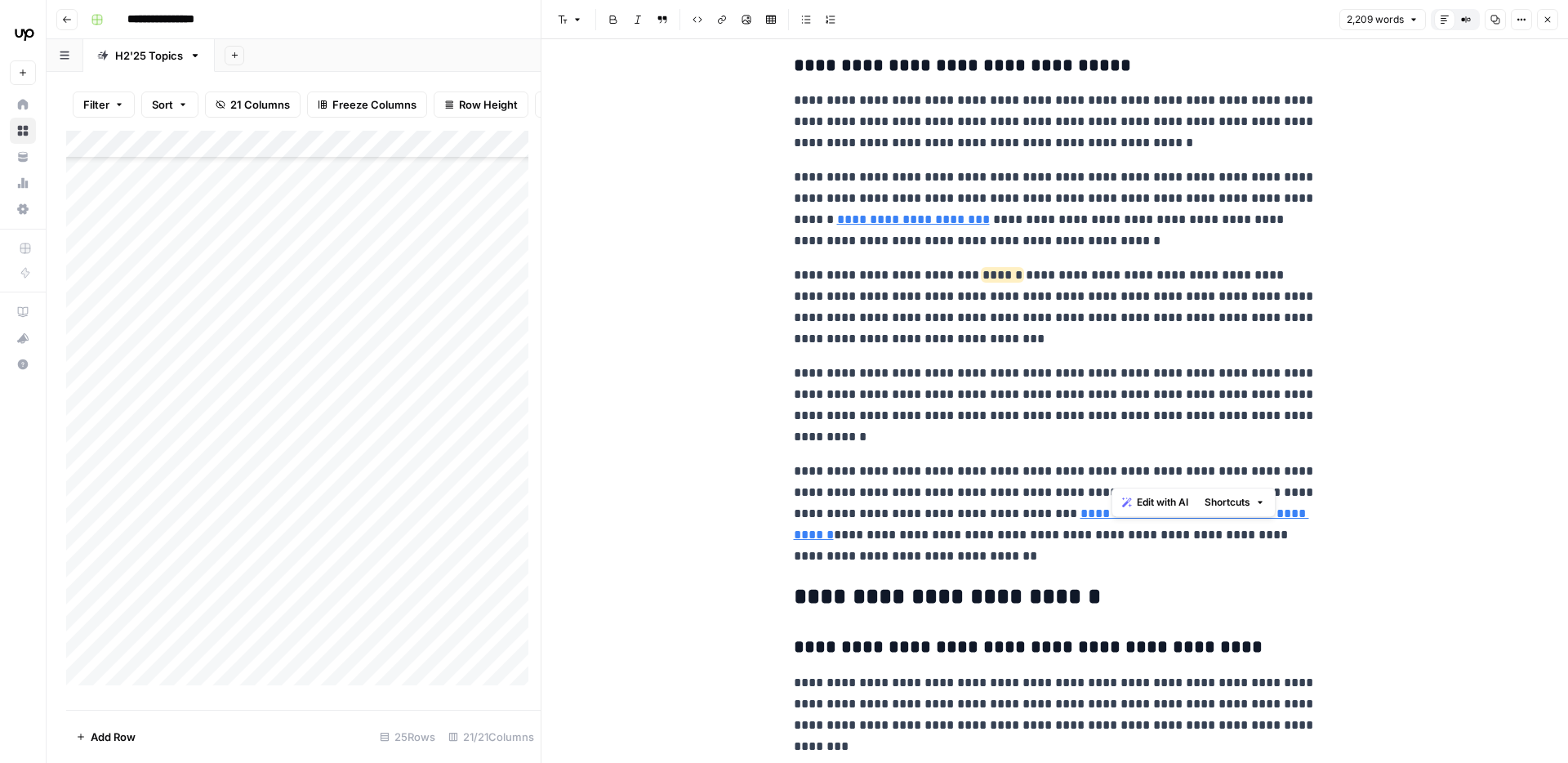 click on "**********" at bounding box center [1055, 514] 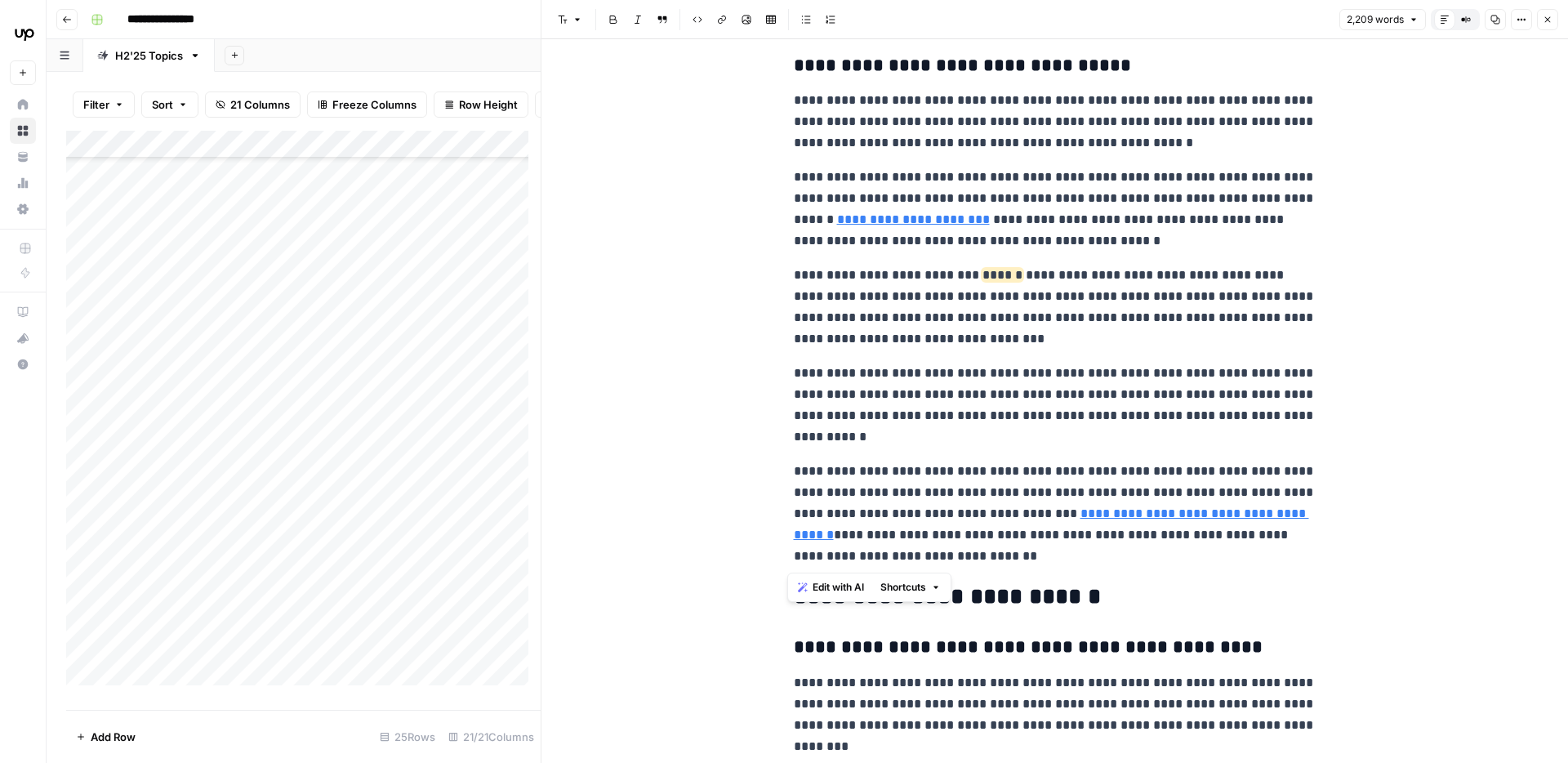 click on "**********" at bounding box center (1055, 514) 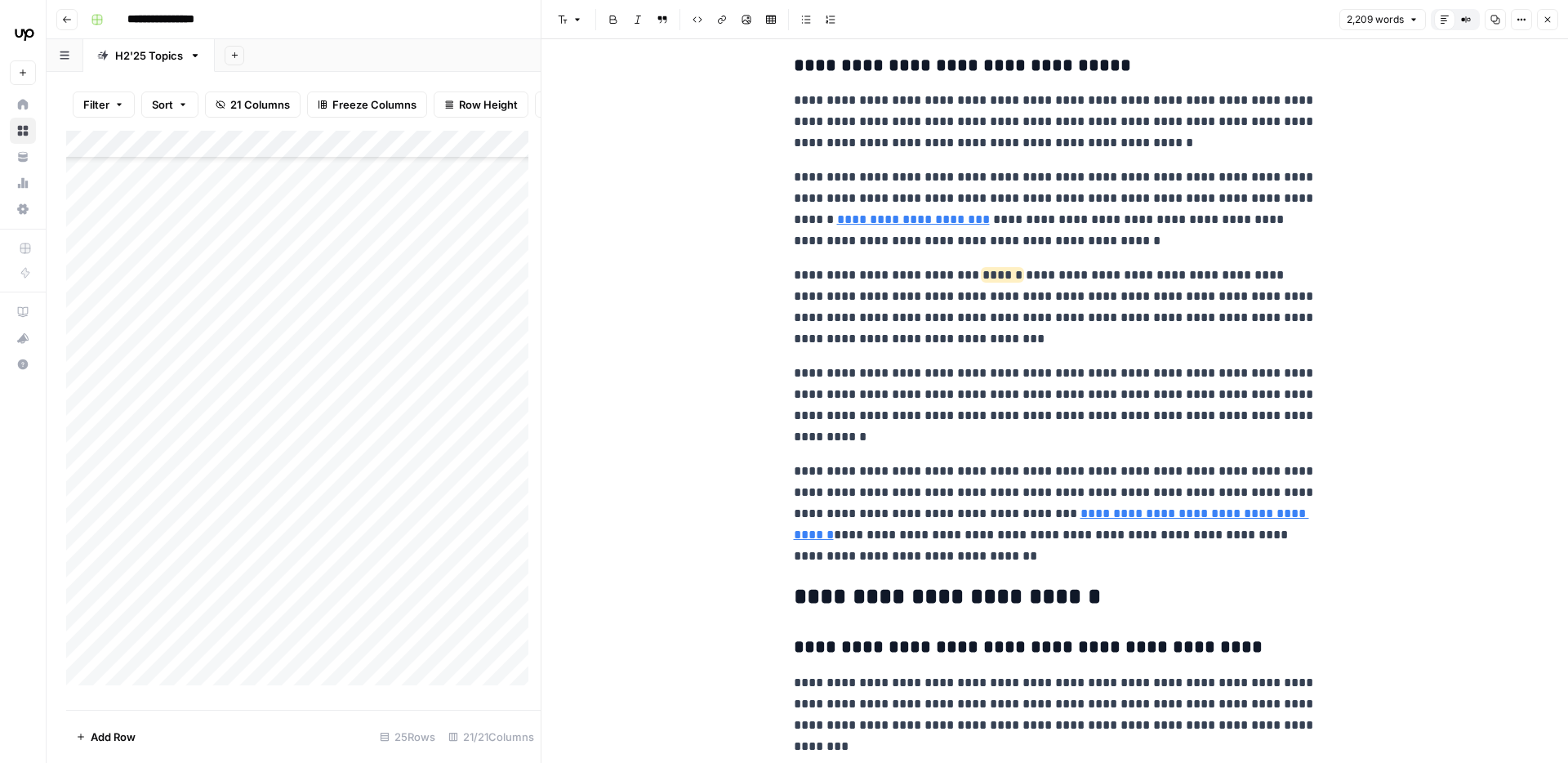 click on "**********" at bounding box center [1055, 514] 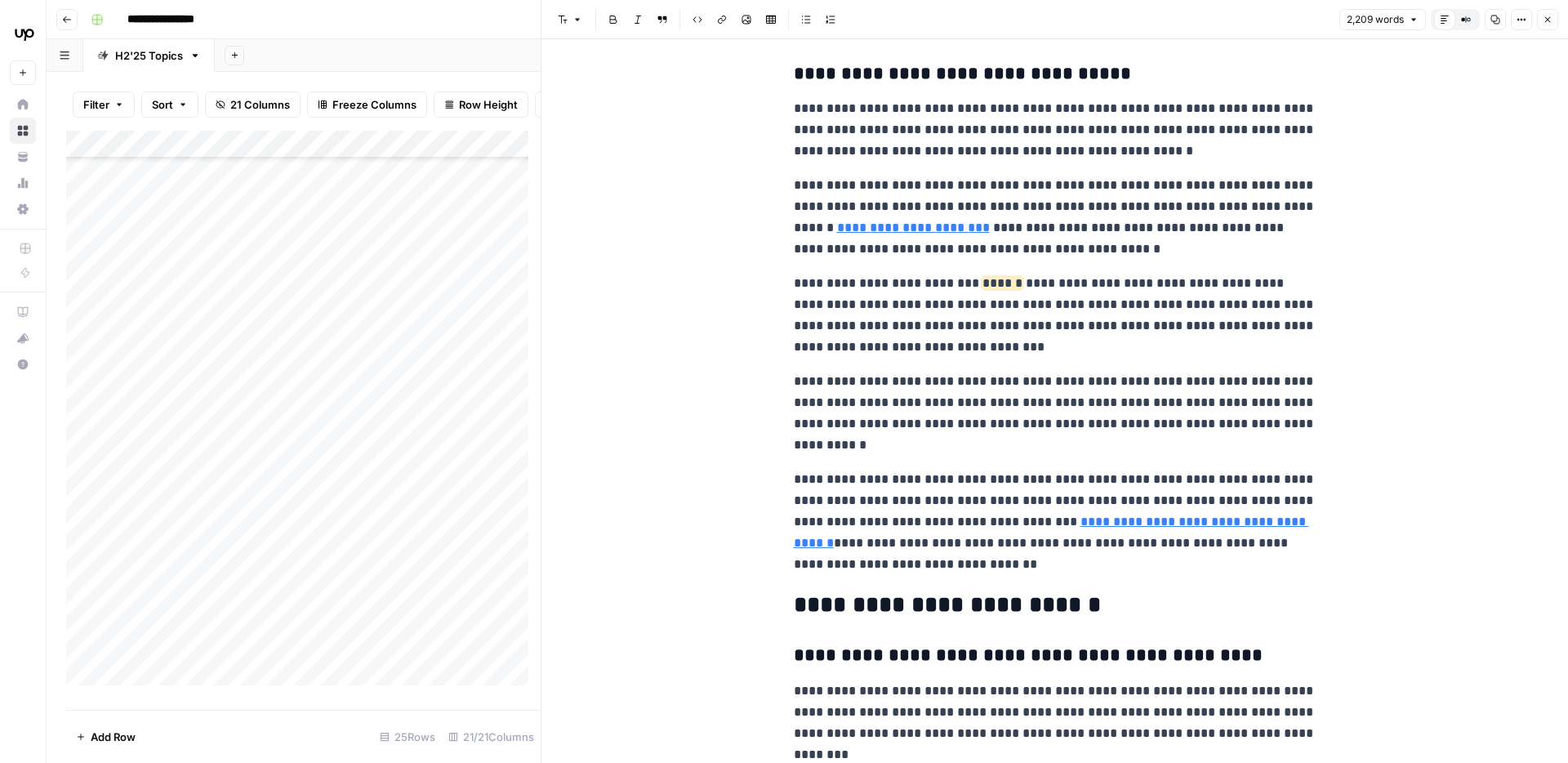 scroll, scrollTop: 5339, scrollLeft: 0, axis: vertical 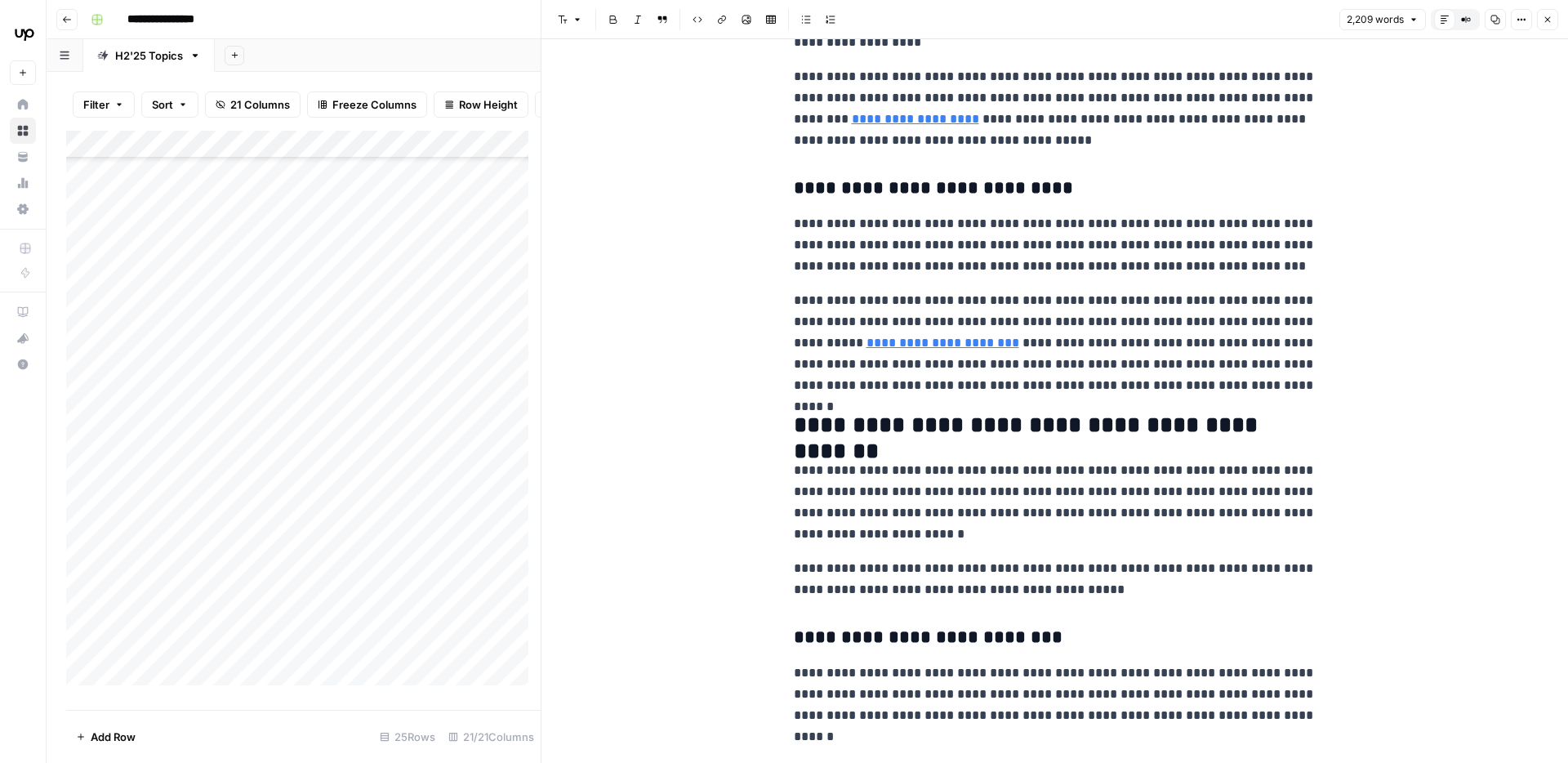 click on "**********" at bounding box center [1055, -219] 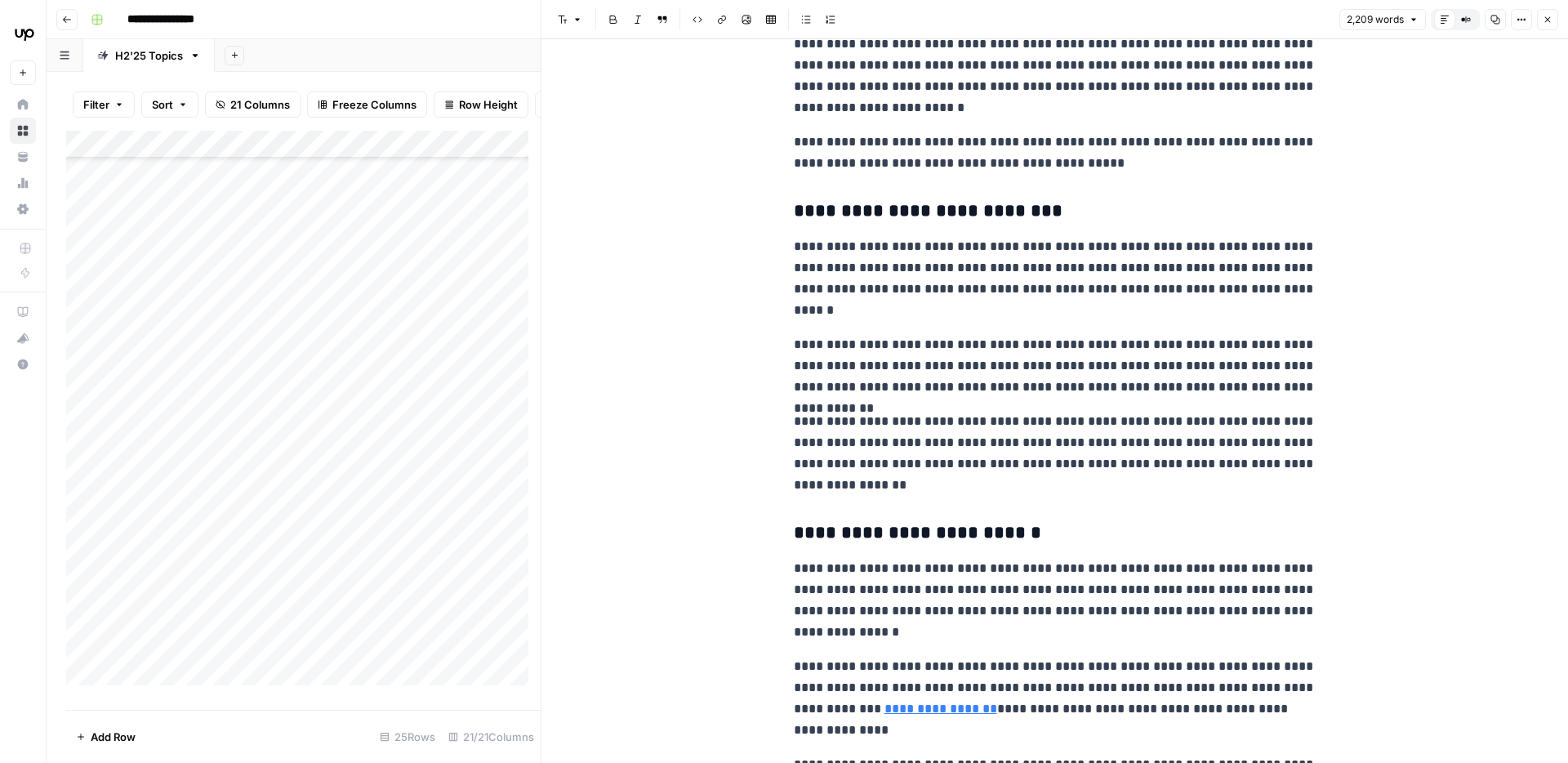 scroll, scrollTop: 4019, scrollLeft: 0, axis: vertical 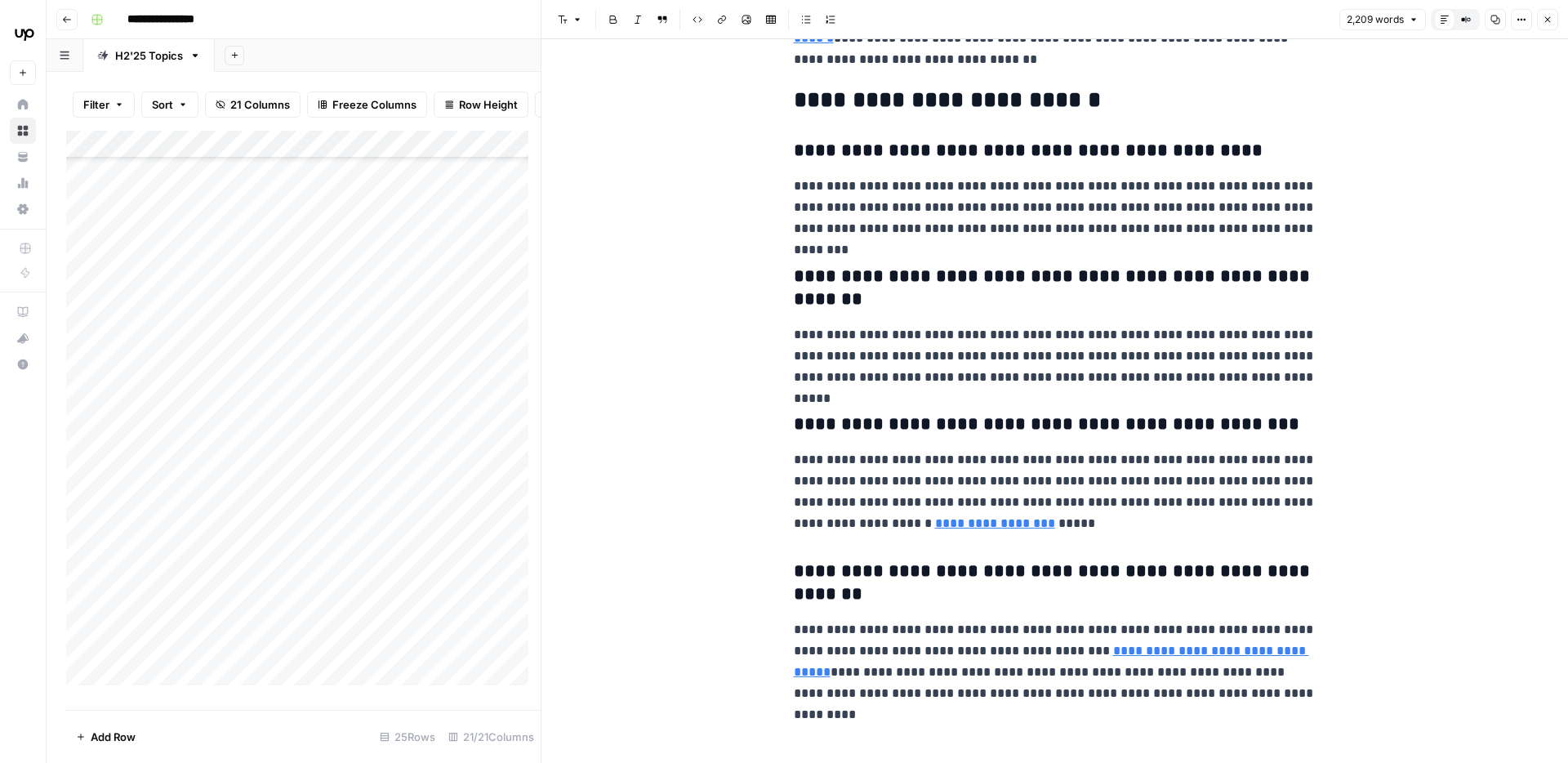 click on "**********" at bounding box center [1055, 662] 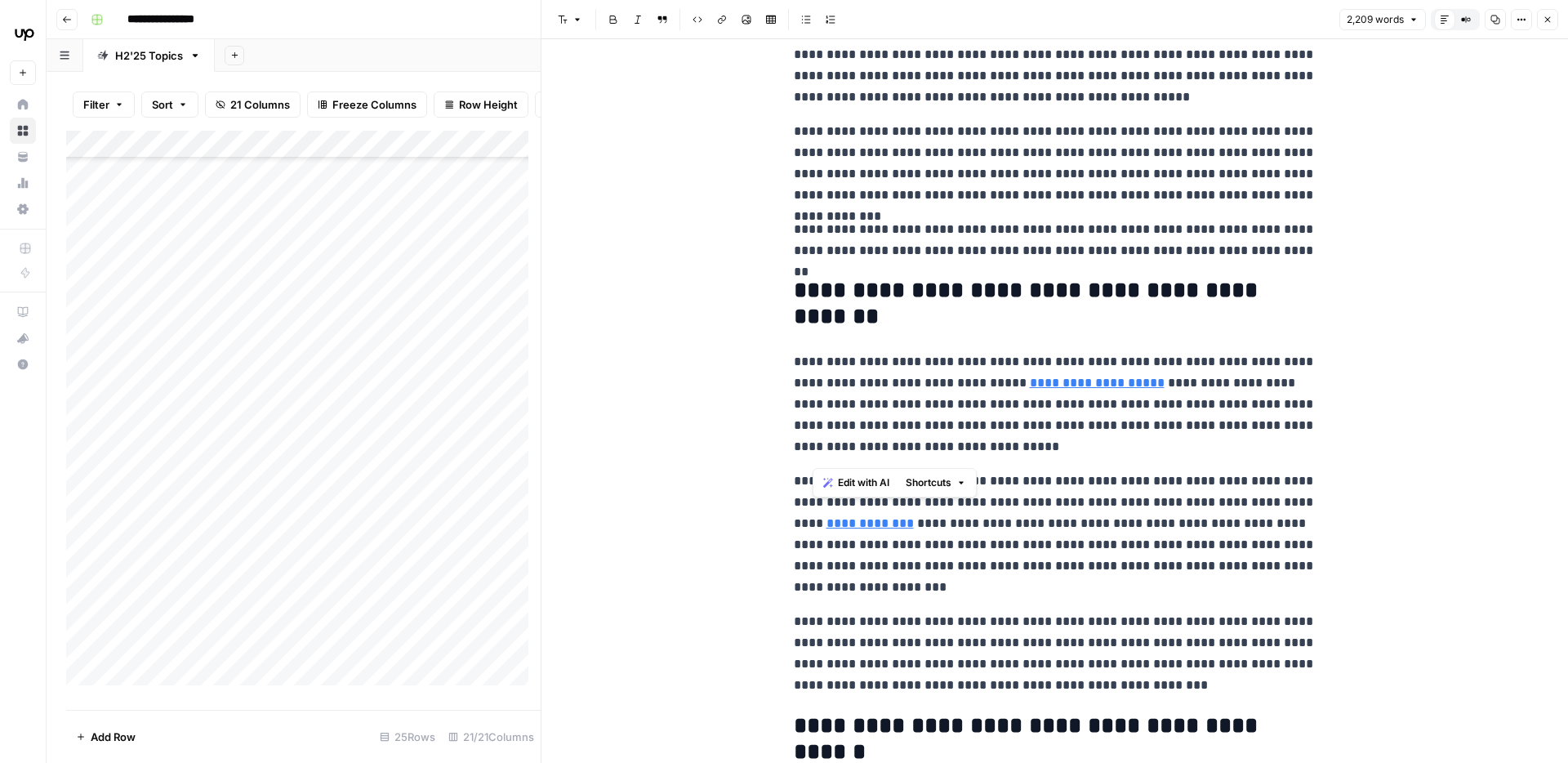 scroll, scrollTop: 0, scrollLeft: 0, axis: both 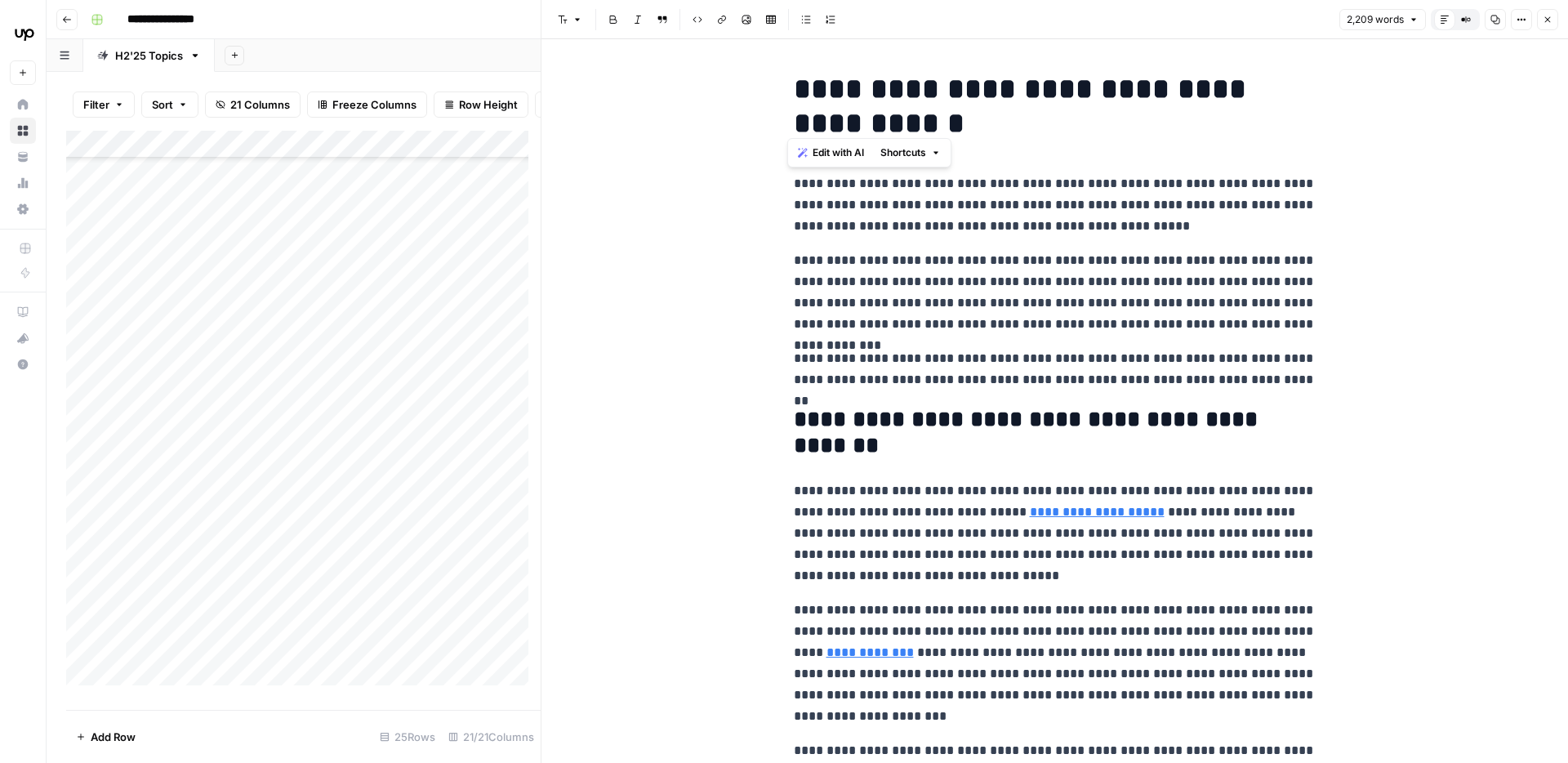drag, startPoint x: 1220, startPoint y: 686, endPoint x: 722, endPoint y: 167, distance: 719.2809 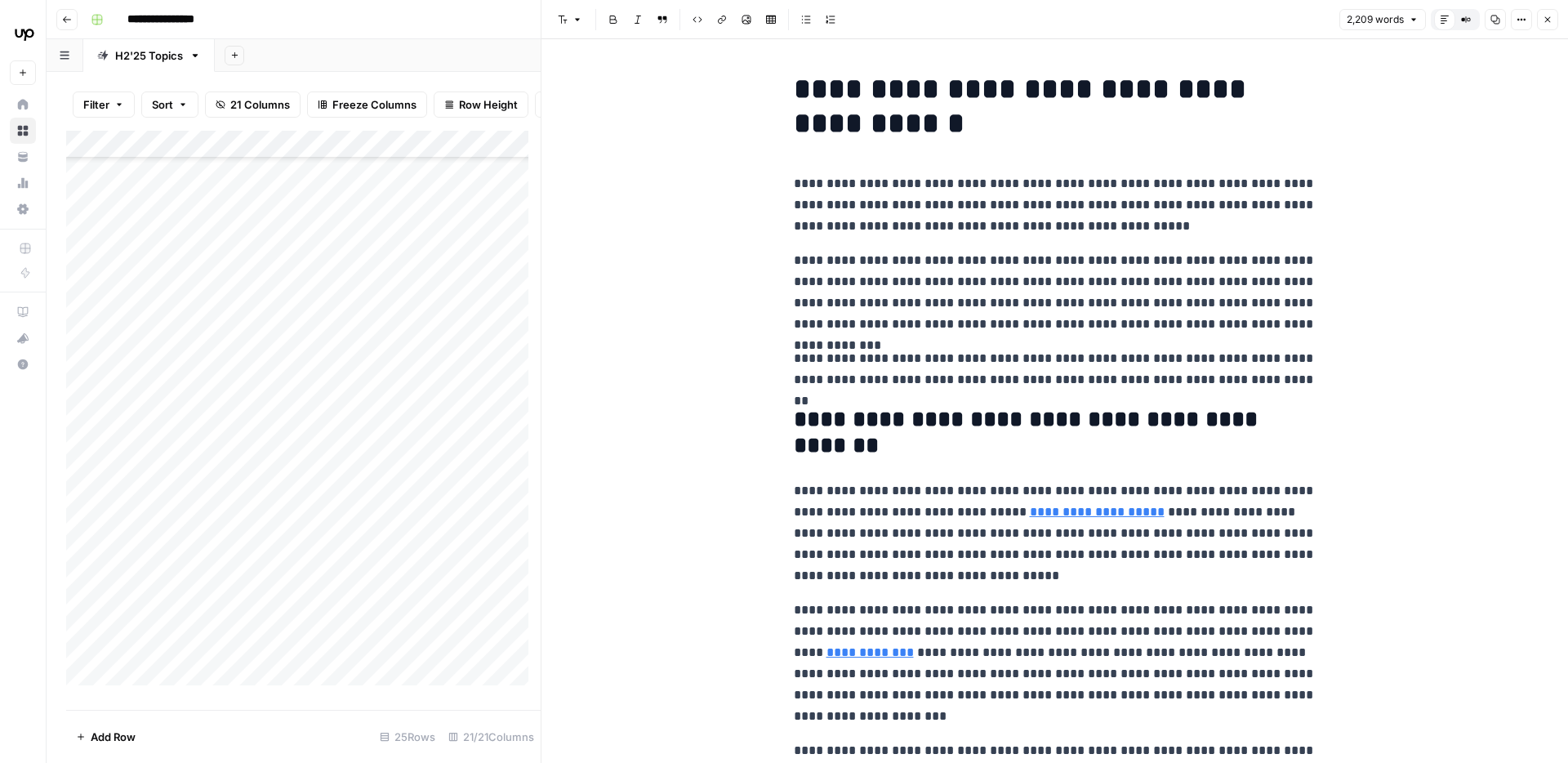 scroll, scrollTop: 0, scrollLeft: 0, axis: both 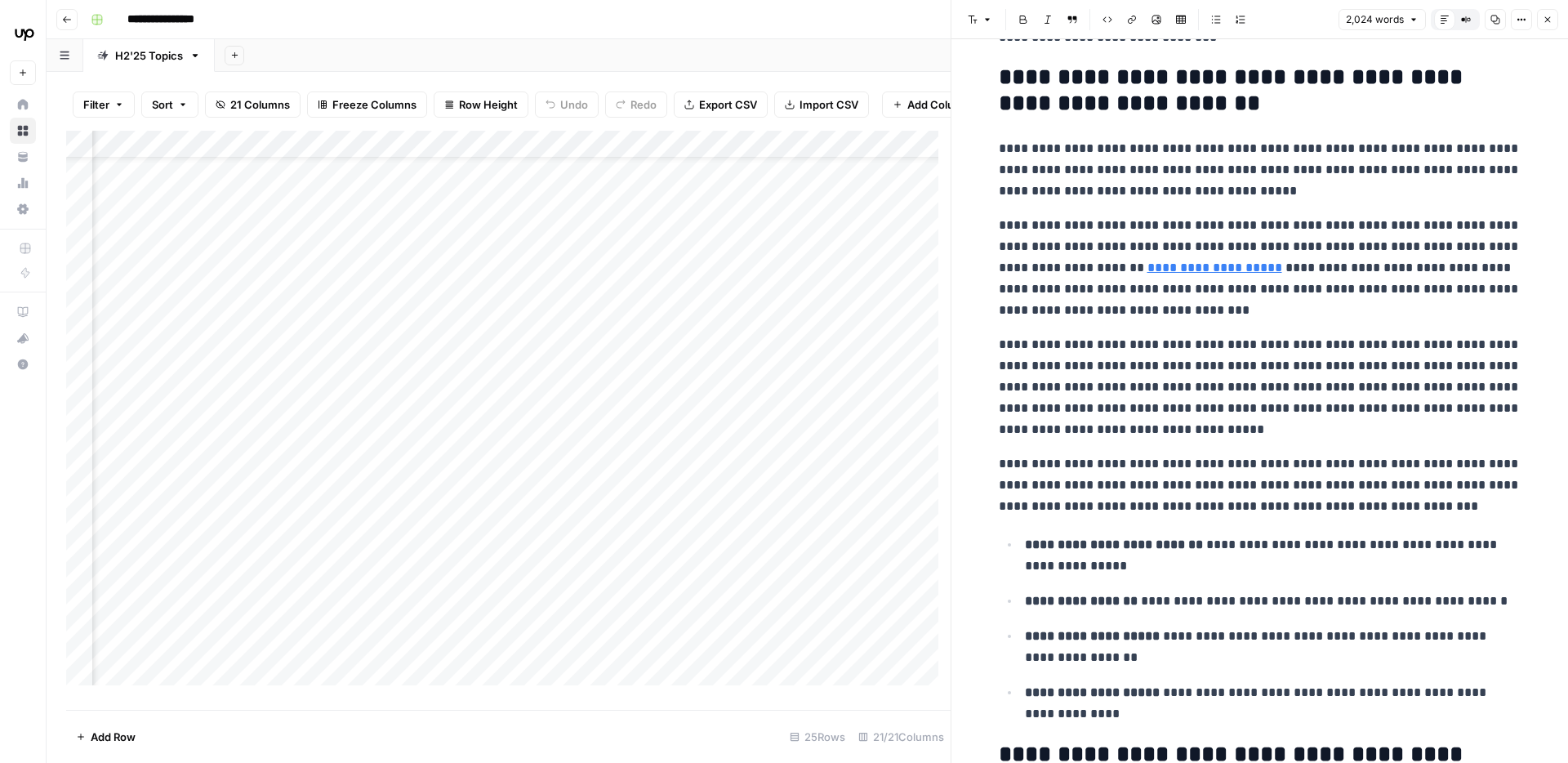 click on "**********" at bounding box center [1260, 268] 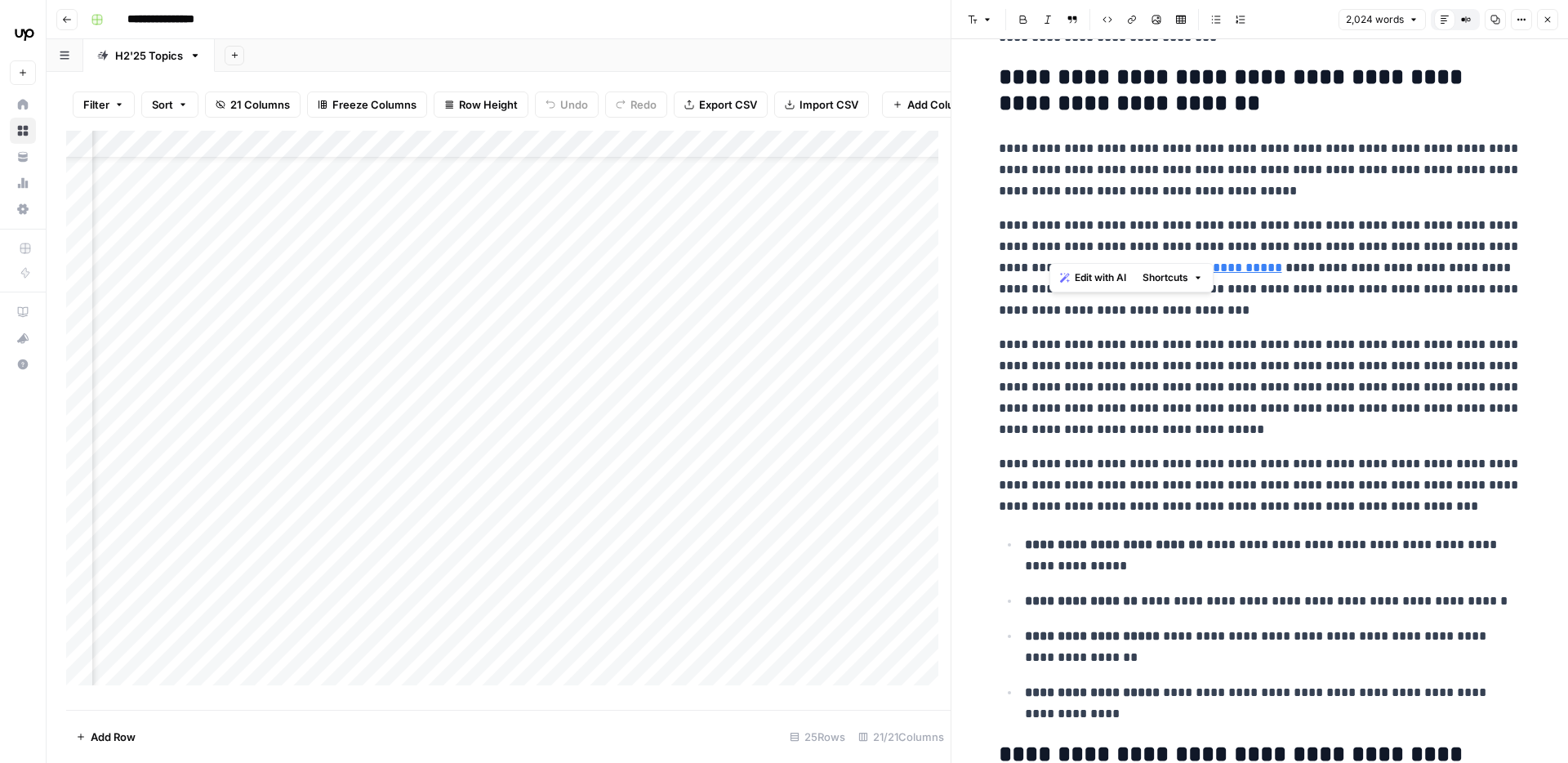 click on "**********" at bounding box center (1260, 268) 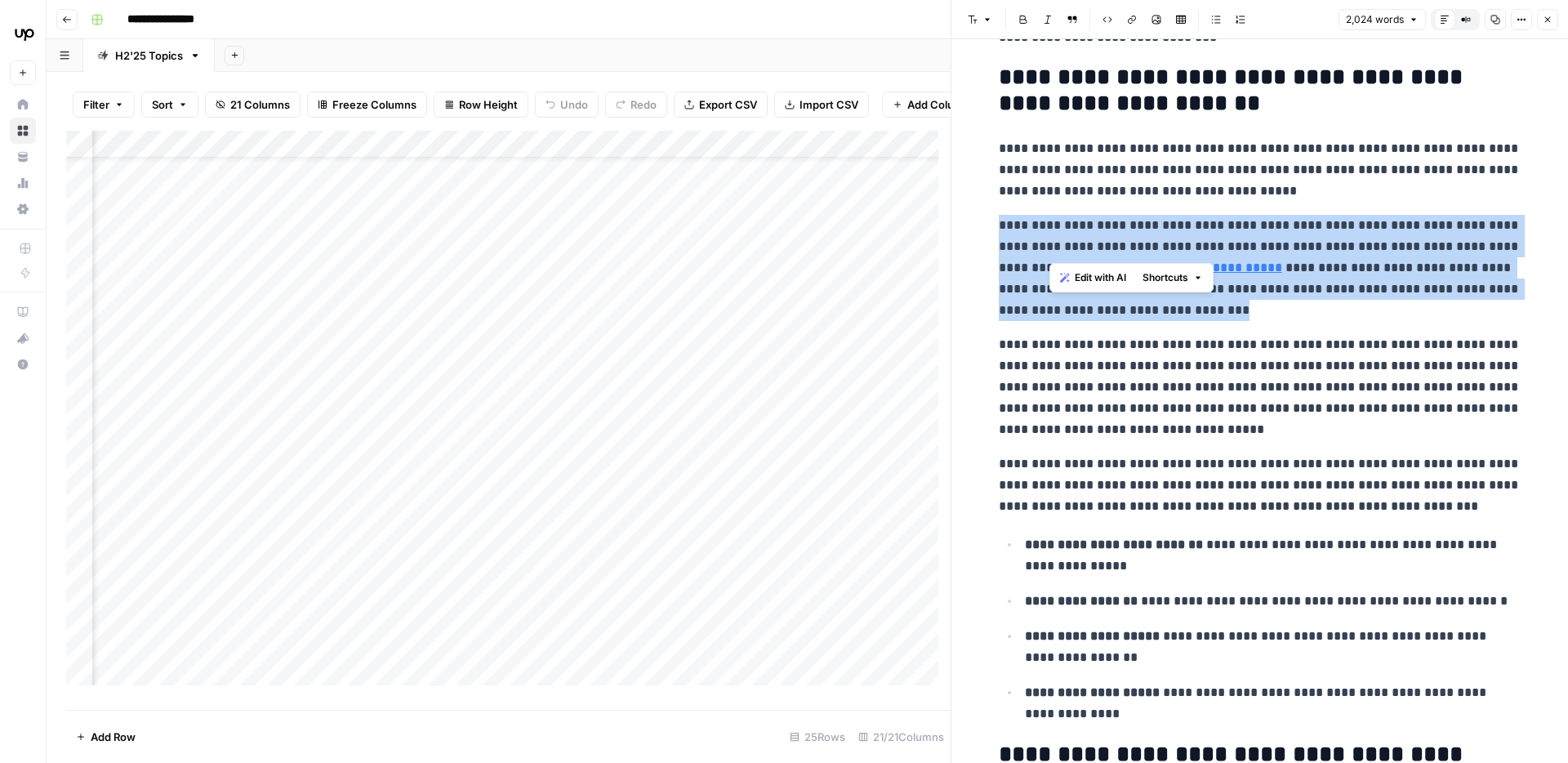 click on "**********" at bounding box center [1260, 268] 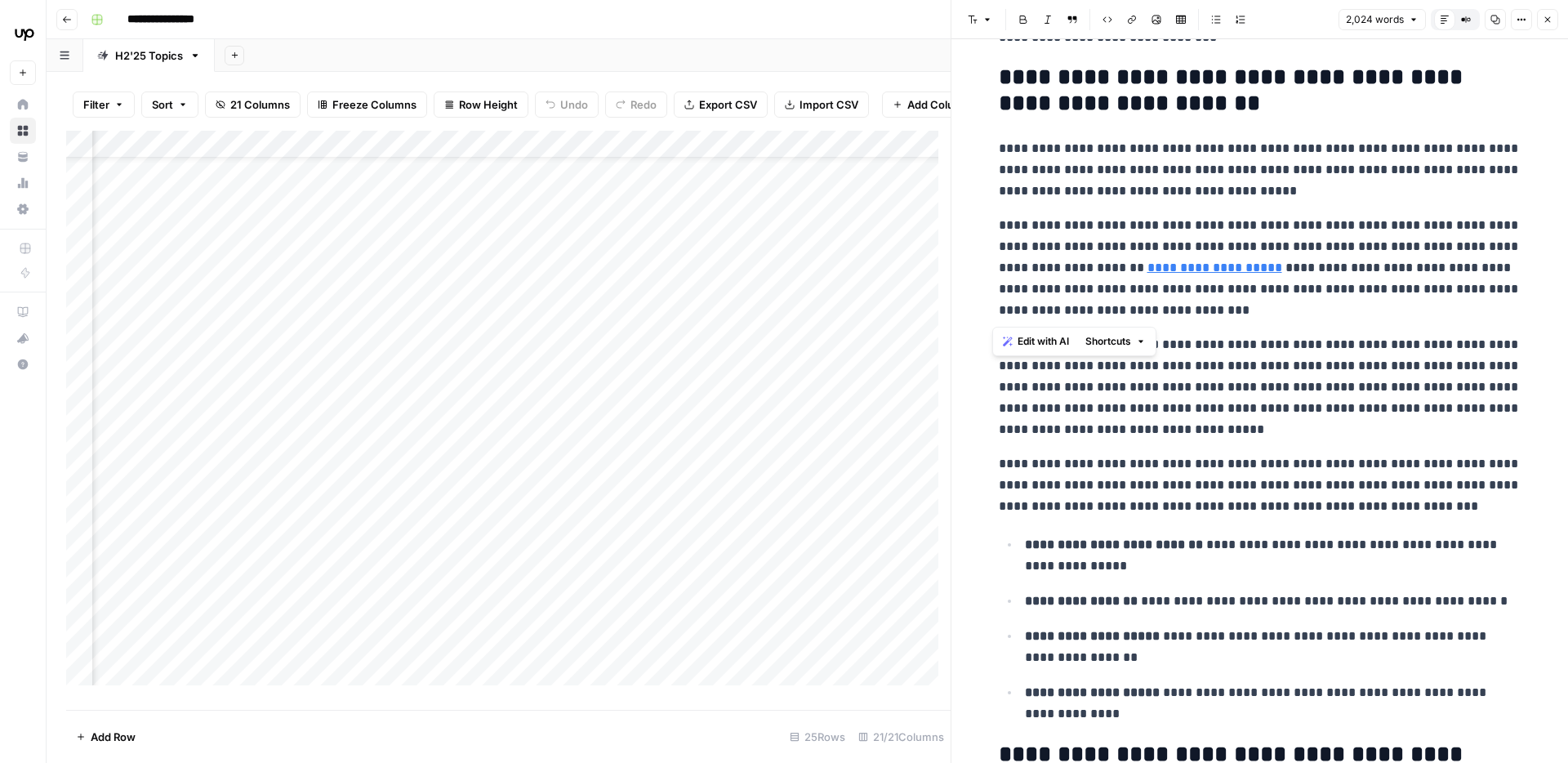click on "**********" at bounding box center [1260, 268] 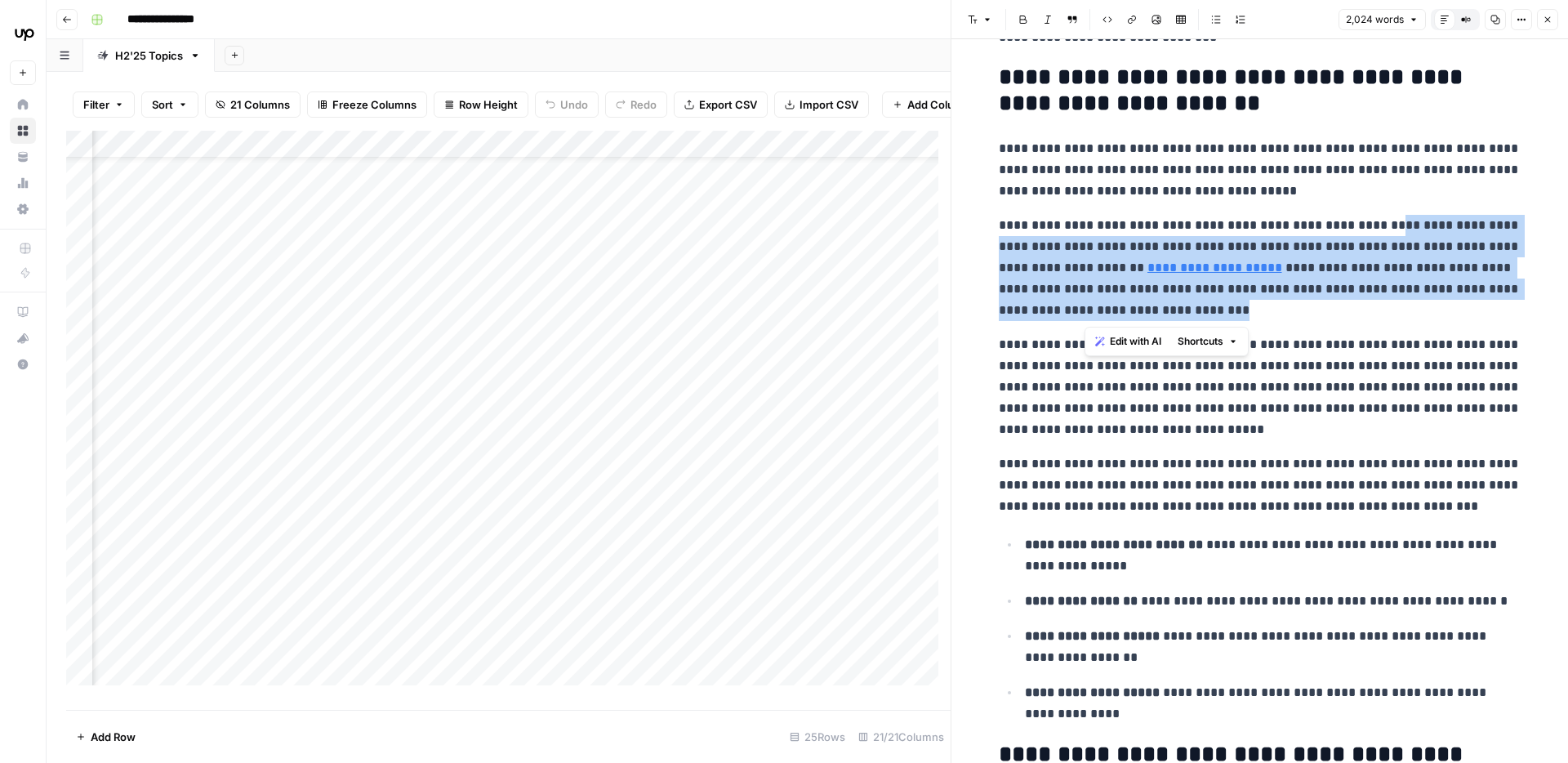 drag, startPoint x: 1365, startPoint y: 225, endPoint x: 1414, endPoint y: 302, distance: 91.268834 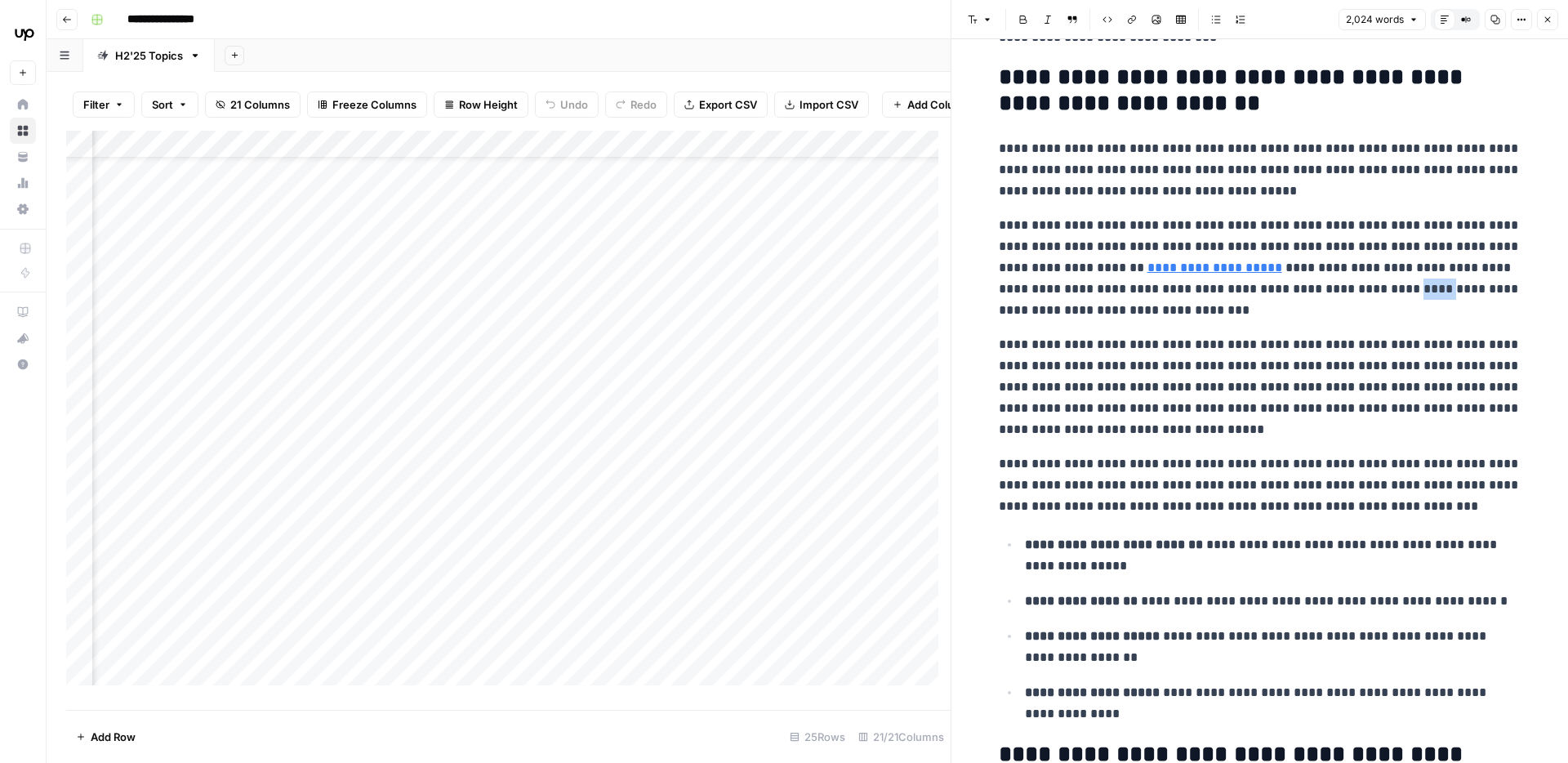 click on "**********" at bounding box center [1260, 268] 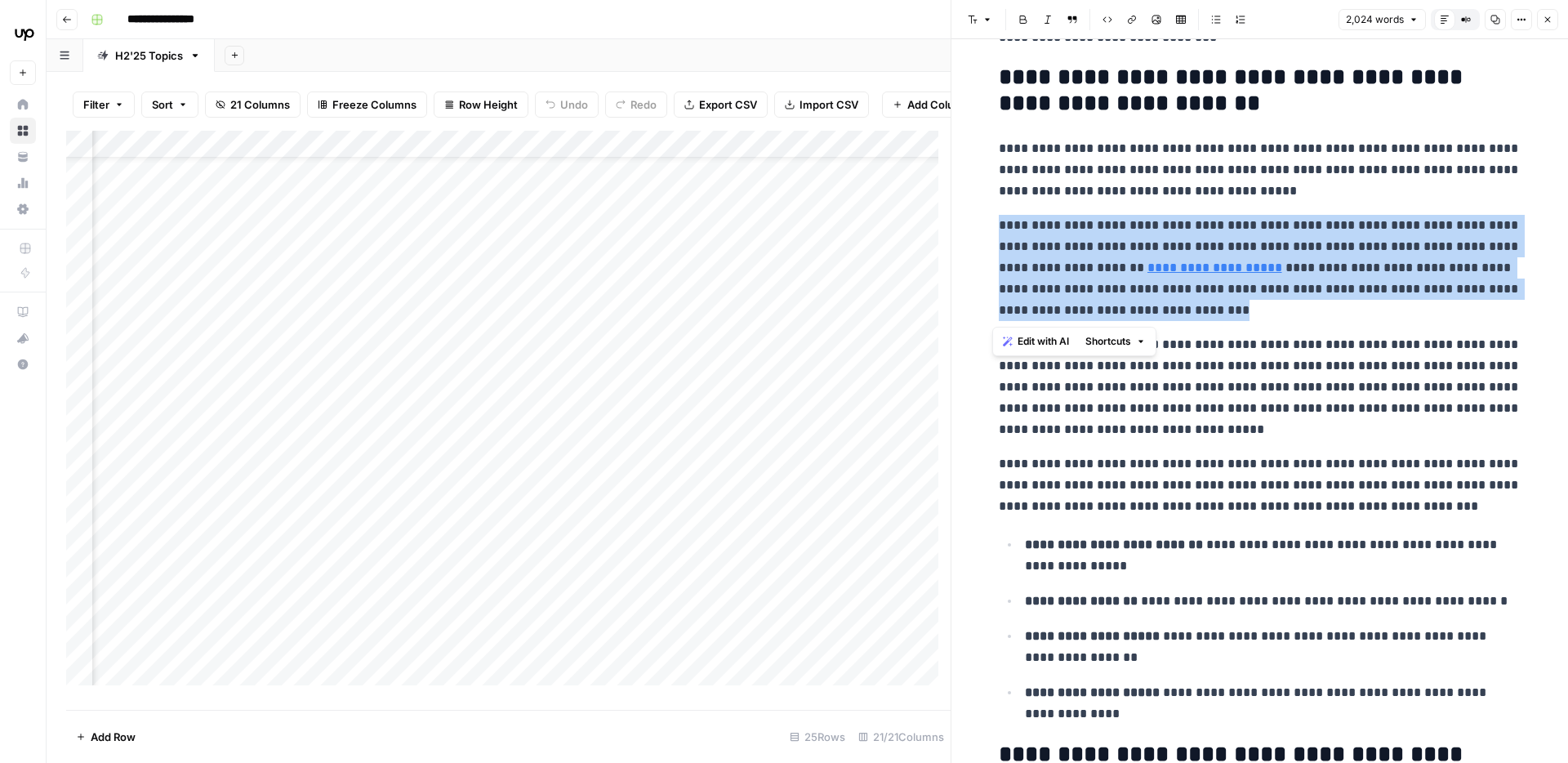 click on "**********" at bounding box center (1260, 268) 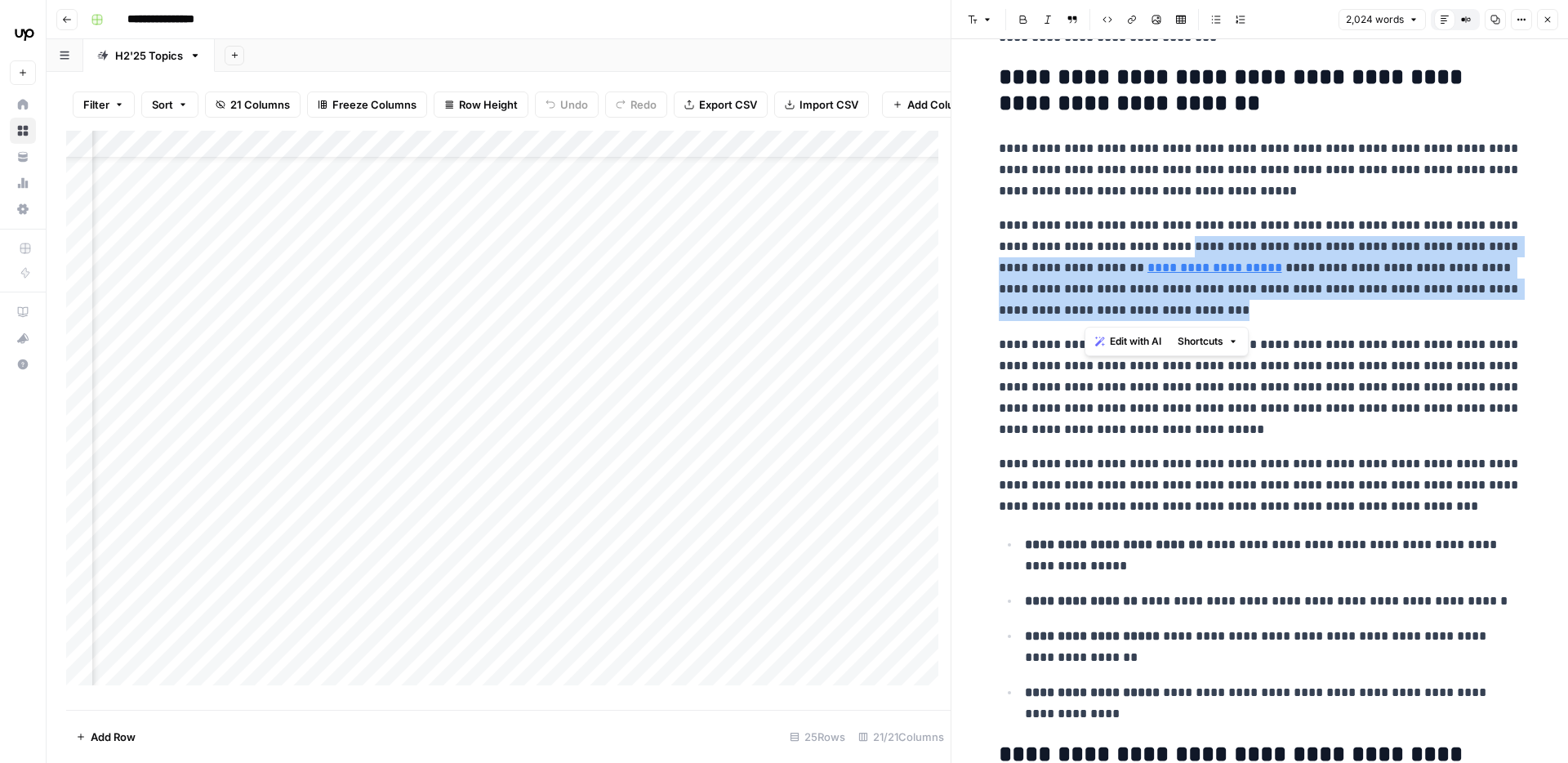 drag, startPoint x: 1150, startPoint y: 250, endPoint x: 1398, endPoint y: 316, distance: 256.632 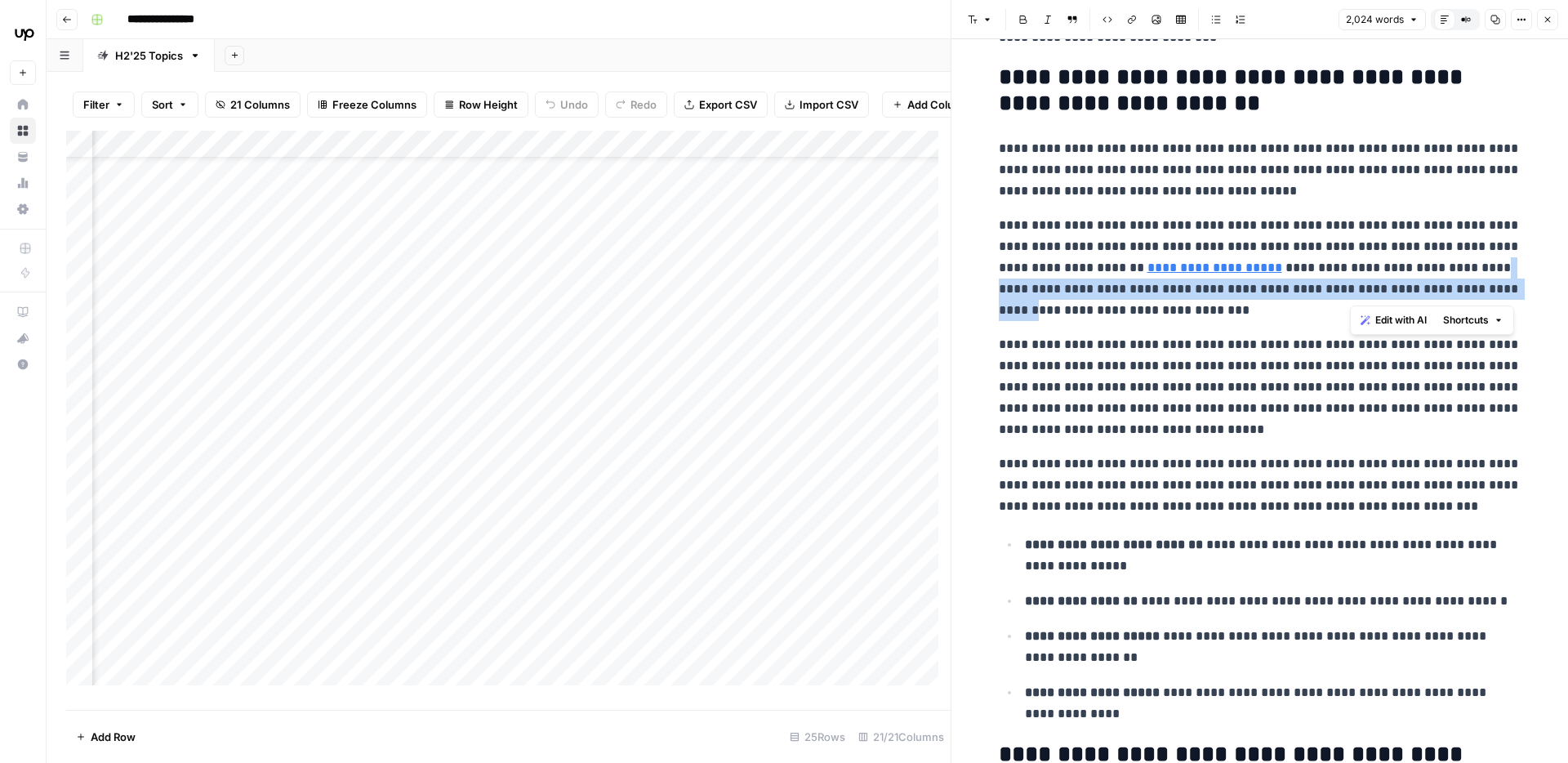 drag, startPoint x: 1351, startPoint y: 265, endPoint x: 1366, endPoint y: 297, distance: 35.341194 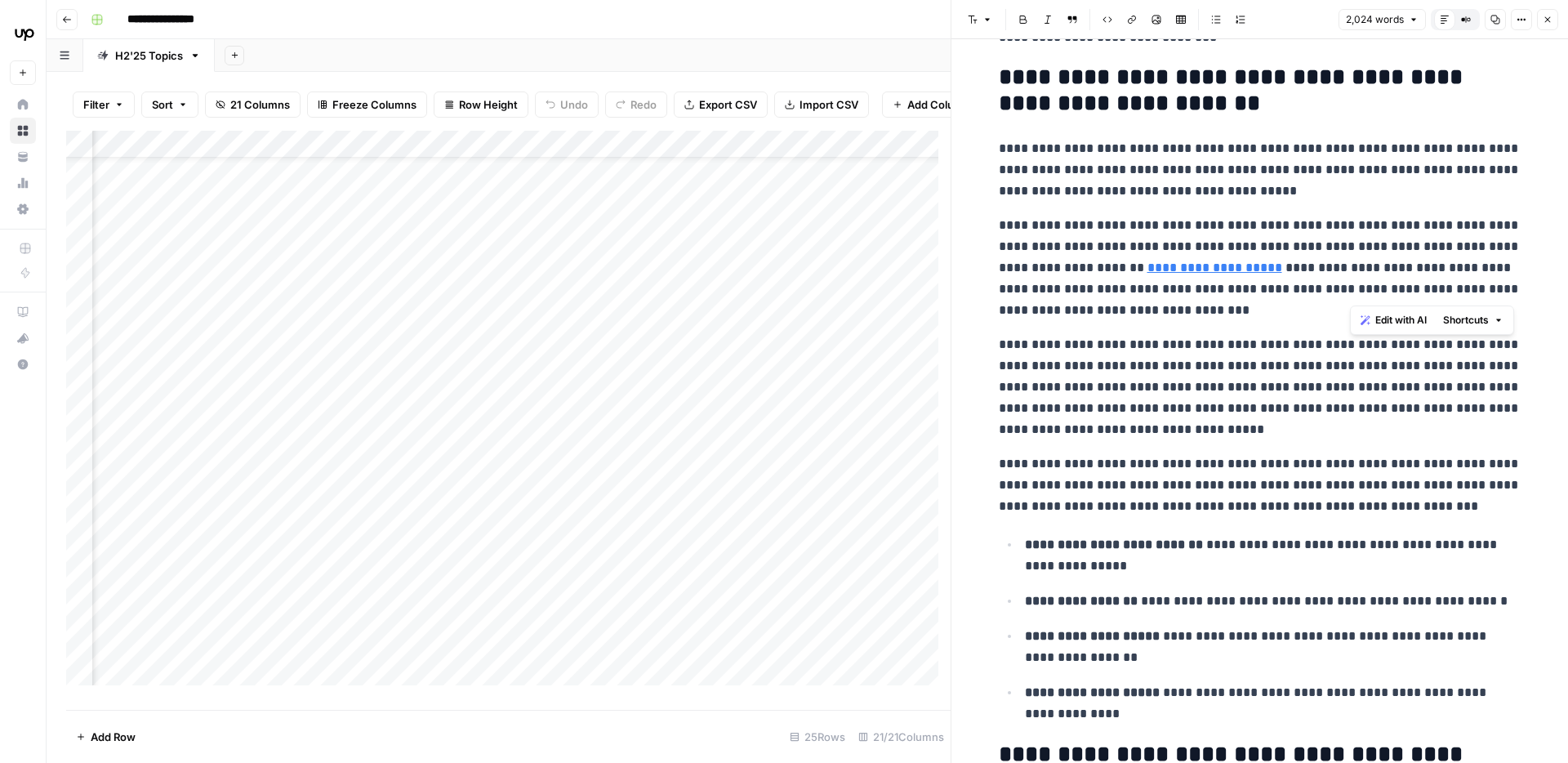 click on "**********" at bounding box center (1260, 268) 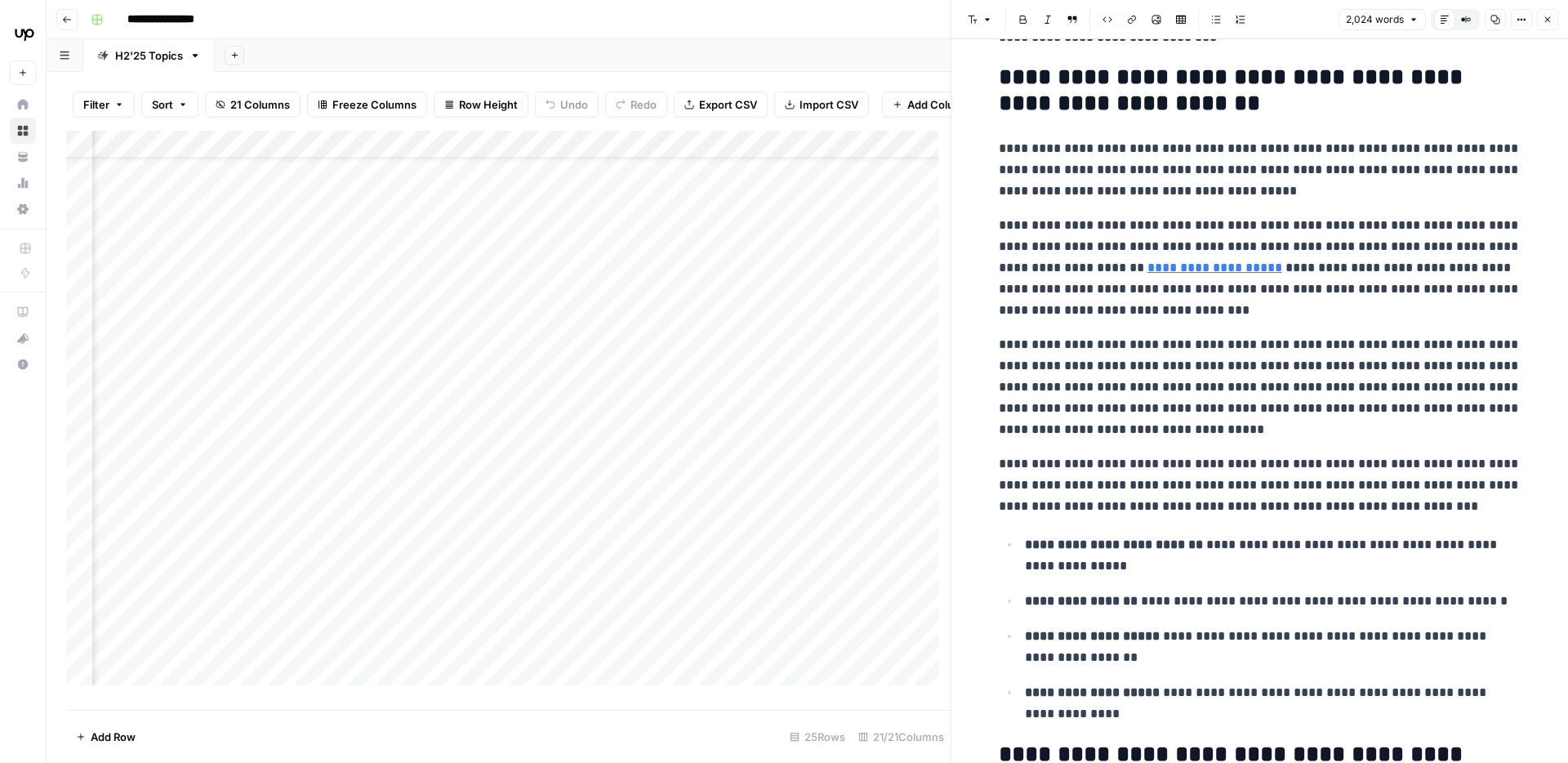 click on "**********" at bounding box center [1260, 268] 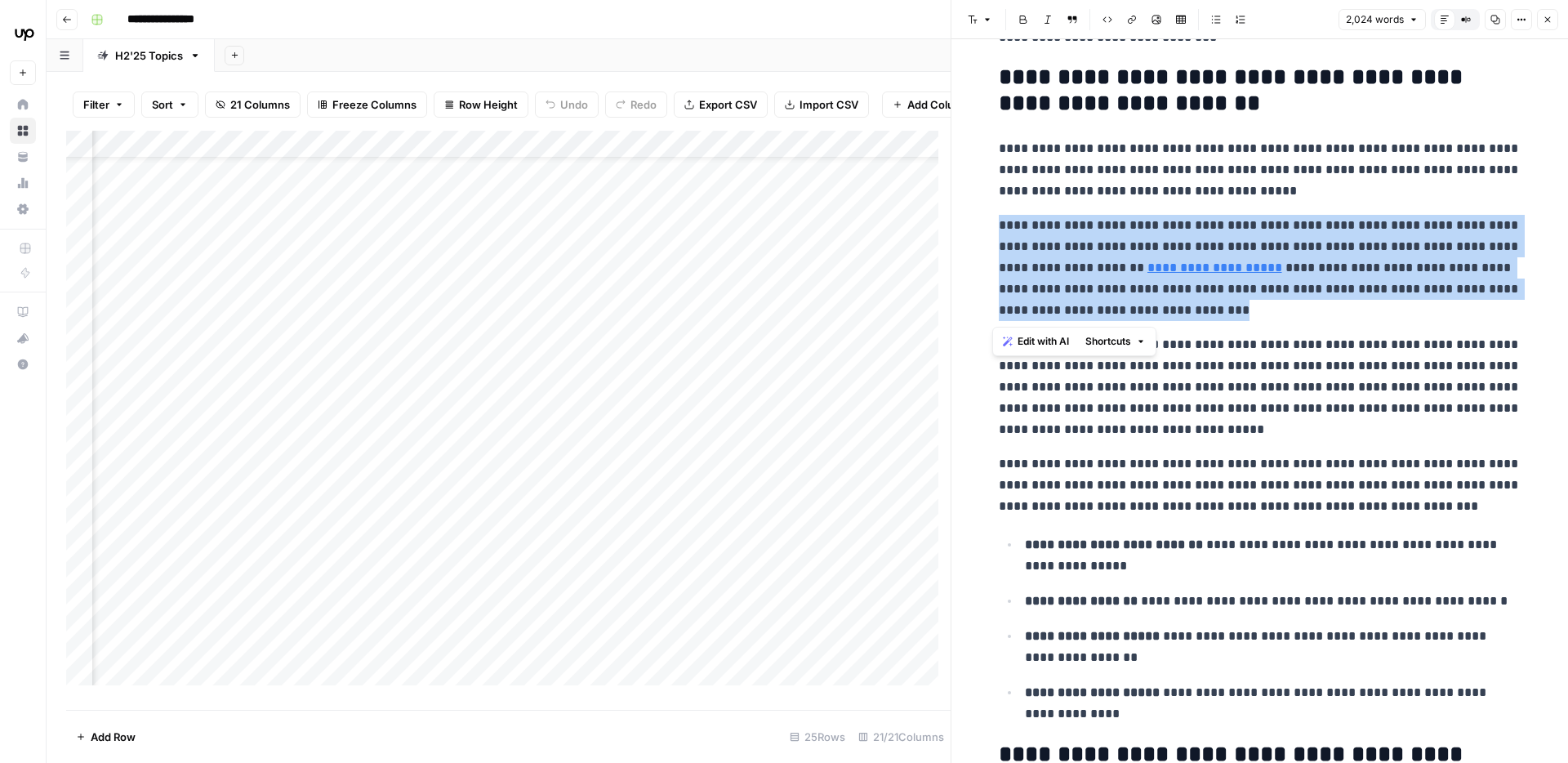 click on "**********" at bounding box center [1260, 268] 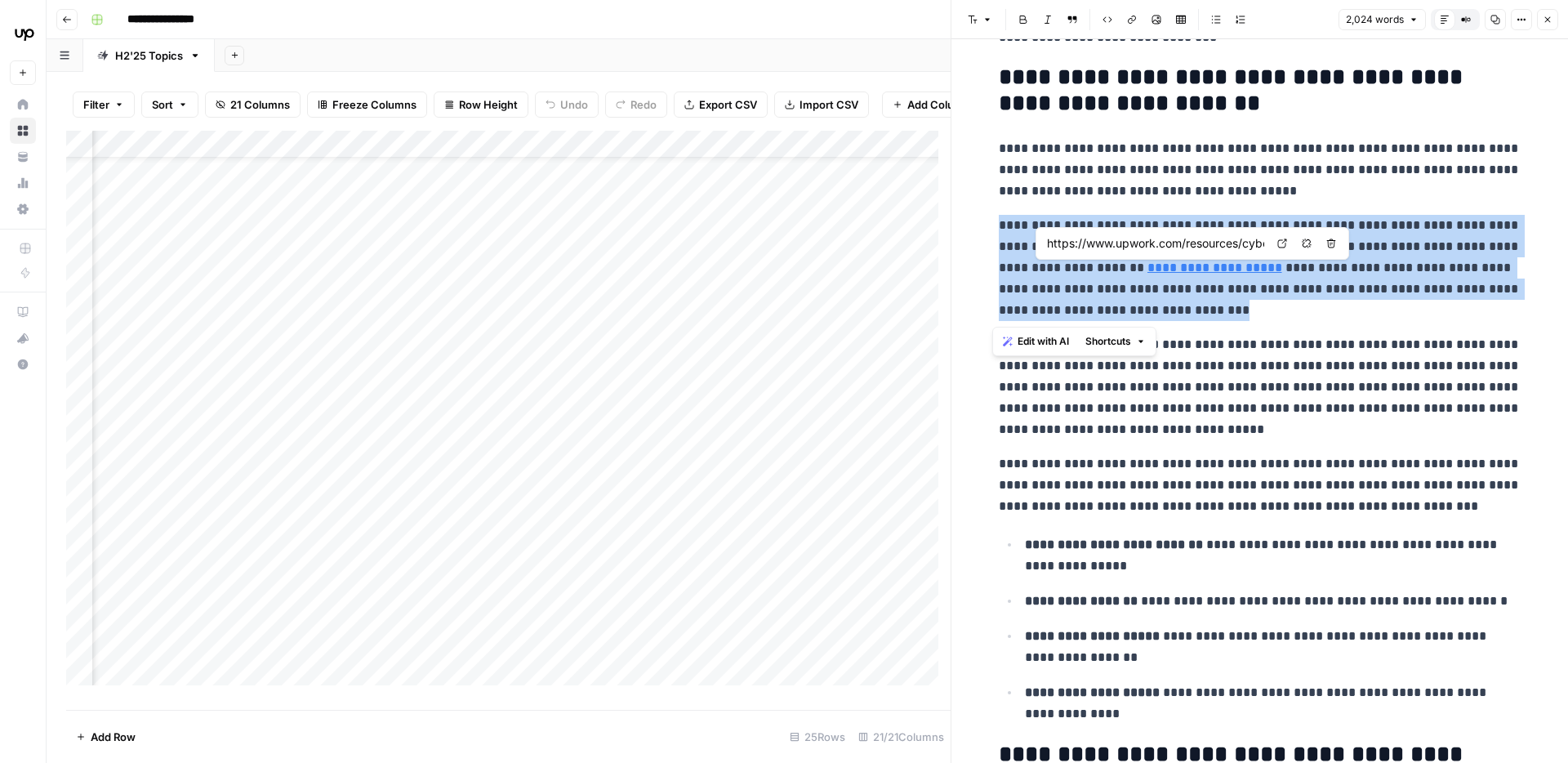 click on "**********" at bounding box center [1214, 267] 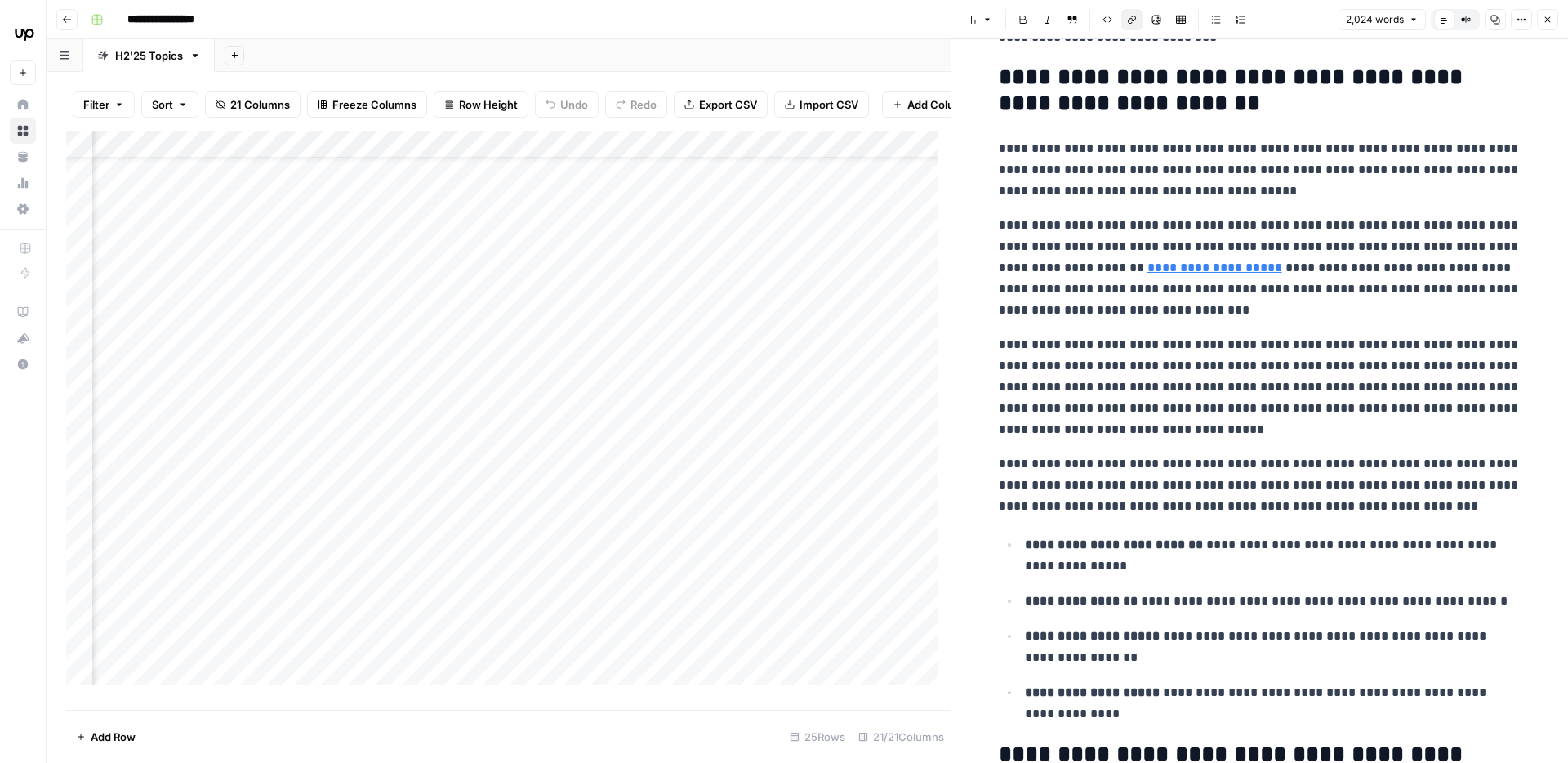 click on "**********" at bounding box center (1260, 268) 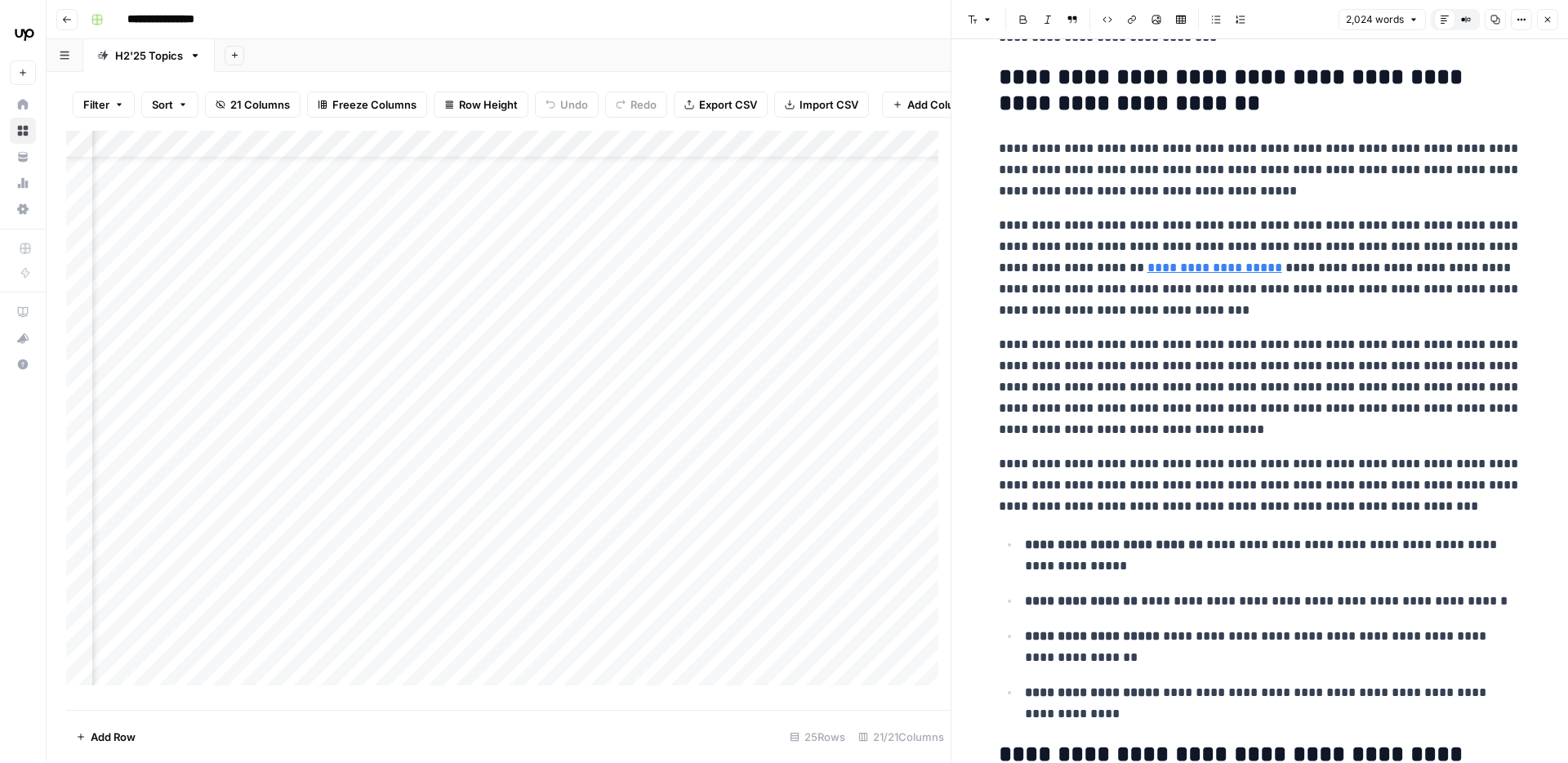 click on "**********" at bounding box center [1260, 268] 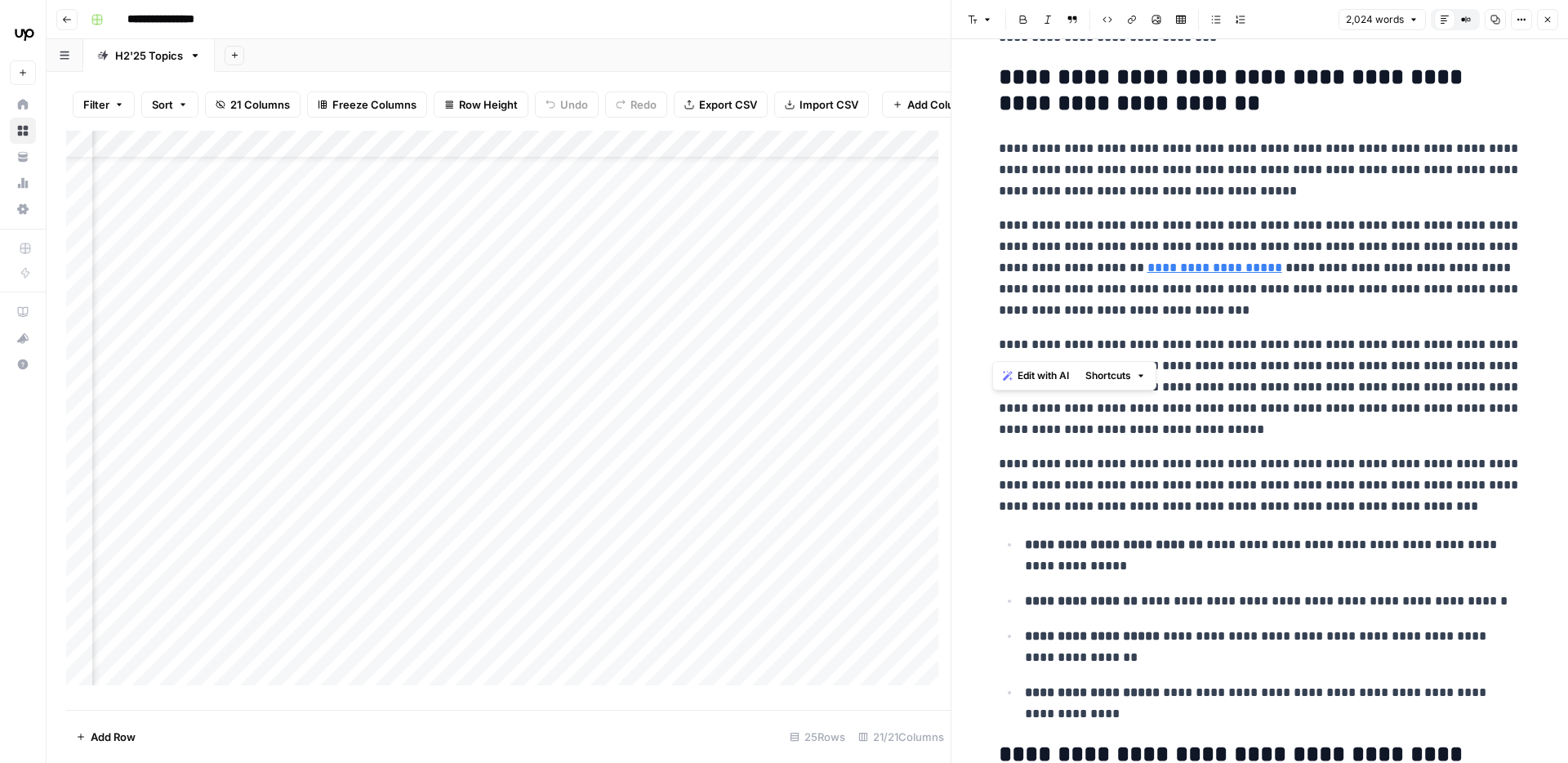 click on "**********" at bounding box center (1260, 268) 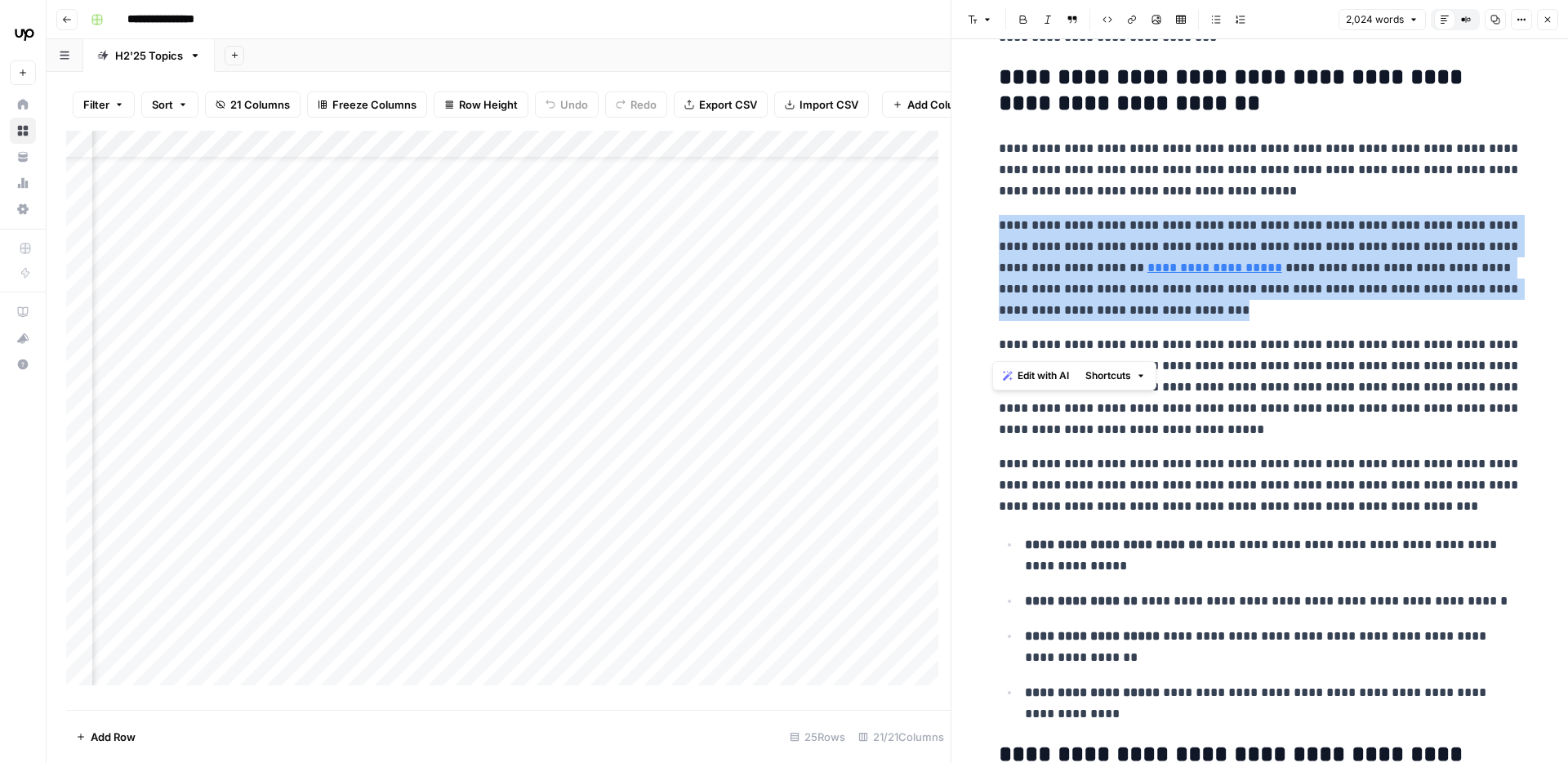 click on "**********" at bounding box center (1260, 268) 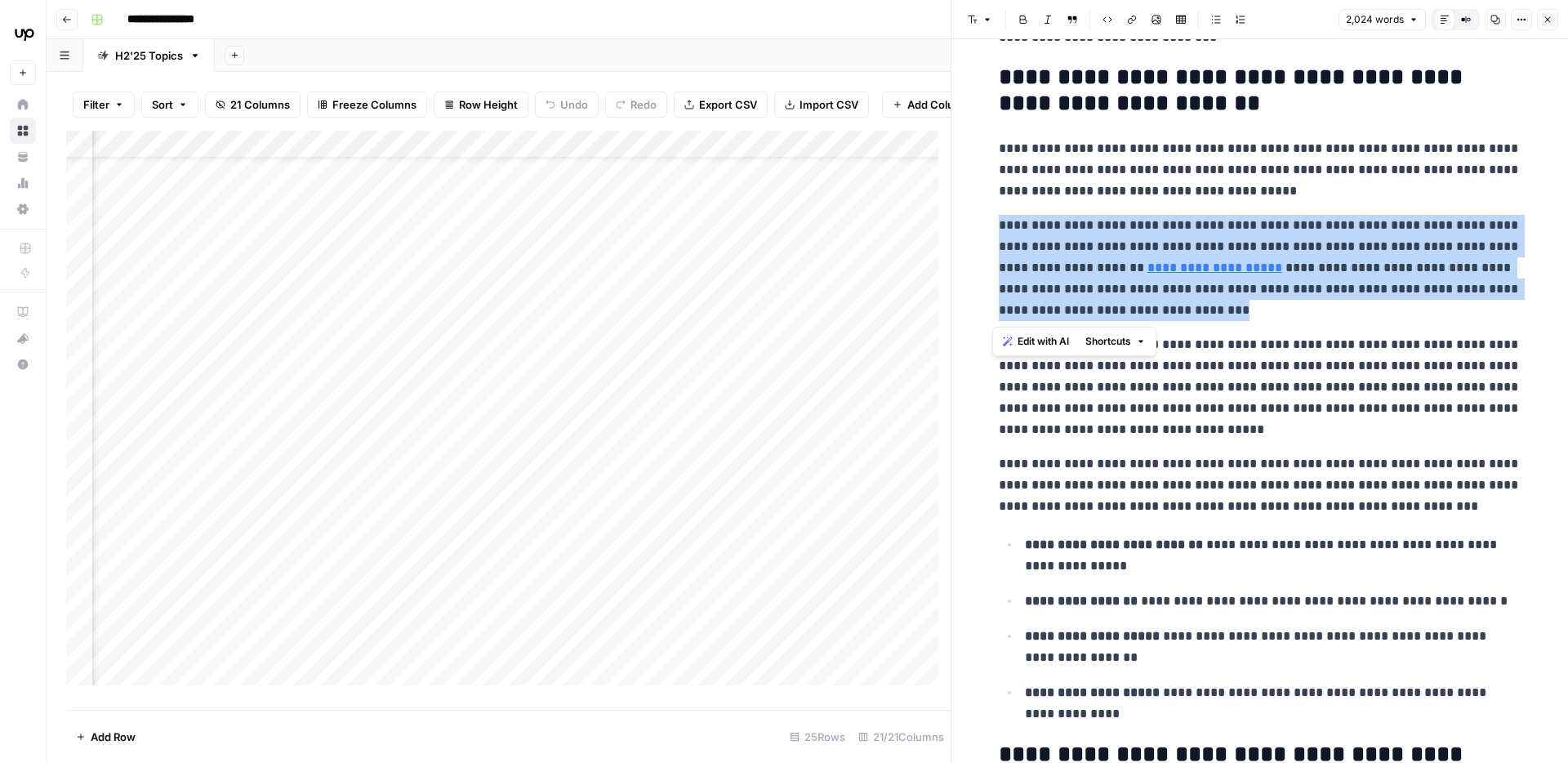 click on "**********" at bounding box center [1260, 268] 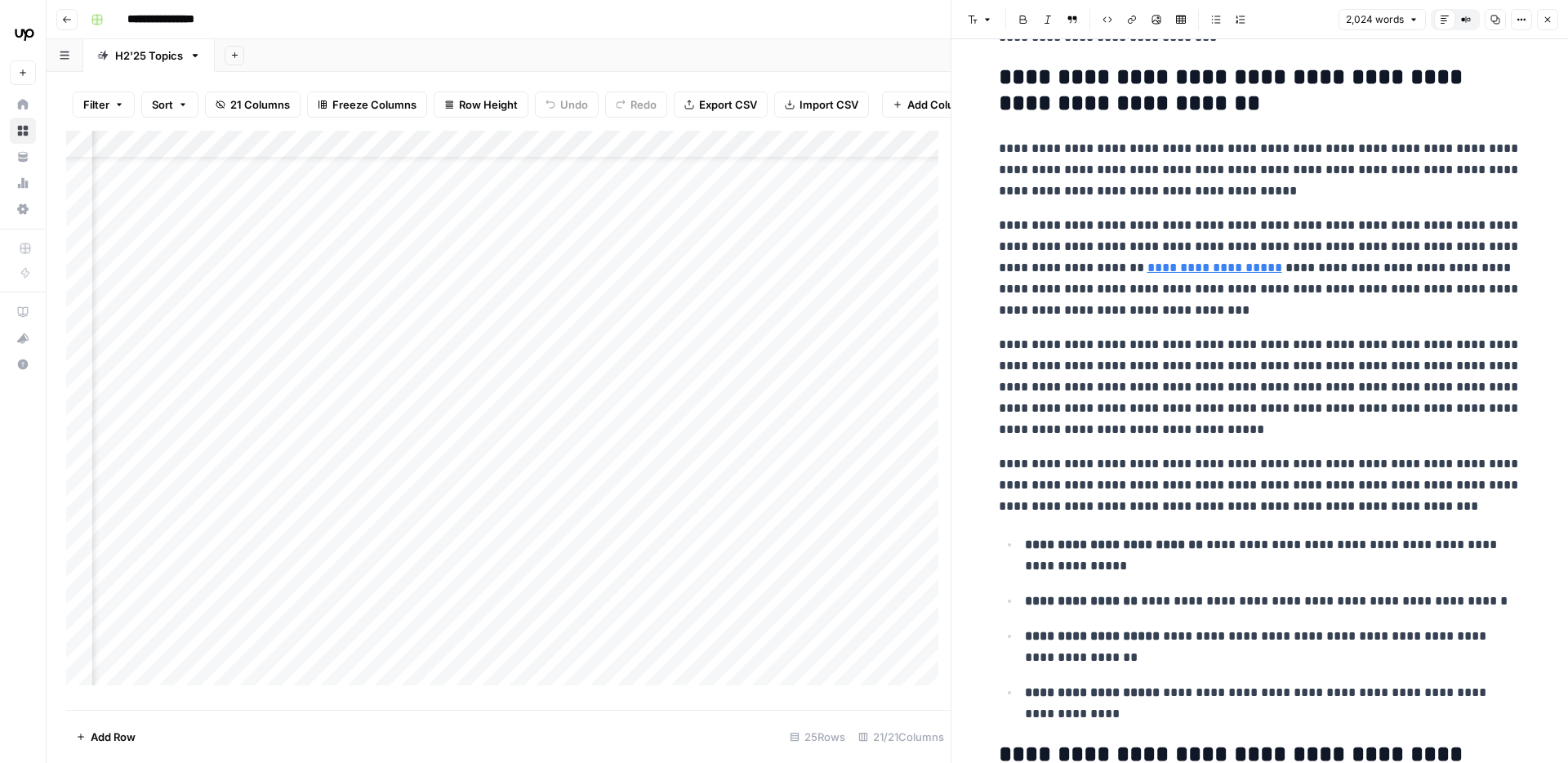 click on "**********" at bounding box center [1260, 268] 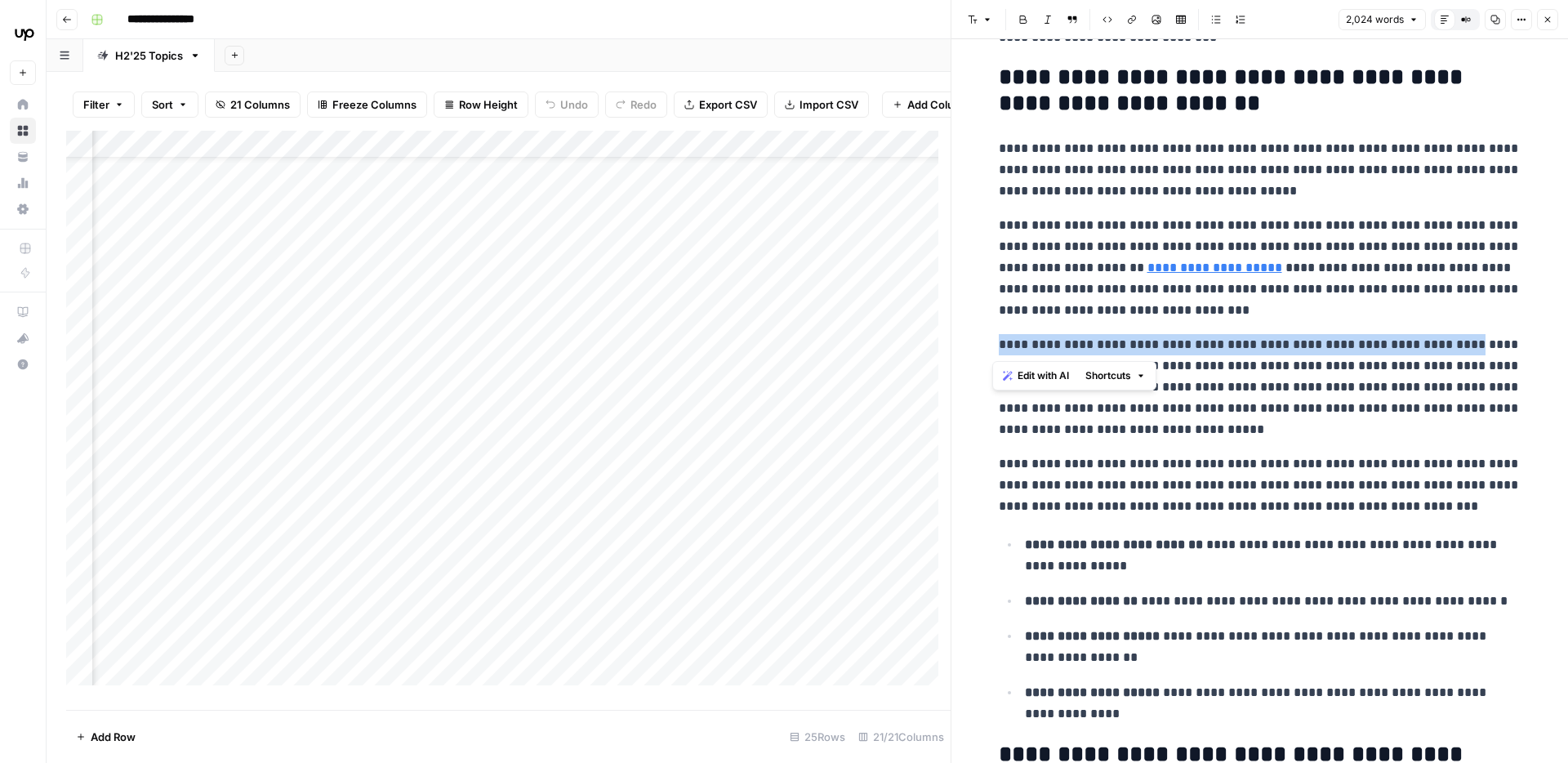 drag, startPoint x: 1410, startPoint y: 346, endPoint x: 991, endPoint y: 343, distance: 419.01074 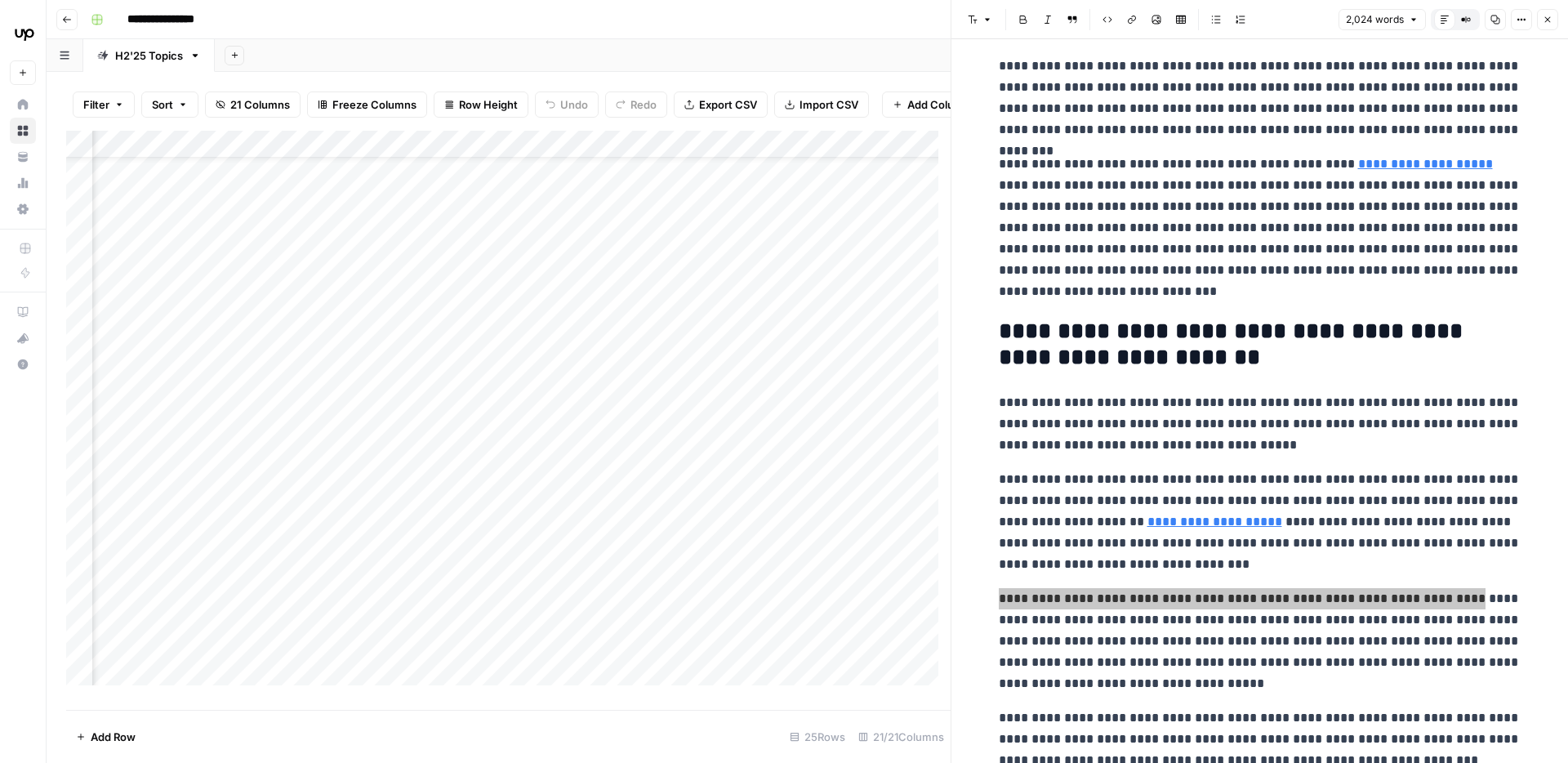 scroll, scrollTop: 84, scrollLeft: 0, axis: vertical 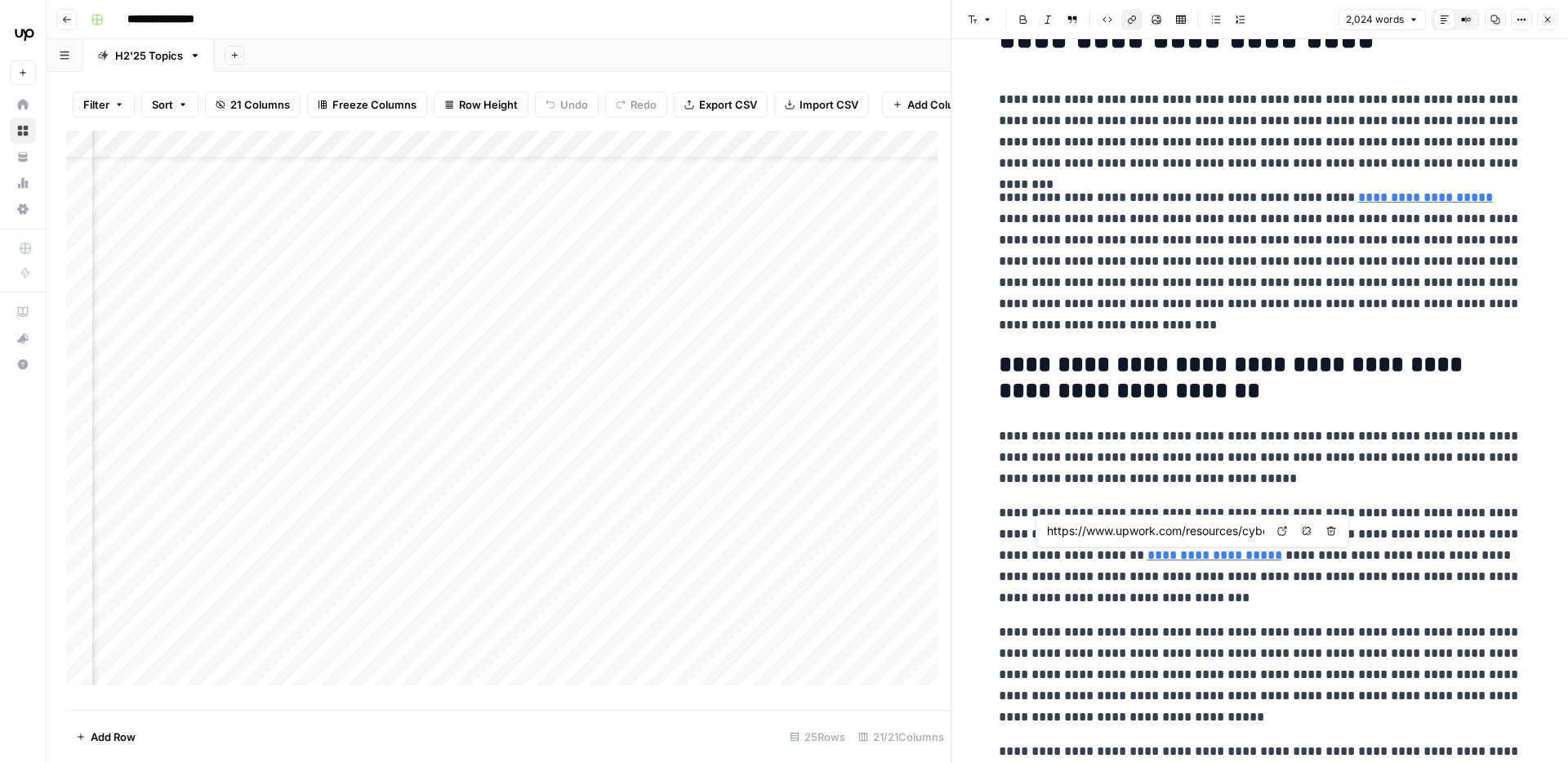 click on "**********" at bounding box center [1214, 555] 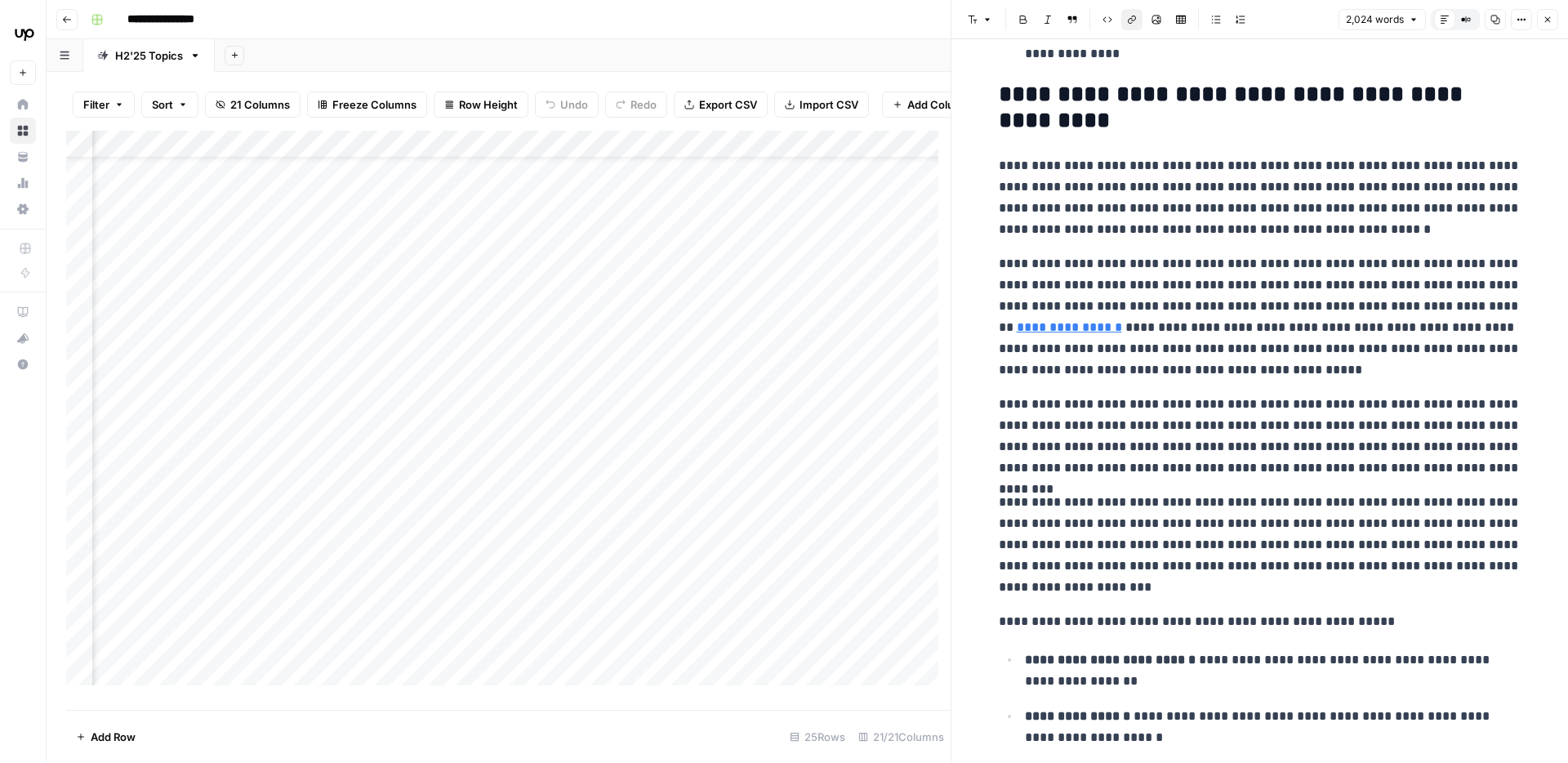 scroll, scrollTop: 1053, scrollLeft: 0, axis: vertical 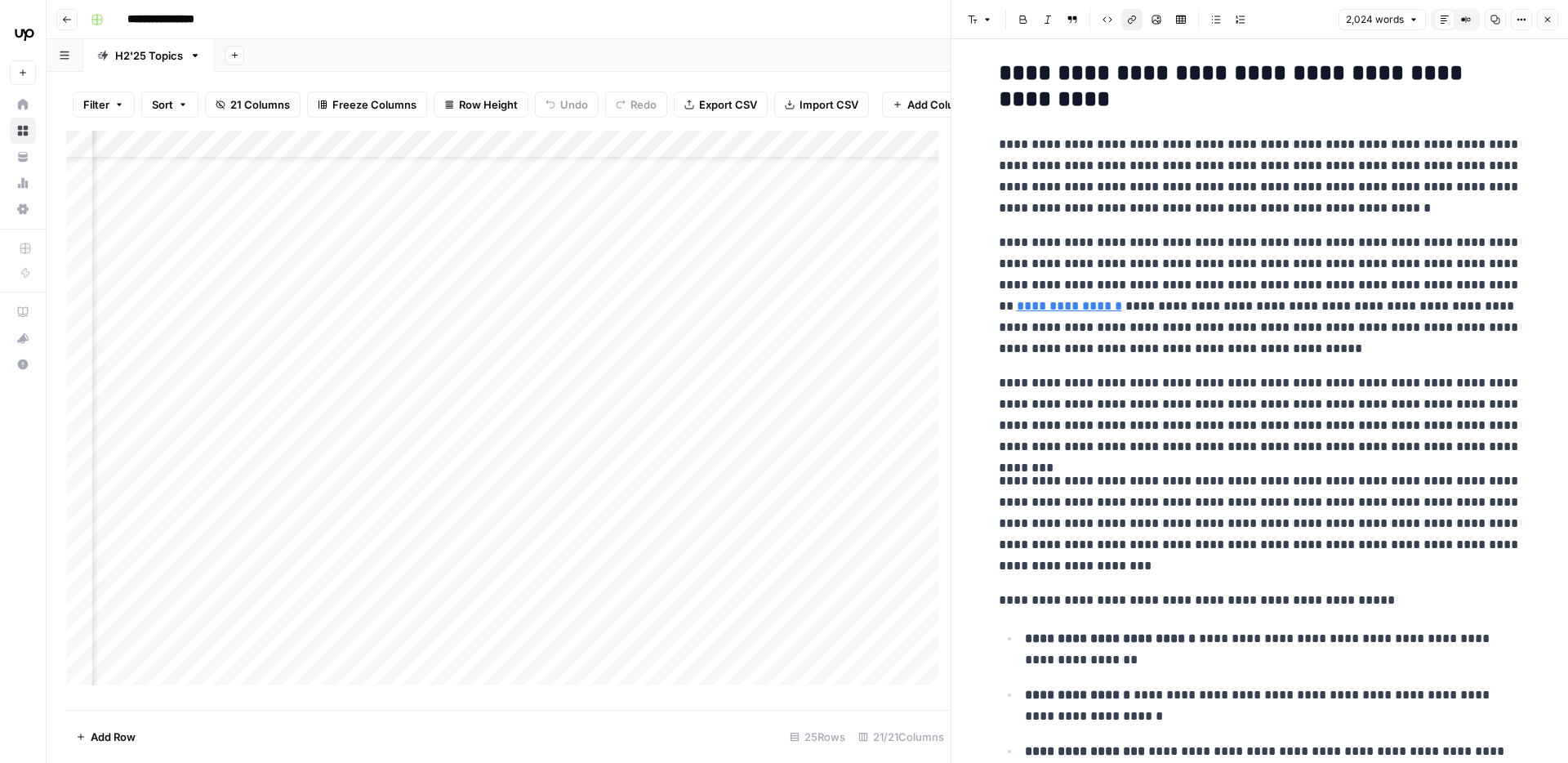 click on "**********" at bounding box center (1260, 176) 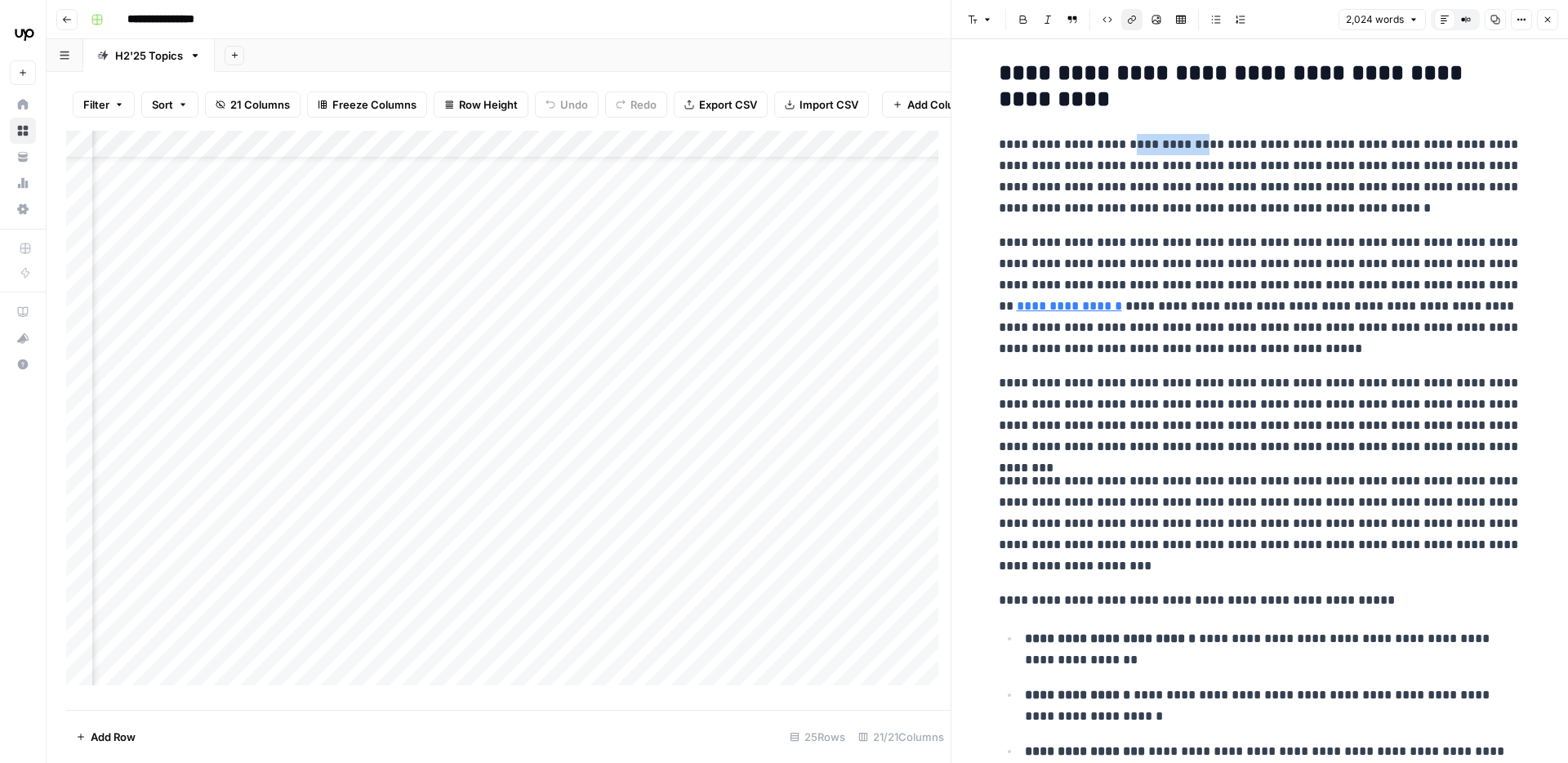click on "**********" at bounding box center [1260, 176] 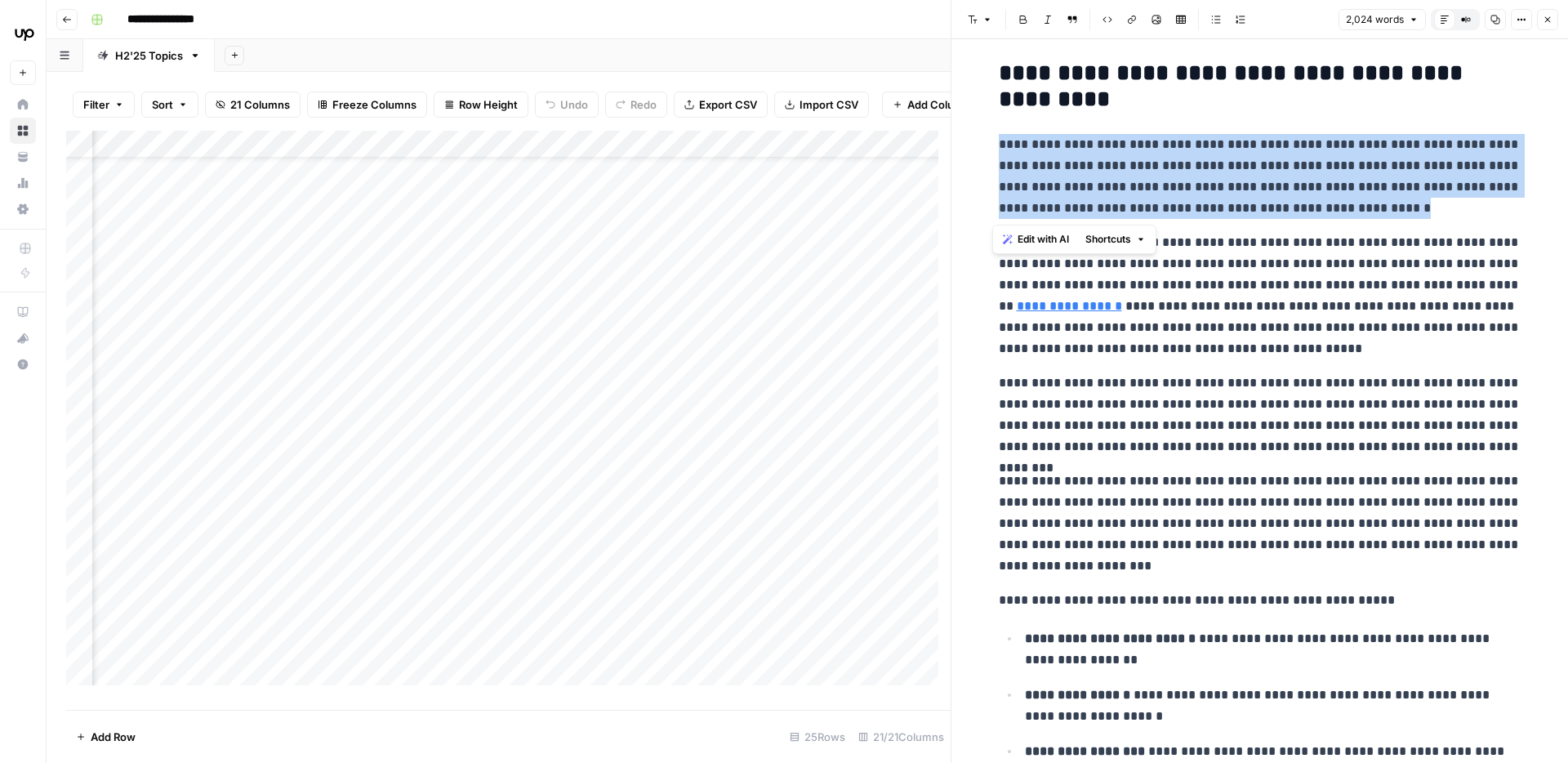 click on "**********" at bounding box center [1260, 176] 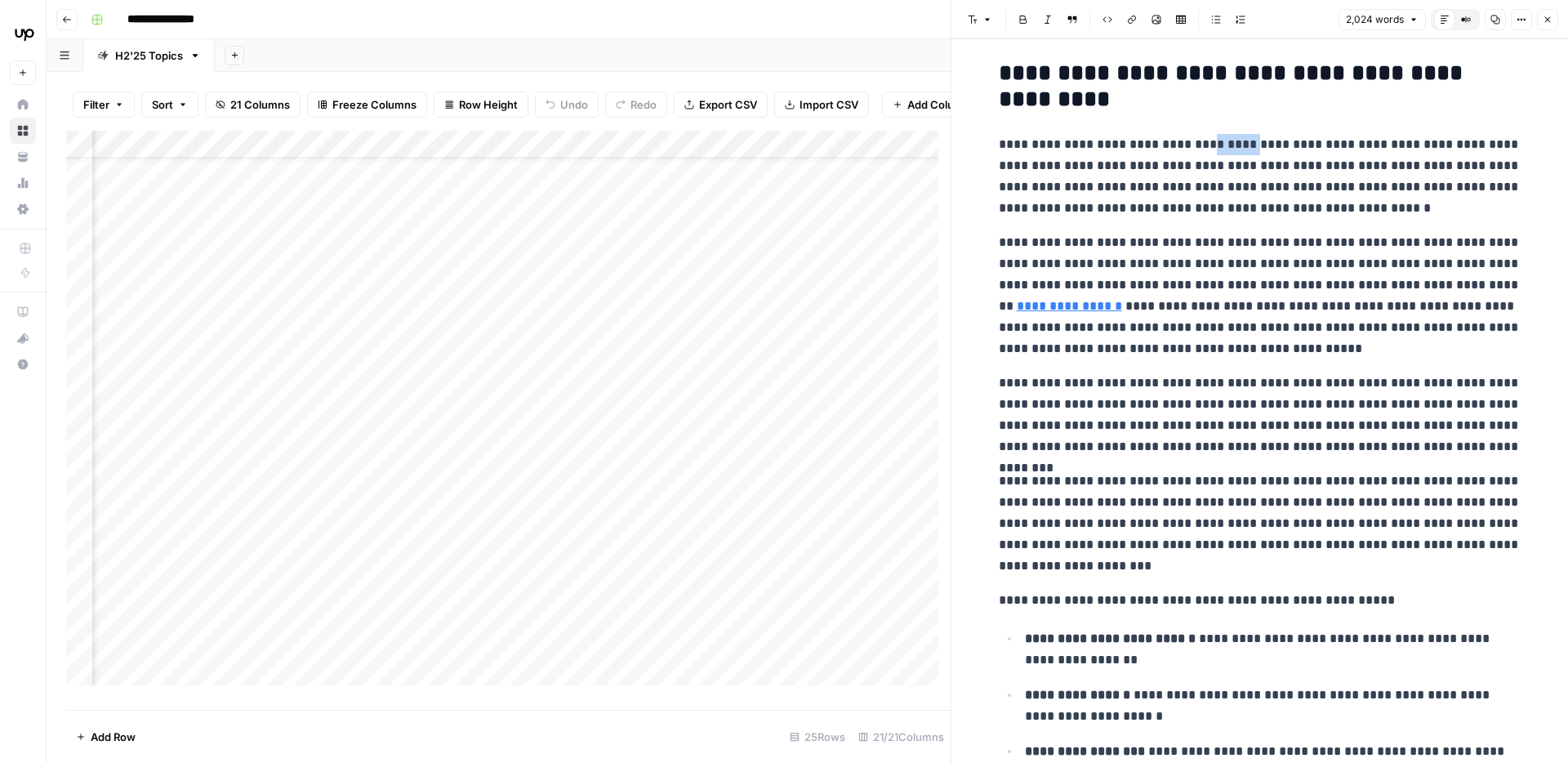 click on "**********" at bounding box center [1260, 176] 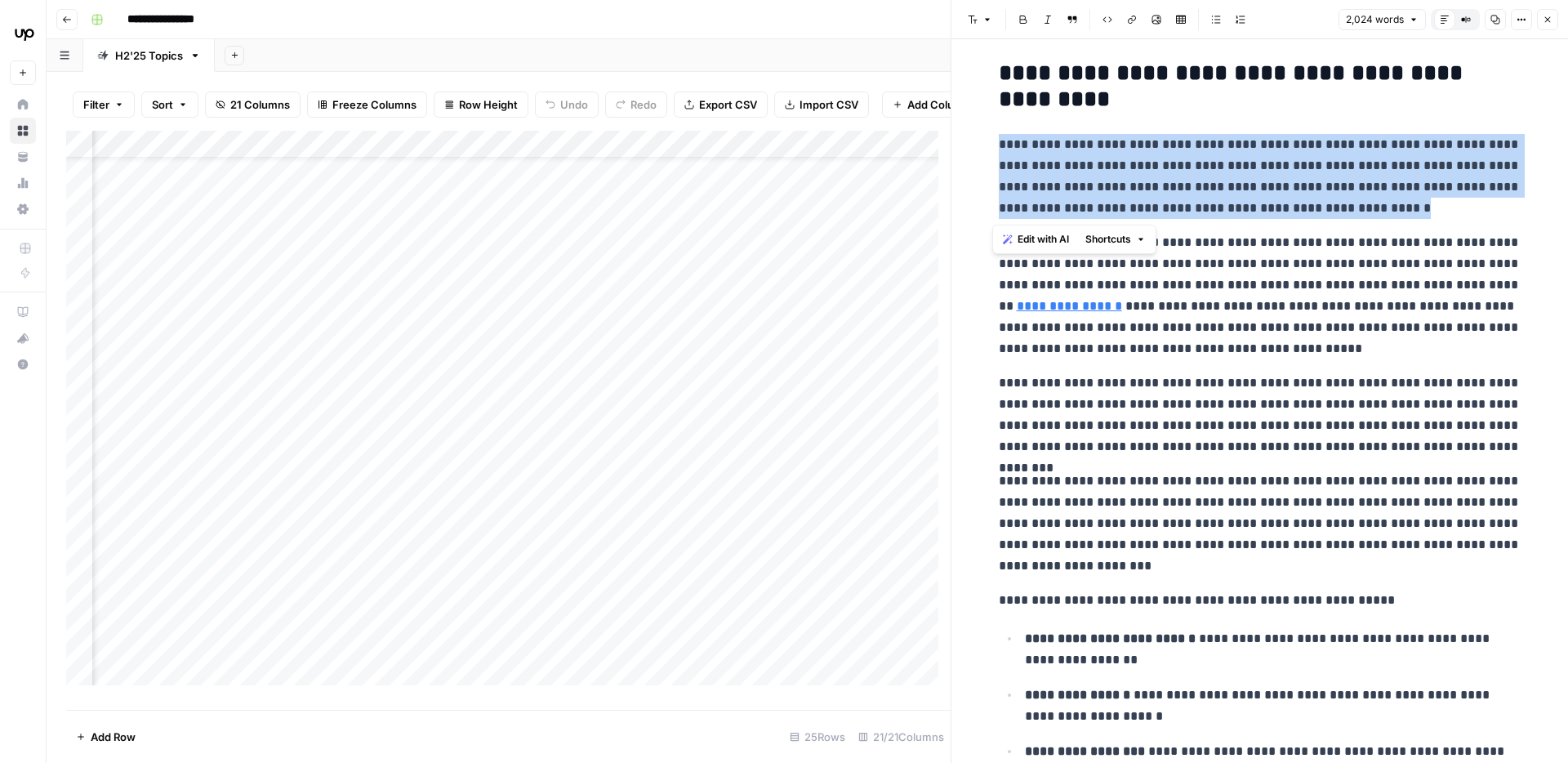 click on "**********" at bounding box center [1260, 176] 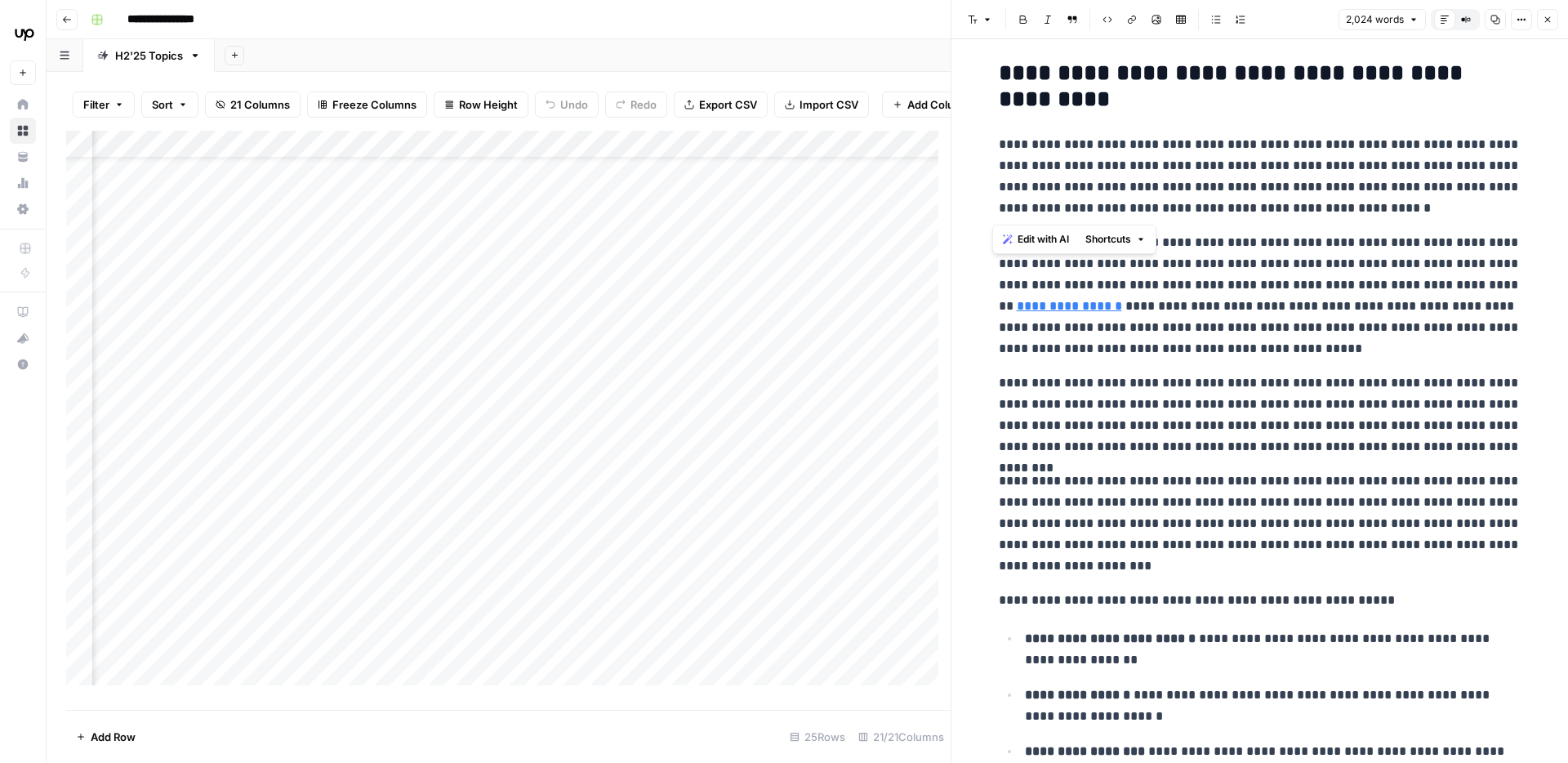 click on "**********" at bounding box center [1260, 176] 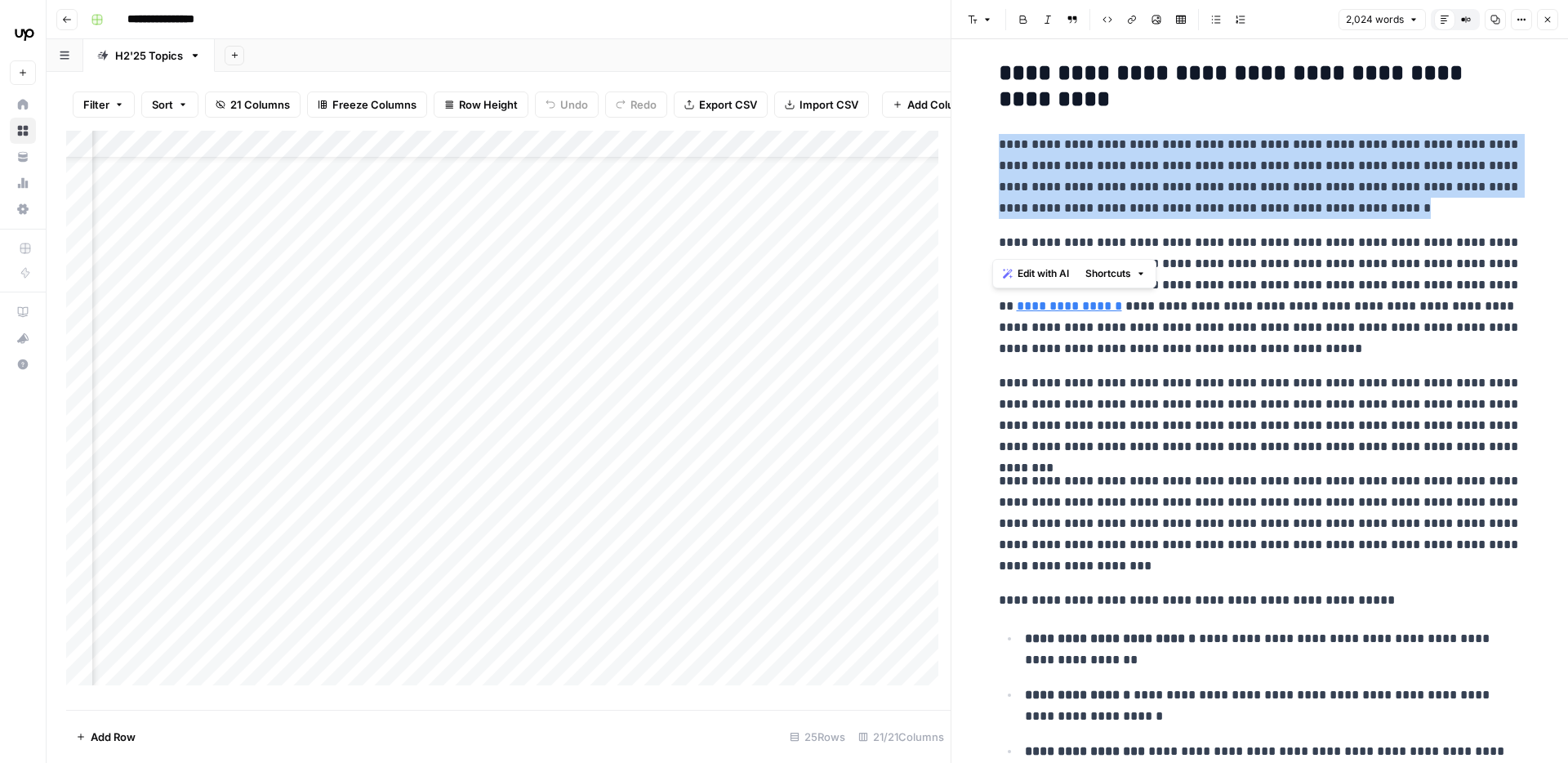 click on "**********" at bounding box center (1260, 176) 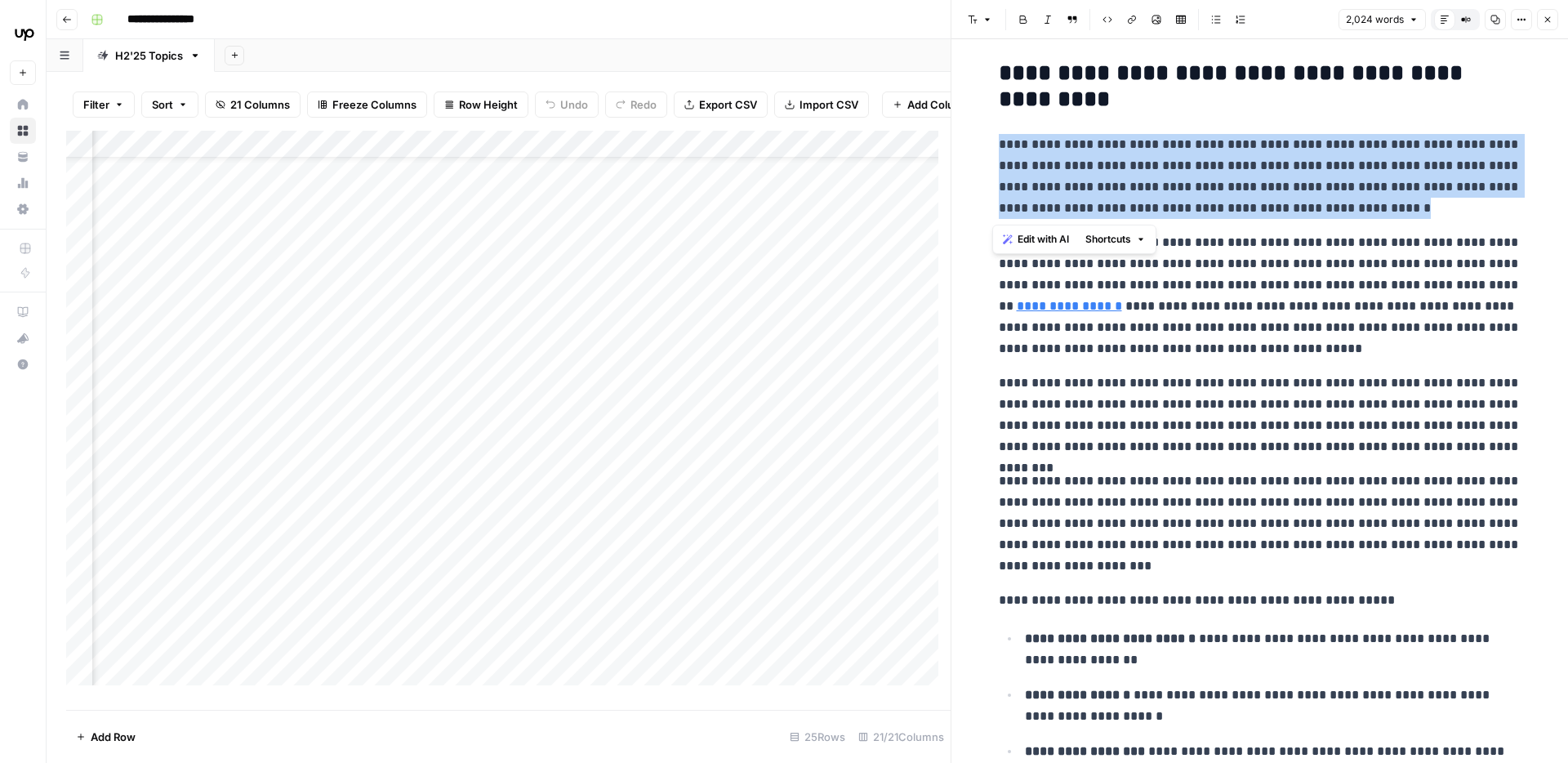 click on "**********" at bounding box center [1260, 176] 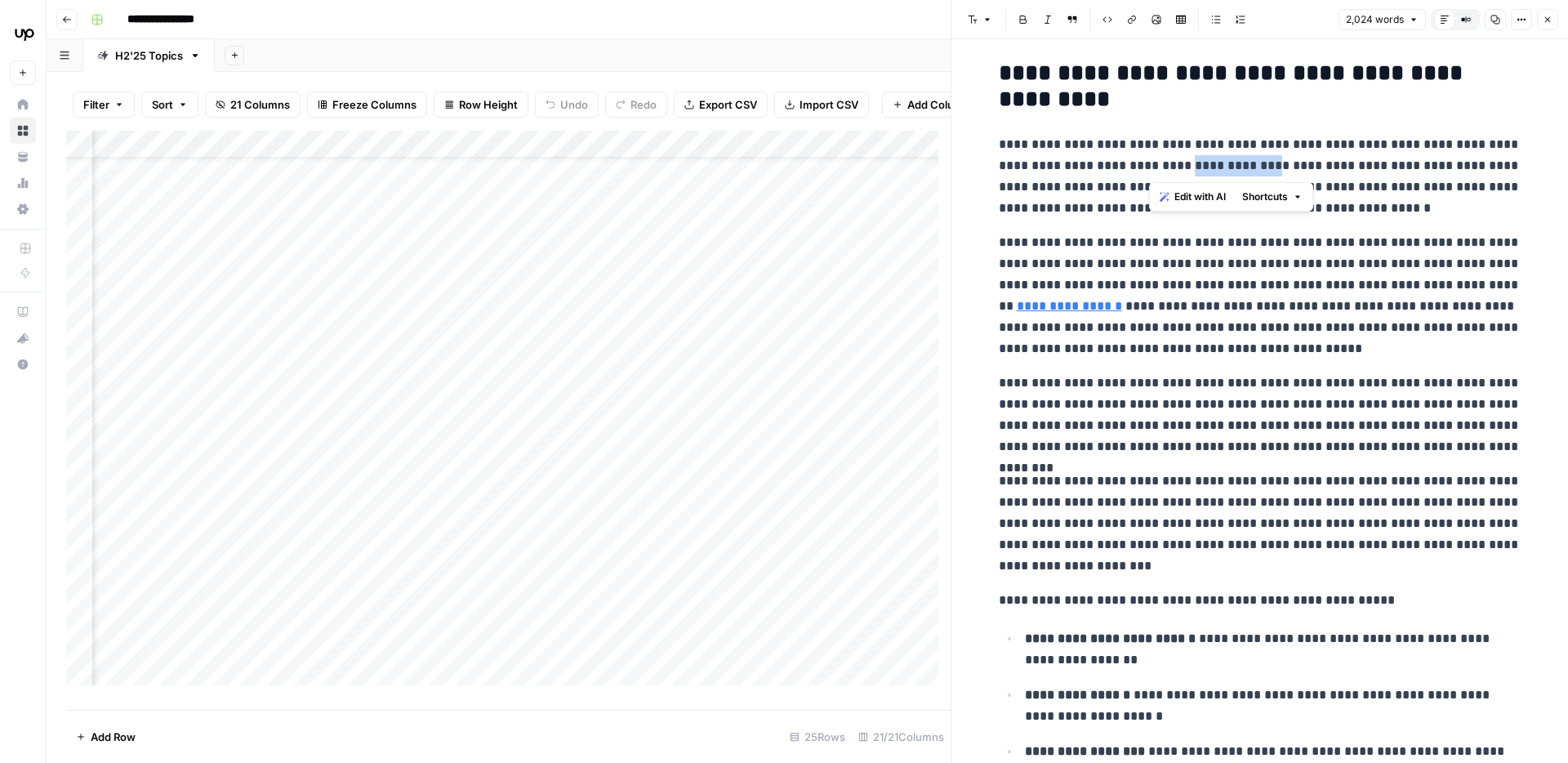 click on "**********" at bounding box center (1260, 176) 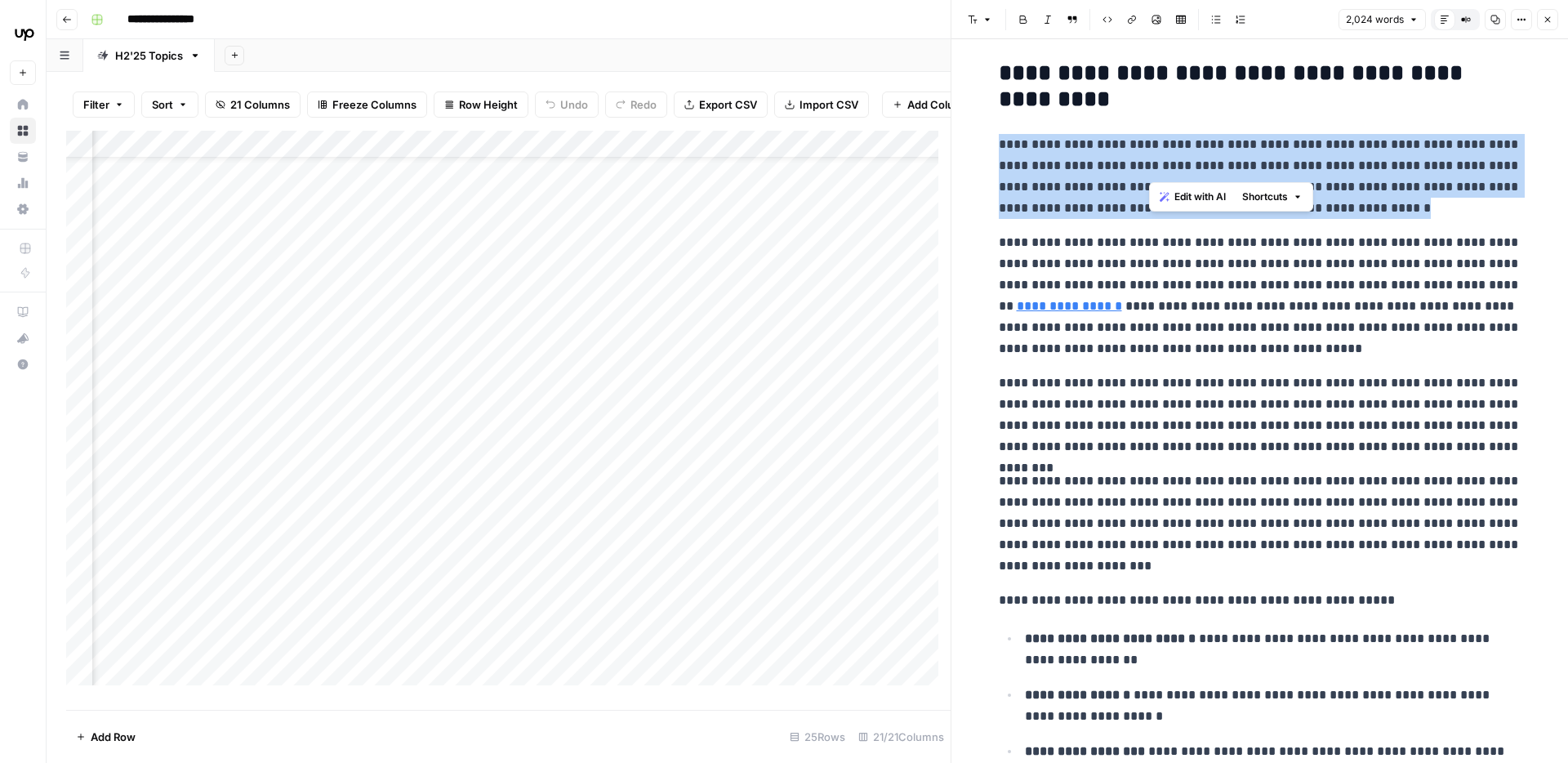 click on "**********" at bounding box center (1260, 176) 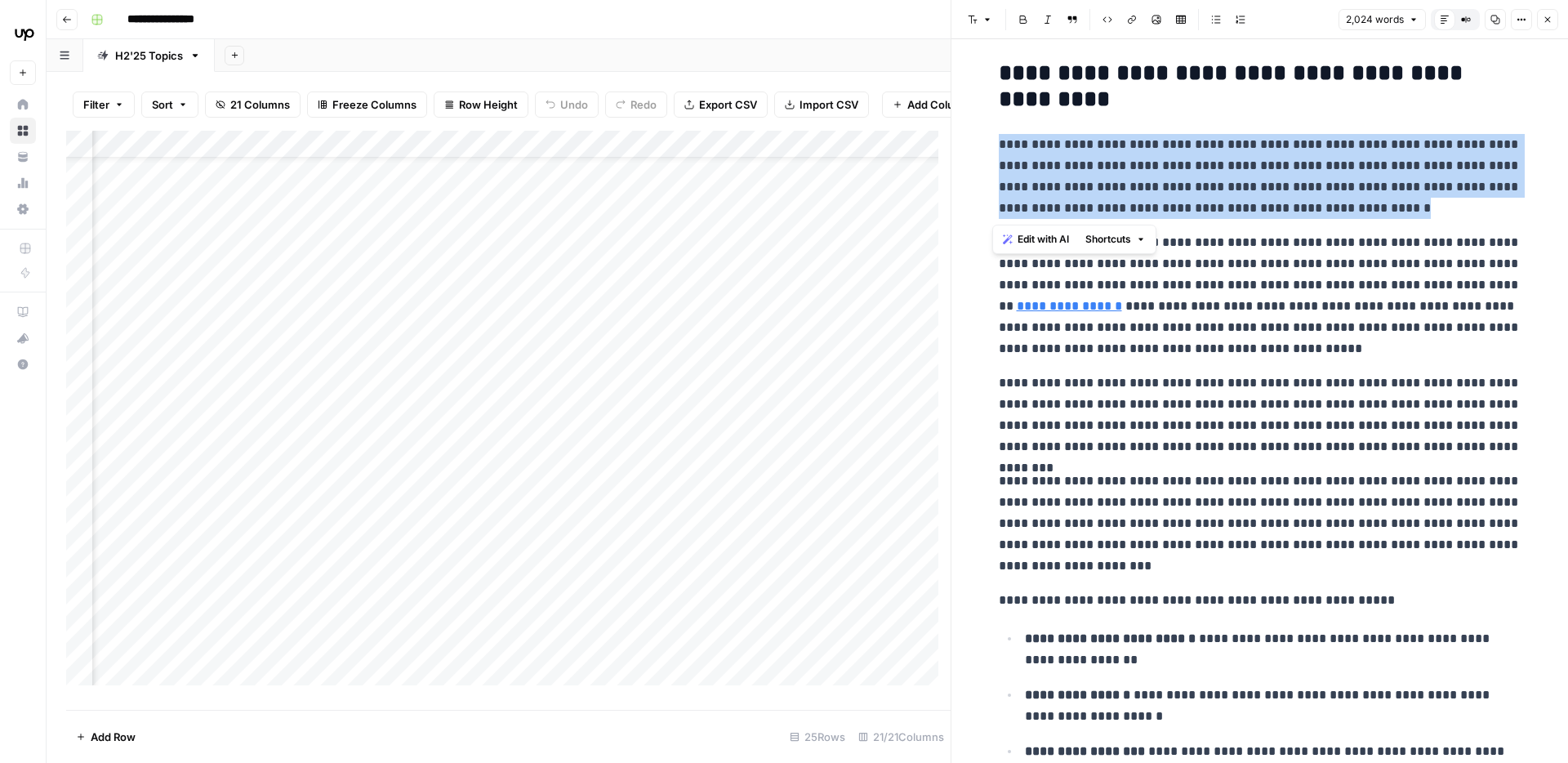 click on "**********" at bounding box center [1260, 176] 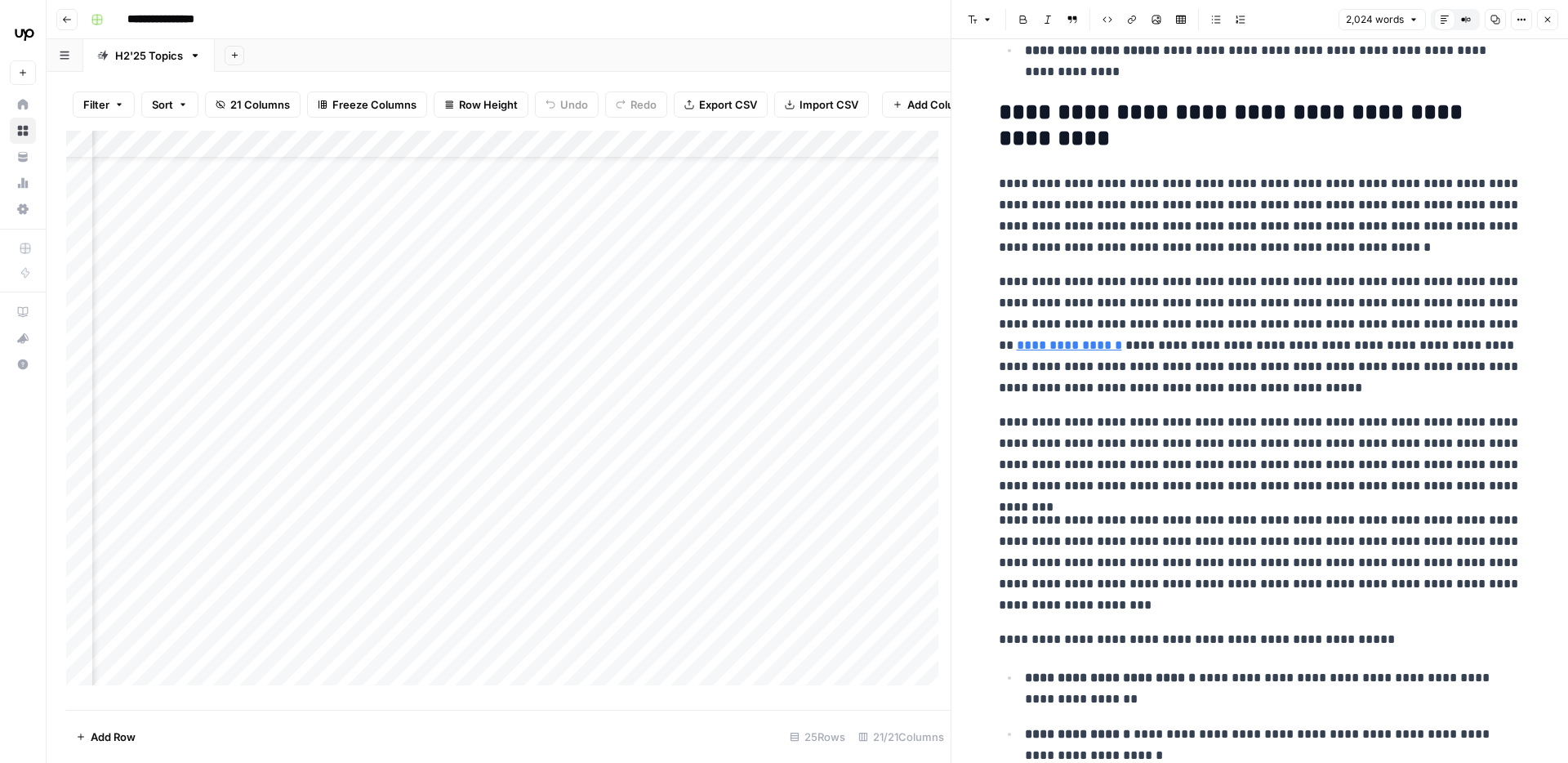 scroll, scrollTop: 1062, scrollLeft: 0, axis: vertical 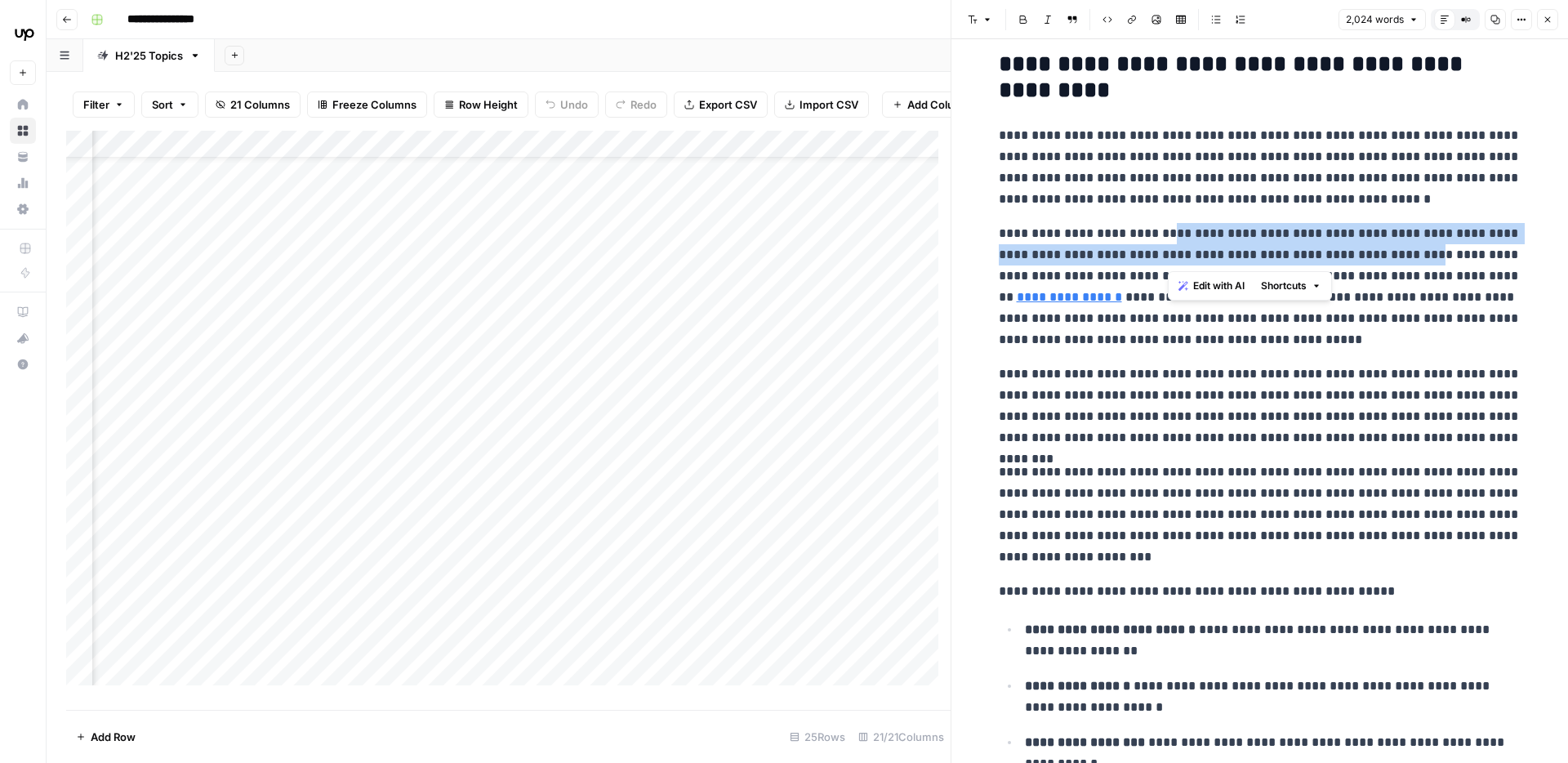 drag, startPoint x: 1232, startPoint y: 233, endPoint x: 1435, endPoint y: 248, distance: 203.55343 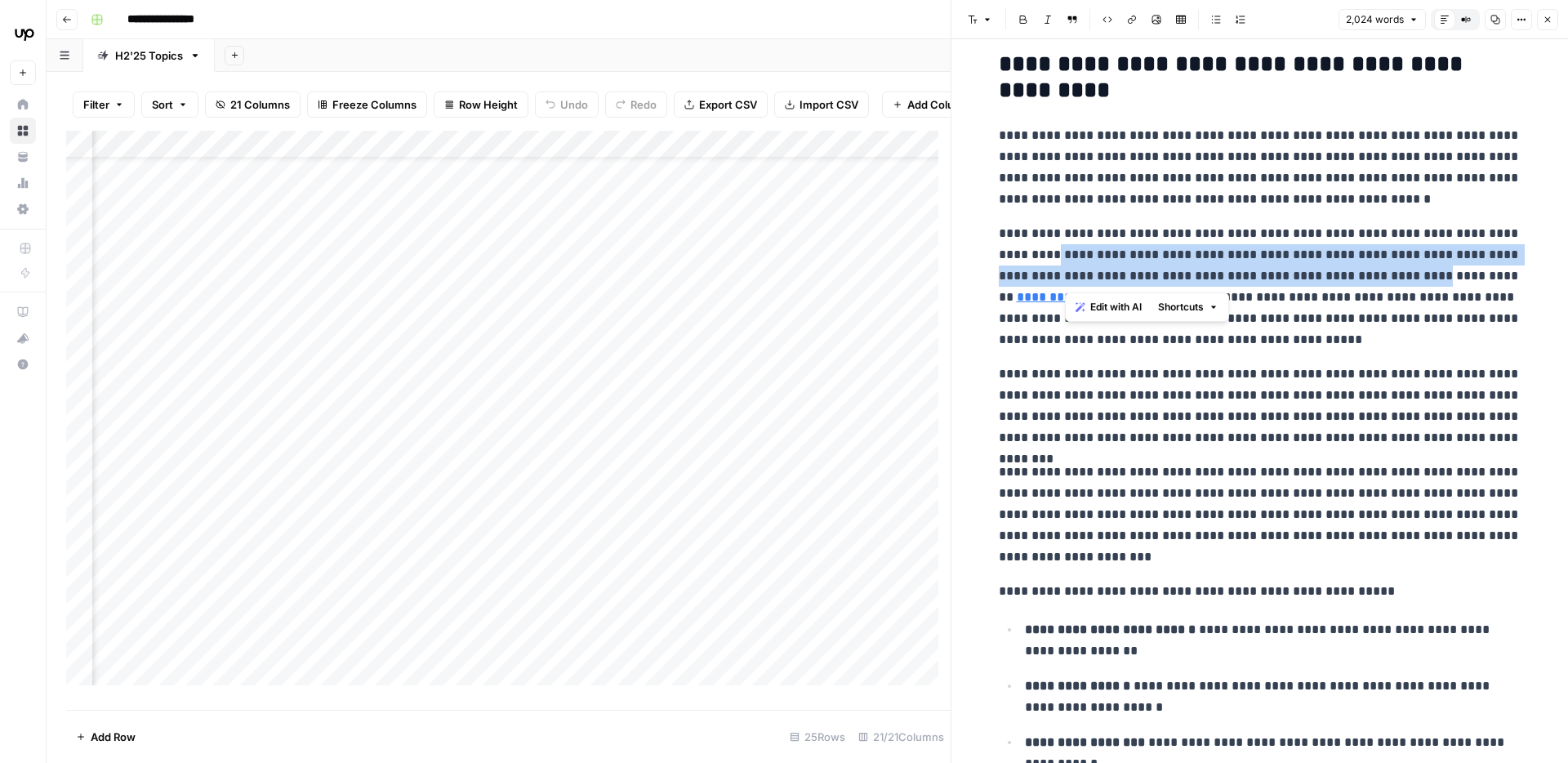 drag, startPoint x: 1066, startPoint y: 260, endPoint x: 1375, endPoint y: 269, distance: 309.131 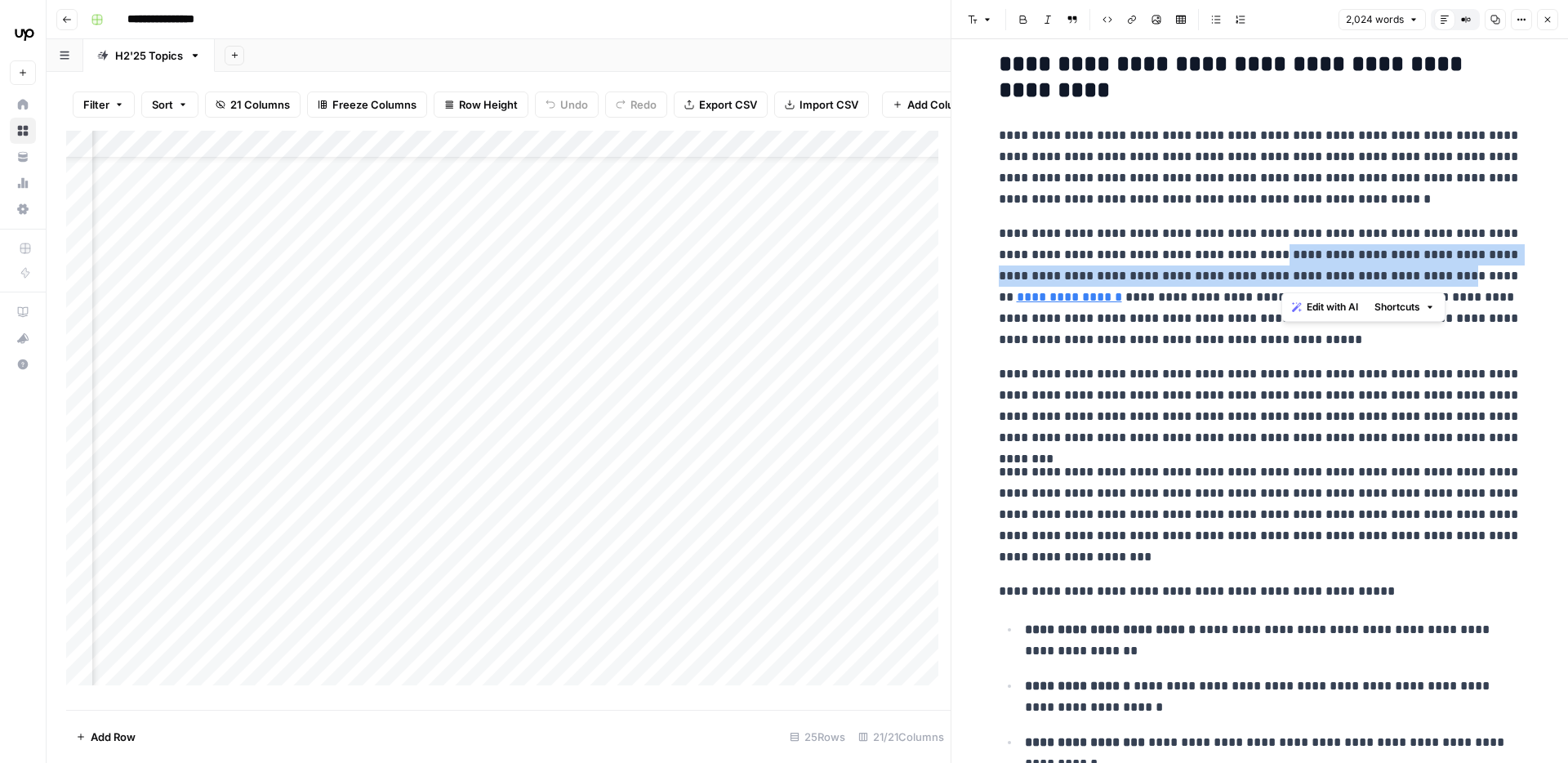 drag, startPoint x: 1290, startPoint y: 257, endPoint x: 1406, endPoint y: 266, distance: 116.34861 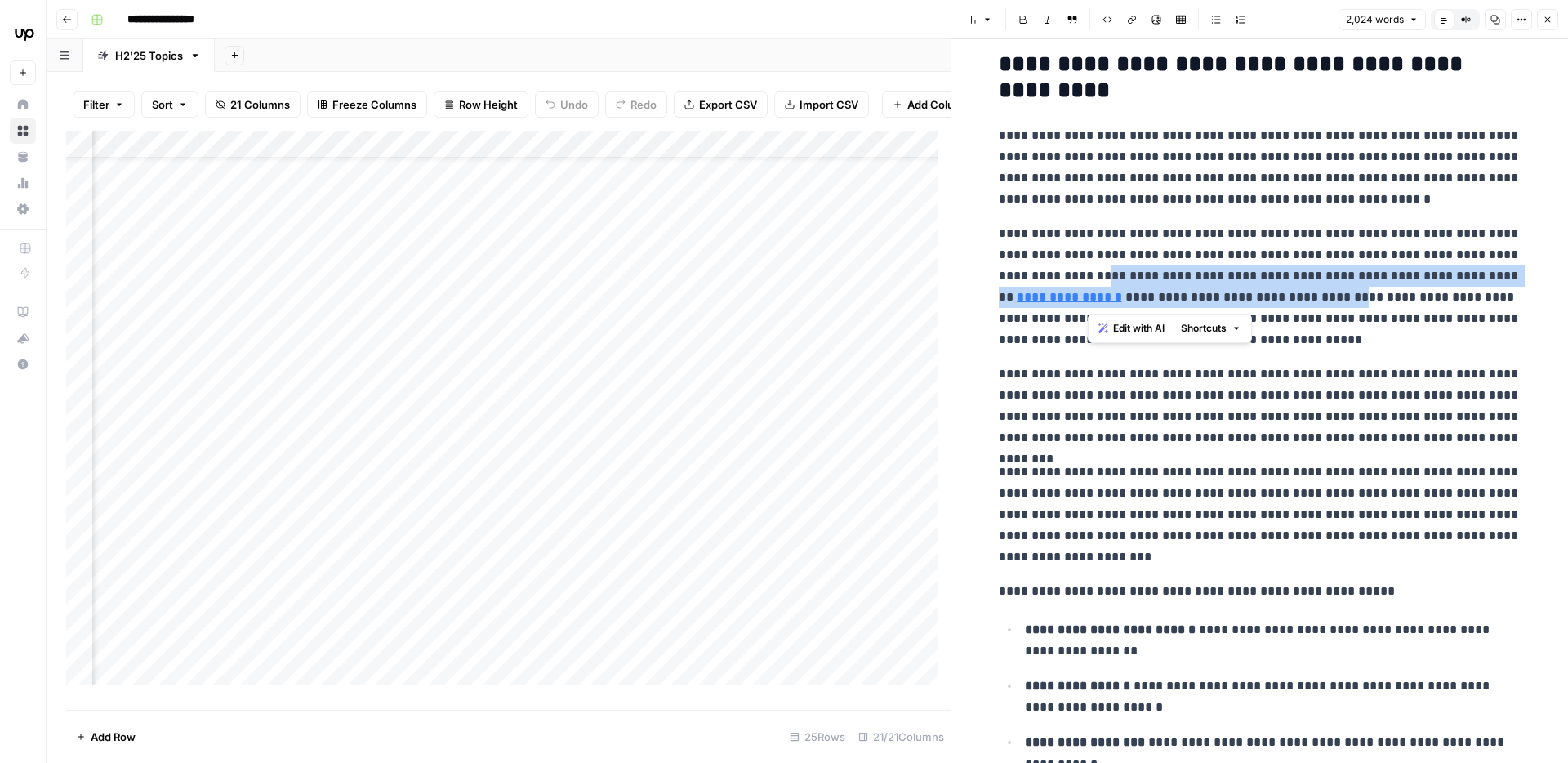 drag, startPoint x: 1097, startPoint y: 274, endPoint x: 1306, endPoint y: 286, distance: 209.3442 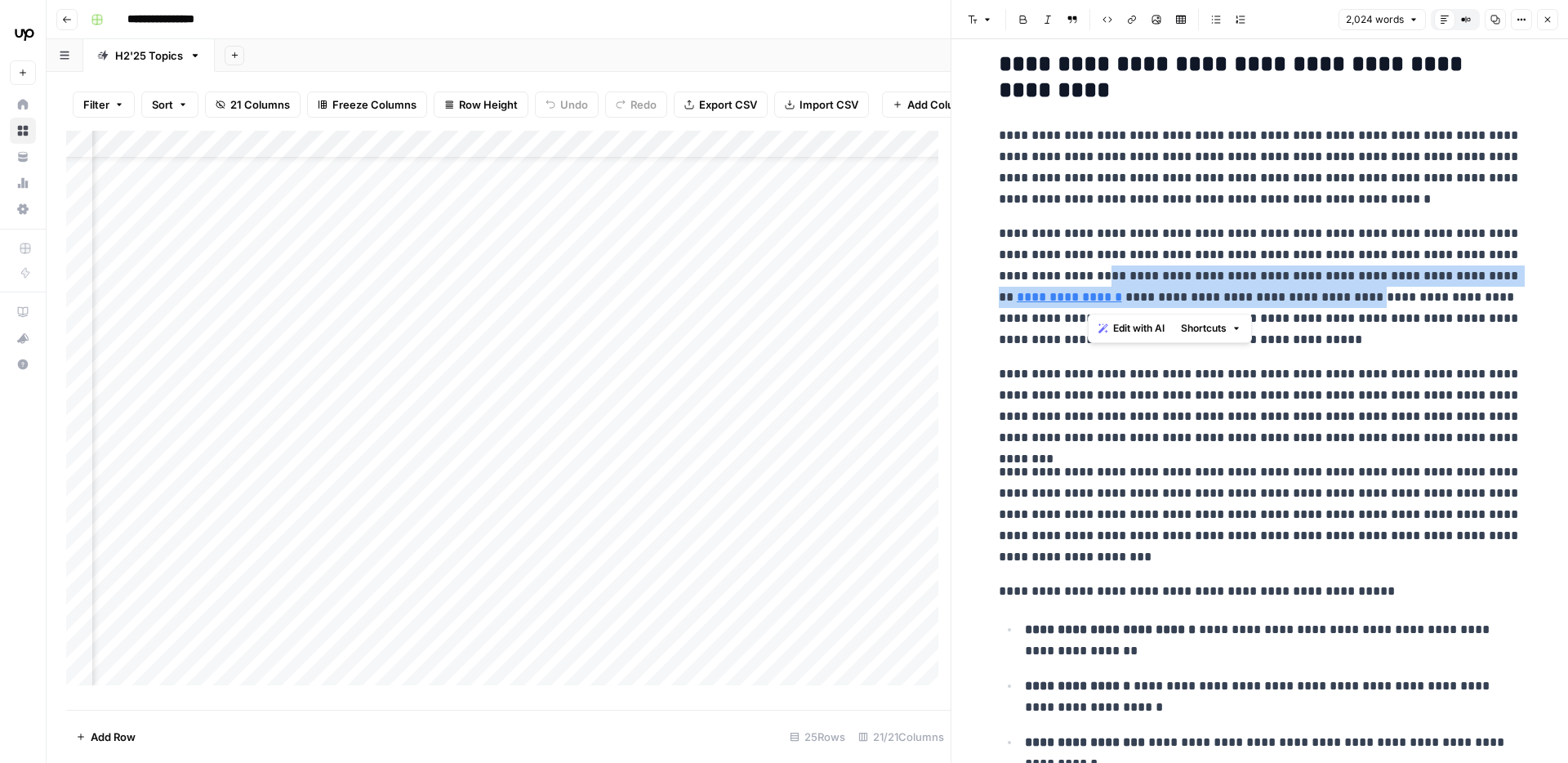 click on "**********" at bounding box center (1260, 287) 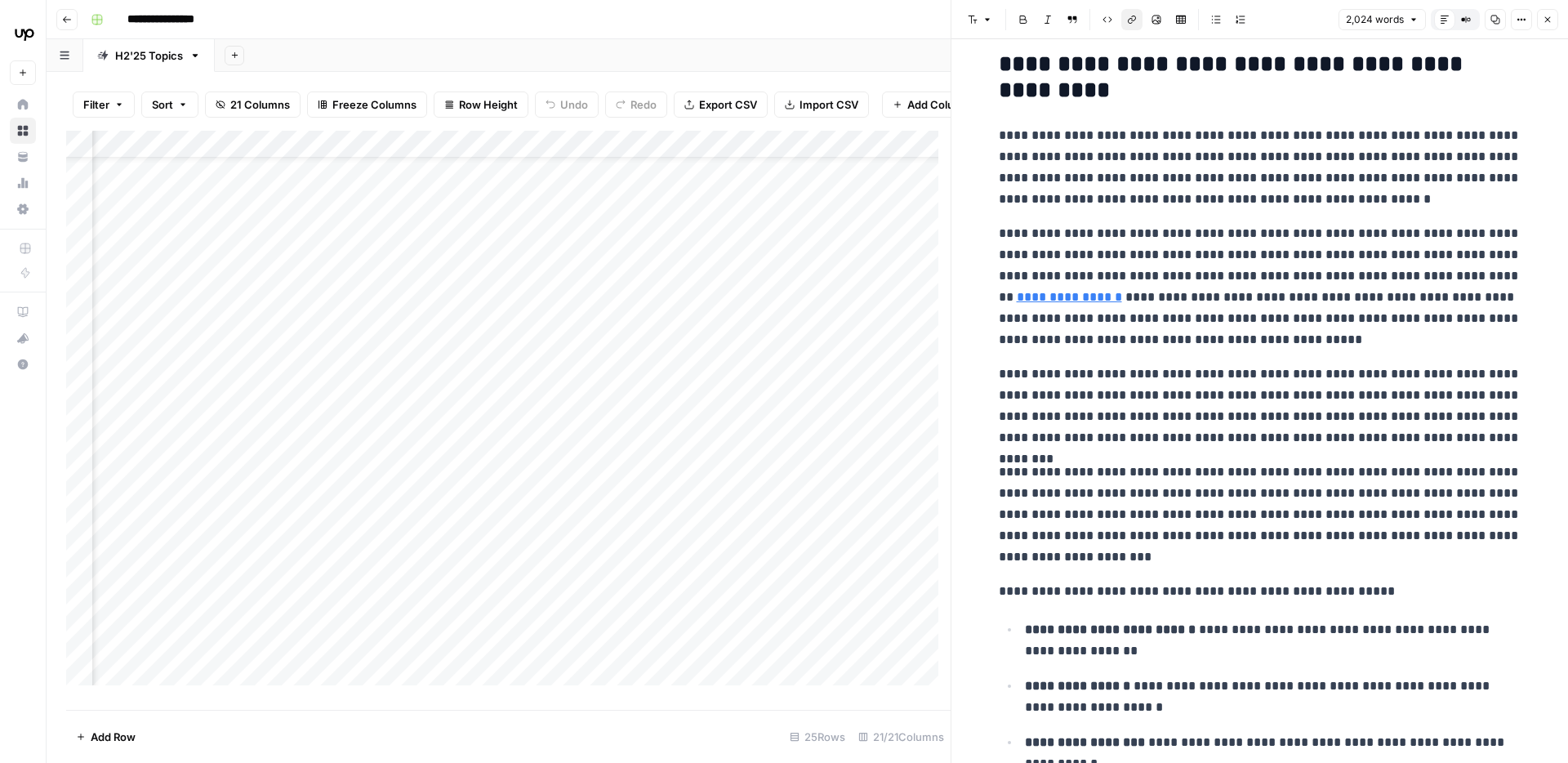 click on "**********" at bounding box center [1069, 297] 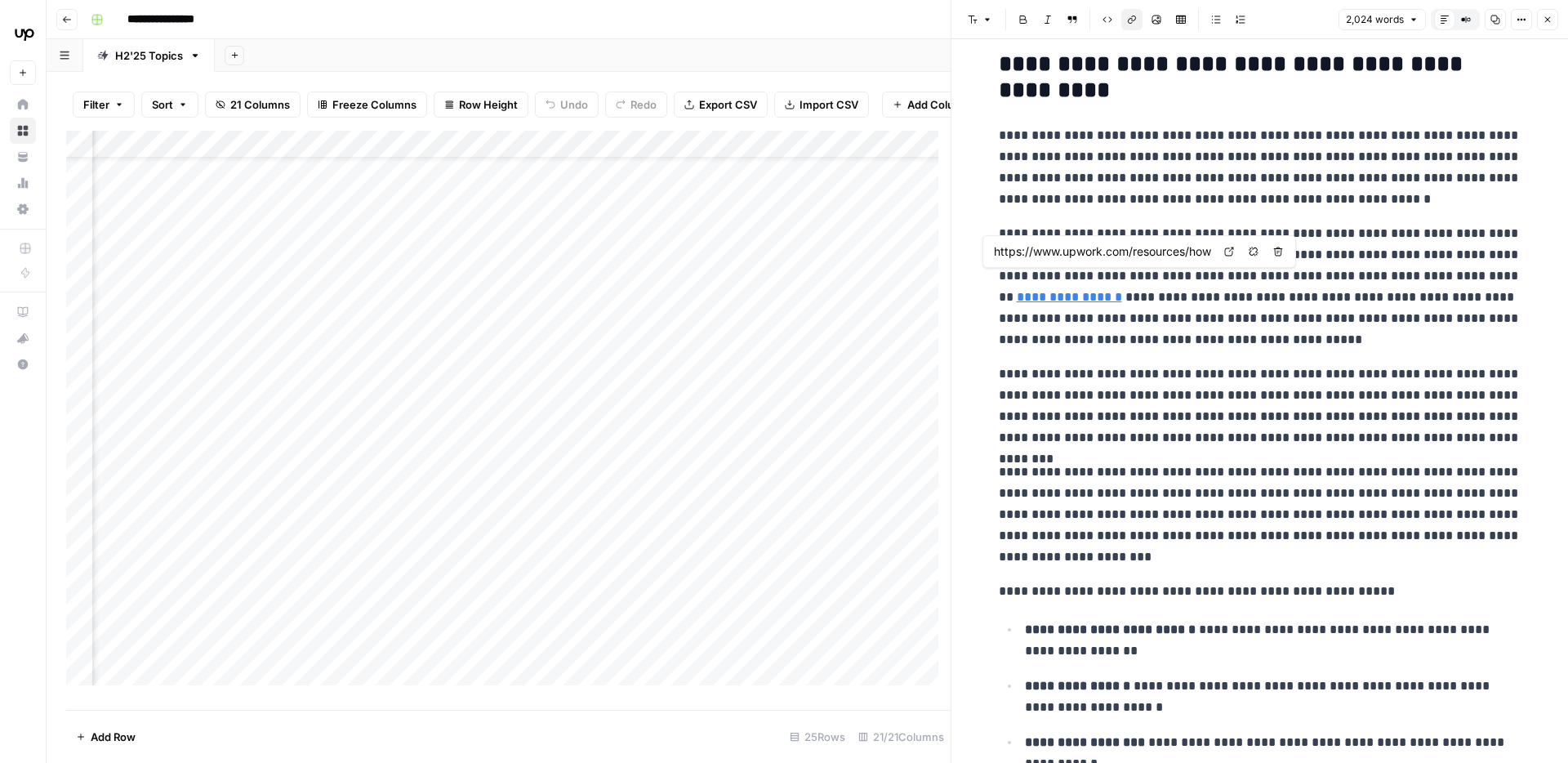 click on "**********" at bounding box center (1260, 406) 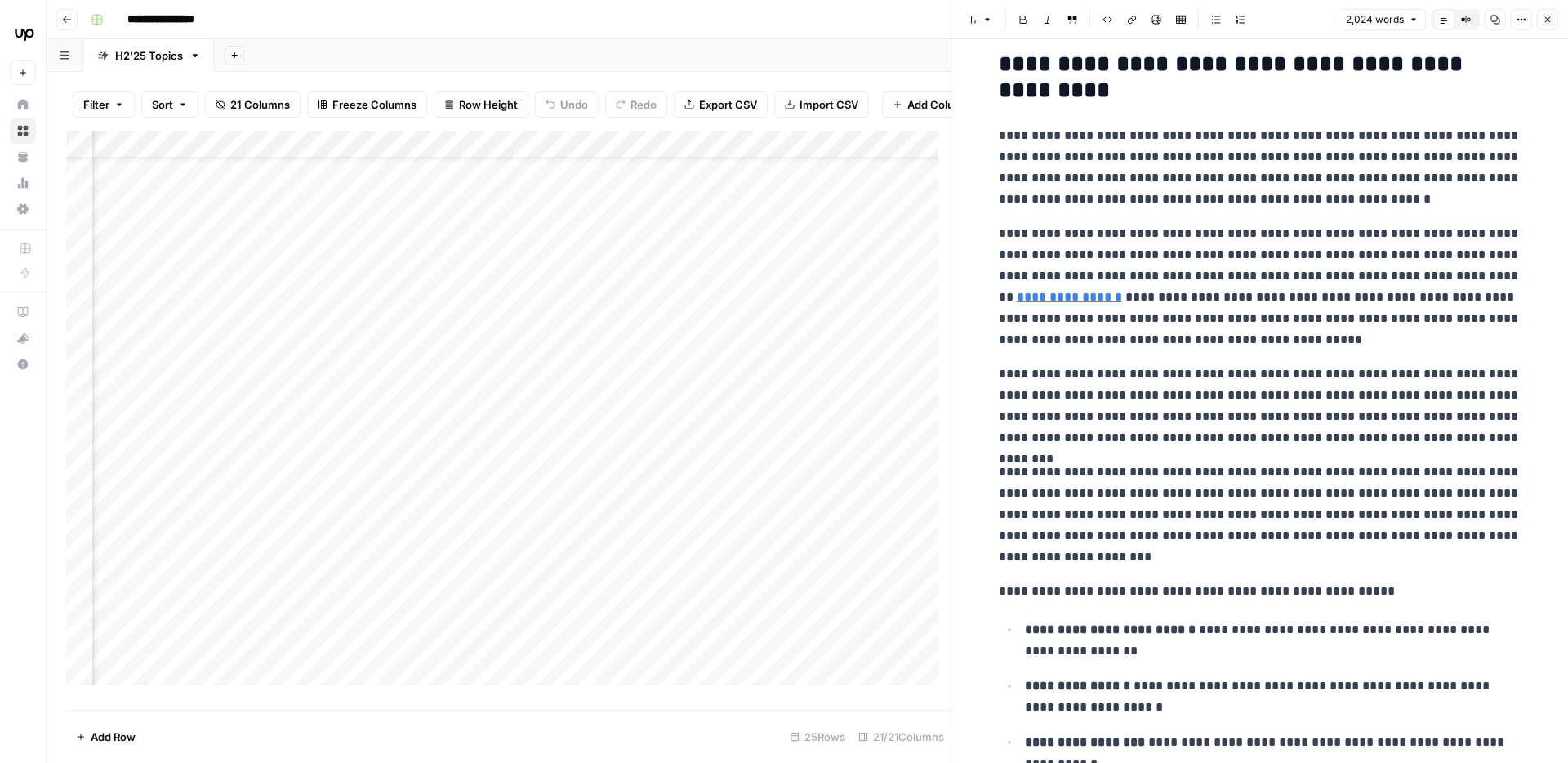 drag, startPoint x: 1291, startPoint y: 297, endPoint x: 1314, endPoint y: 330, distance: 40.224371 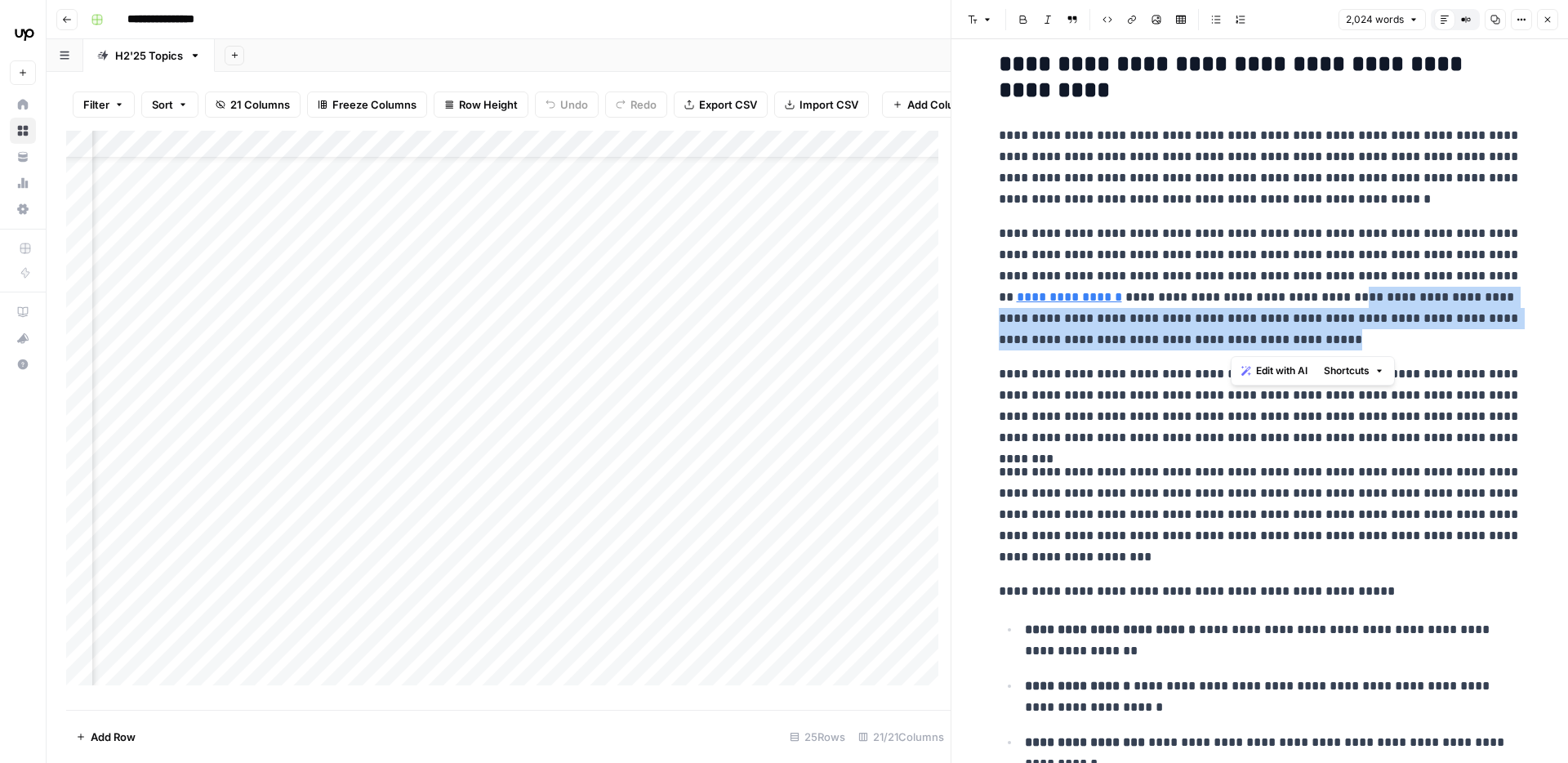 drag, startPoint x: 1285, startPoint y: 295, endPoint x: 1366, endPoint y: 337, distance: 91.24144 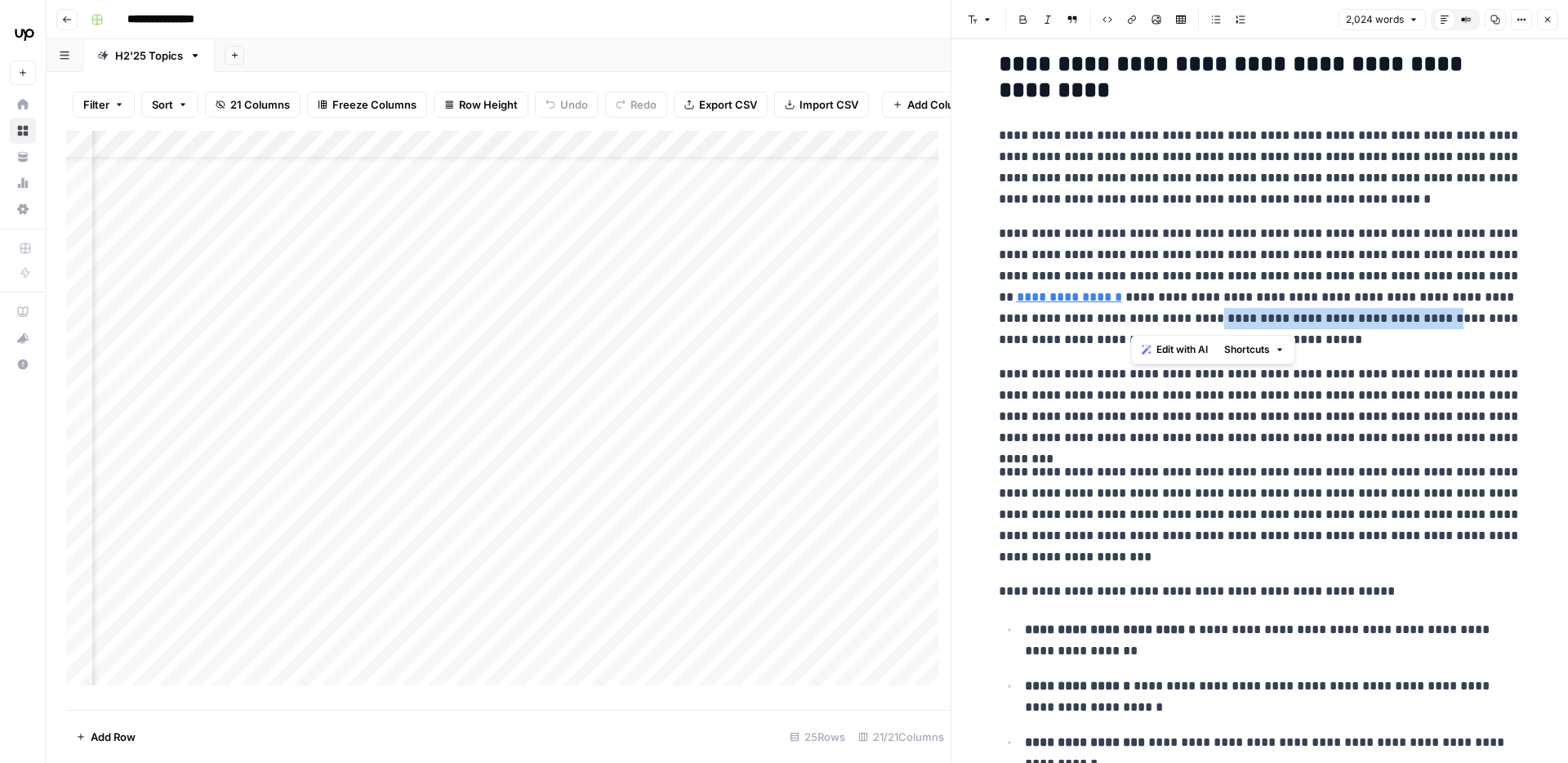 drag, startPoint x: 1152, startPoint y: 321, endPoint x: 1354, endPoint y: 323, distance: 202.0099 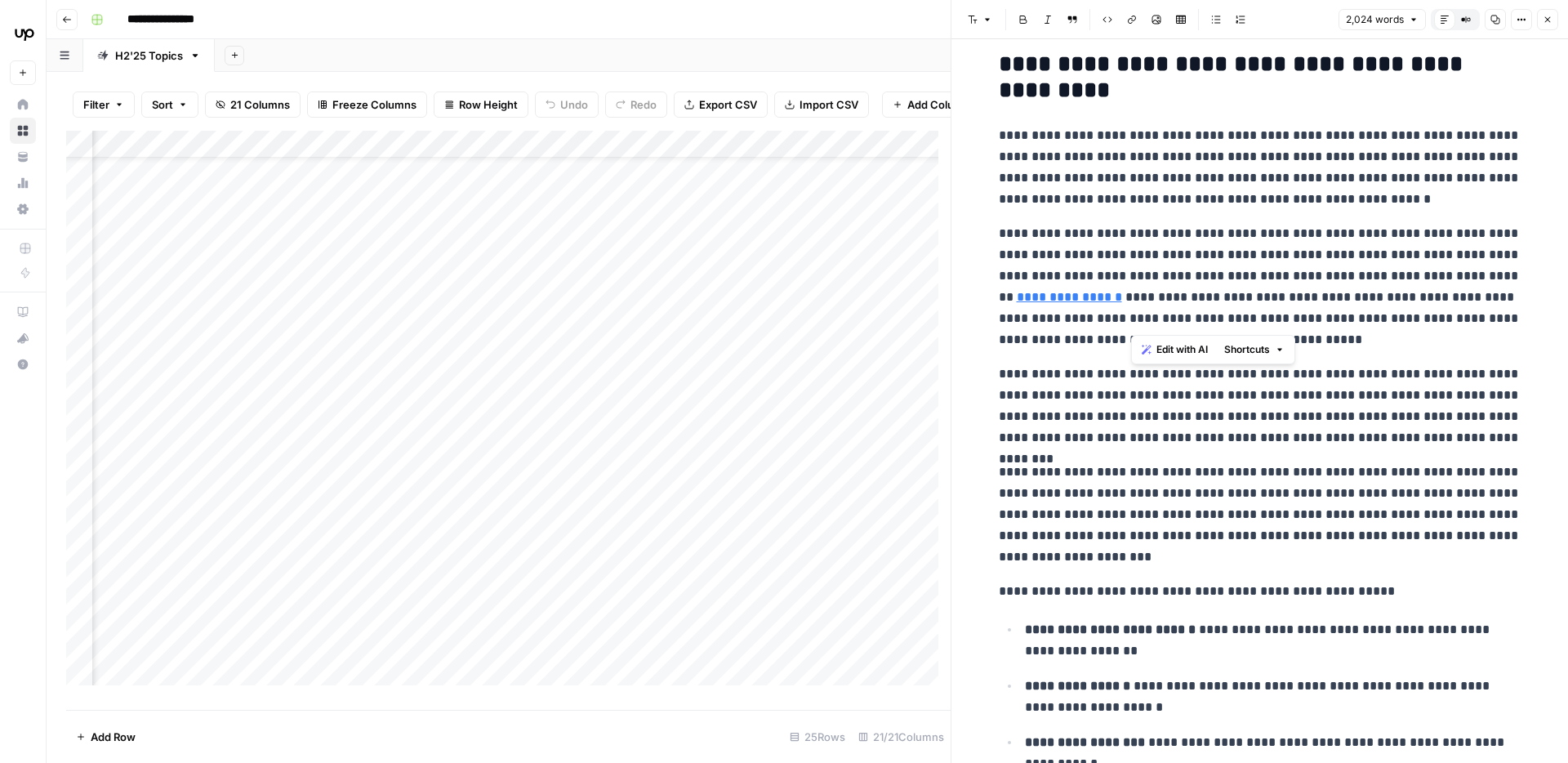 click on "**********" at bounding box center (1260, 287) 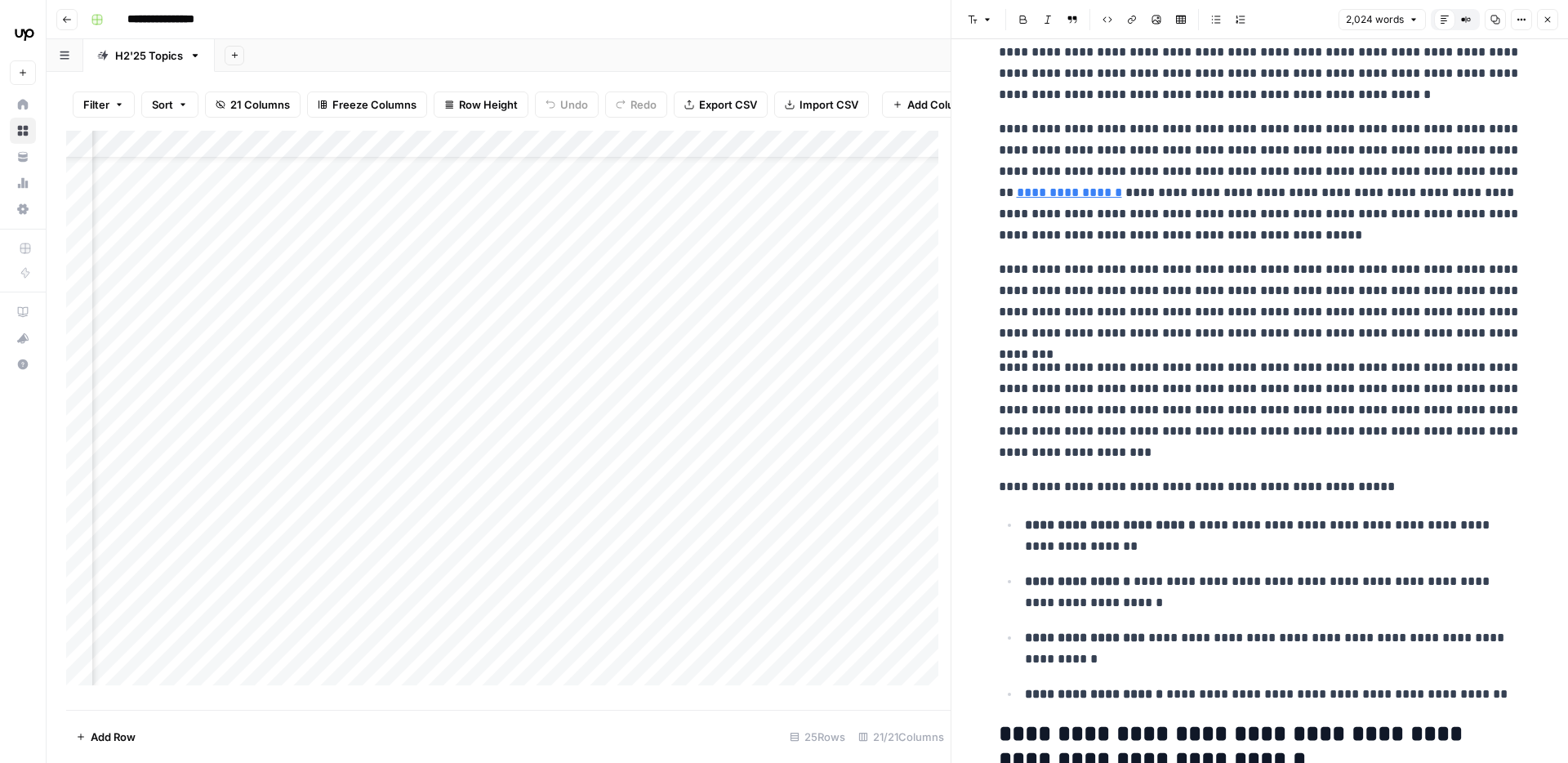 scroll, scrollTop: 1265, scrollLeft: 0, axis: vertical 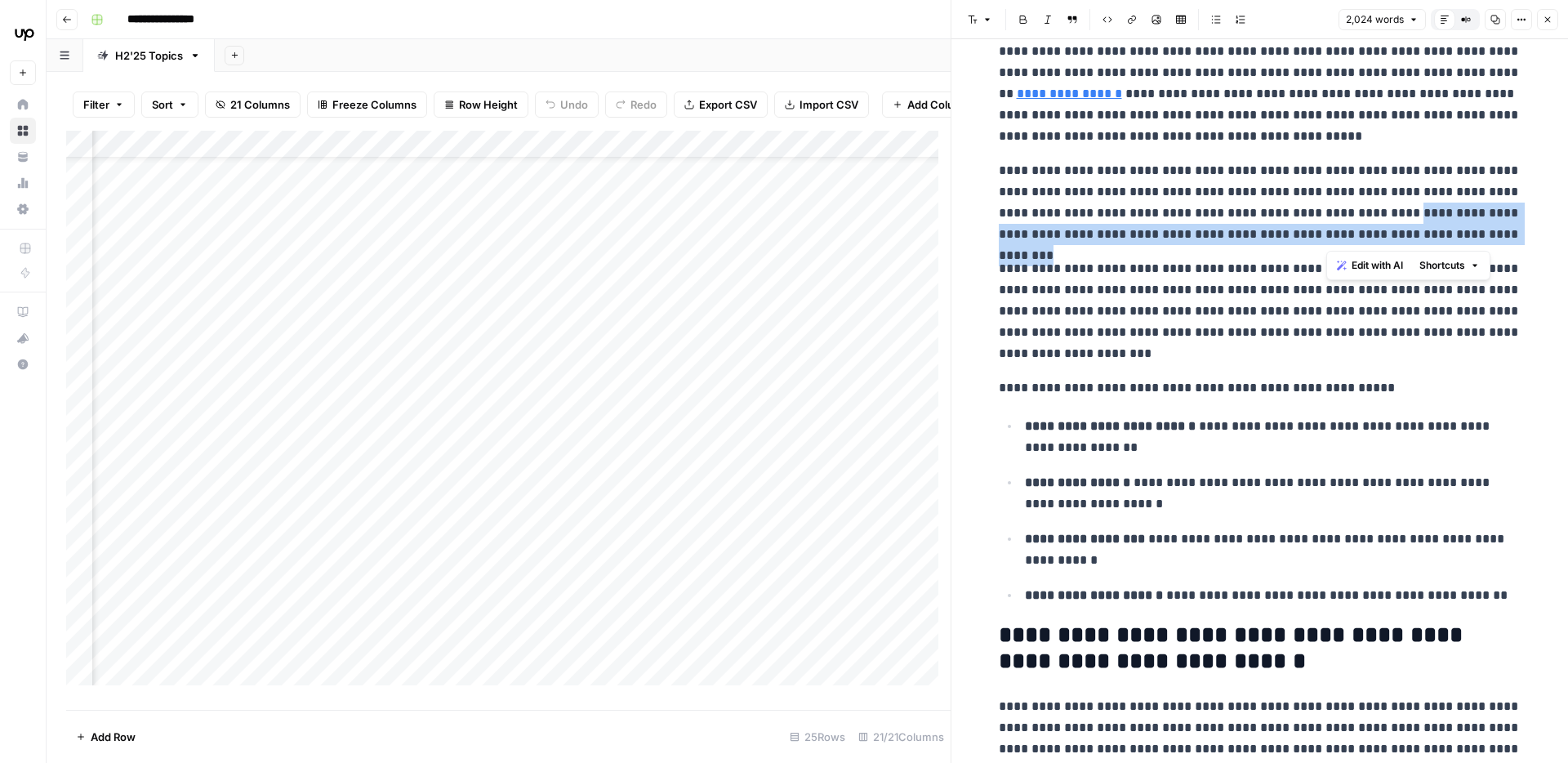 drag, startPoint x: 1332, startPoint y: 215, endPoint x: 1477, endPoint y: 242, distance: 147.49237 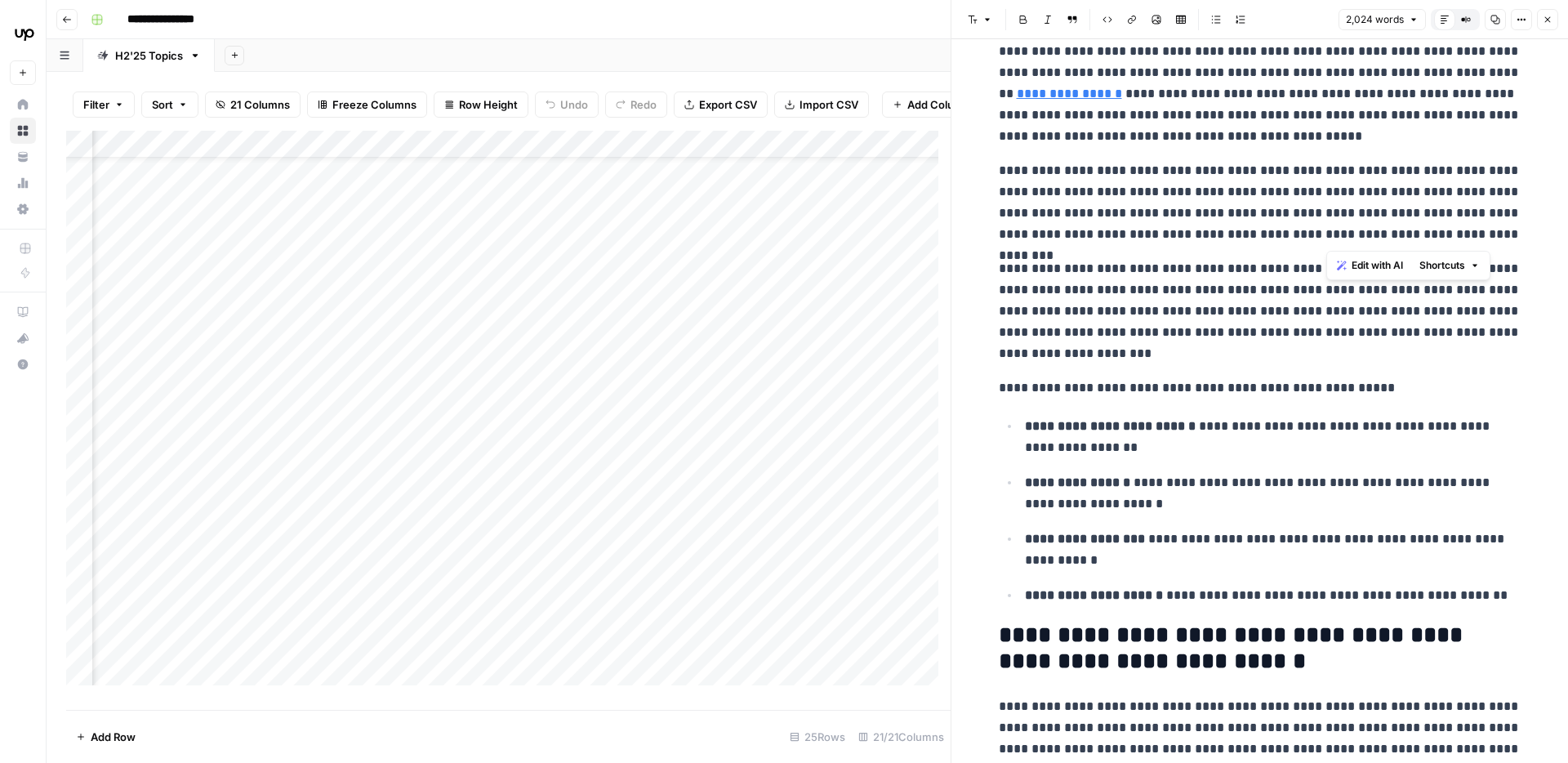 click on "**********" at bounding box center (1260, 311) 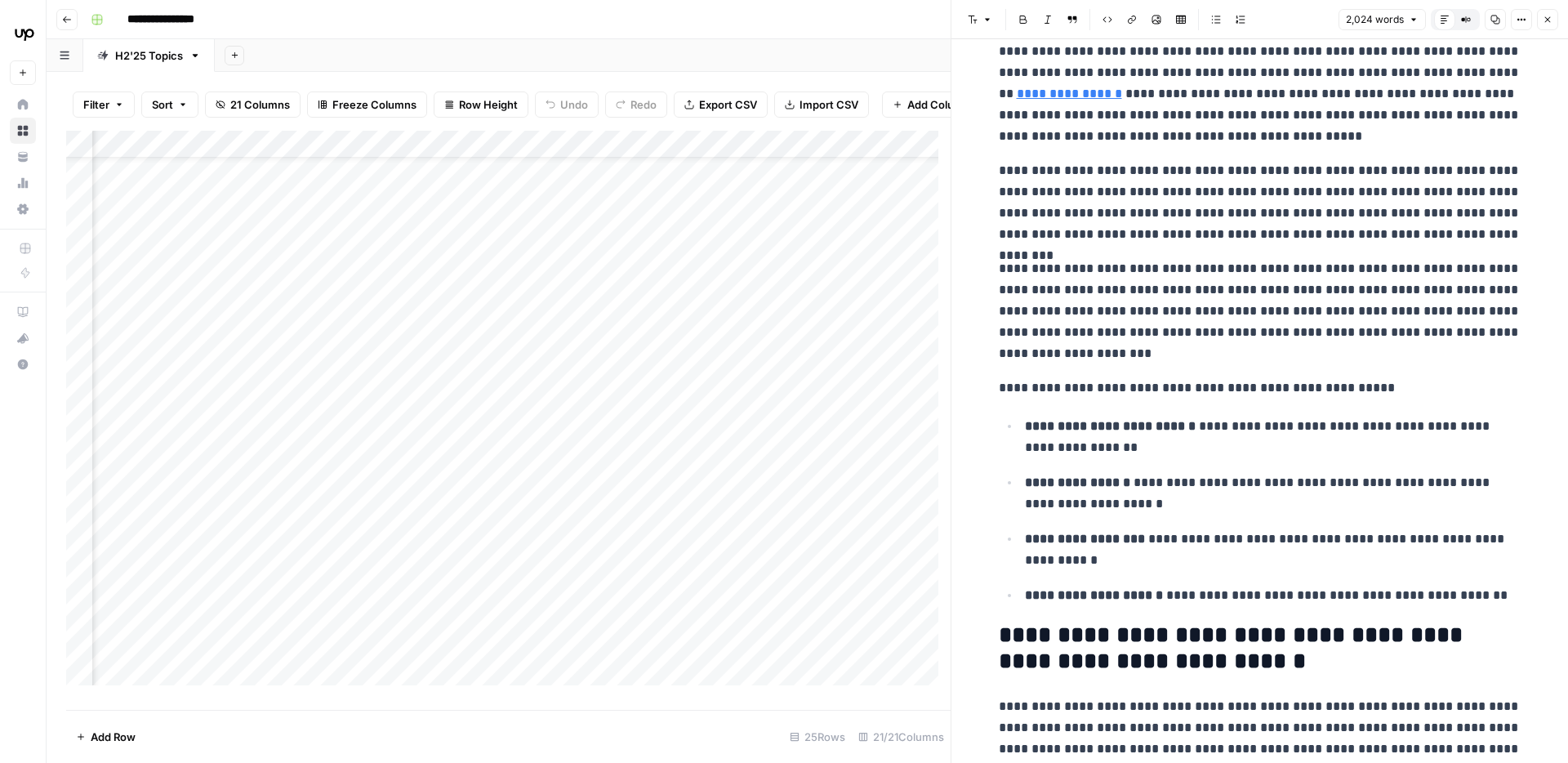 click on "**********" at bounding box center [1260, 388] 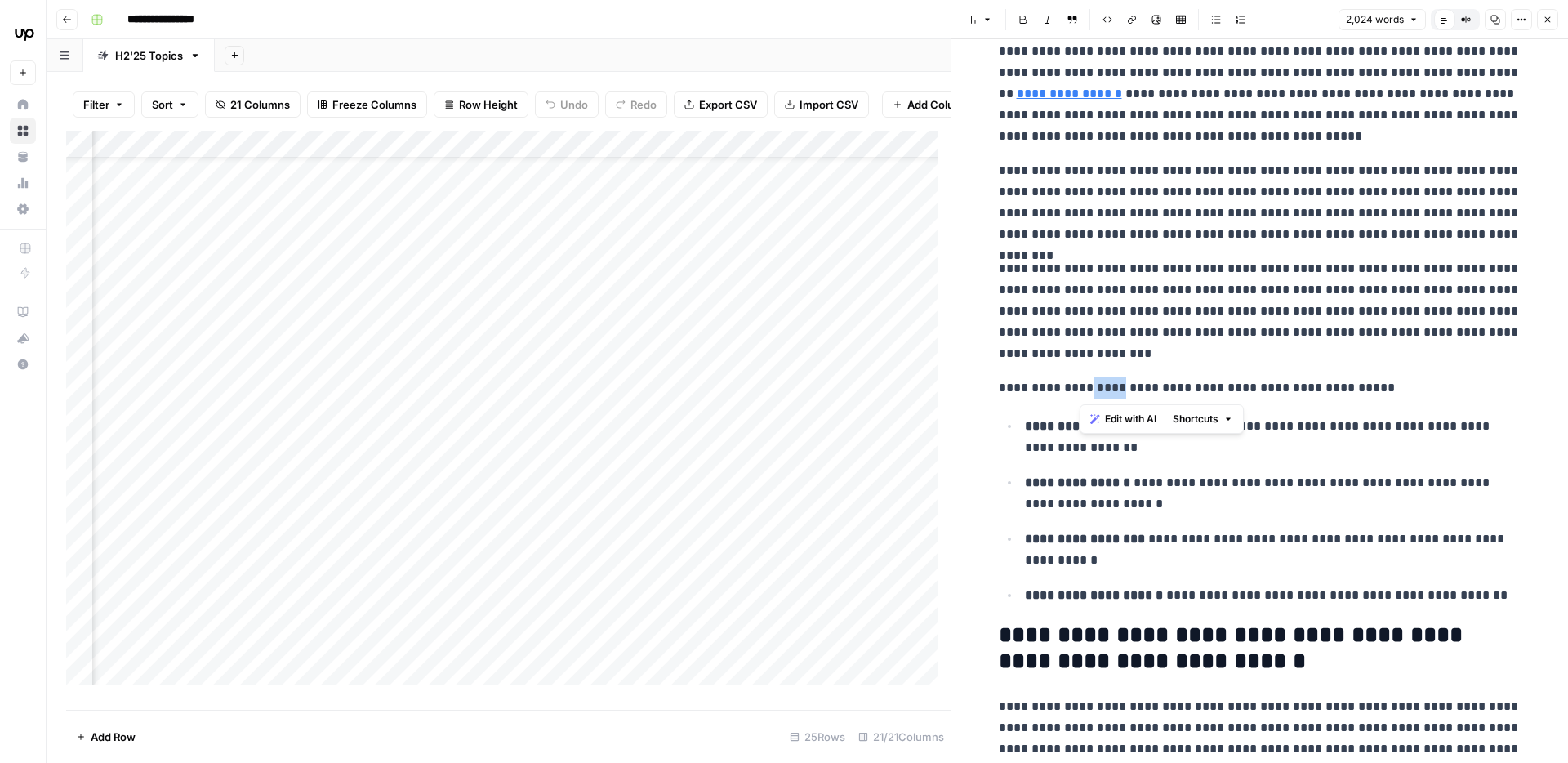 click on "**********" at bounding box center [1260, 388] 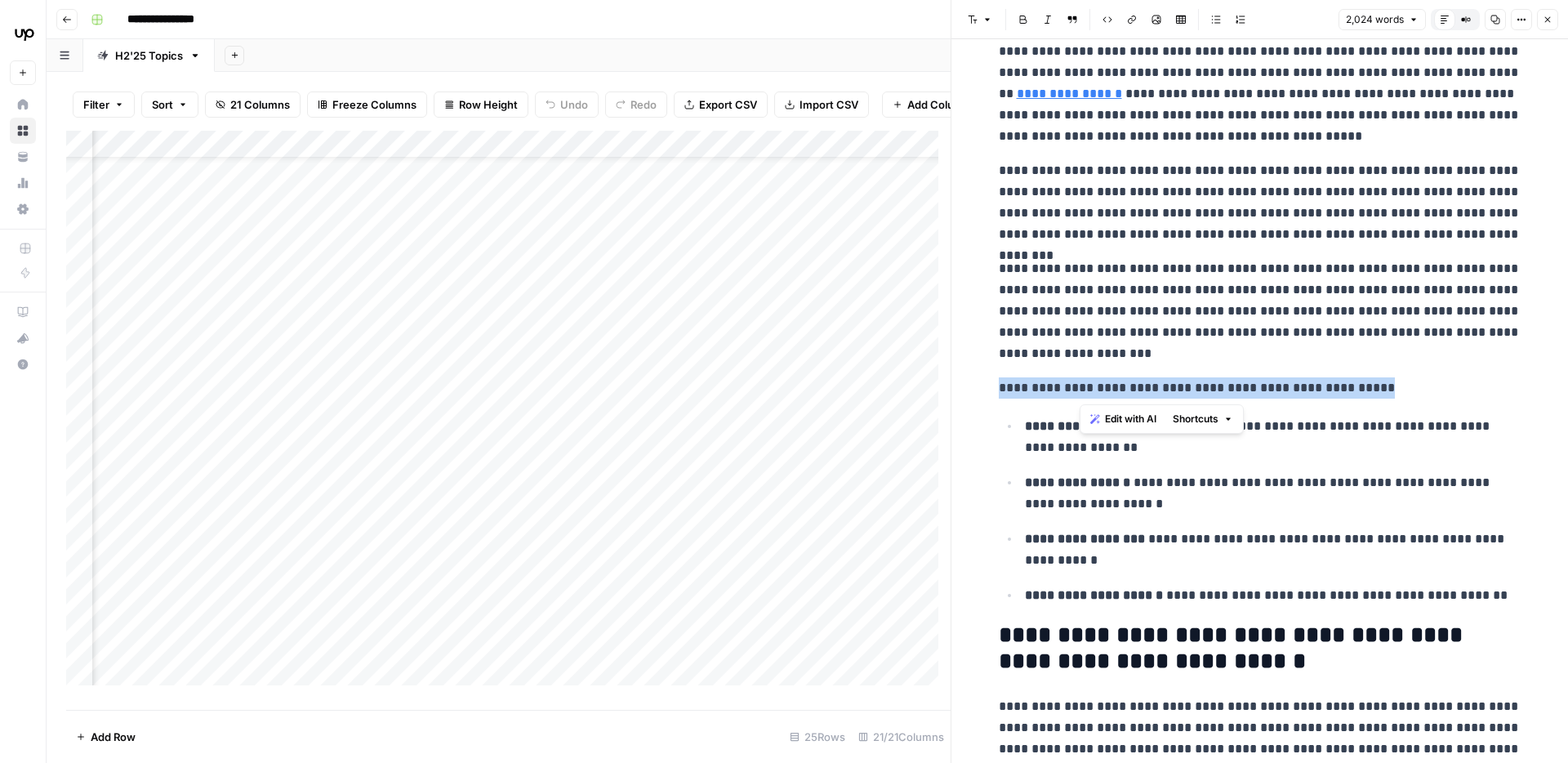 click on "**********" at bounding box center [1260, 388] 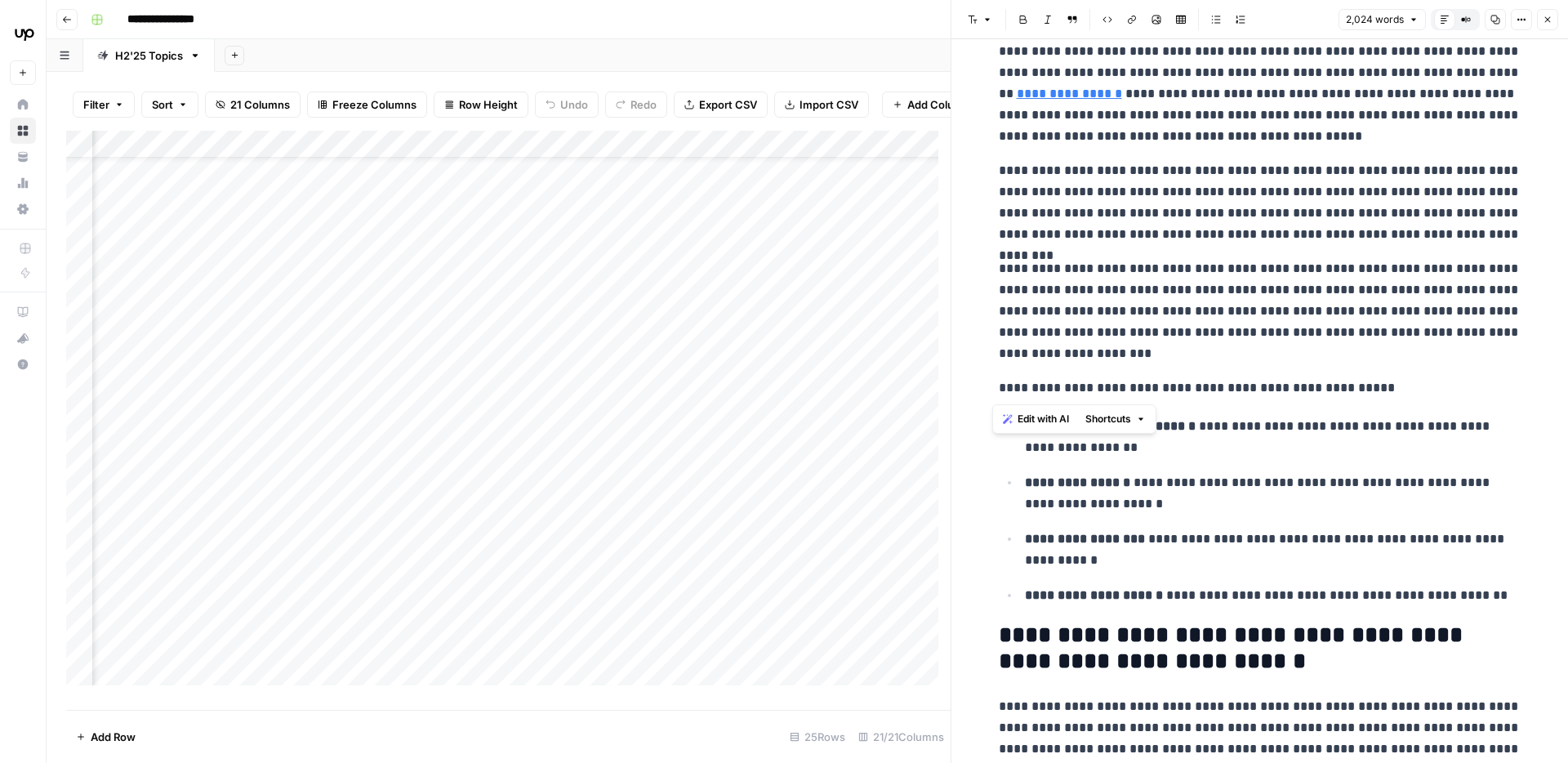 click on "**********" at bounding box center [1260, 511] 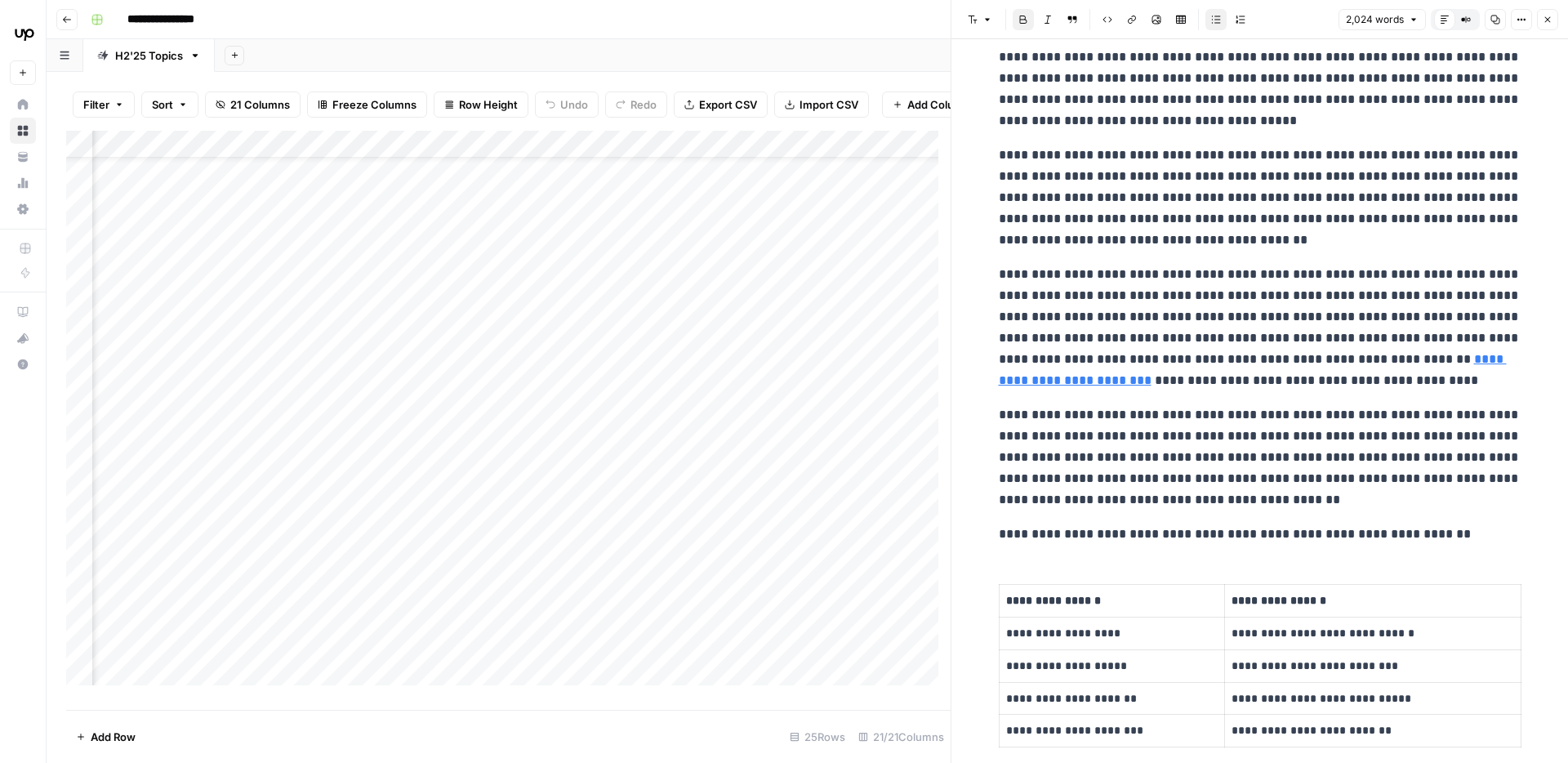 scroll, scrollTop: 2113, scrollLeft: 0, axis: vertical 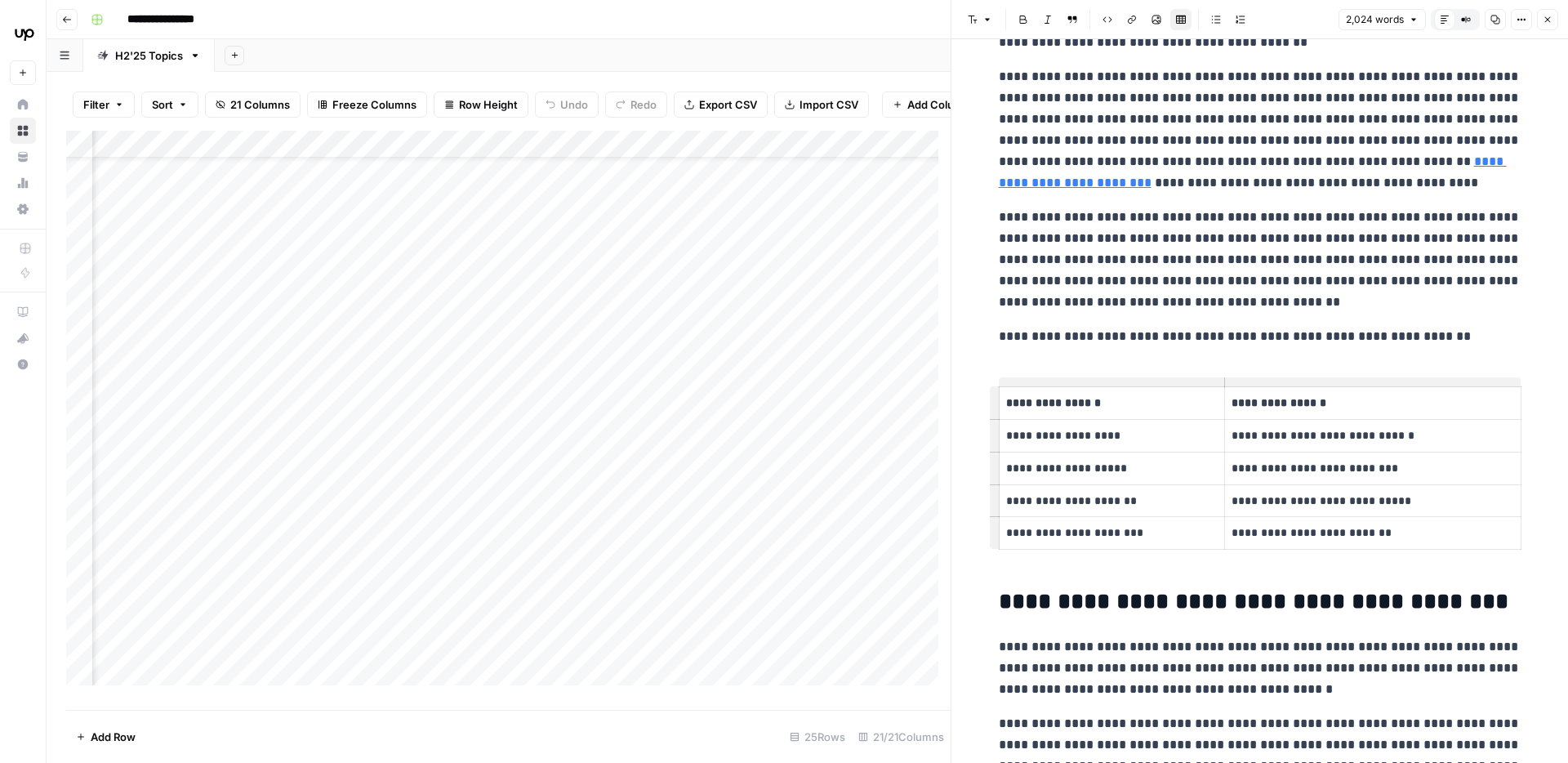 click on "**********" at bounding box center [1372, 435] 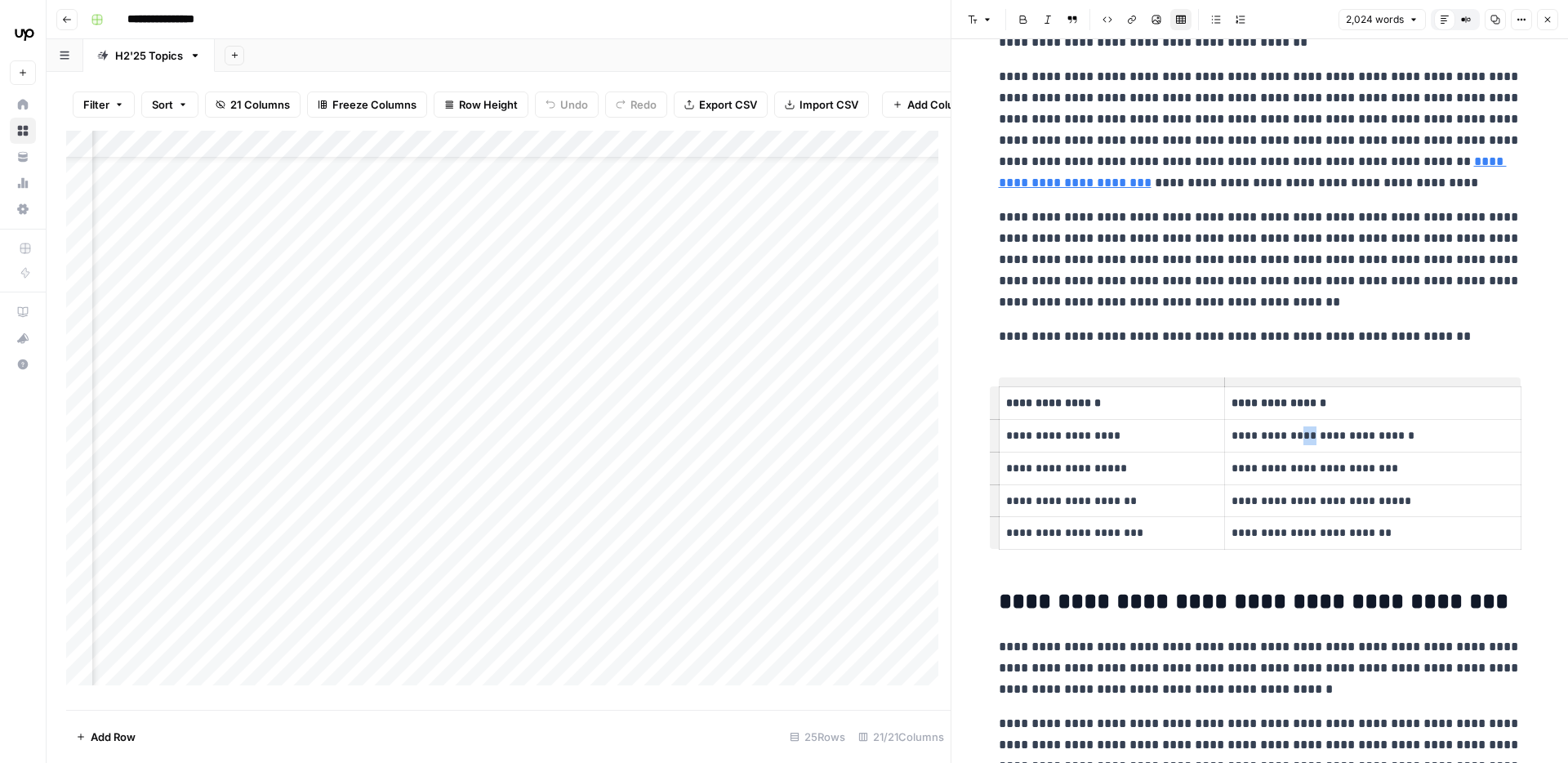 click on "**********" at bounding box center (1372, 435) 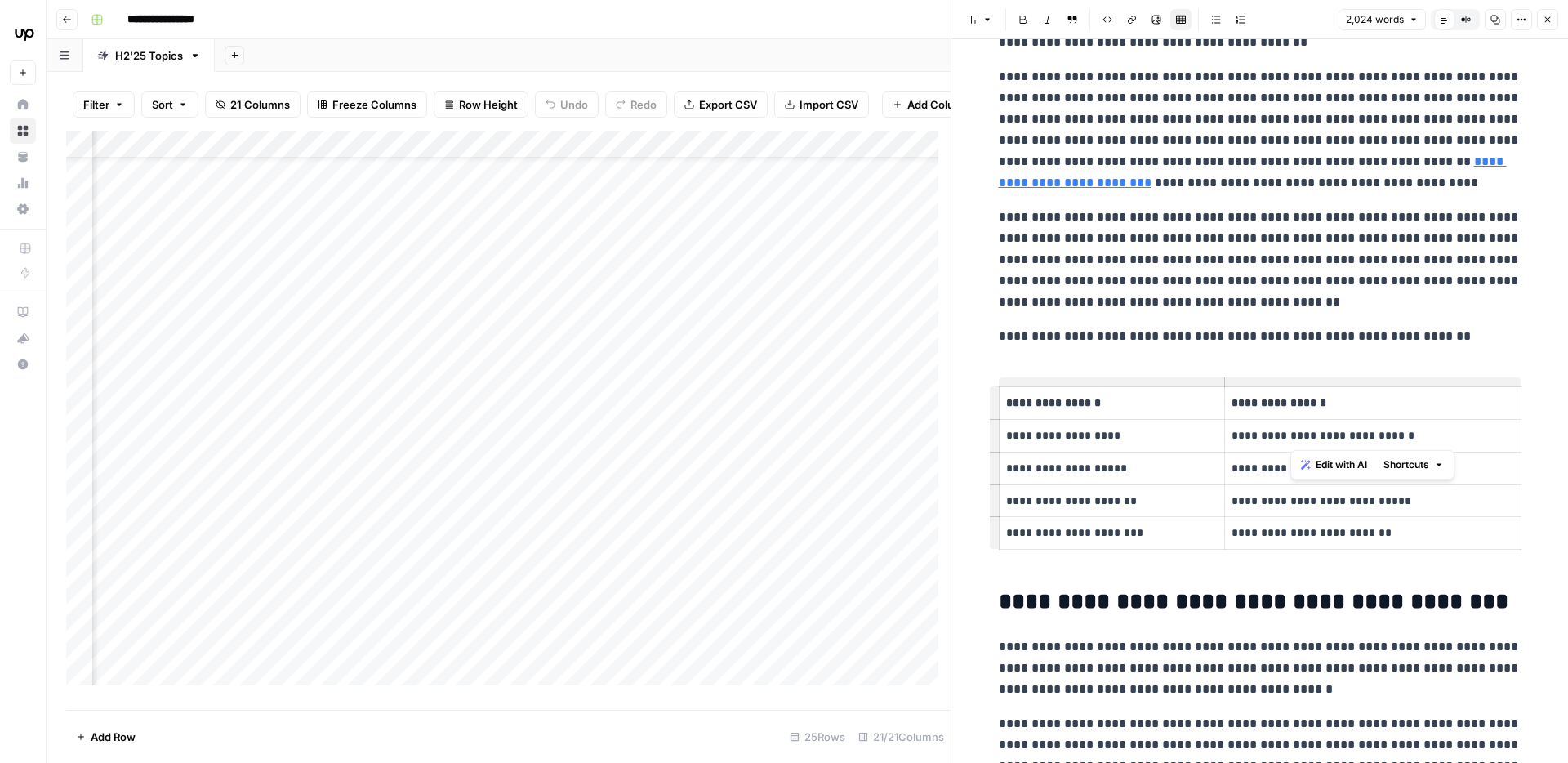 click on "**********" at bounding box center [1372, 435] 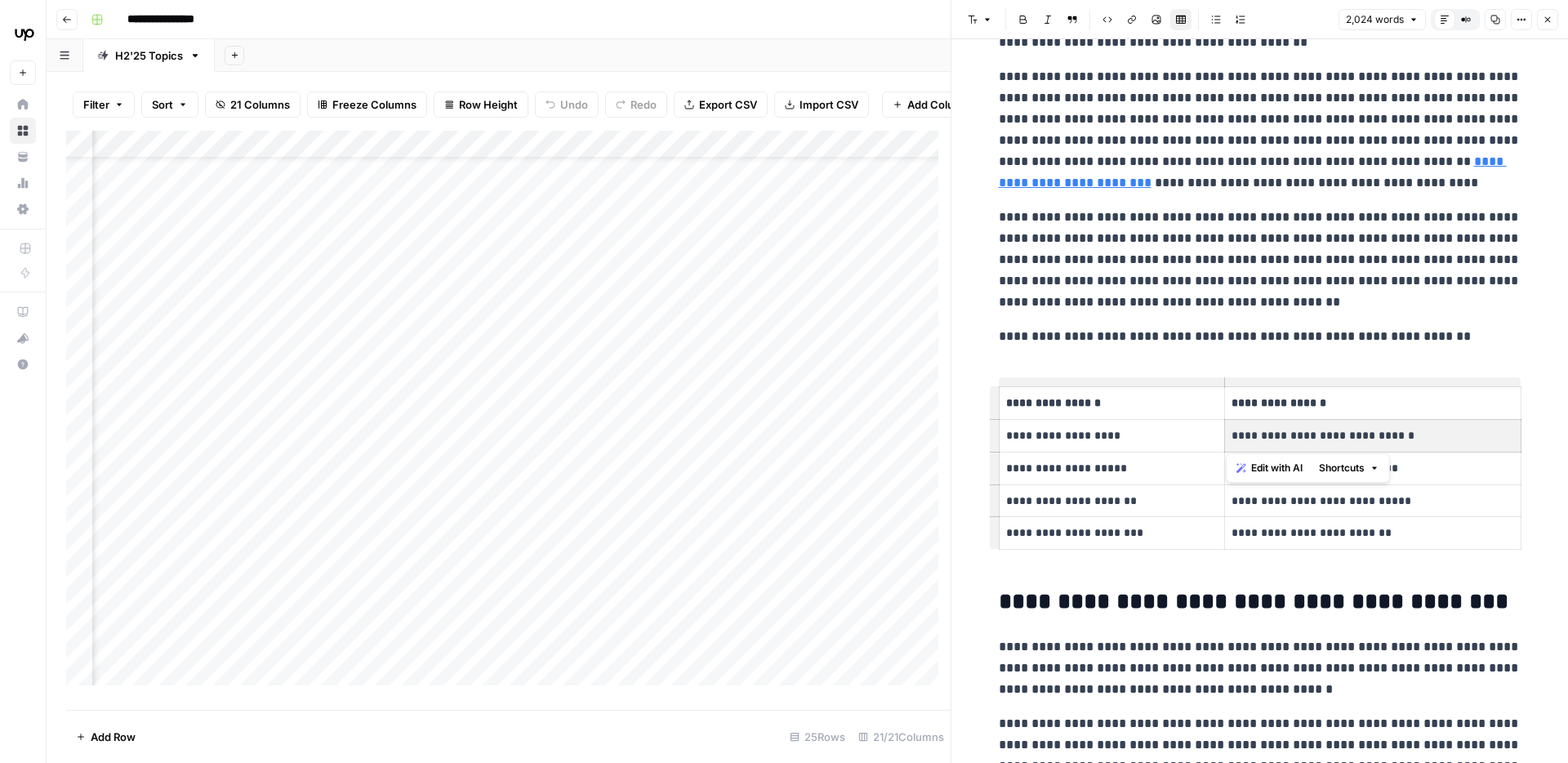 click on "**********" at bounding box center [1372, 468] 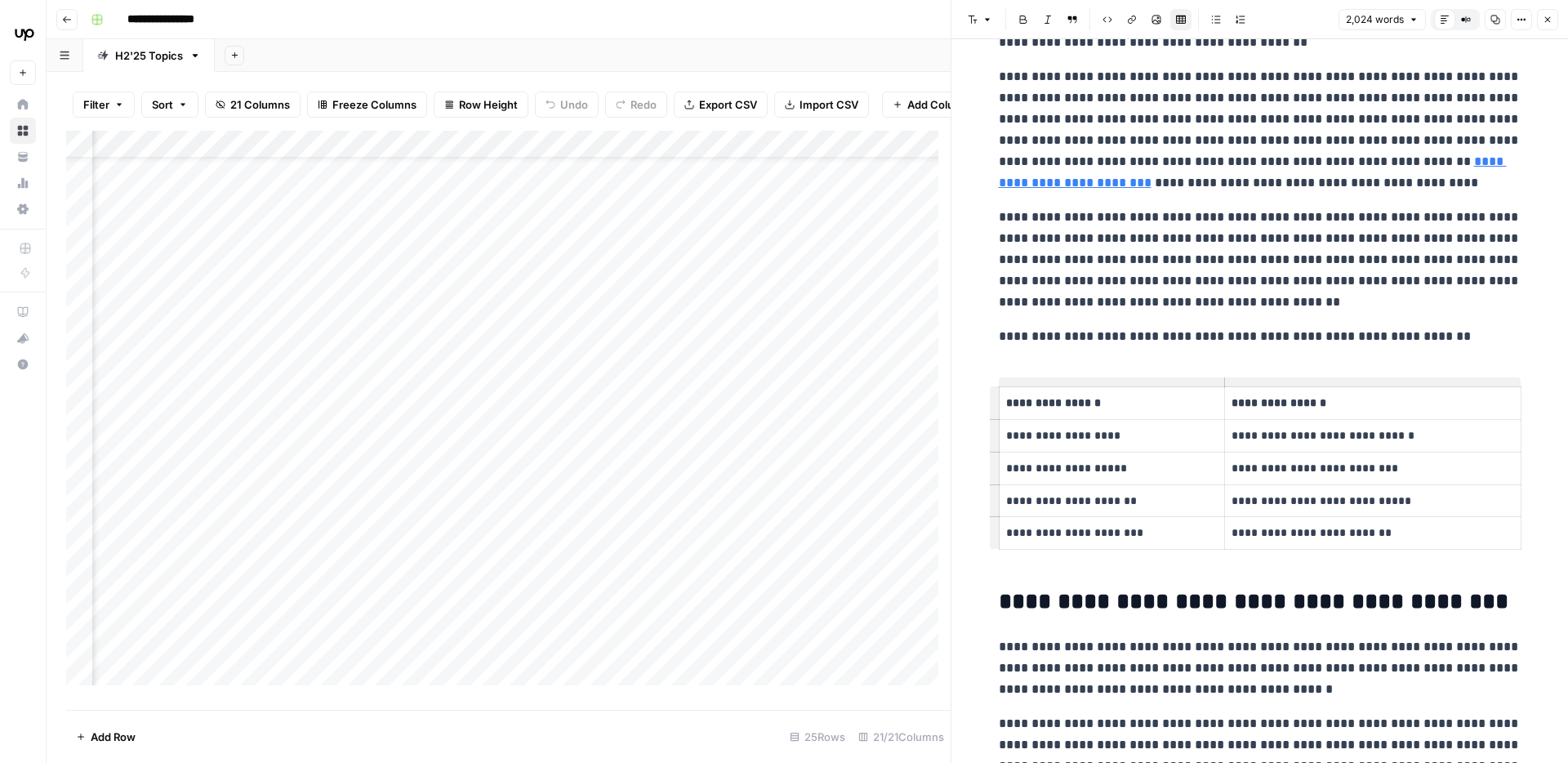 click on "**********" at bounding box center [1372, 468] 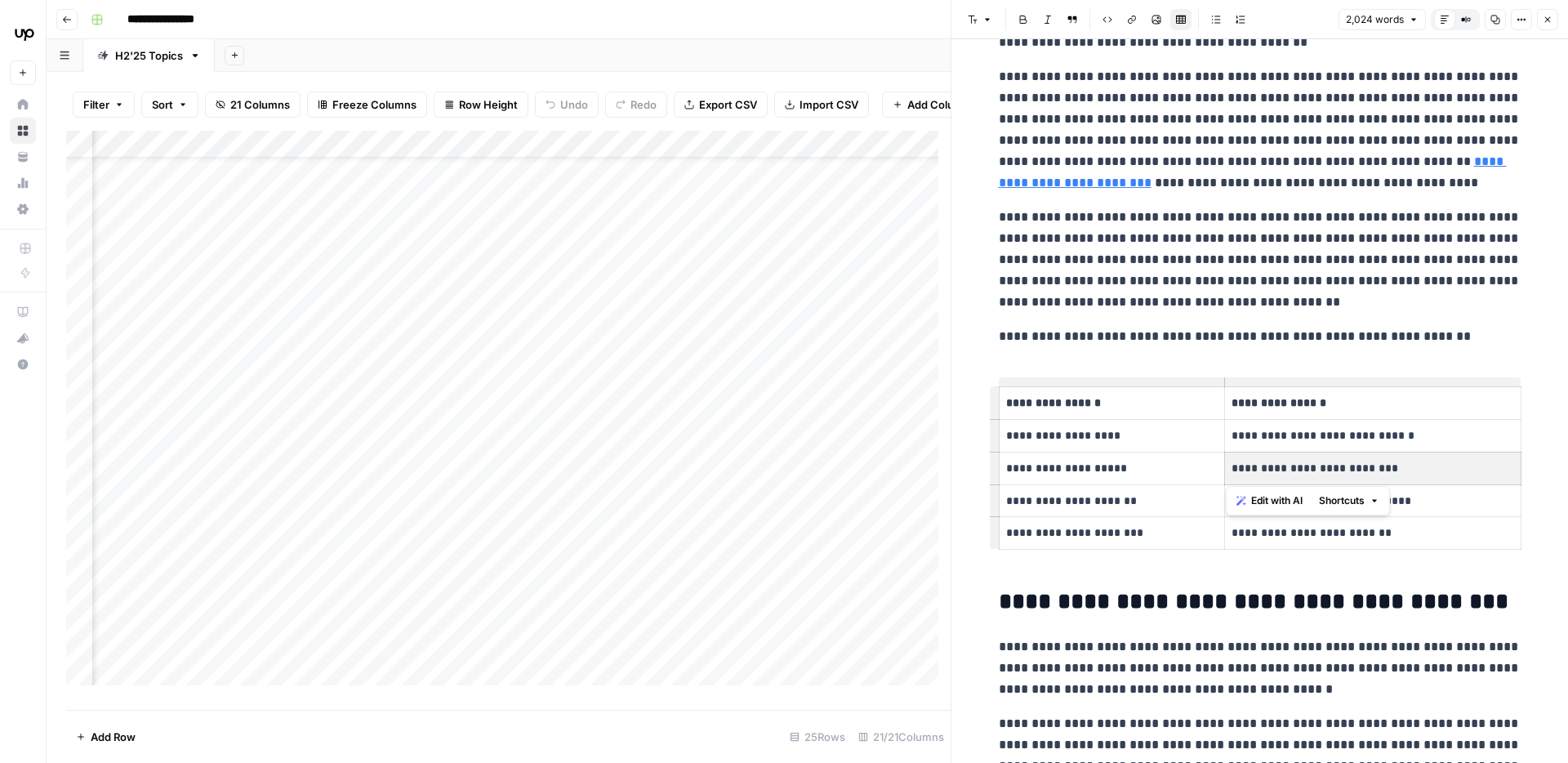 click on "**********" at bounding box center [1372, 468] 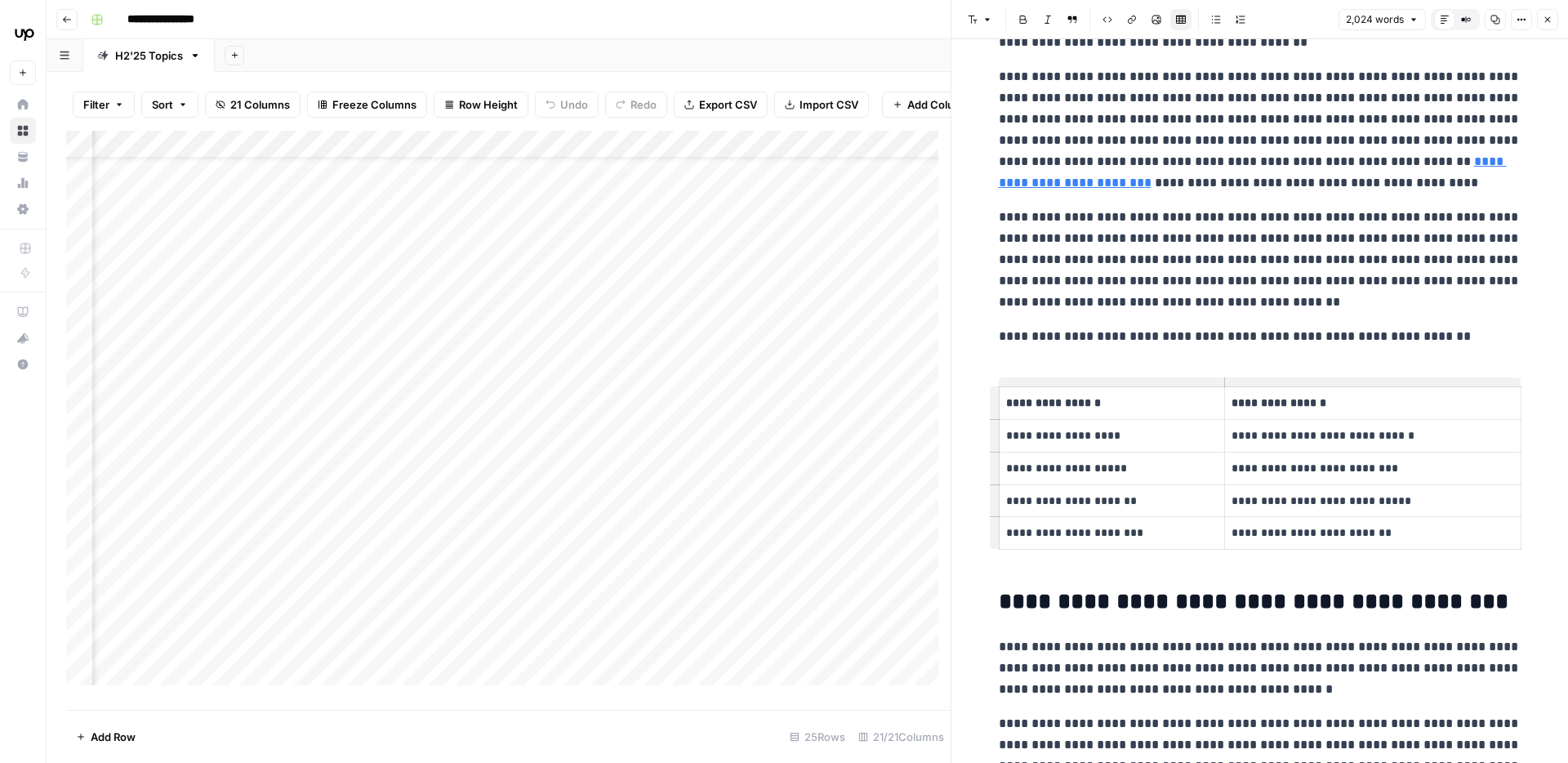 click on "**********" at bounding box center [1372, 501] 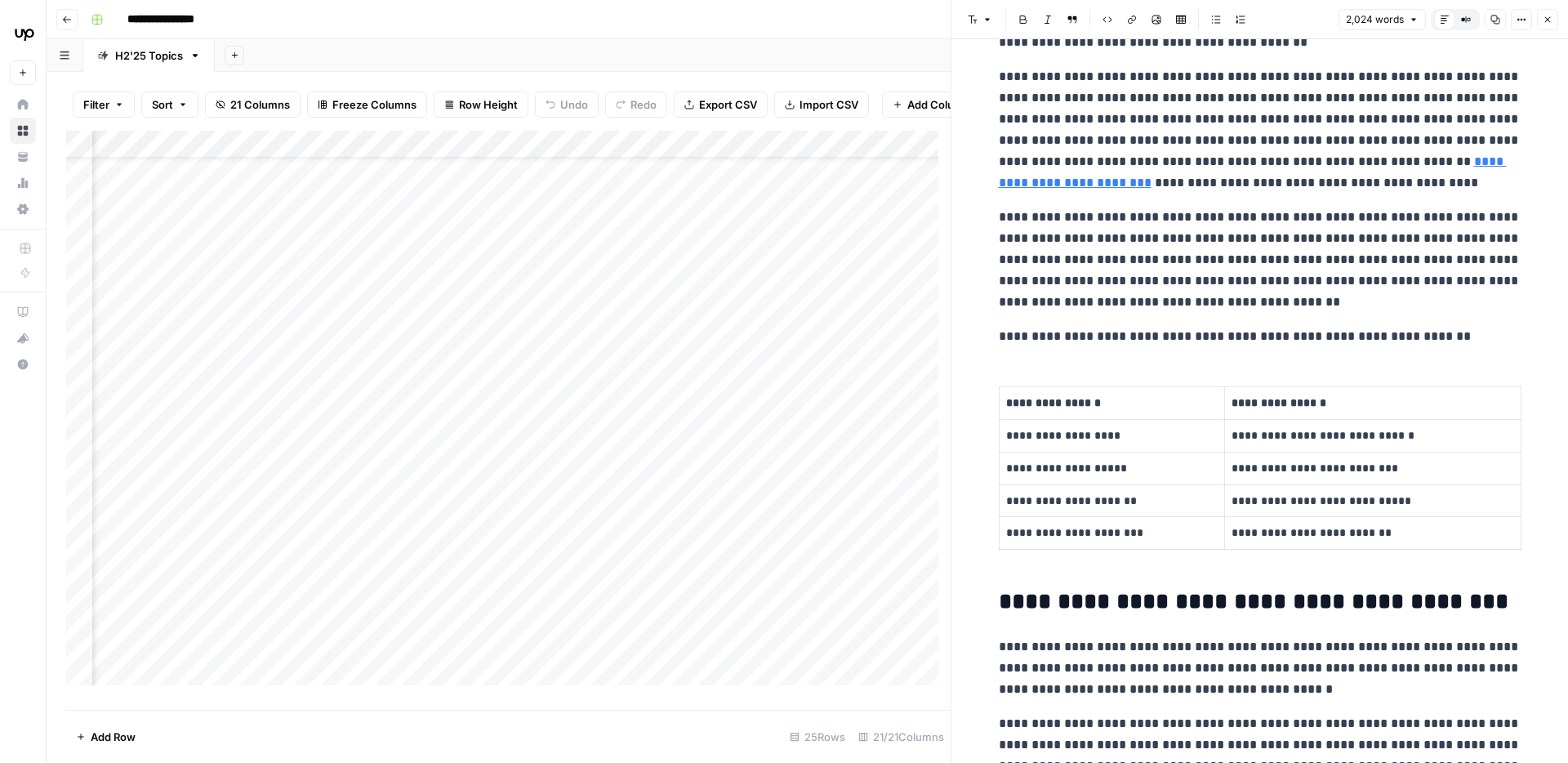 click on "**********" at bounding box center (1260, 337) 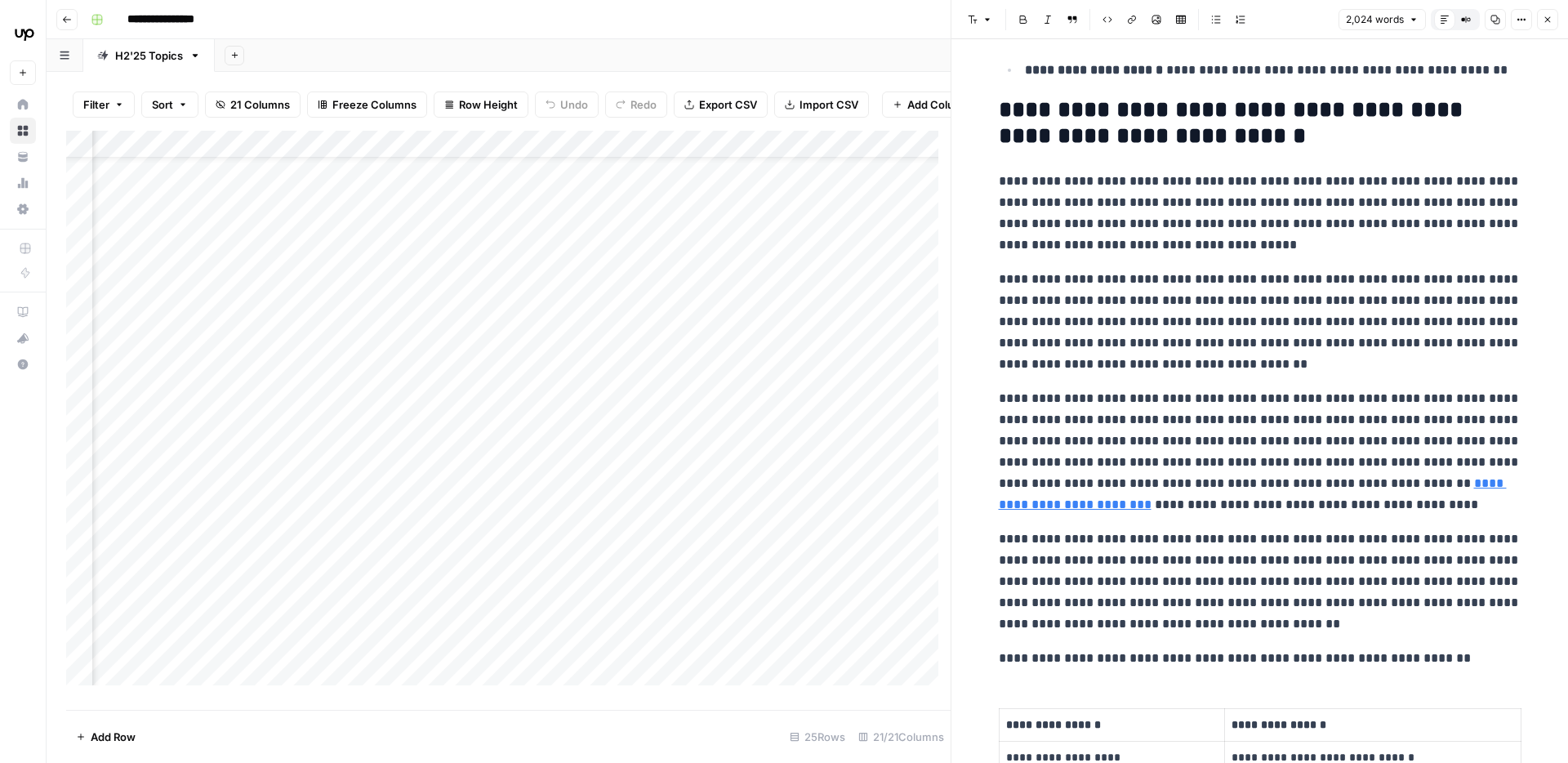 scroll, scrollTop: 1794, scrollLeft: 0, axis: vertical 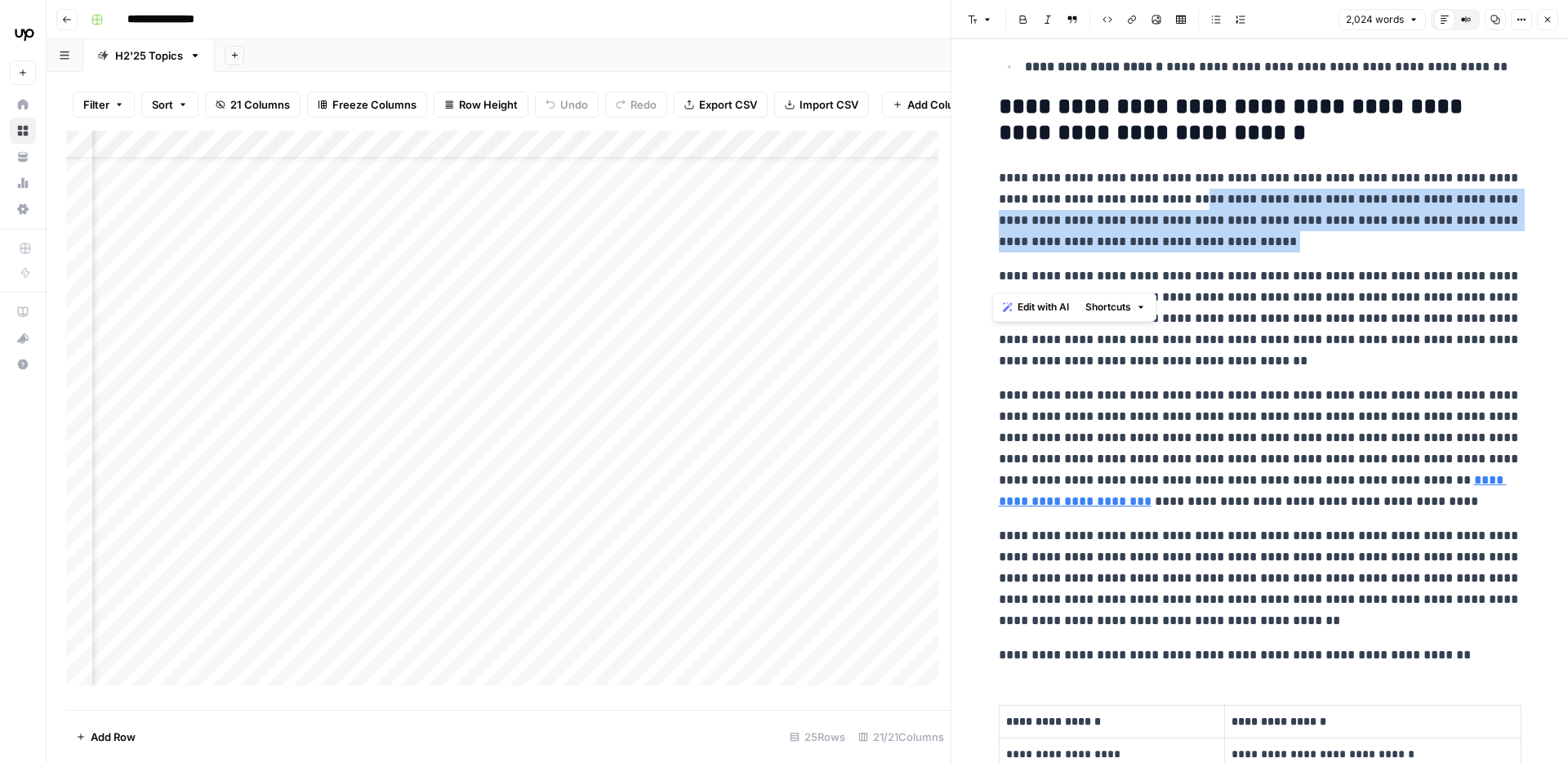 drag, startPoint x: 1137, startPoint y: 200, endPoint x: 1275, endPoint y: 259, distance: 150.08331 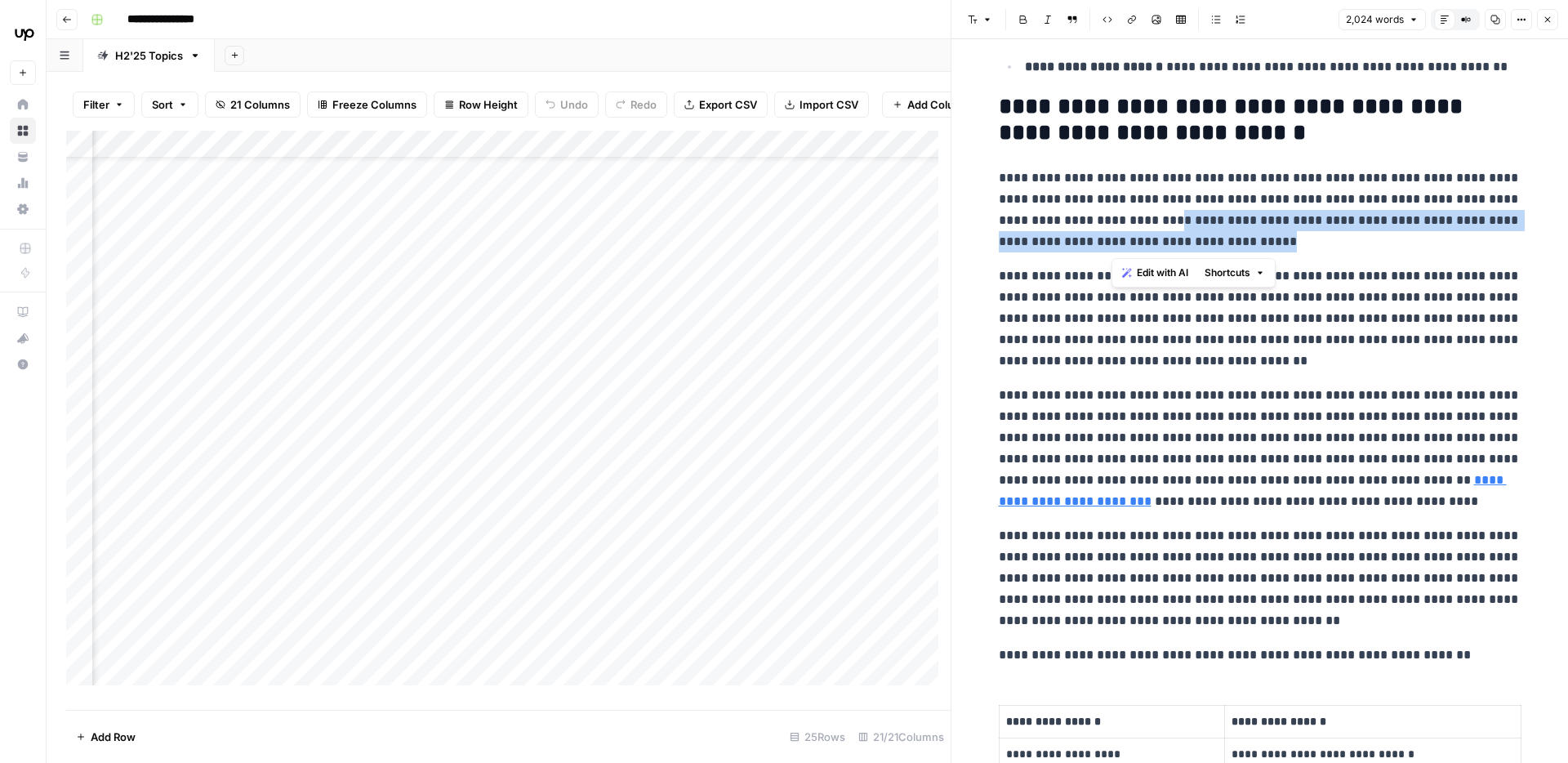 drag, startPoint x: 1116, startPoint y: 223, endPoint x: 1343, endPoint y: 240, distance: 227.6357 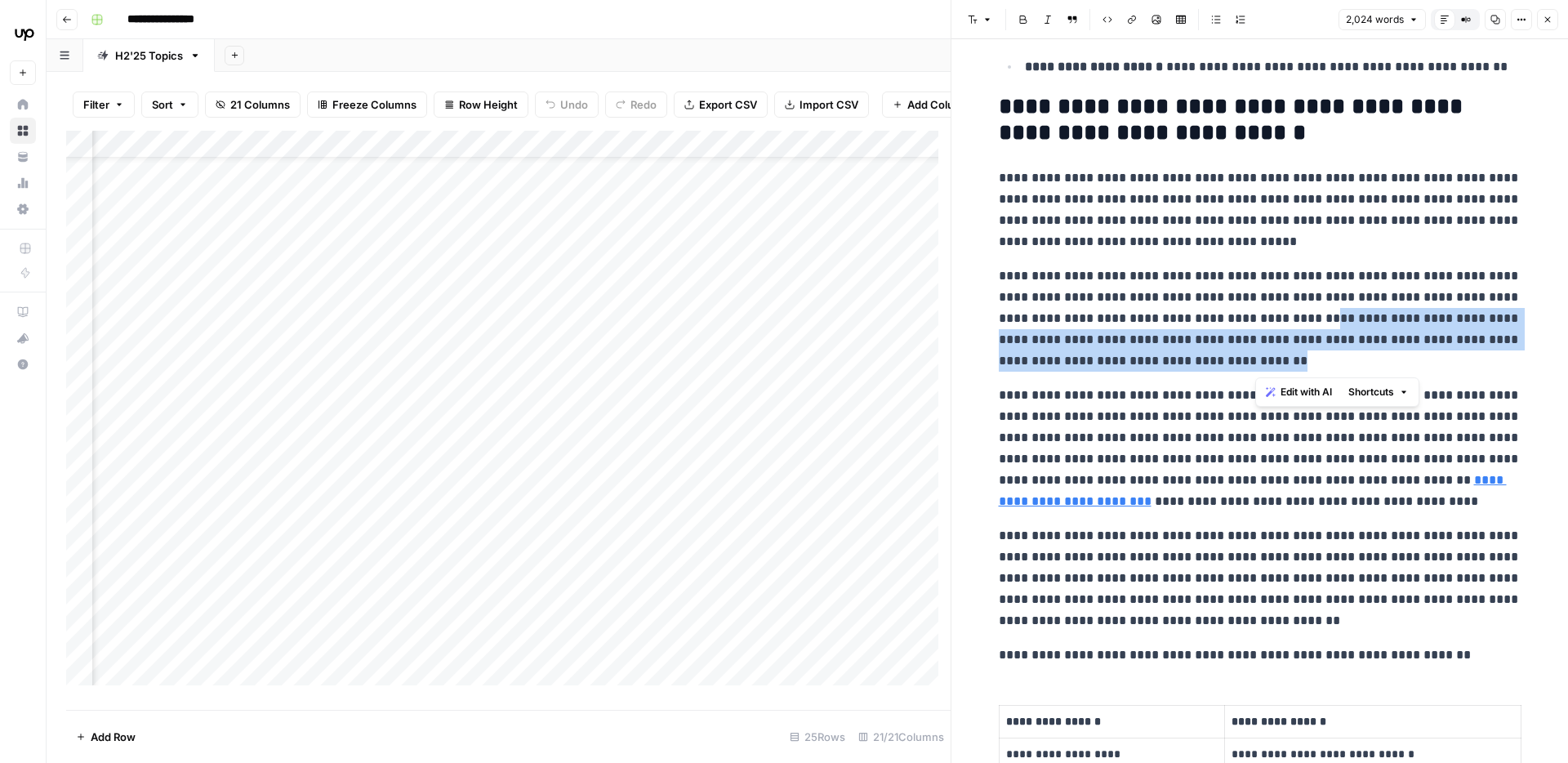 drag, startPoint x: 1287, startPoint y: 322, endPoint x: 1299, endPoint y: 361, distance: 40.804412 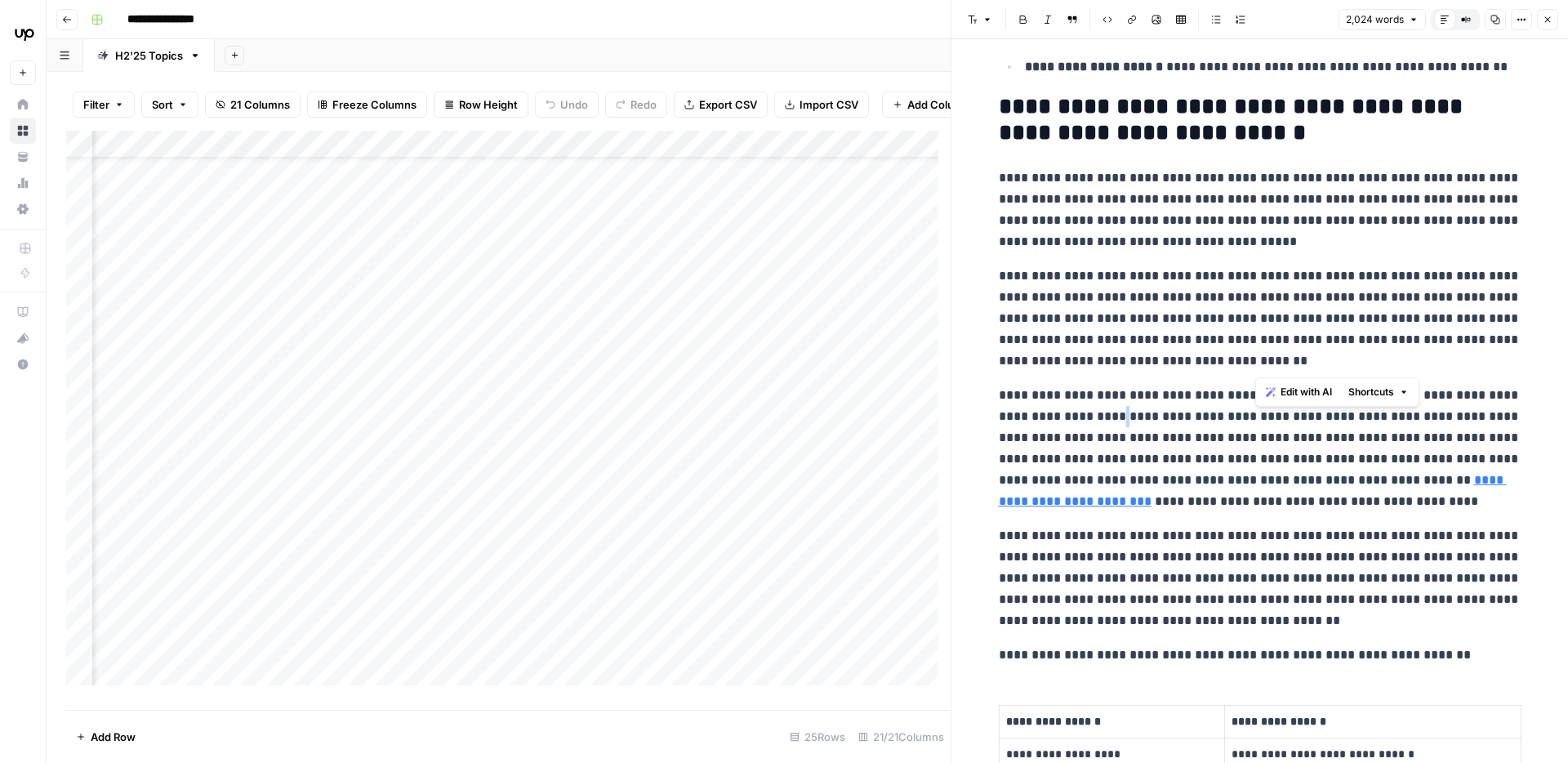 click on "**********" at bounding box center (1260, 448) 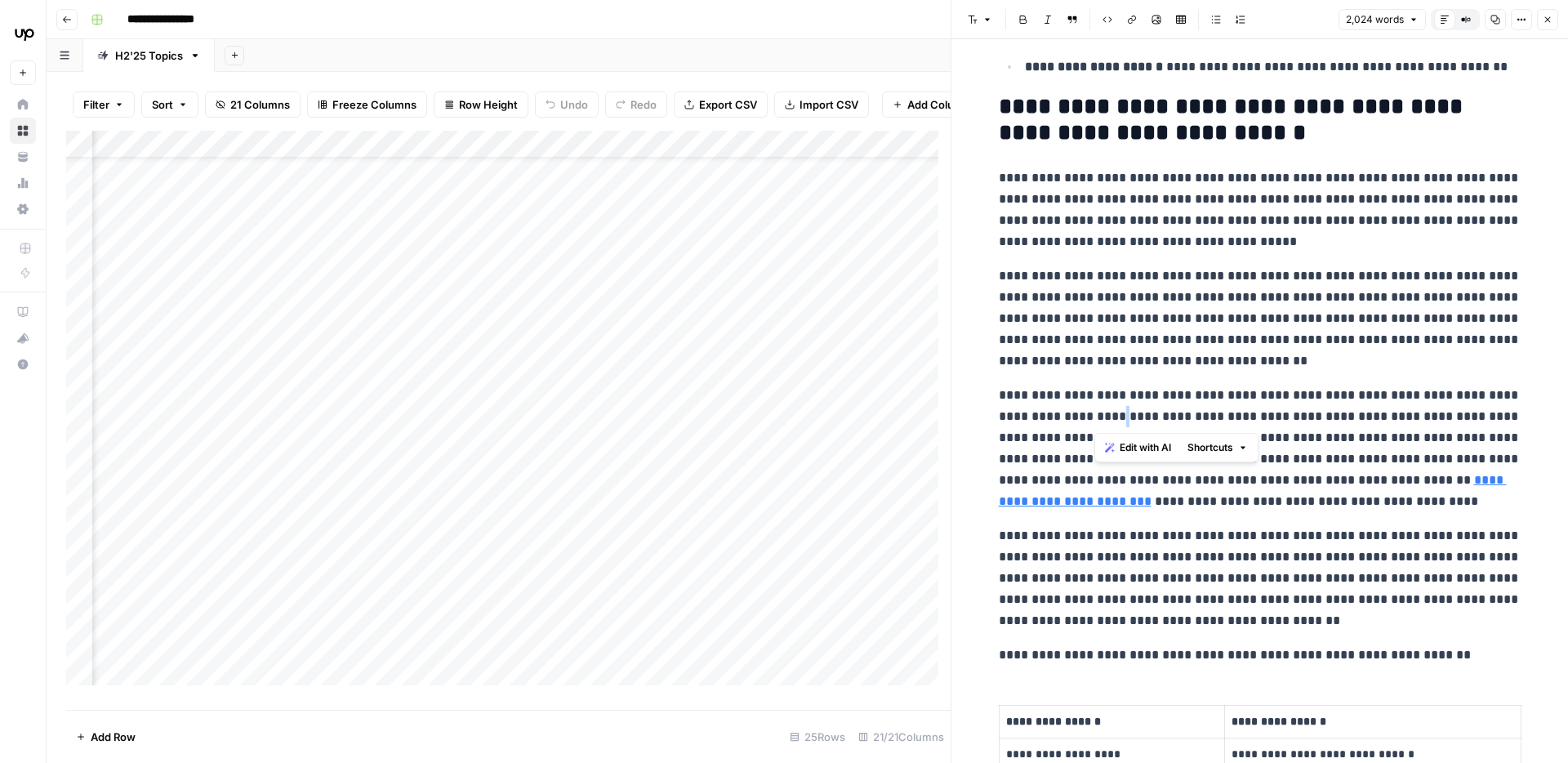 click on "**********" at bounding box center (1260, 448) 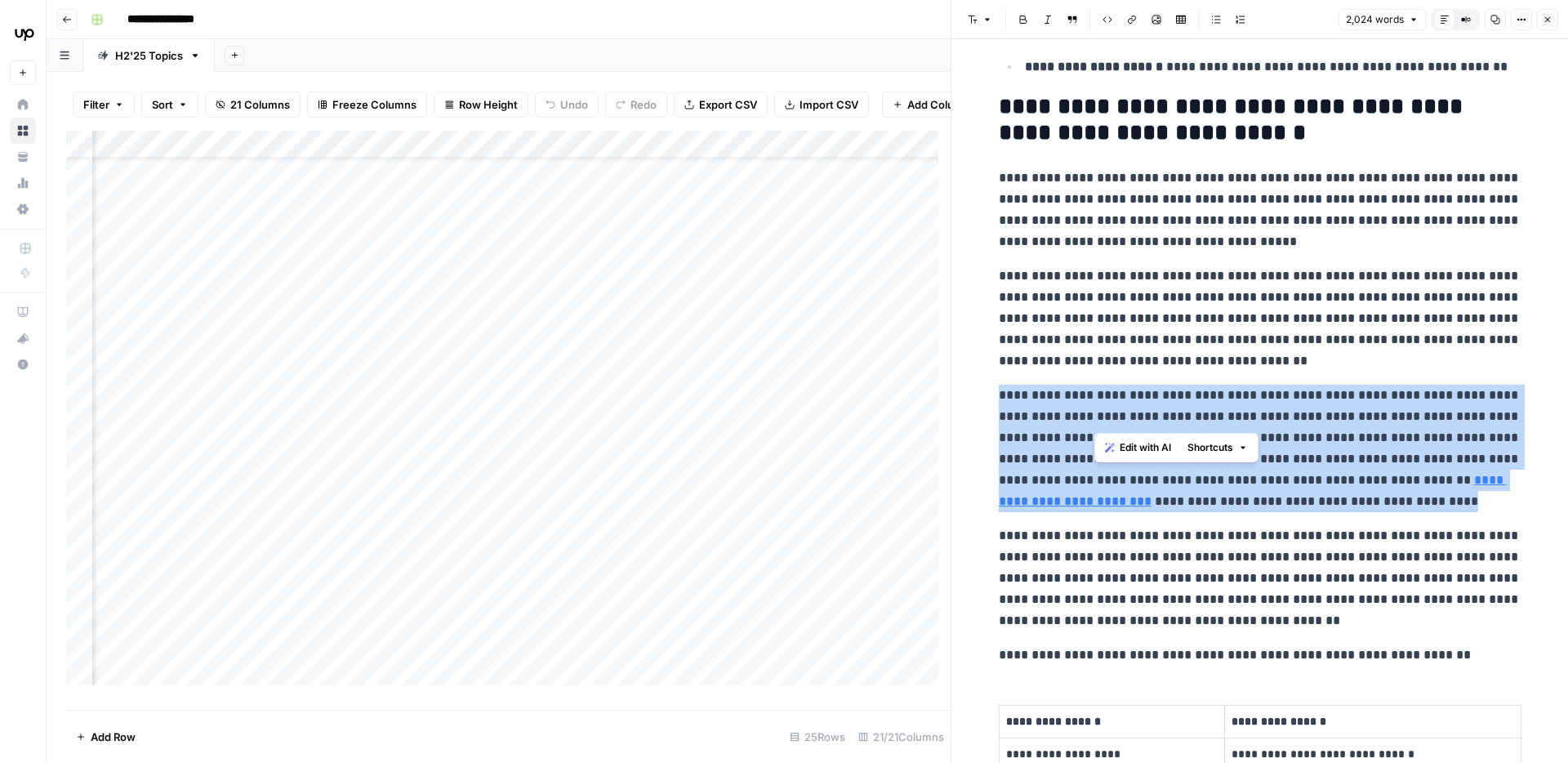 click on "**********" at bounding box center (1260, 448) 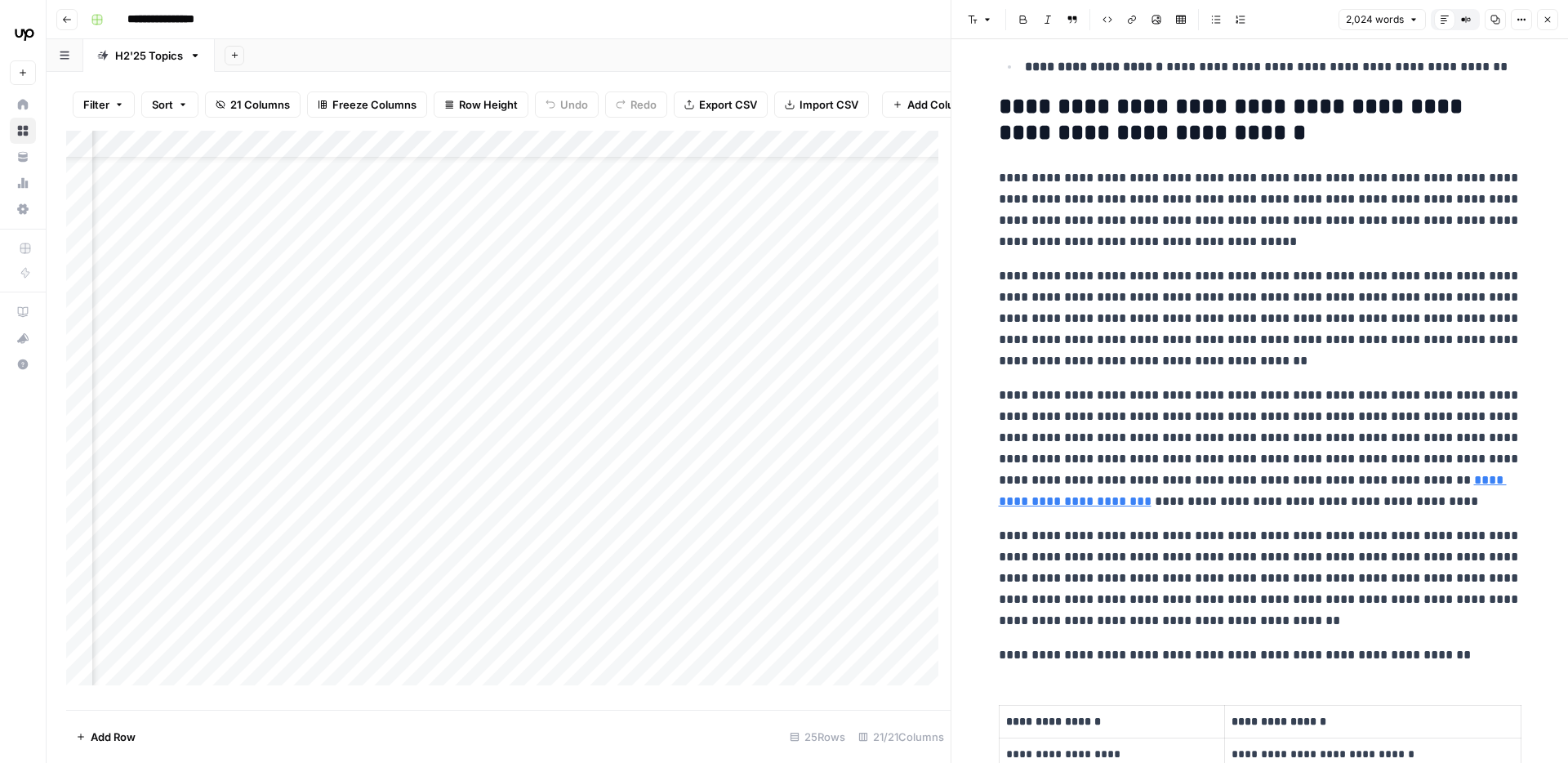 click on "**********" at bounding box center (1260, 1290) 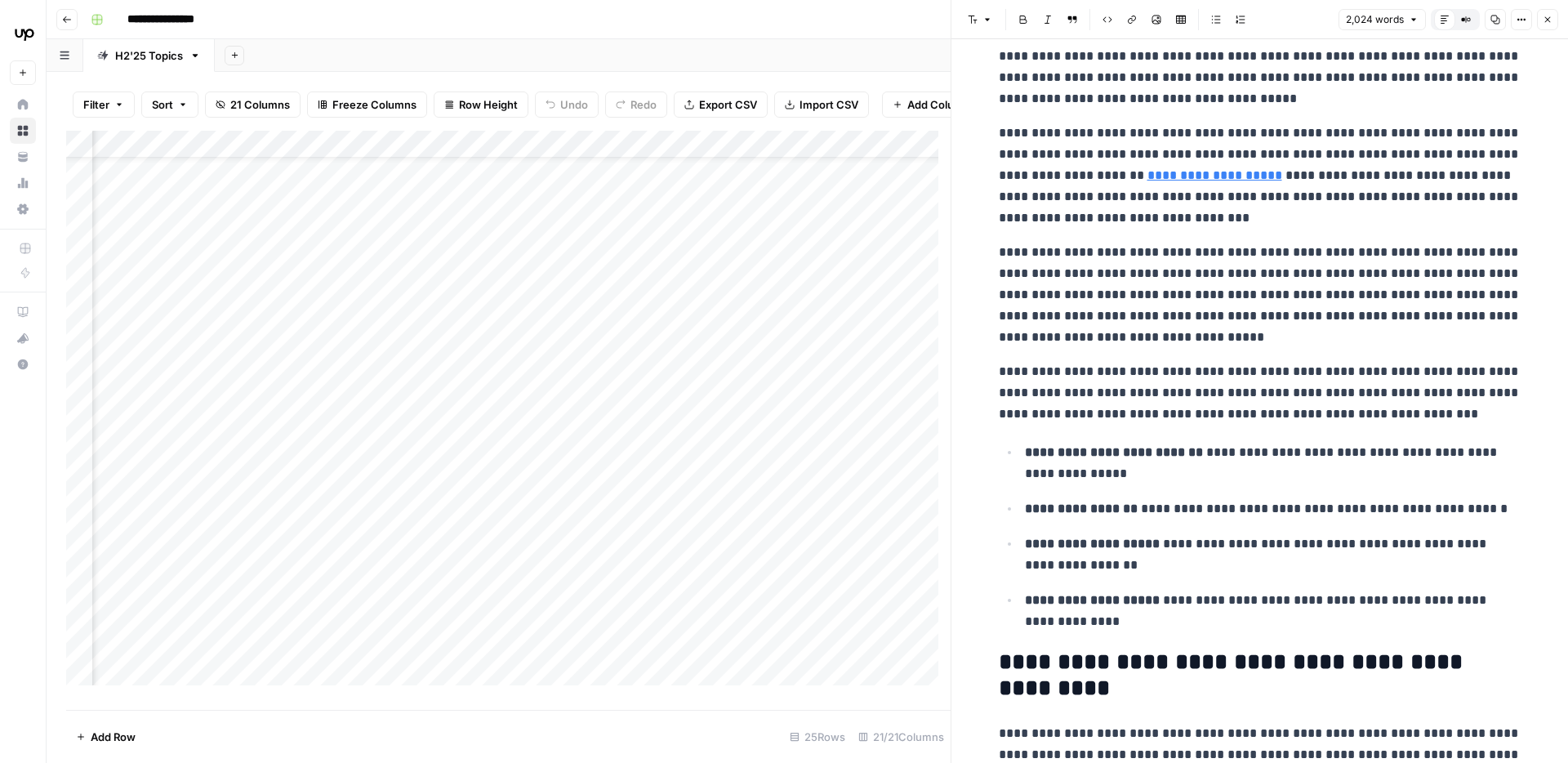 scroll, scrollTop: 143, scrollLeft: 0, axis: vertical 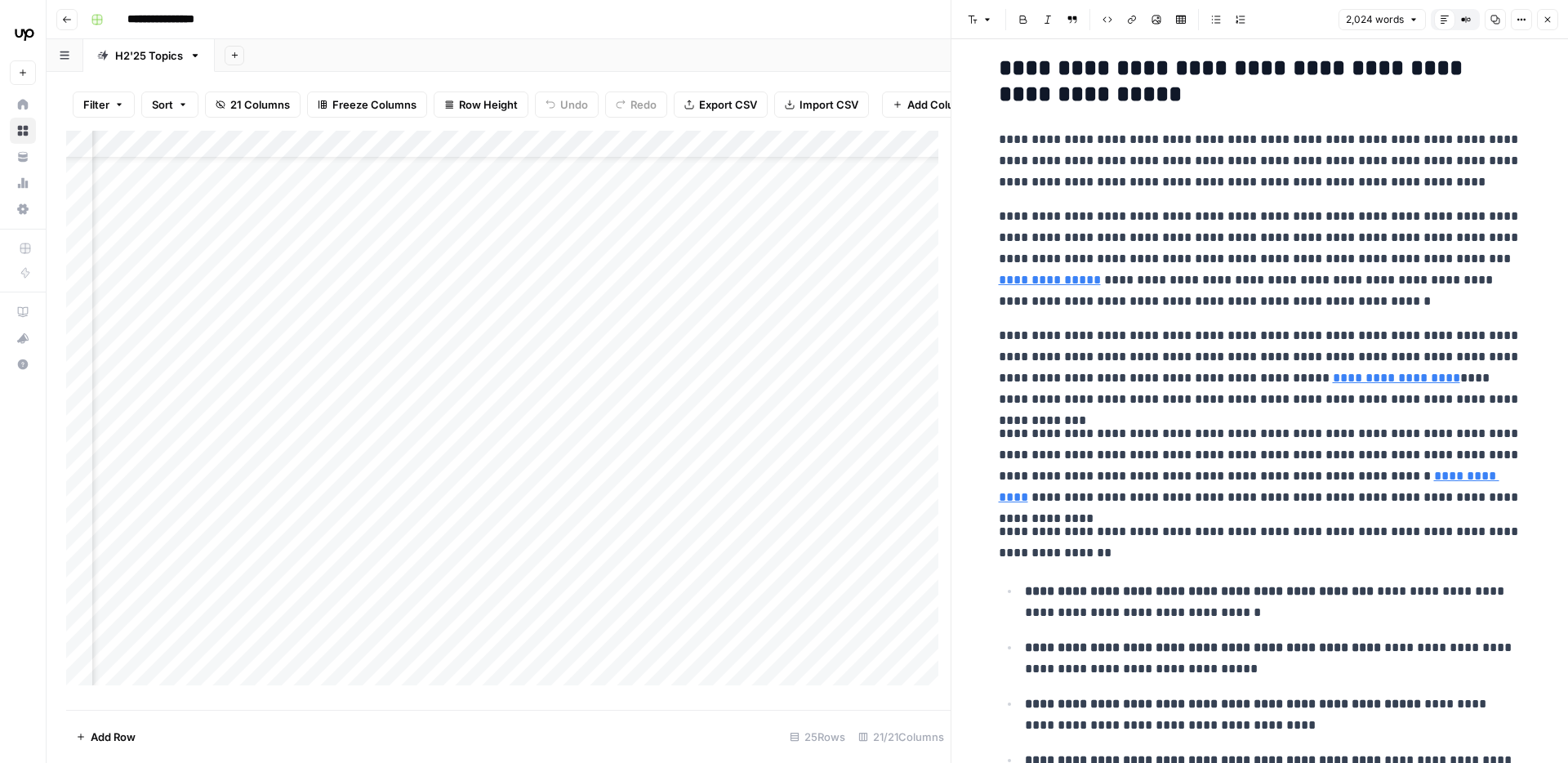 click on "**********" at bounding box center (1260, 368) 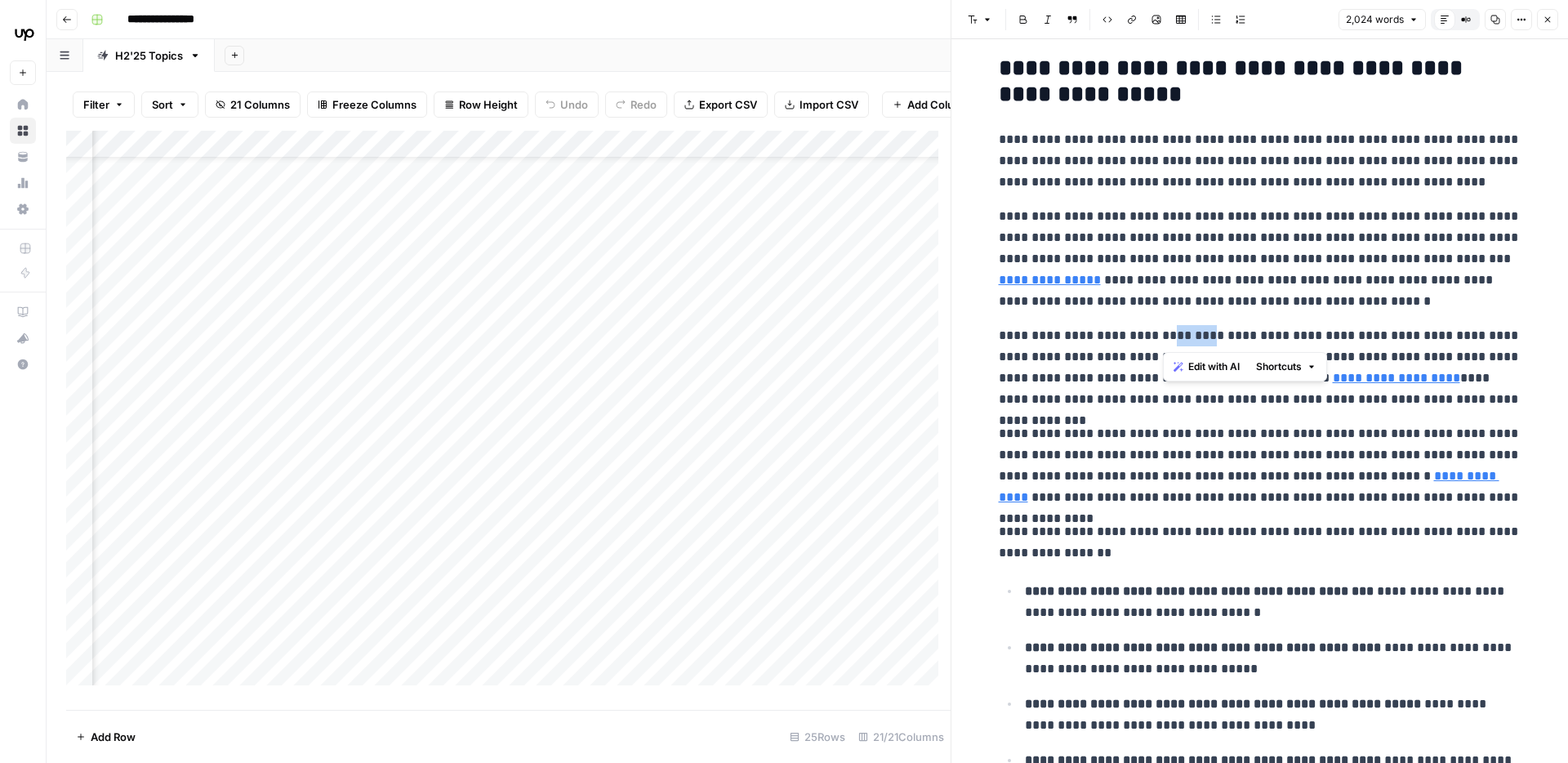 click on "**********" at bounding box center [1260, 368] 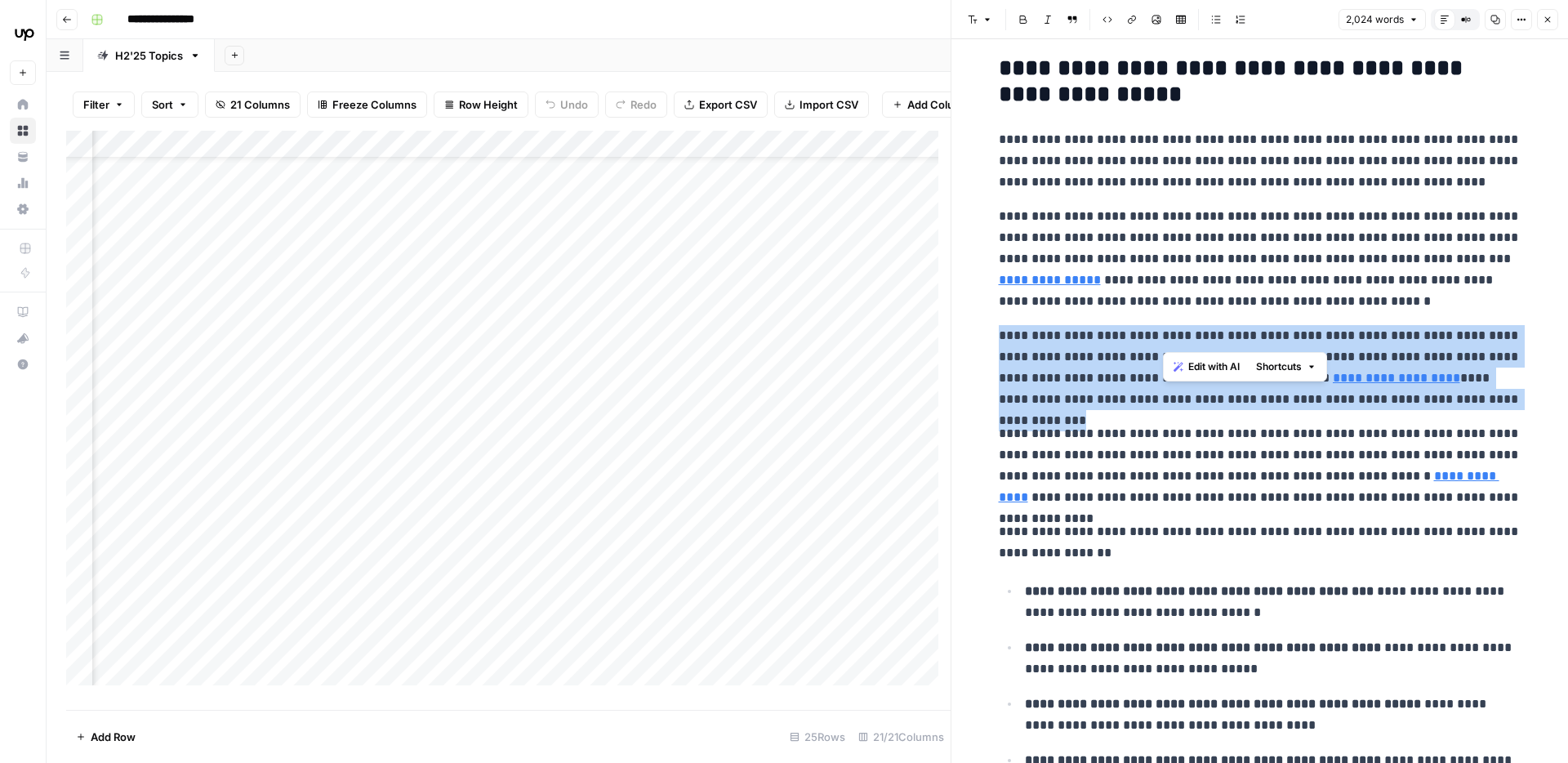 click on "**********" at bounding box center (1260, 368) 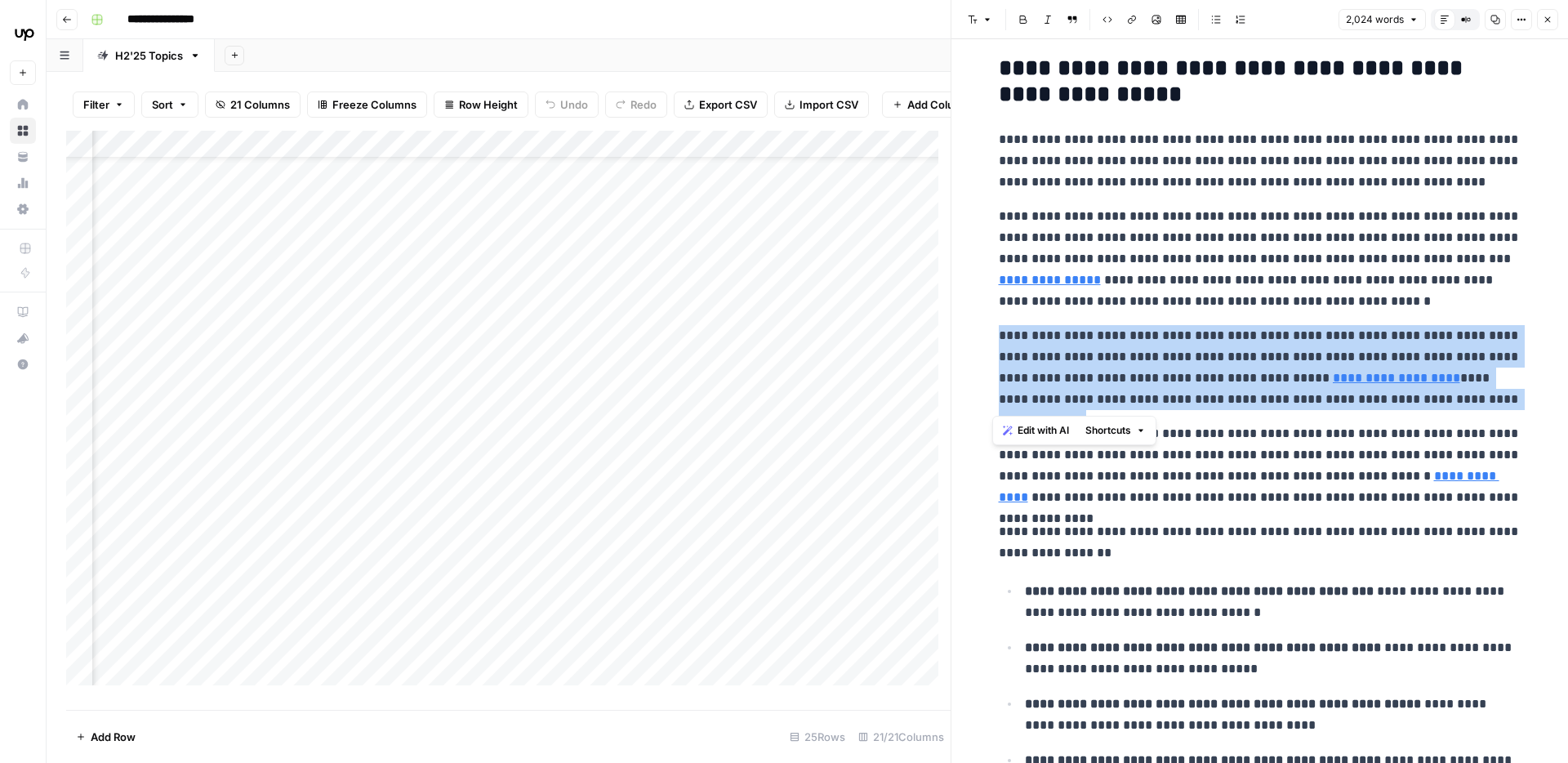 click on "**********" at bounding box center (1260, -1190) 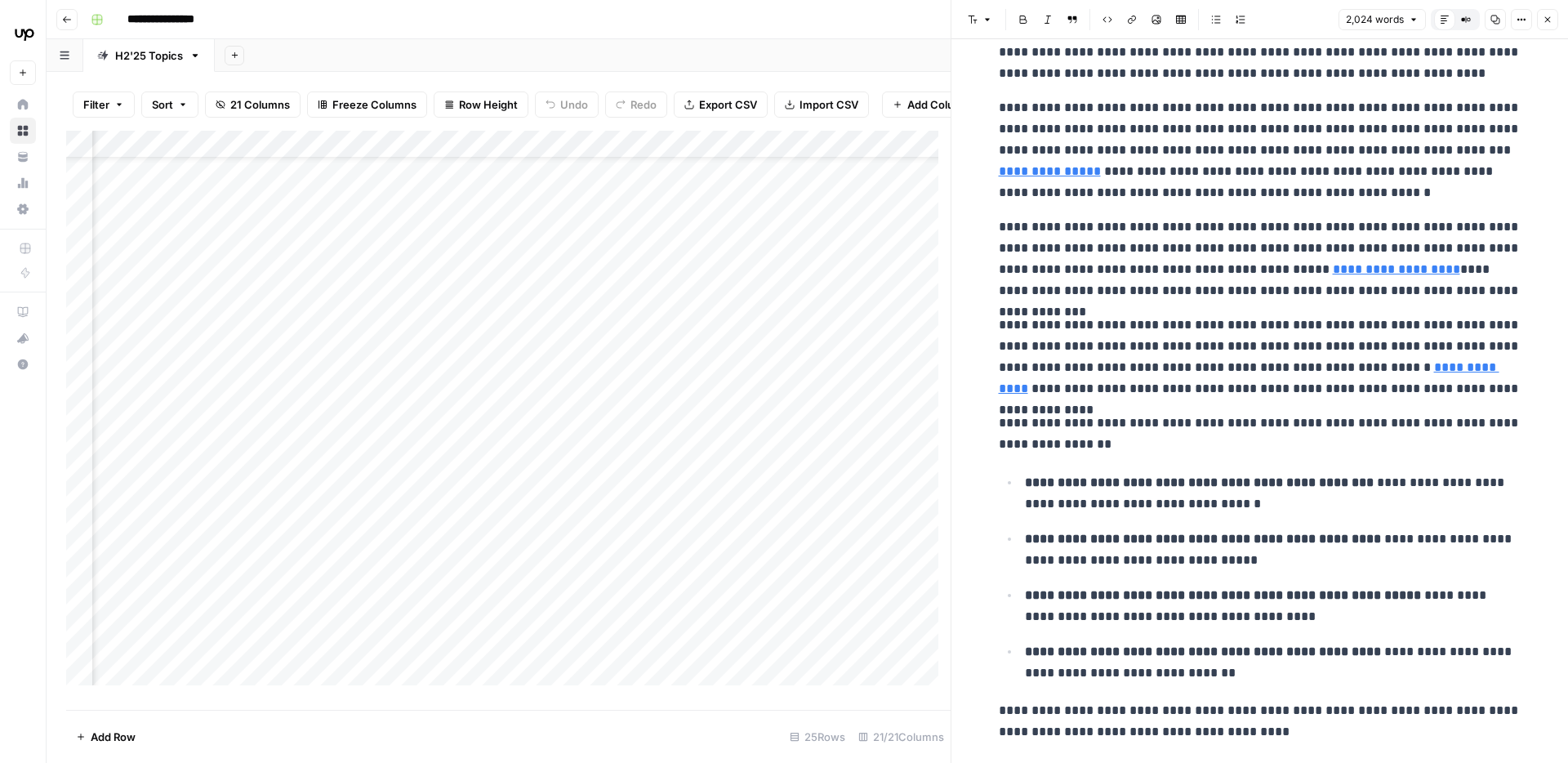 scroll, scrollTop: 4386, scrollLeft: 0, axis: vertical 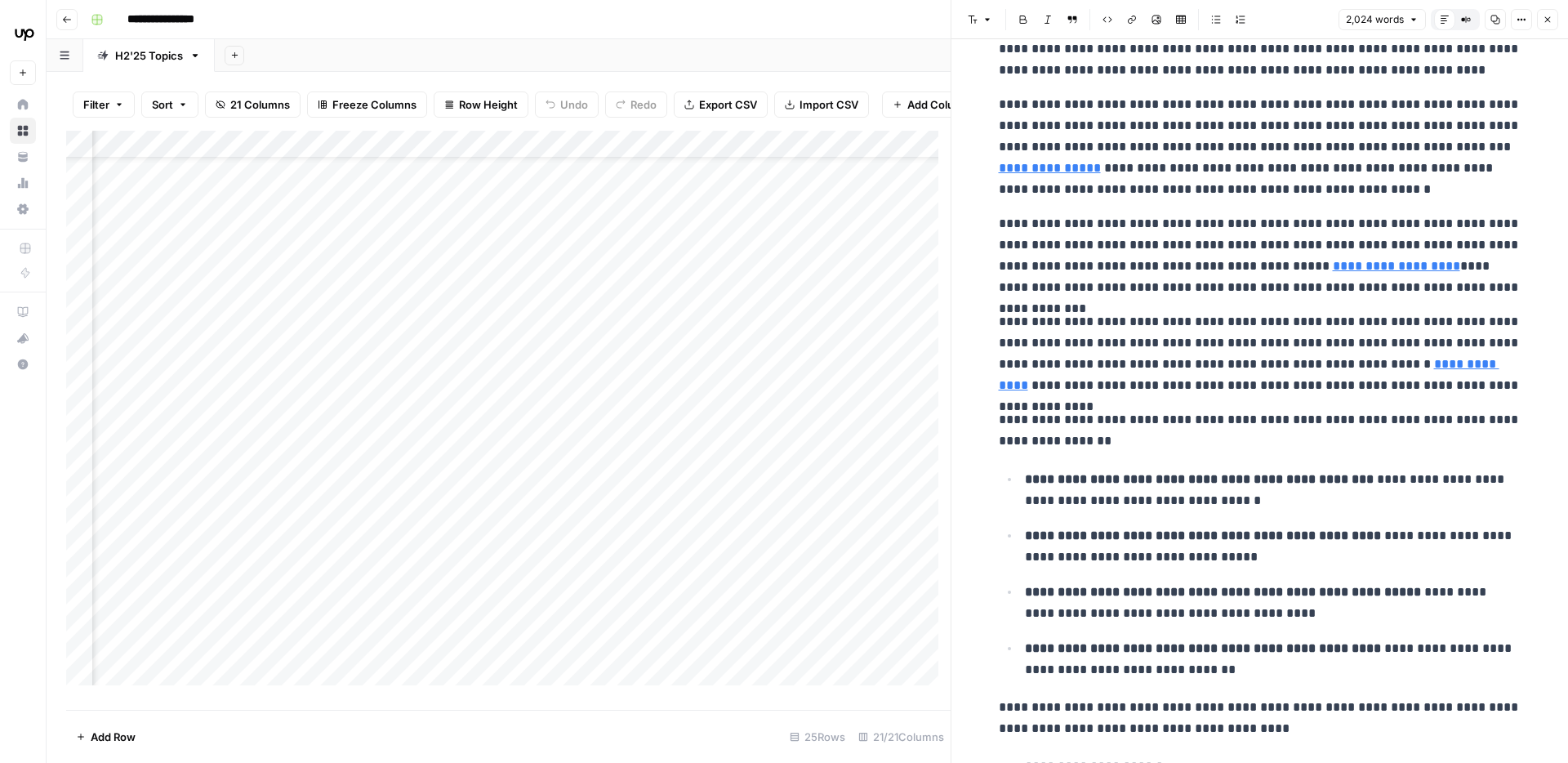 click on "**********" at bounding box center [1260, 354] 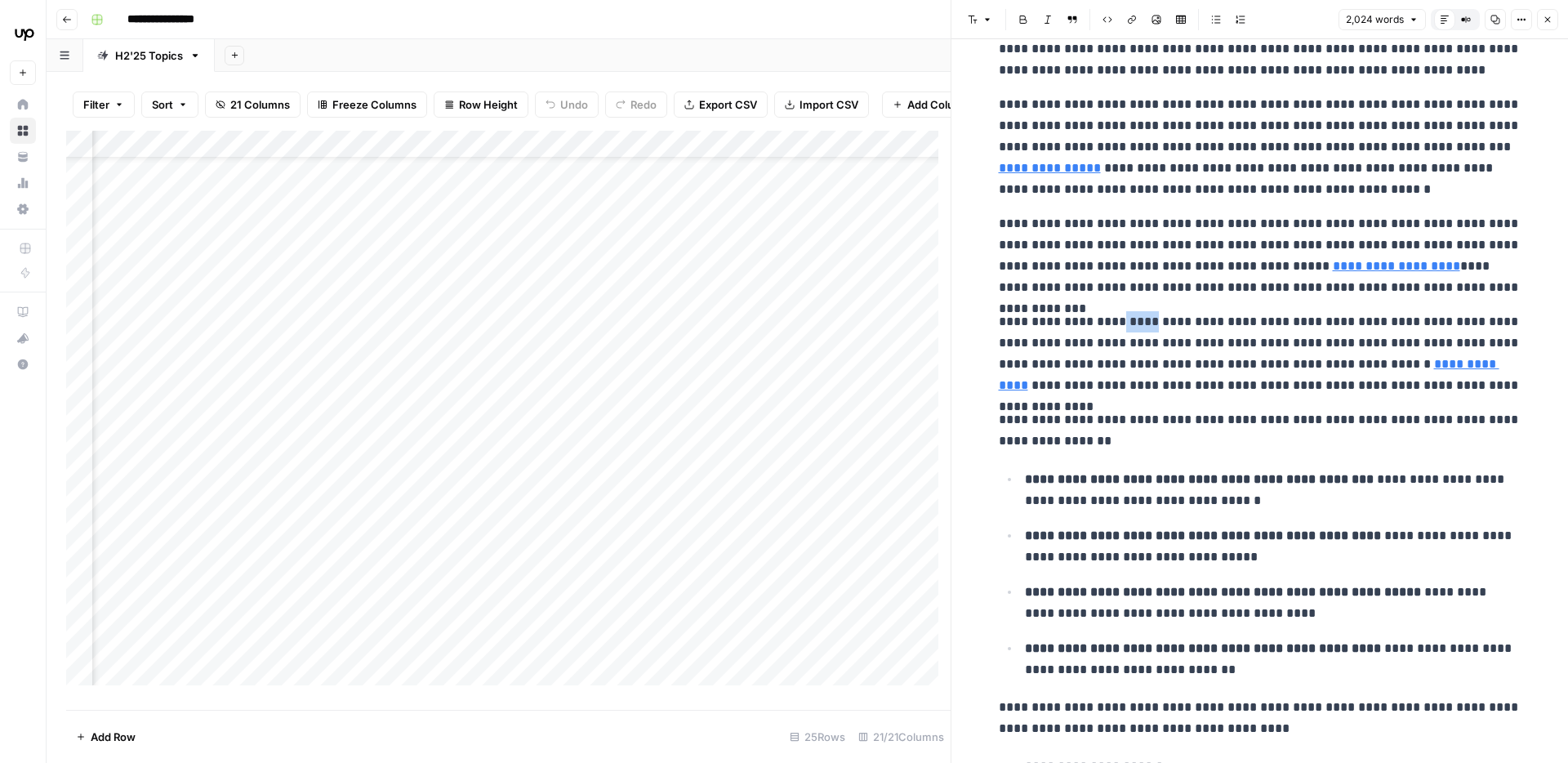 click on "**********" at bounding box center (1260, 354) 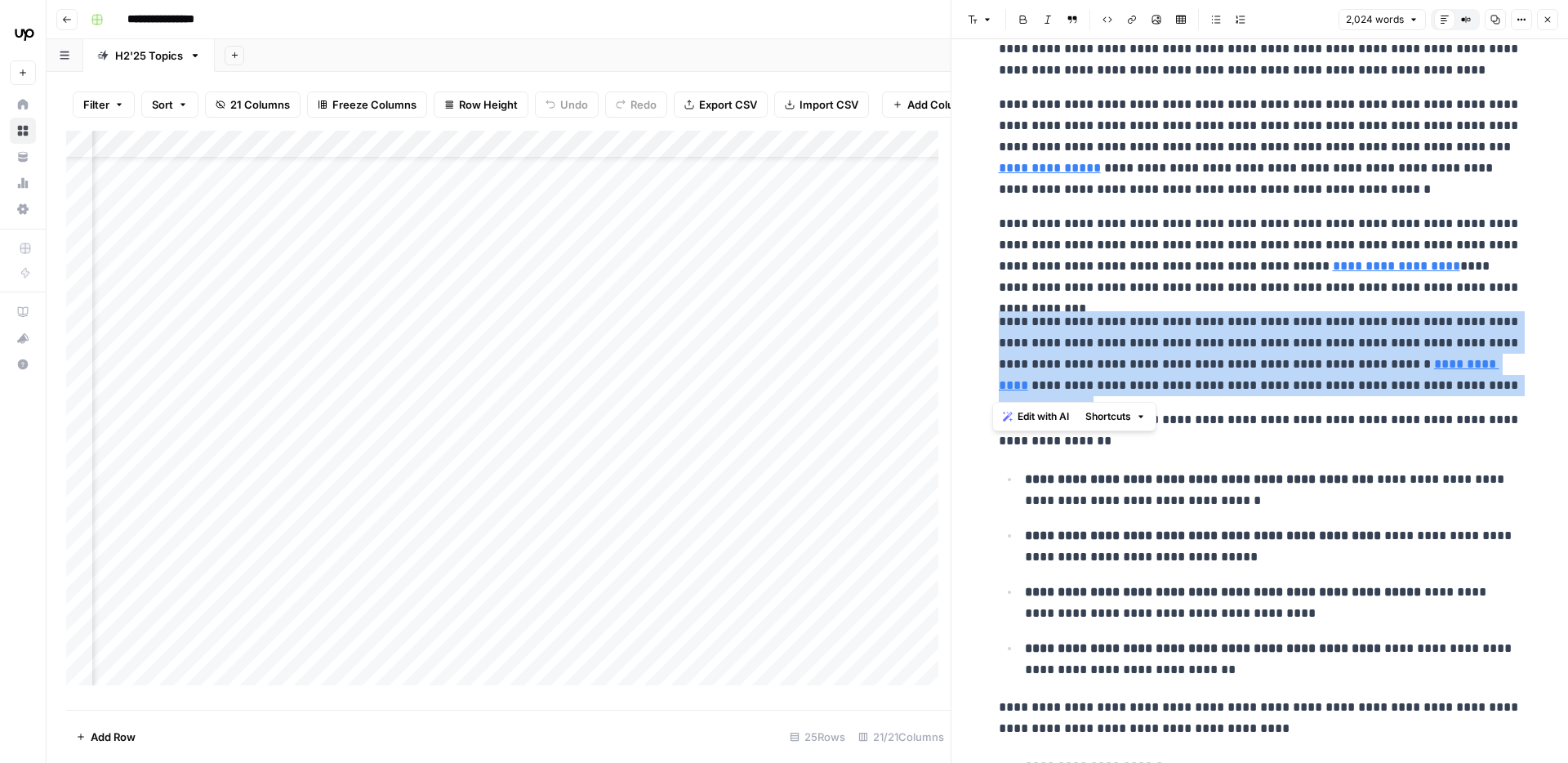 click on "**********" at bounding box center (1260, 354) 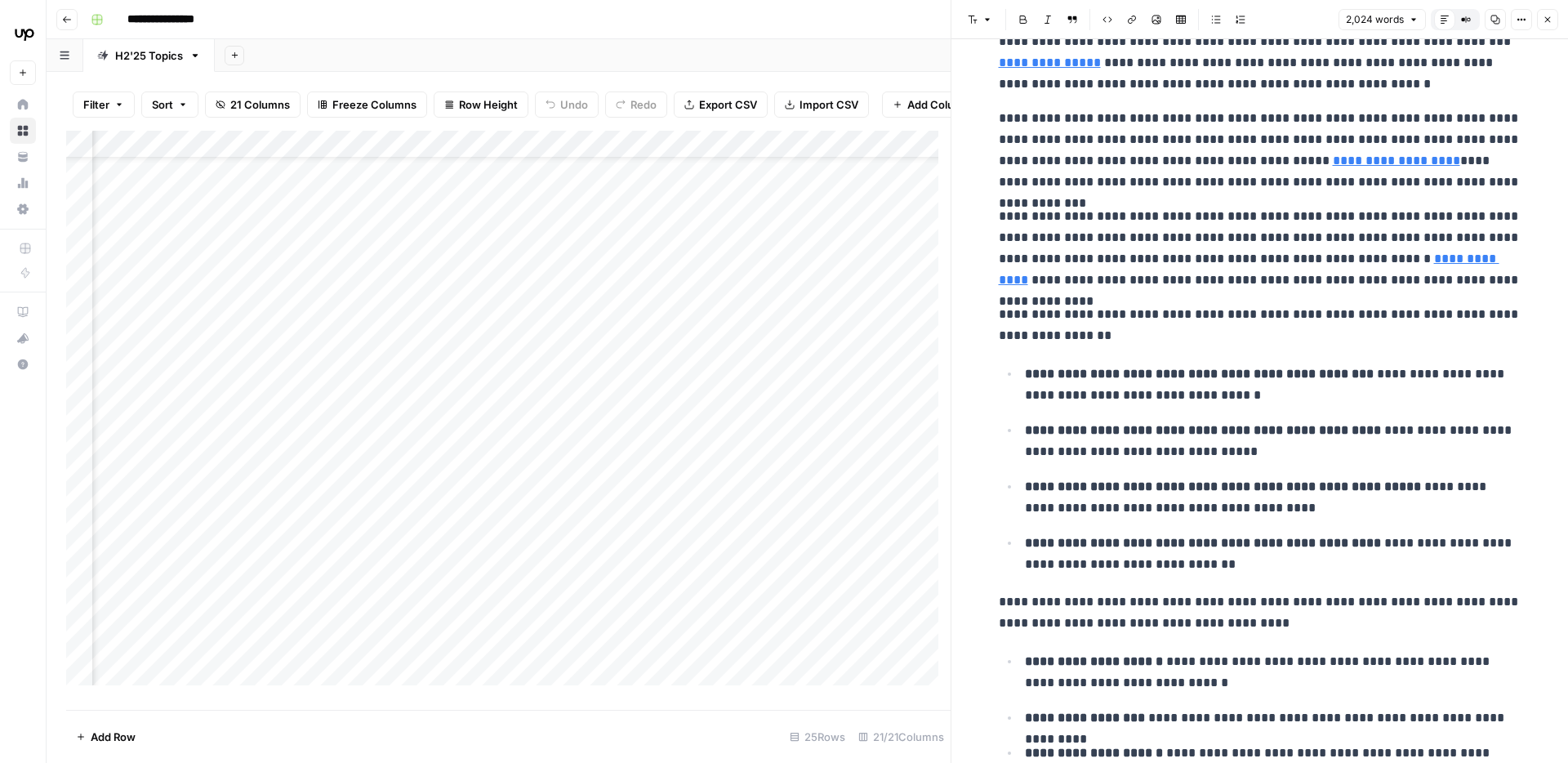 scroll, scrollTop: 4522, scrollLeft: 0, axis: vertical 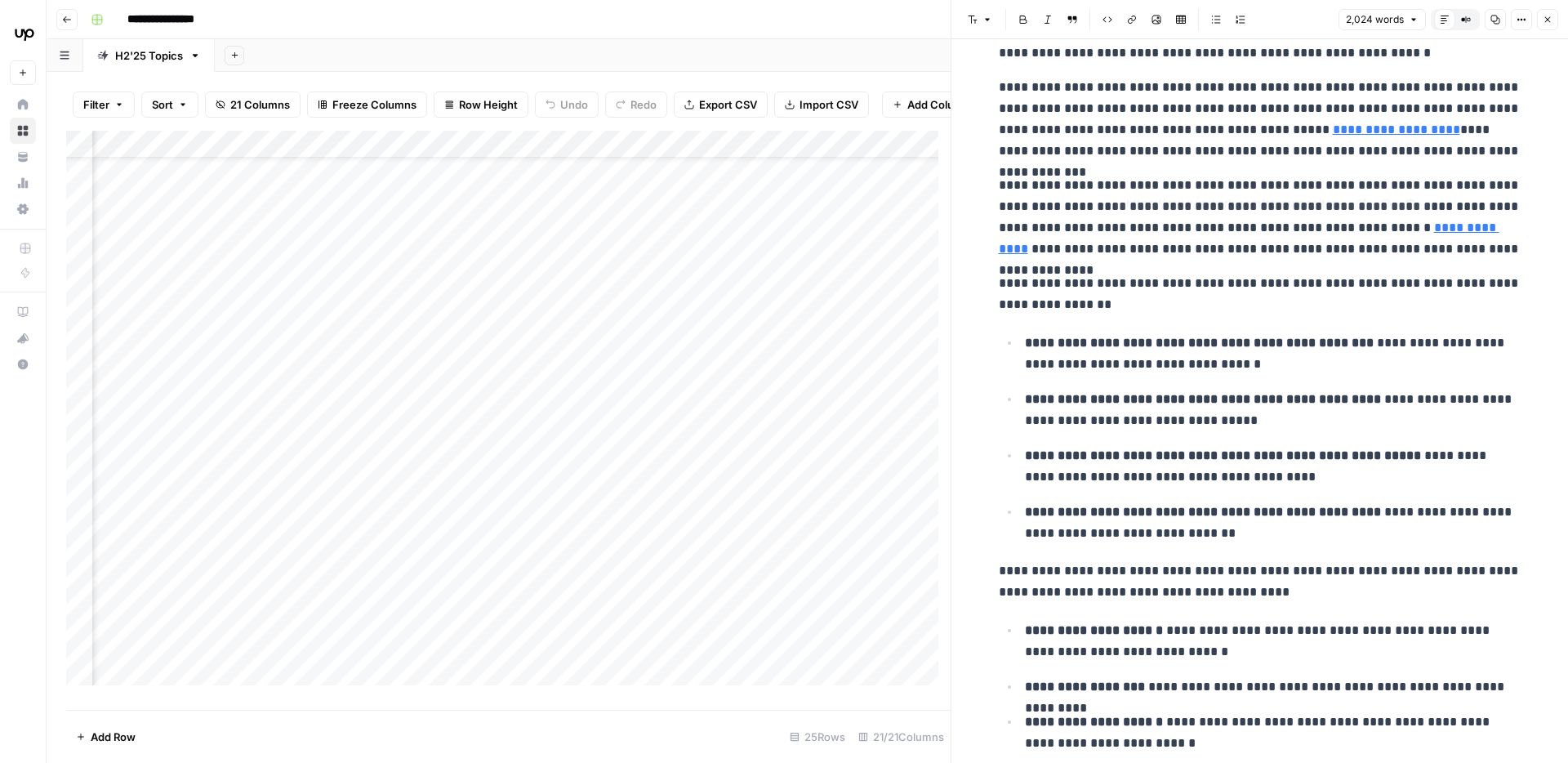 click on "**********" at bounding box center [1249, 238] 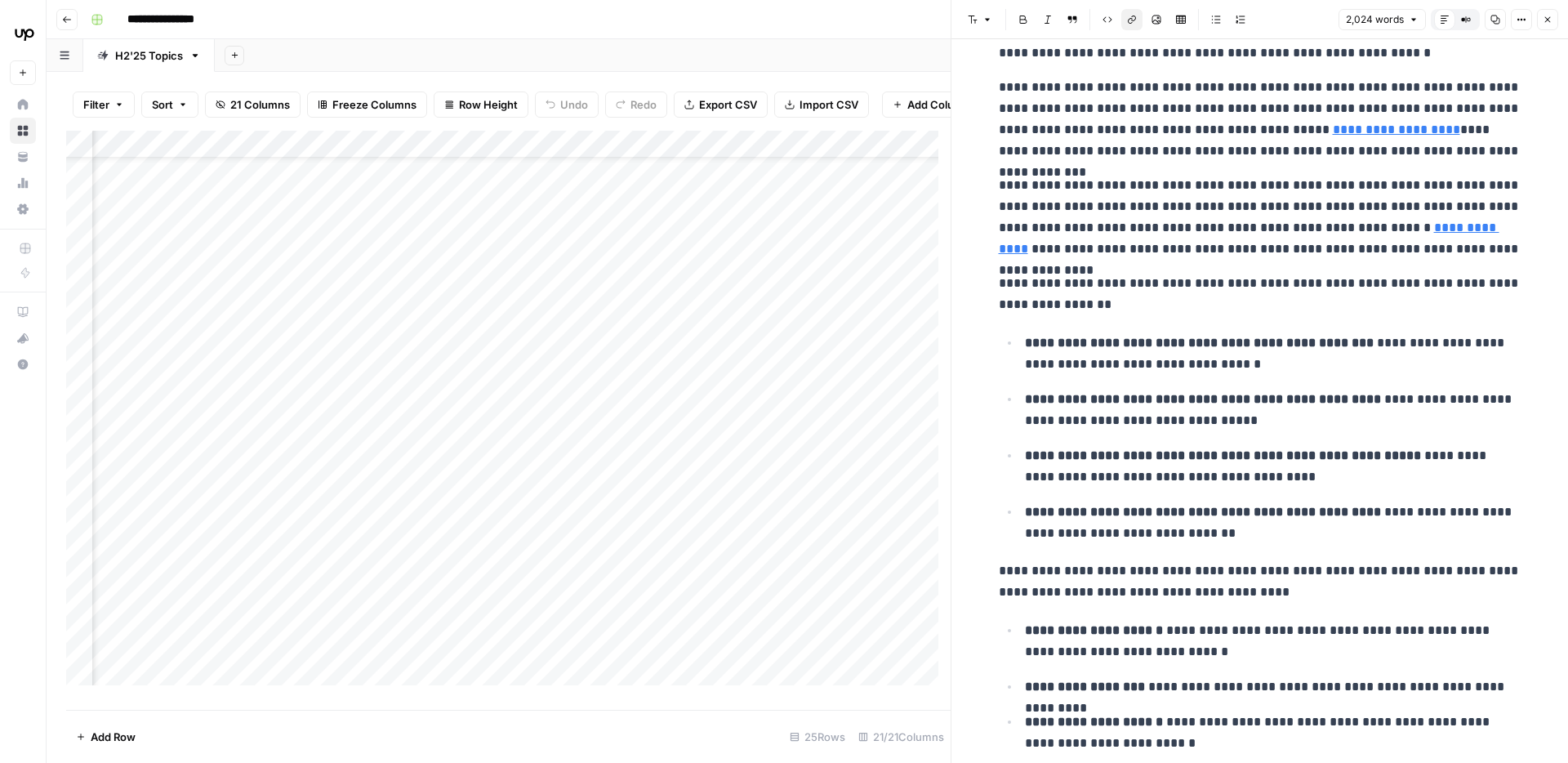 click on "**********" at bounding box center (1396, 129) 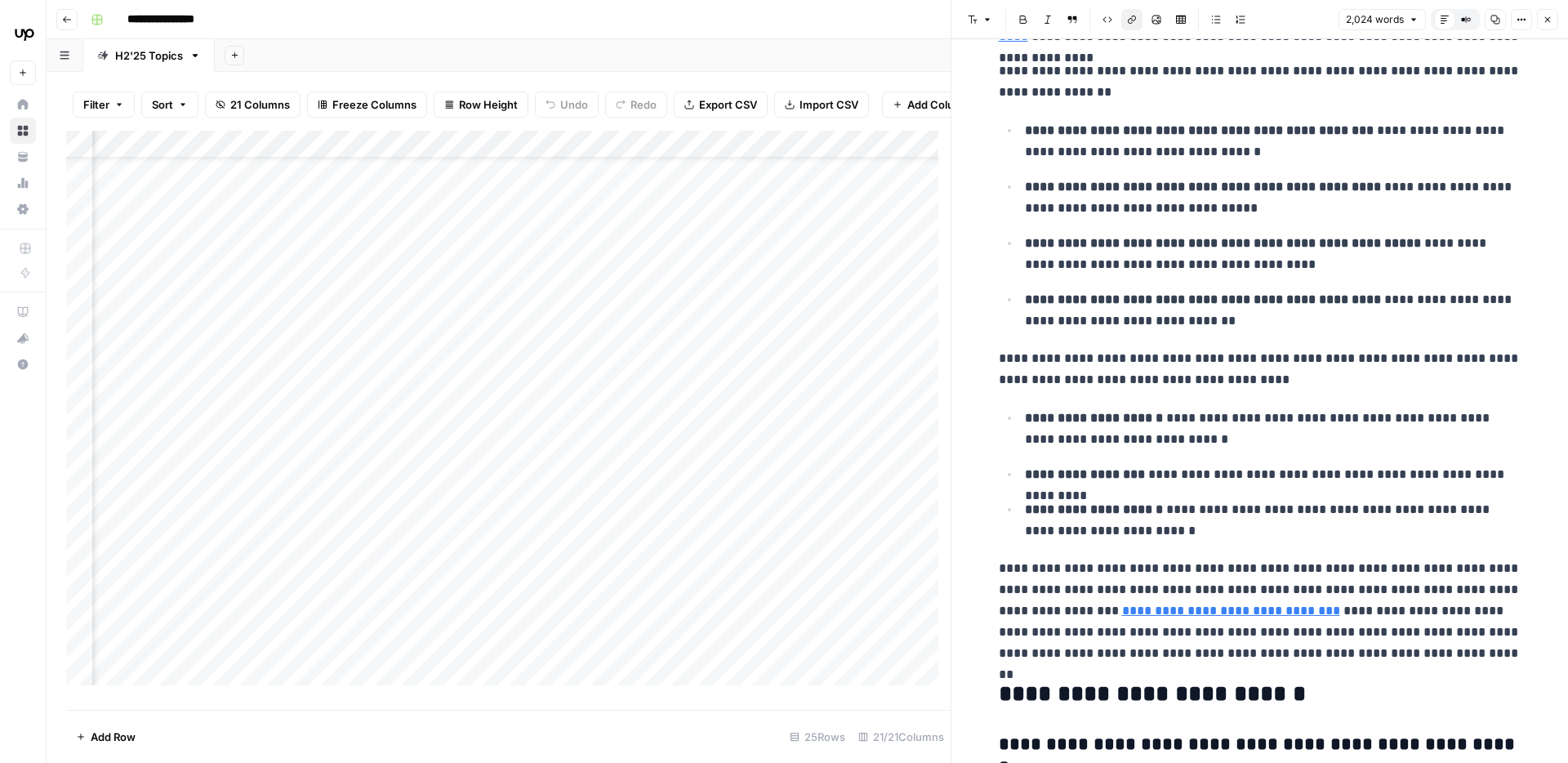 scroll, scrollTop: 4741, scrollLeft: 0, axis: vertical 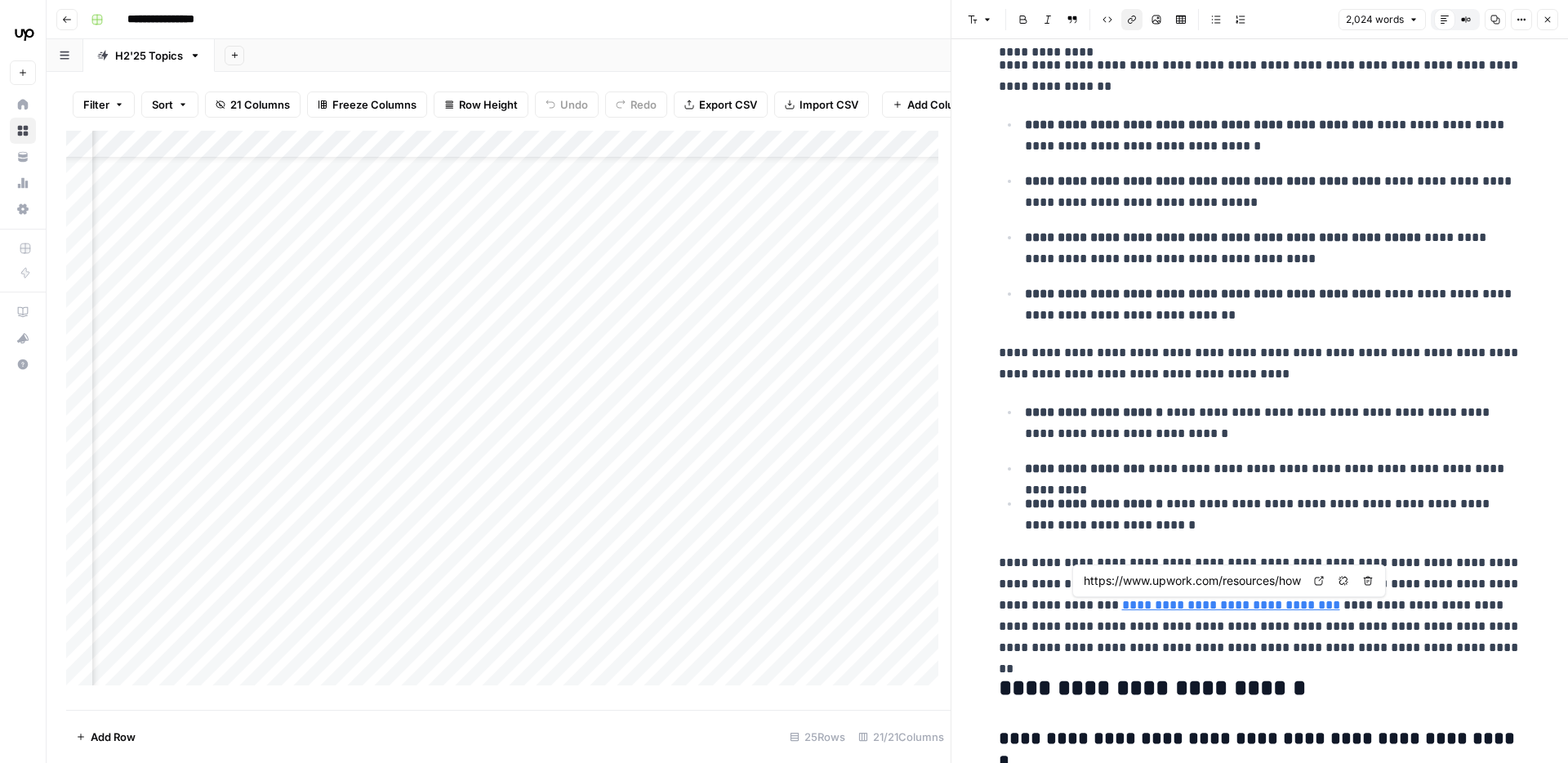 click on "**********" at bounding box center [1231, 605] 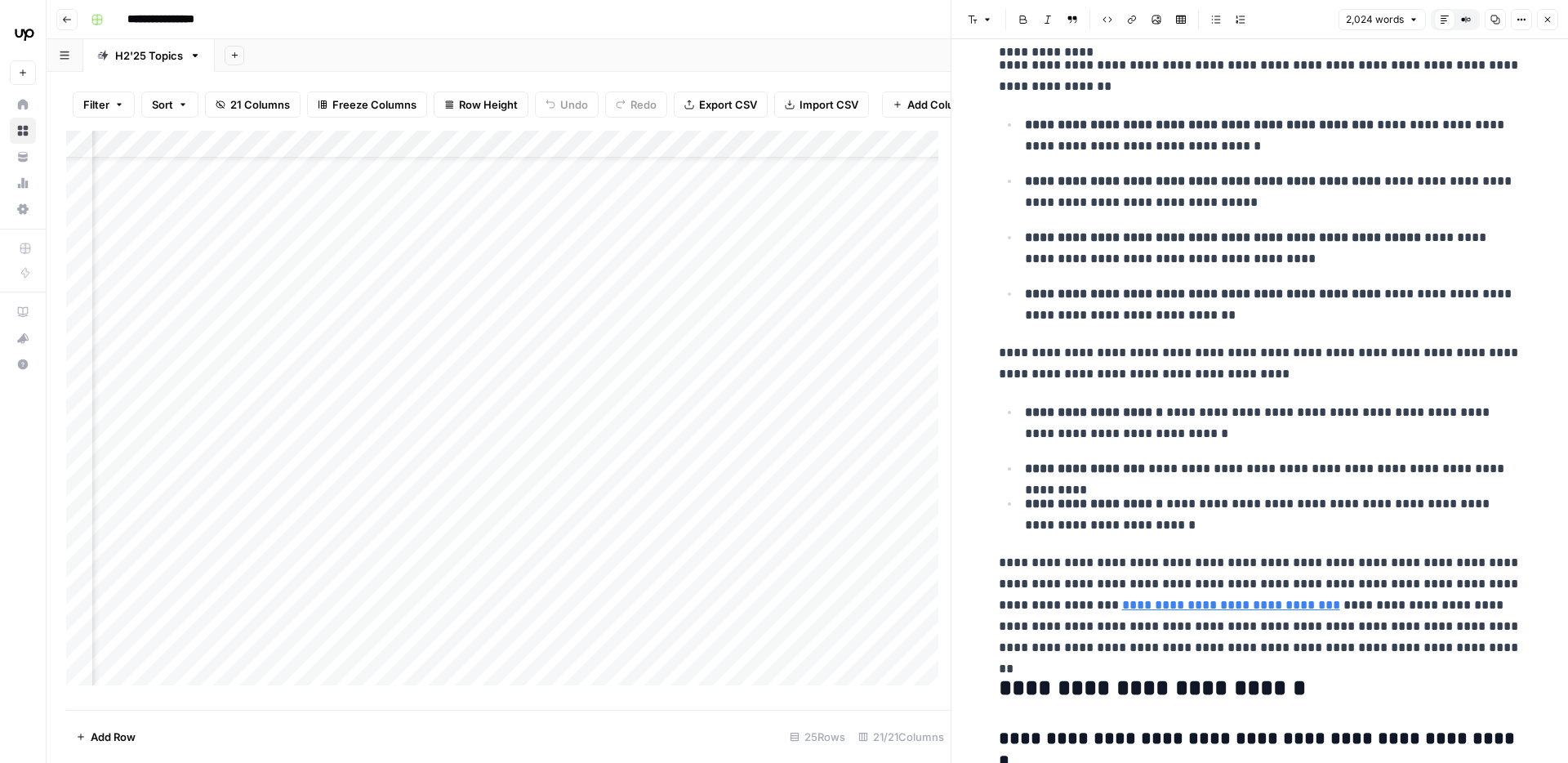 click on "**********" at bounding box center [1260, 605] 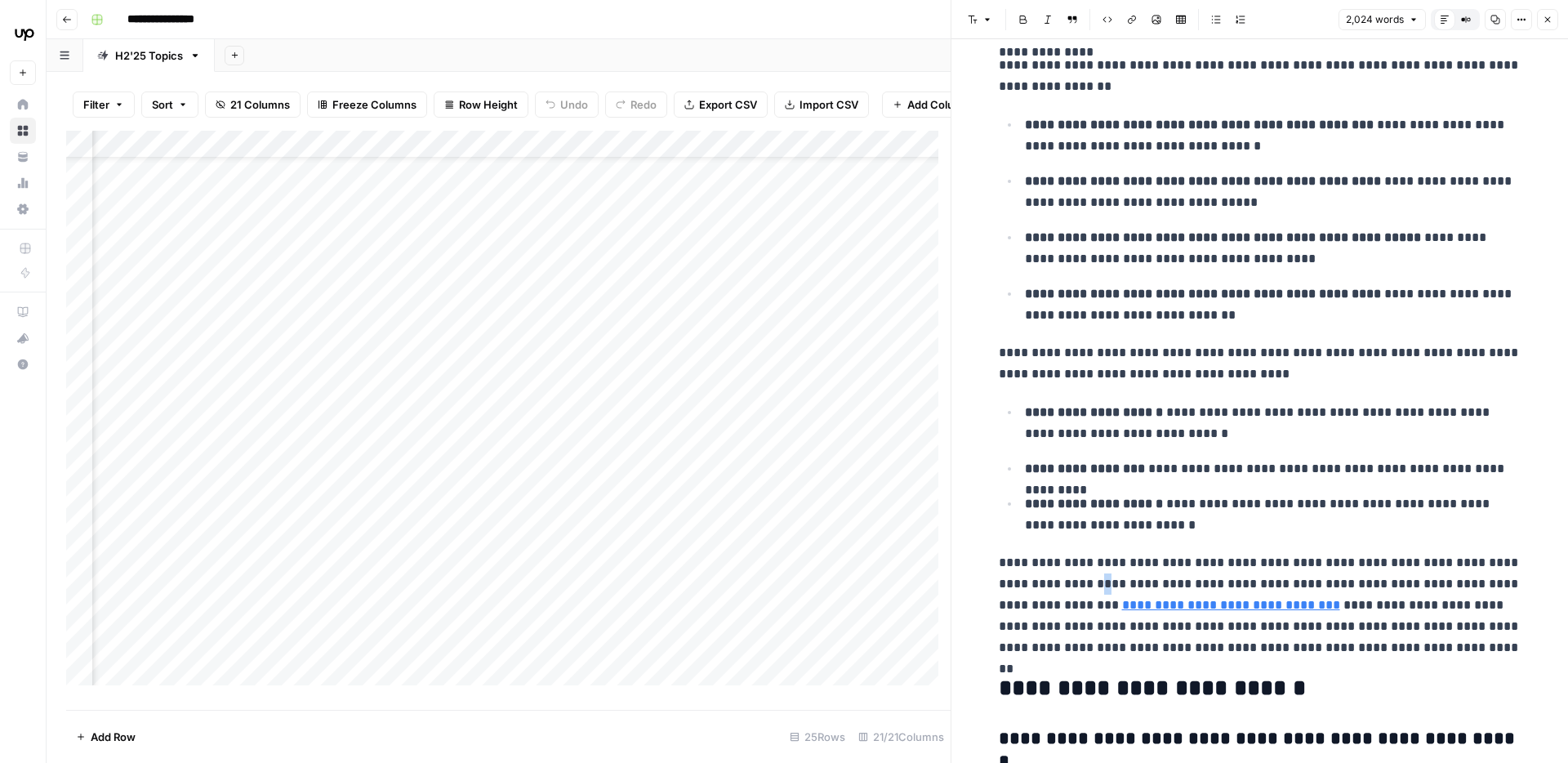 click on "**********" at bounding box center [1260, 605] 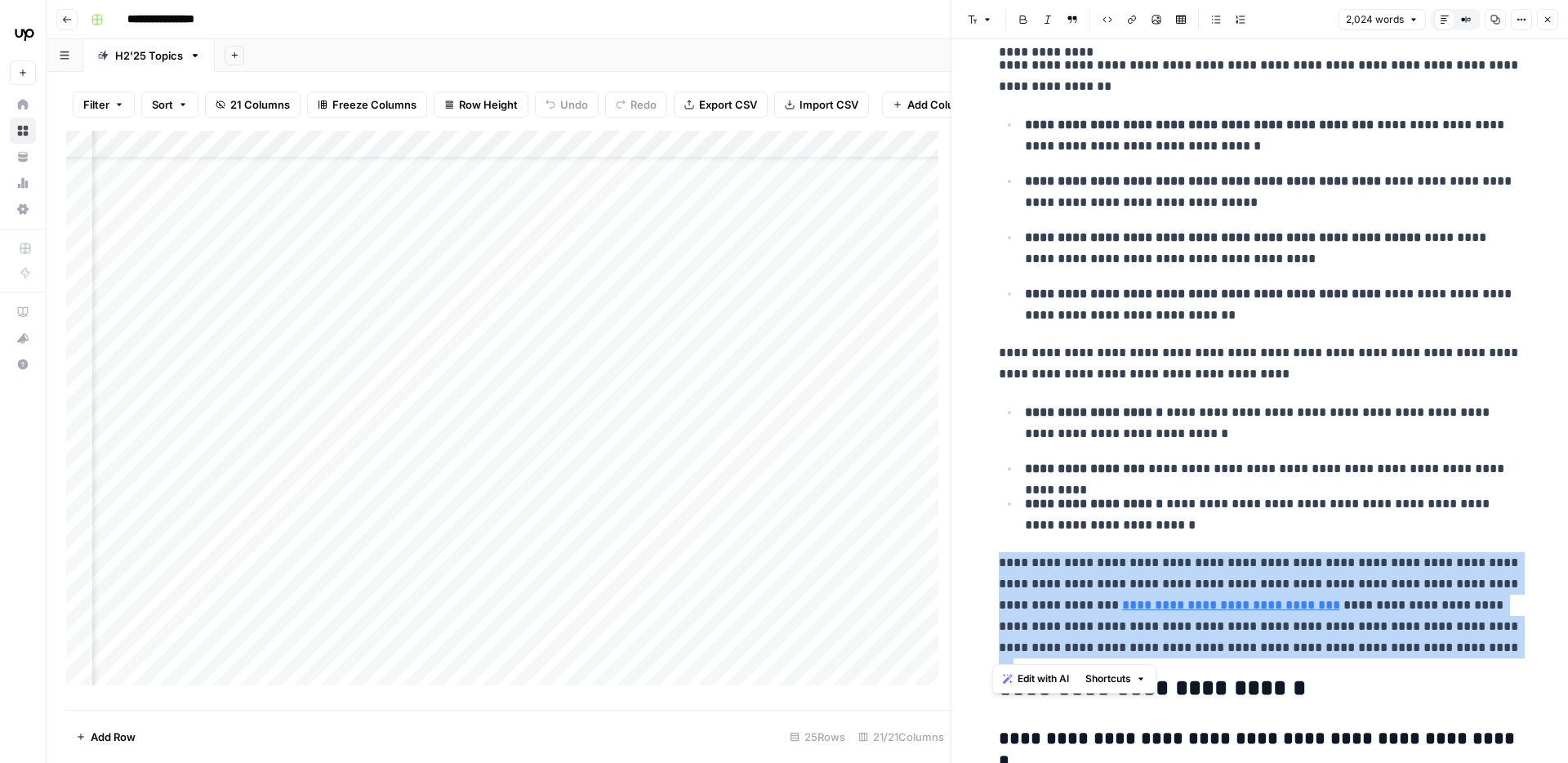 click on "**********" at bounding box center [1260, 605] 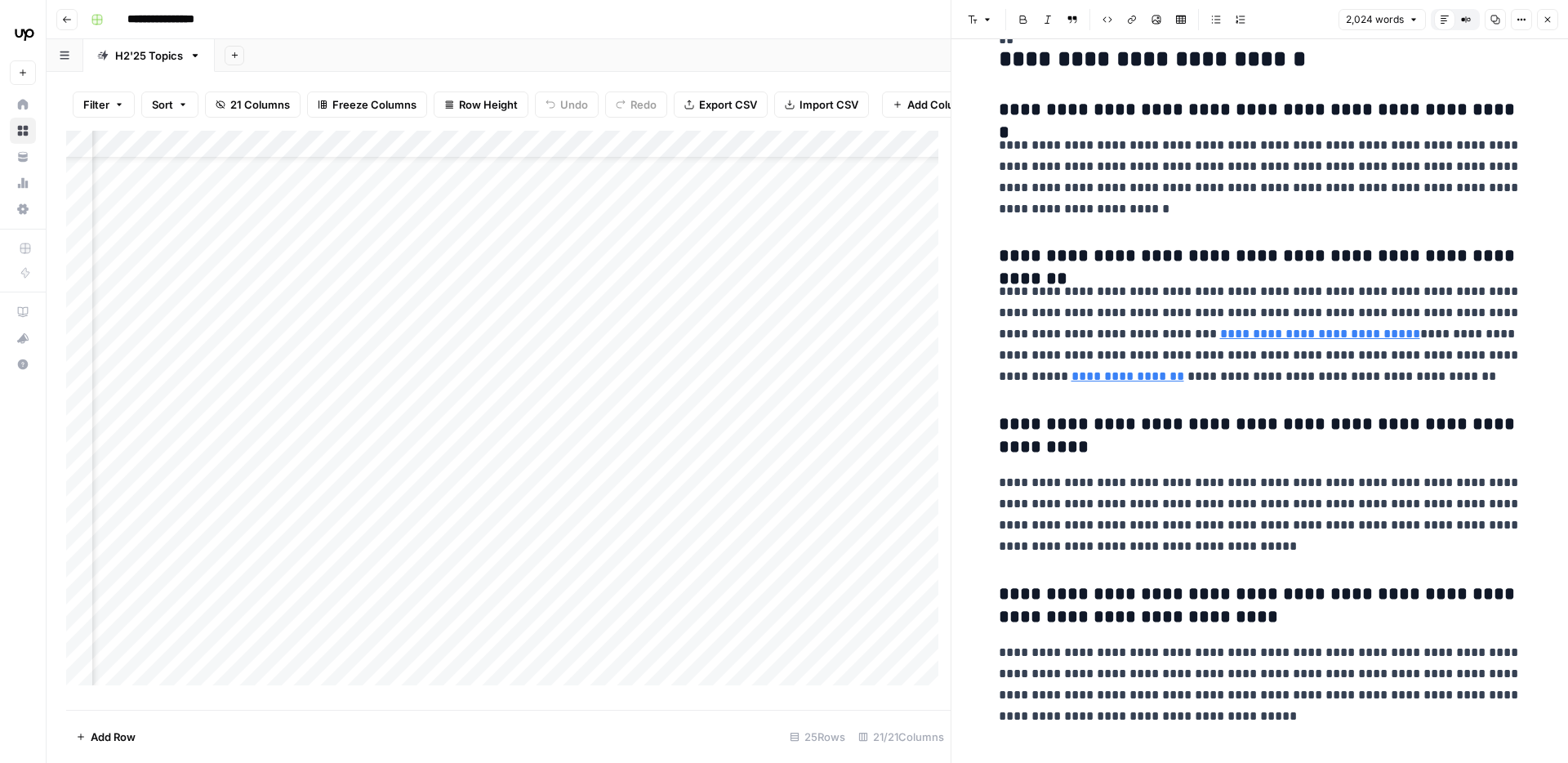 scroll, scrollTop: 5360, scrollLeft: 0, axis: vertical 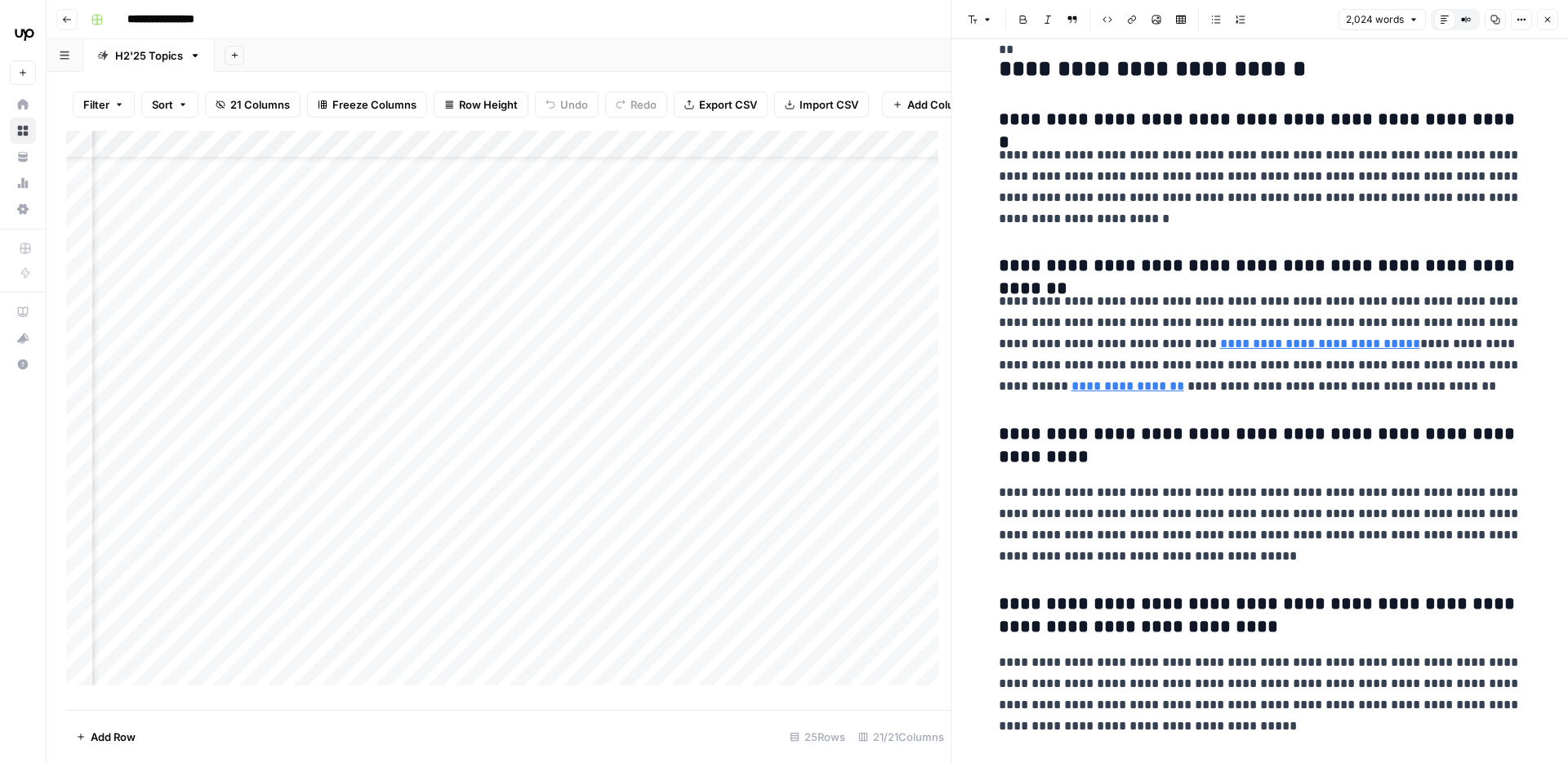 click on "**********" at bounding box center (1260, 120) 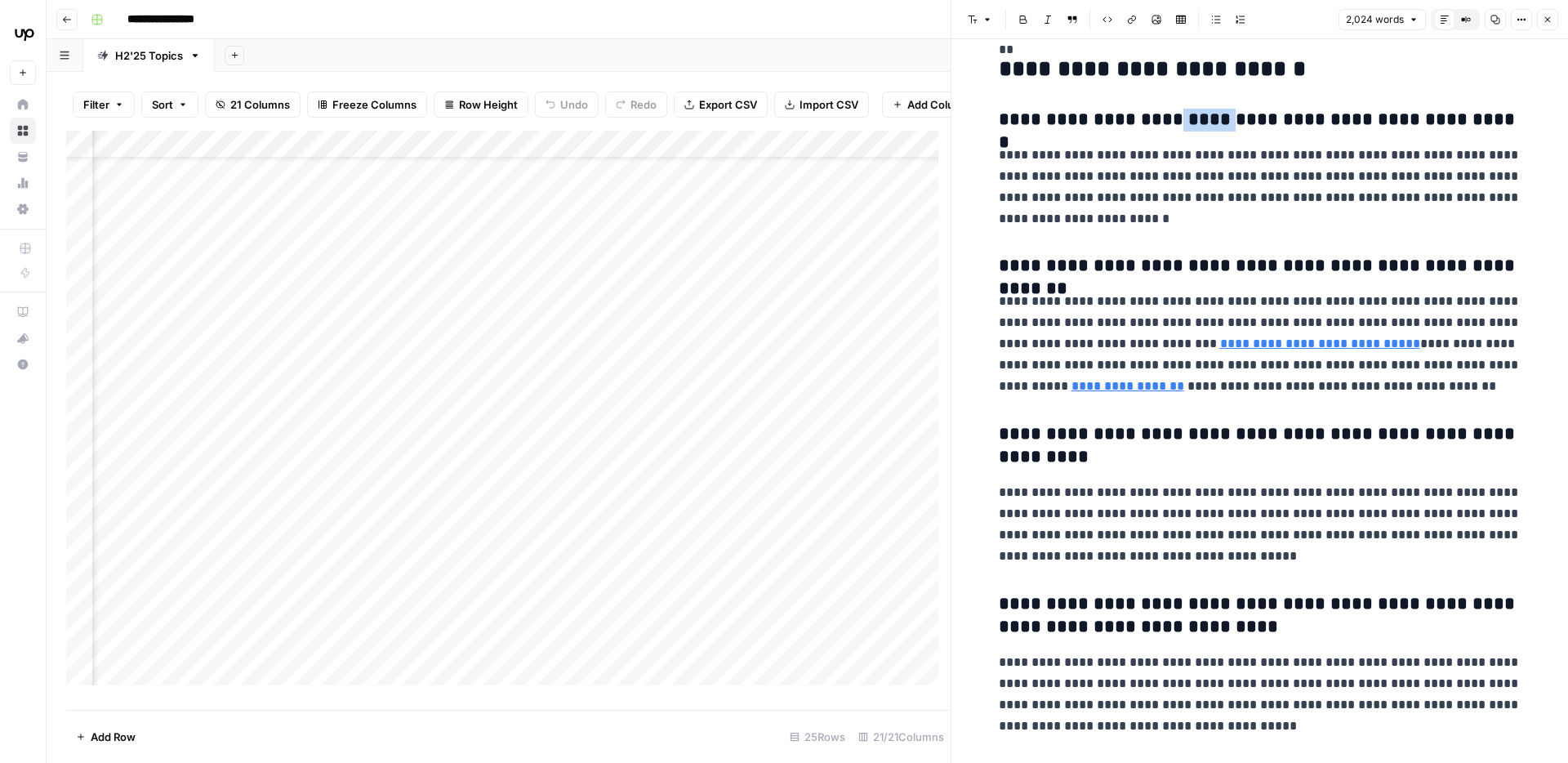 click on "**********" at bounding box center [1260, 120] 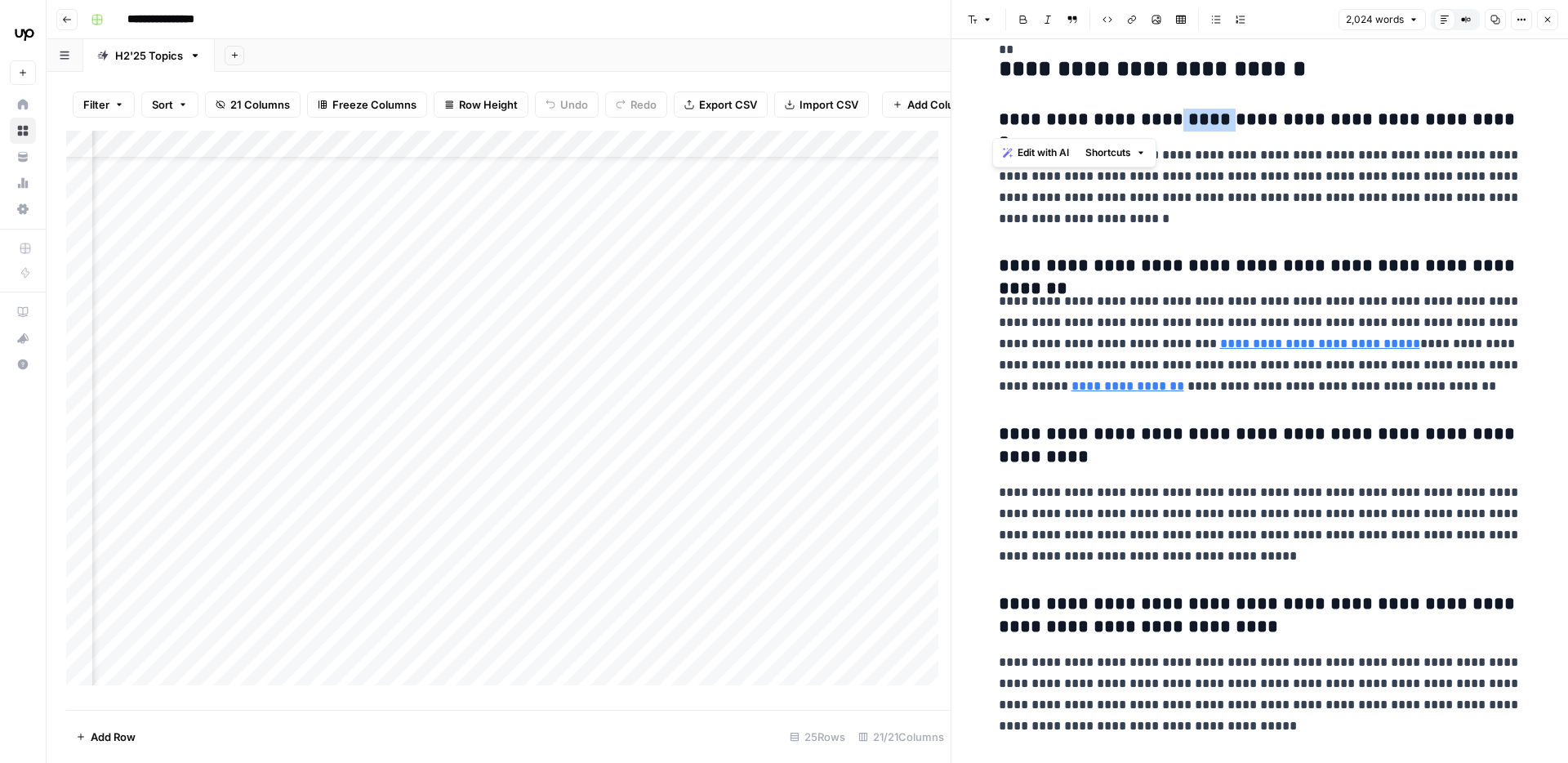 click on "**********" at bounding box center [1260, 120] 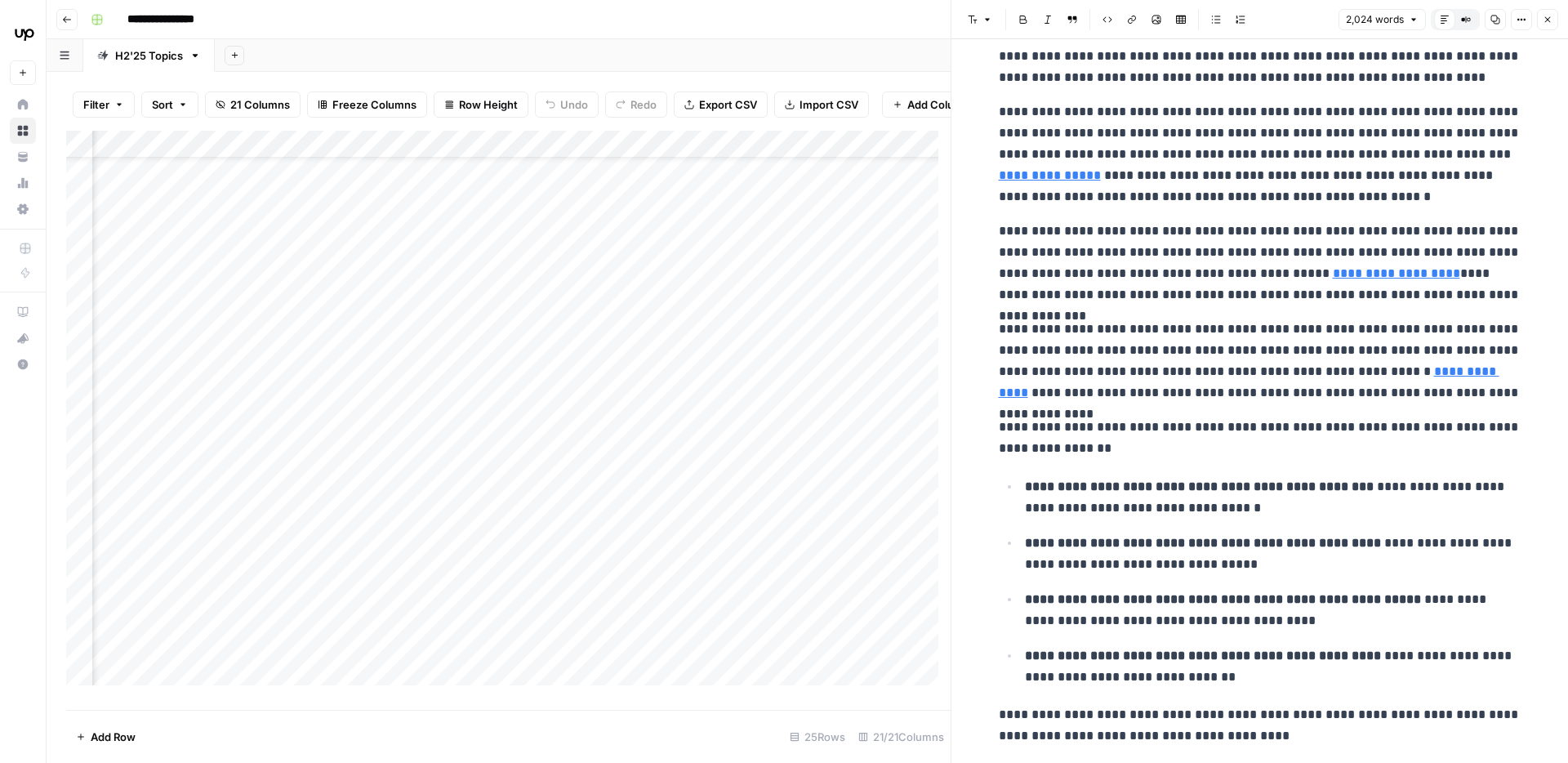 scroll, scrollTop: 4366, scrollLeft: 0, axis: vertical 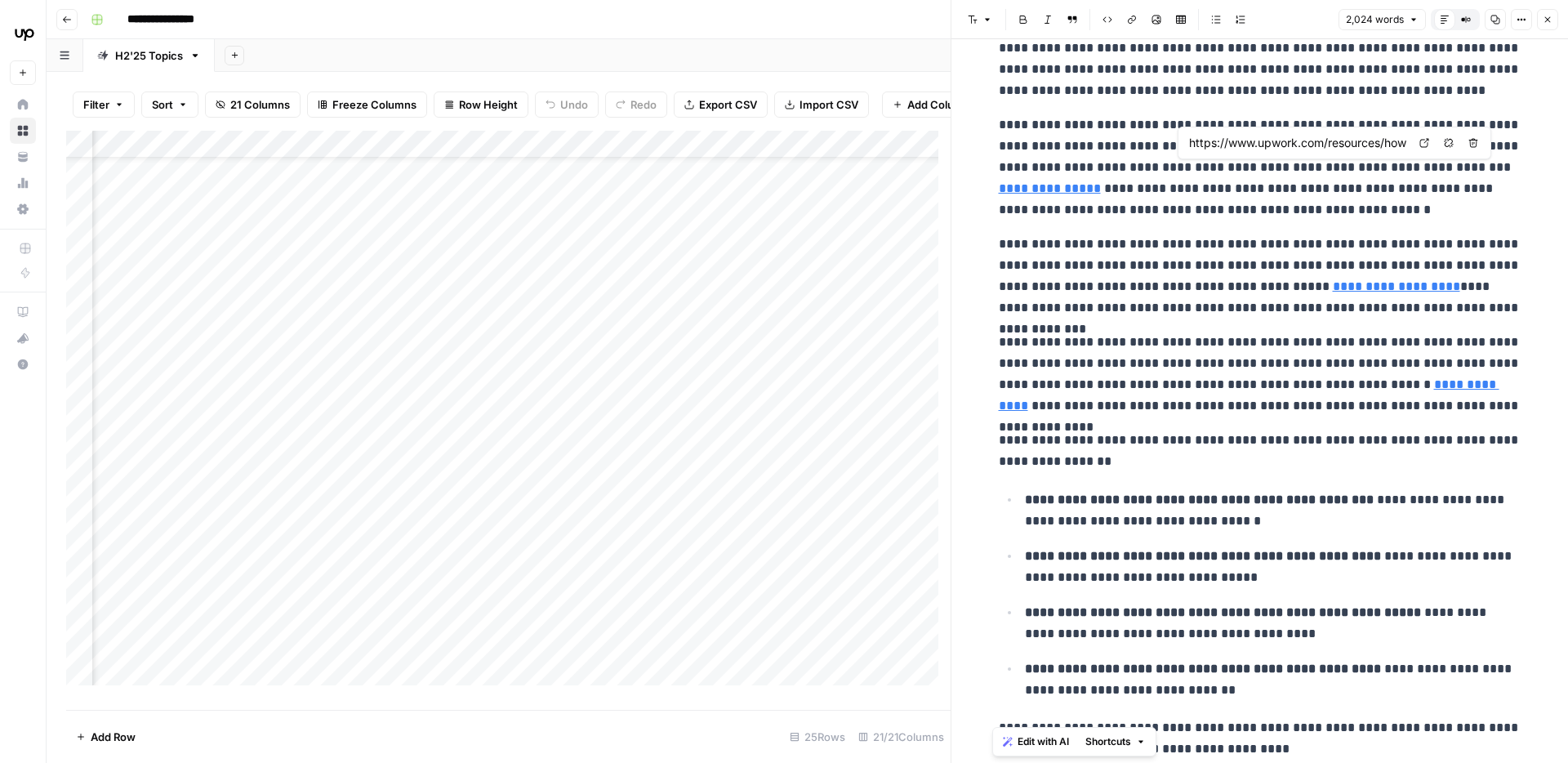 click on "**********" at bounding box center [1049, 188] 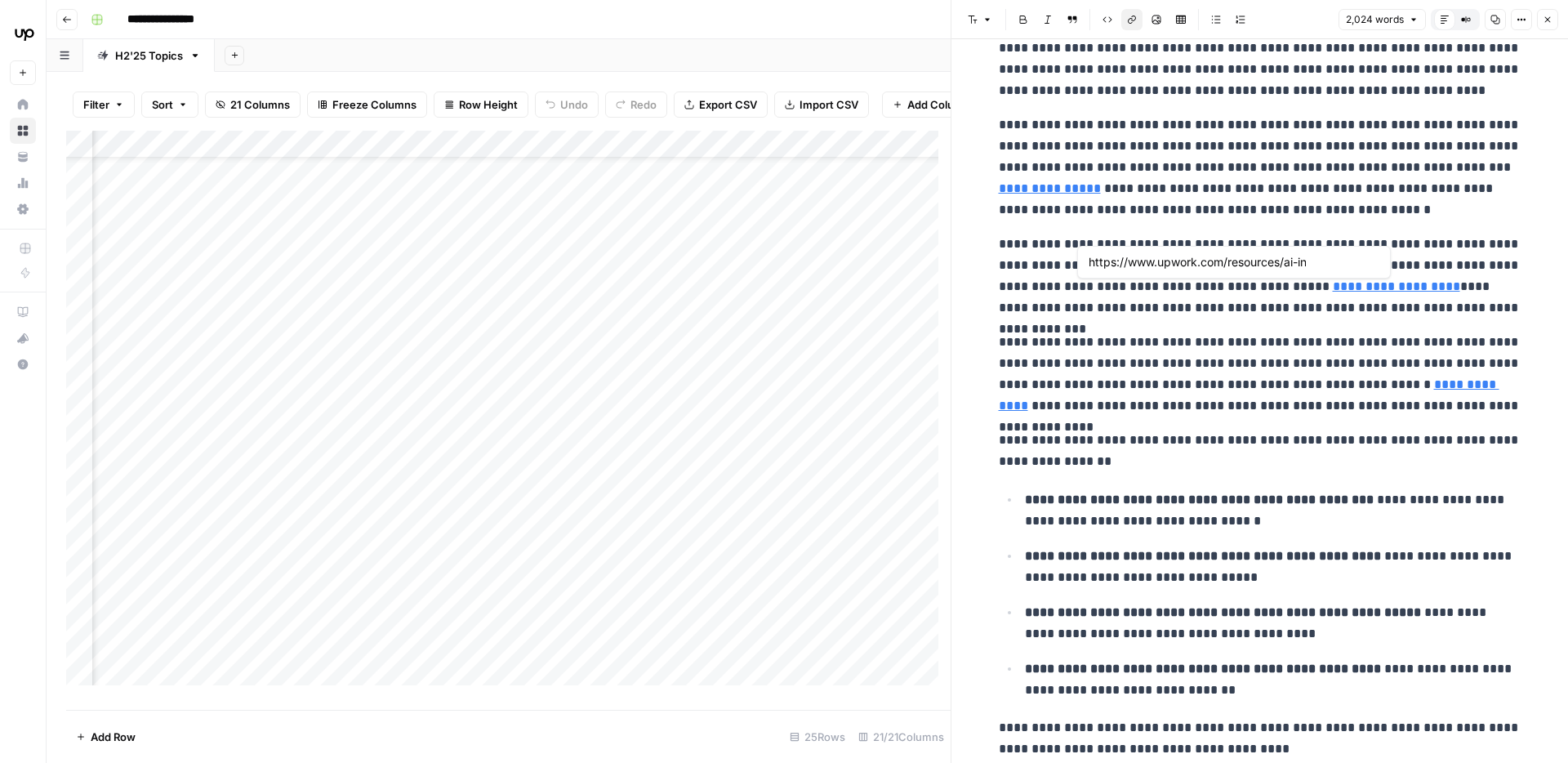 click on "**********" at bounding box center (1396, 286) 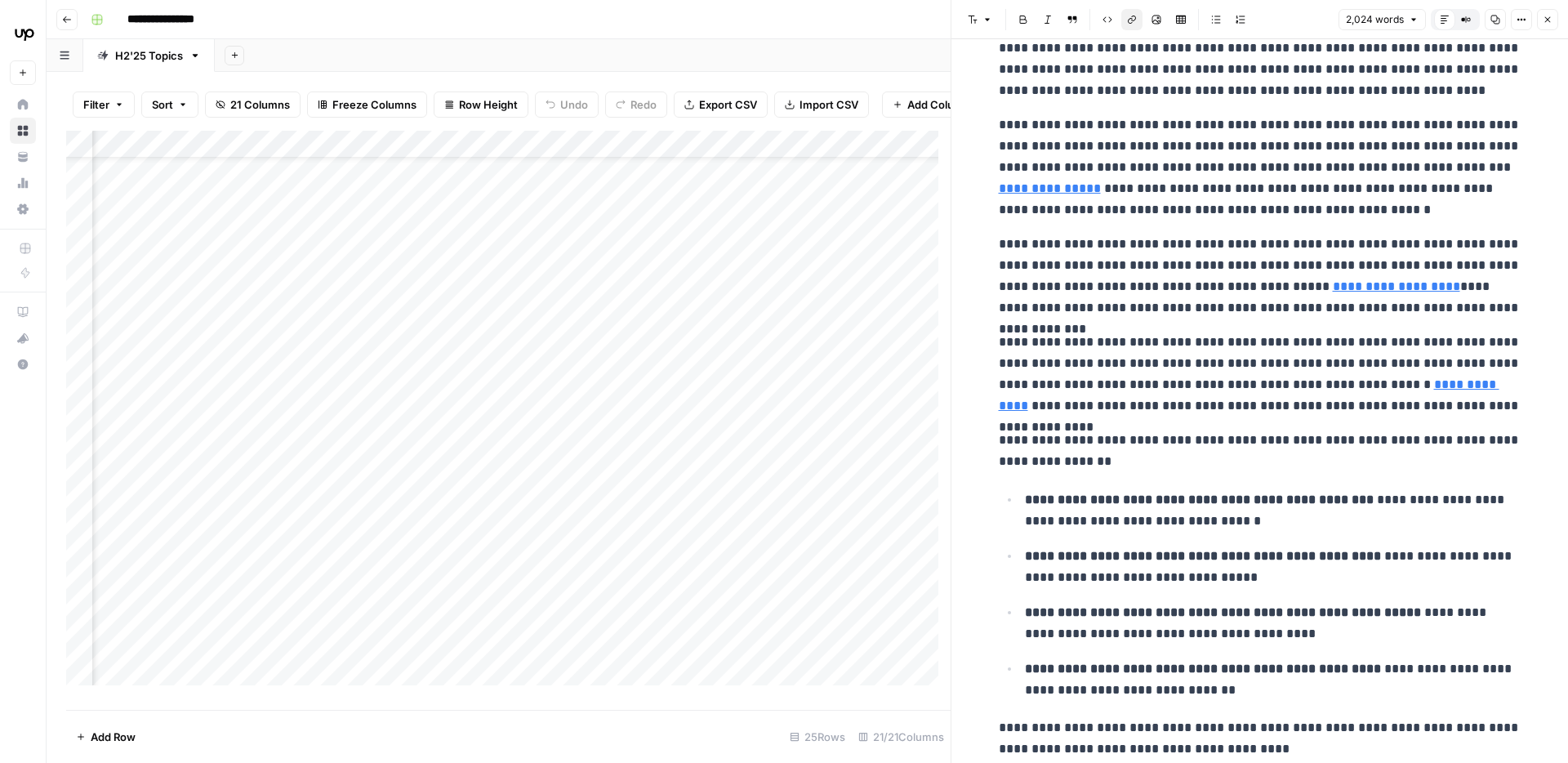 click on "**********" at bounding box center (1260, 374) 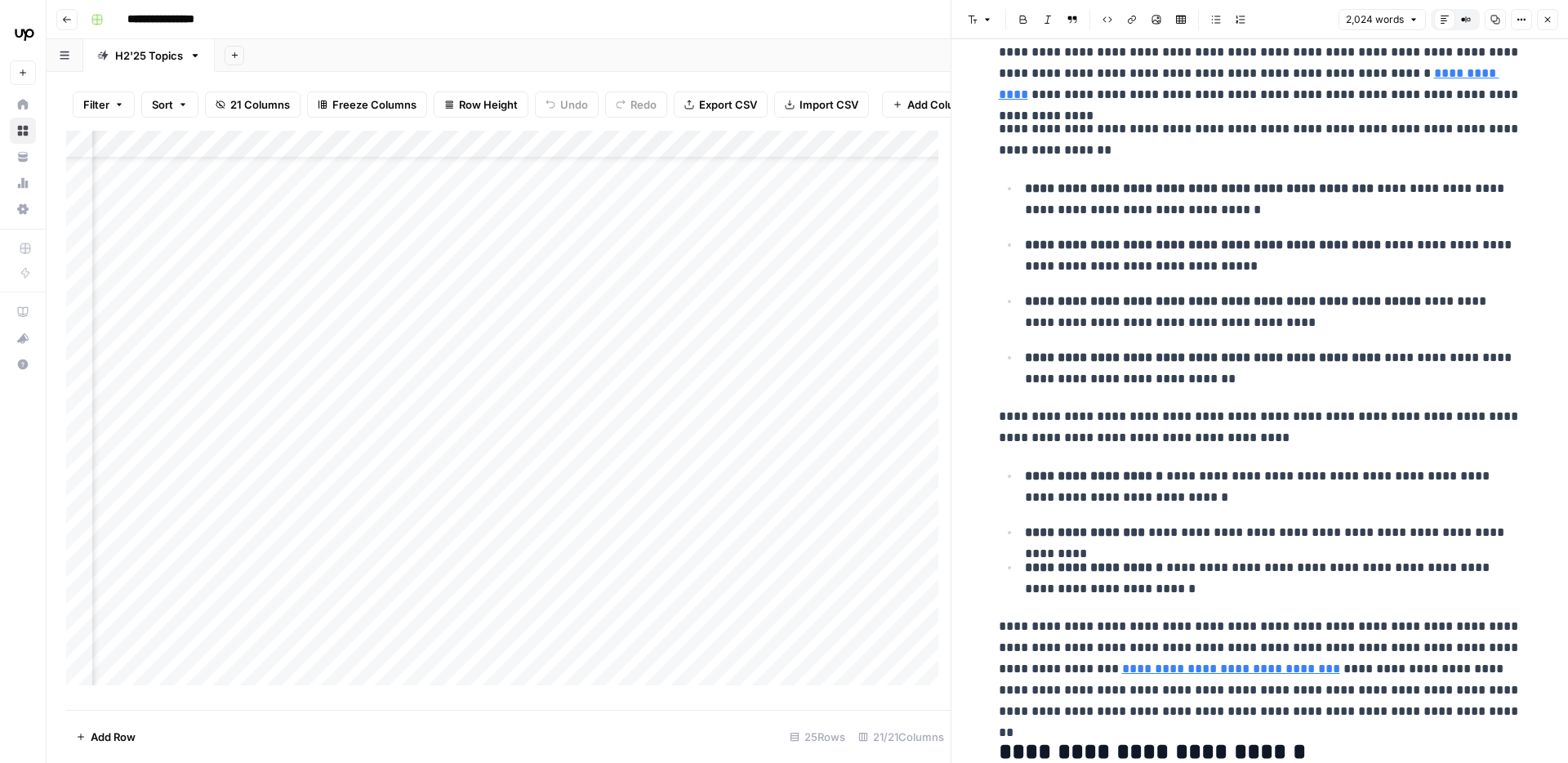 scroll, scrollTop: 4684, scrollLeft: 0, axis: vertical 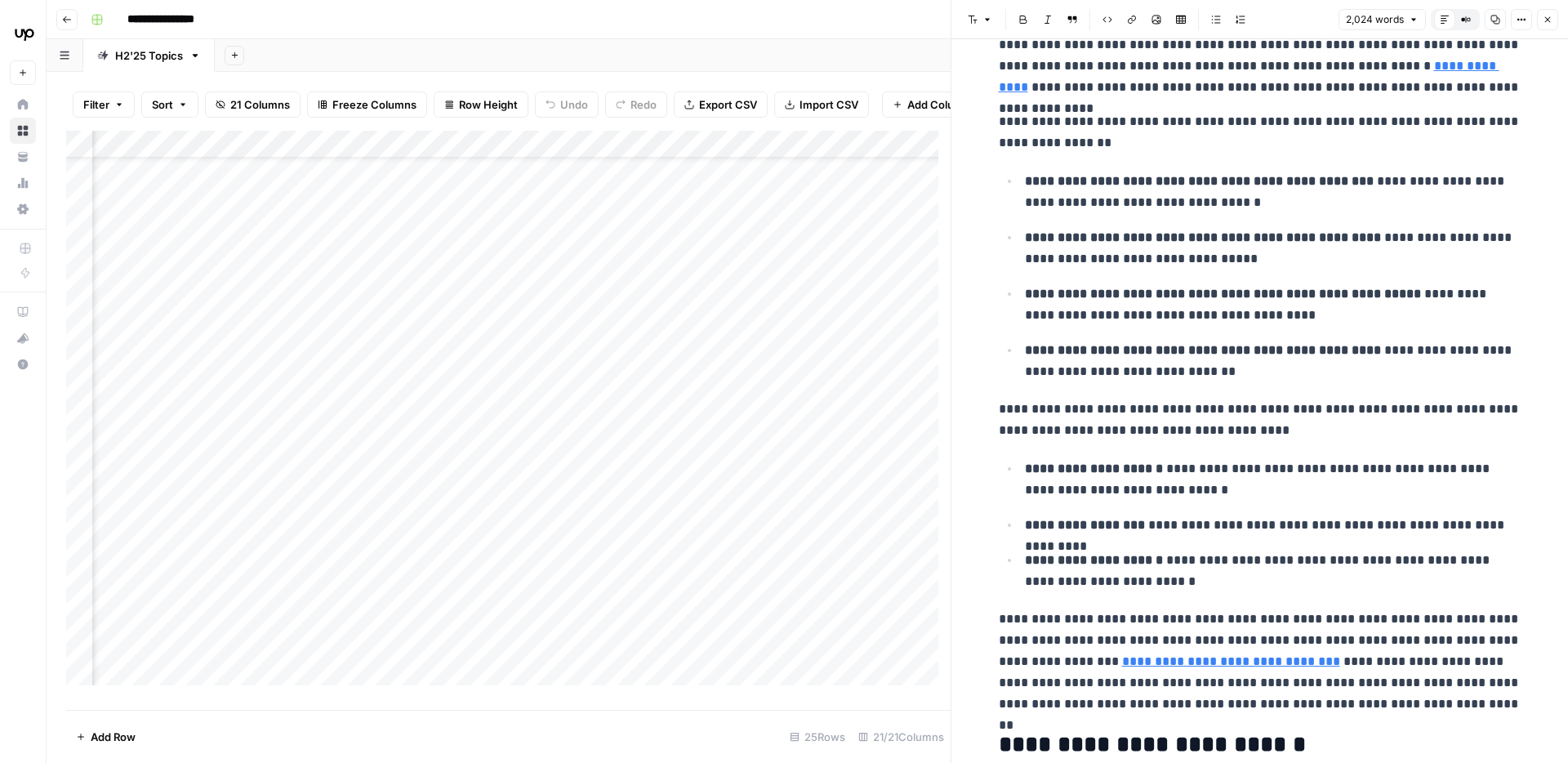 click on "**********" at bounding box center [1203, 350] 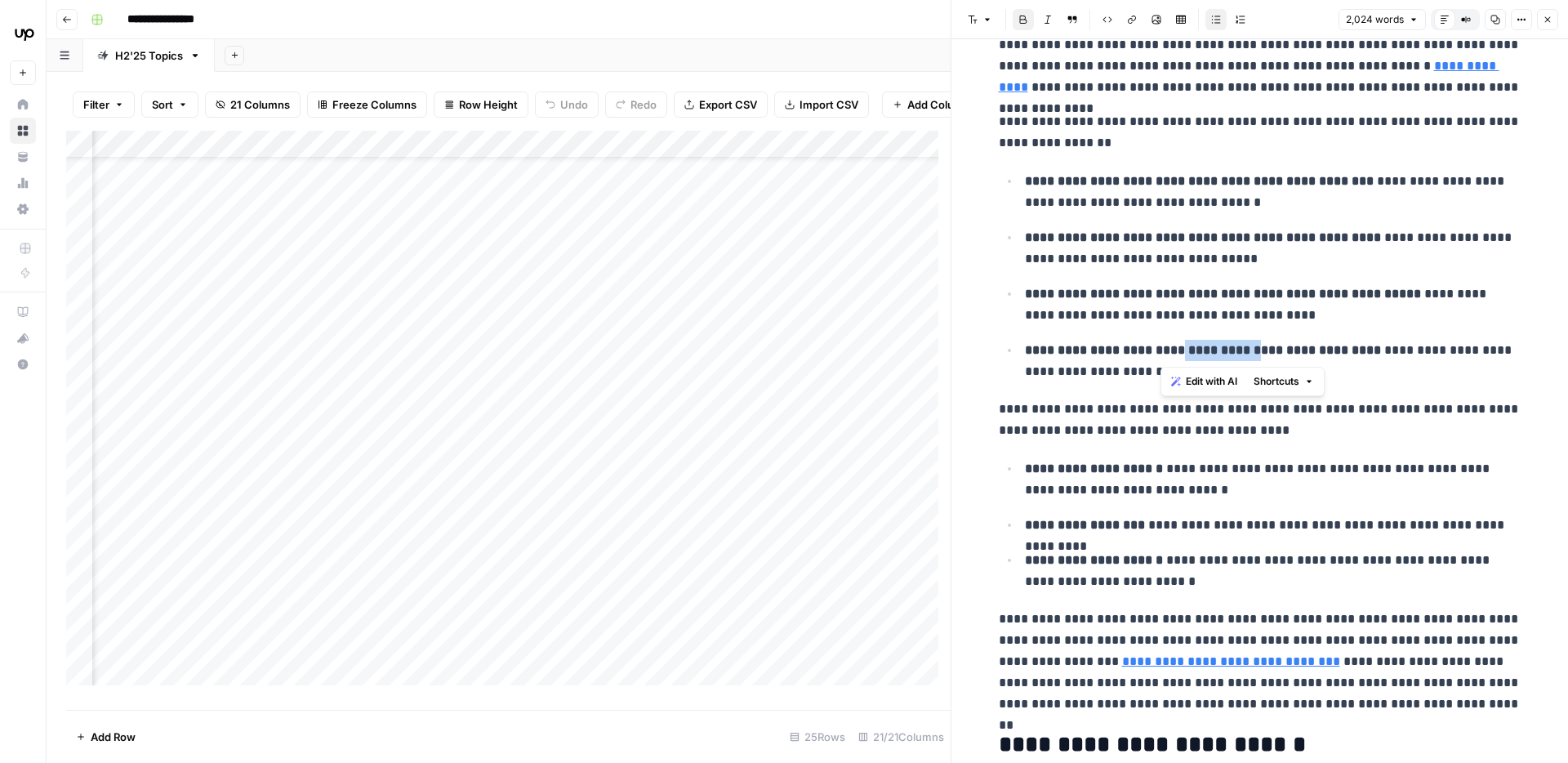 click on "**********" at bounding box center [1203, 350] 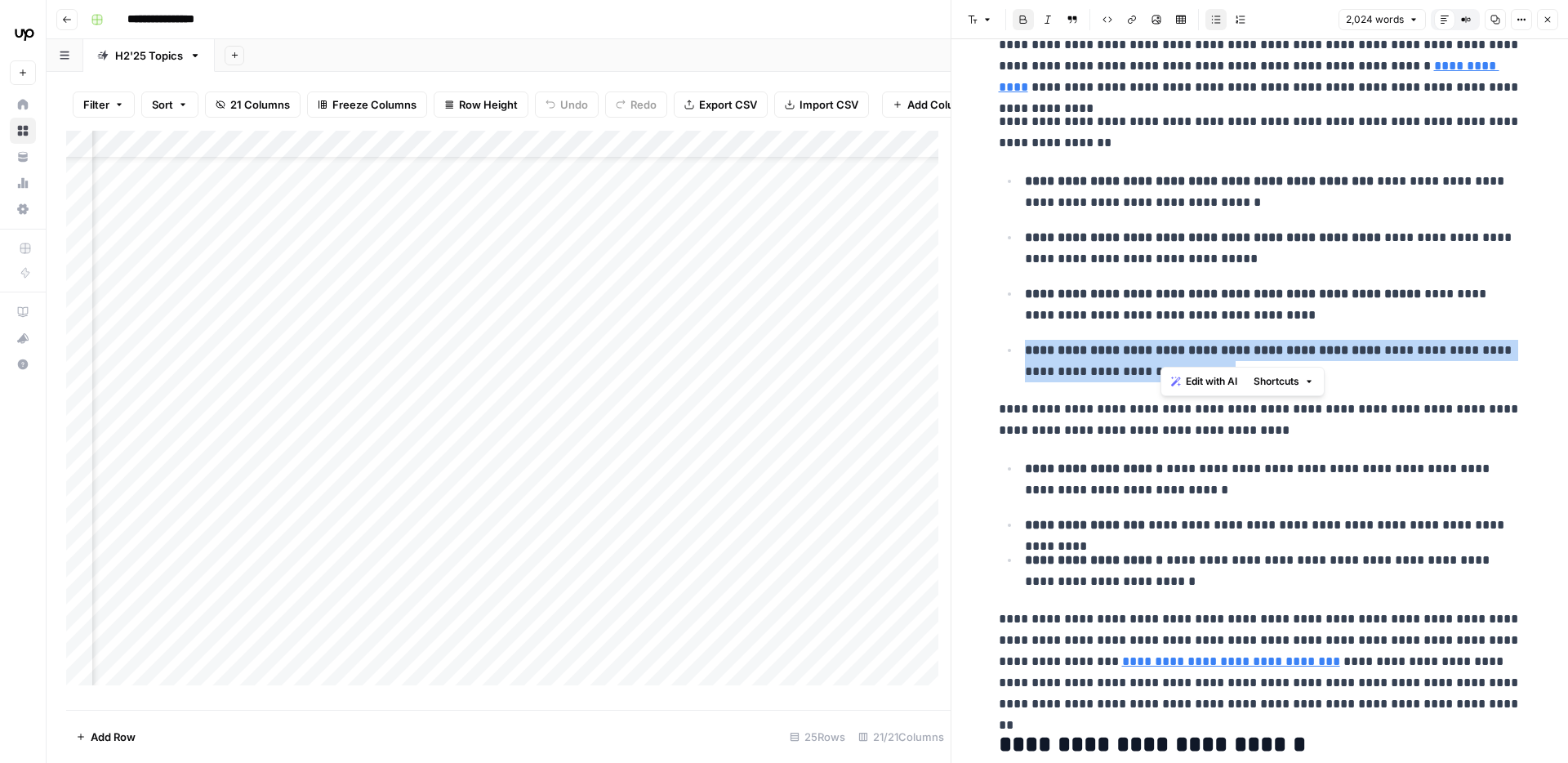 click on "**********" at bounding box center [1203, 350] 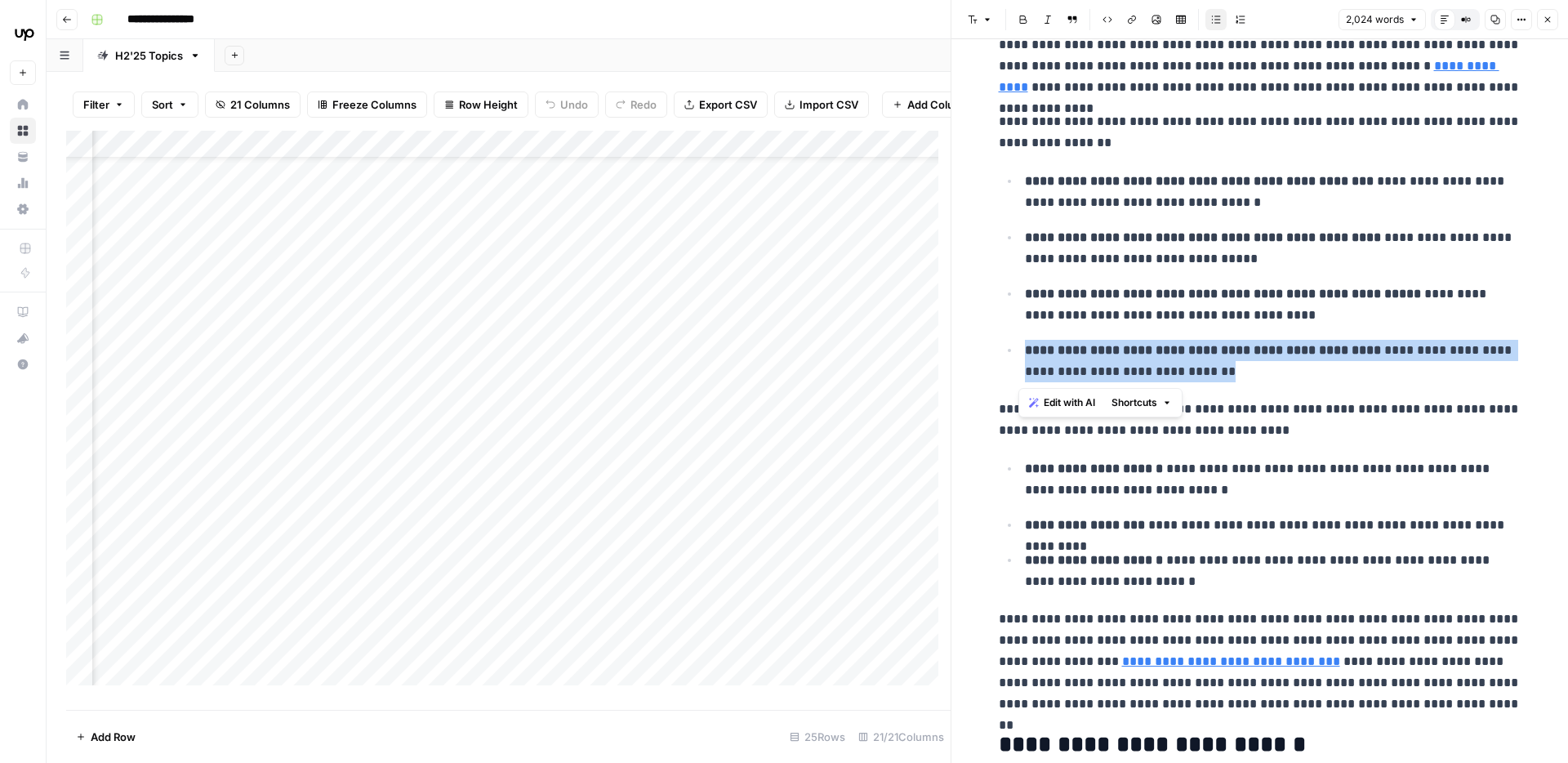 scroll, scrollTop: 4681, scrollLeft: 0, axis: vertical 